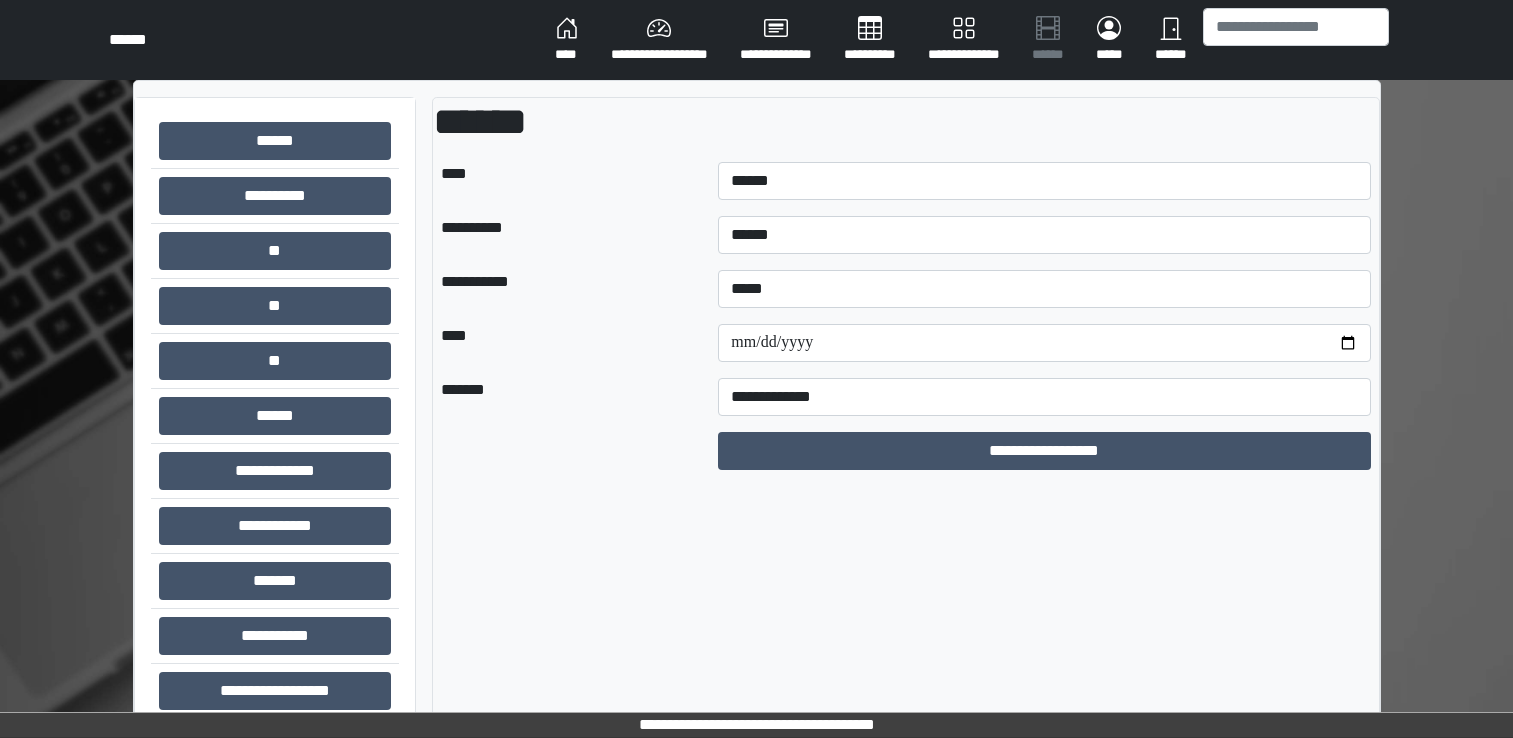 select on "*" 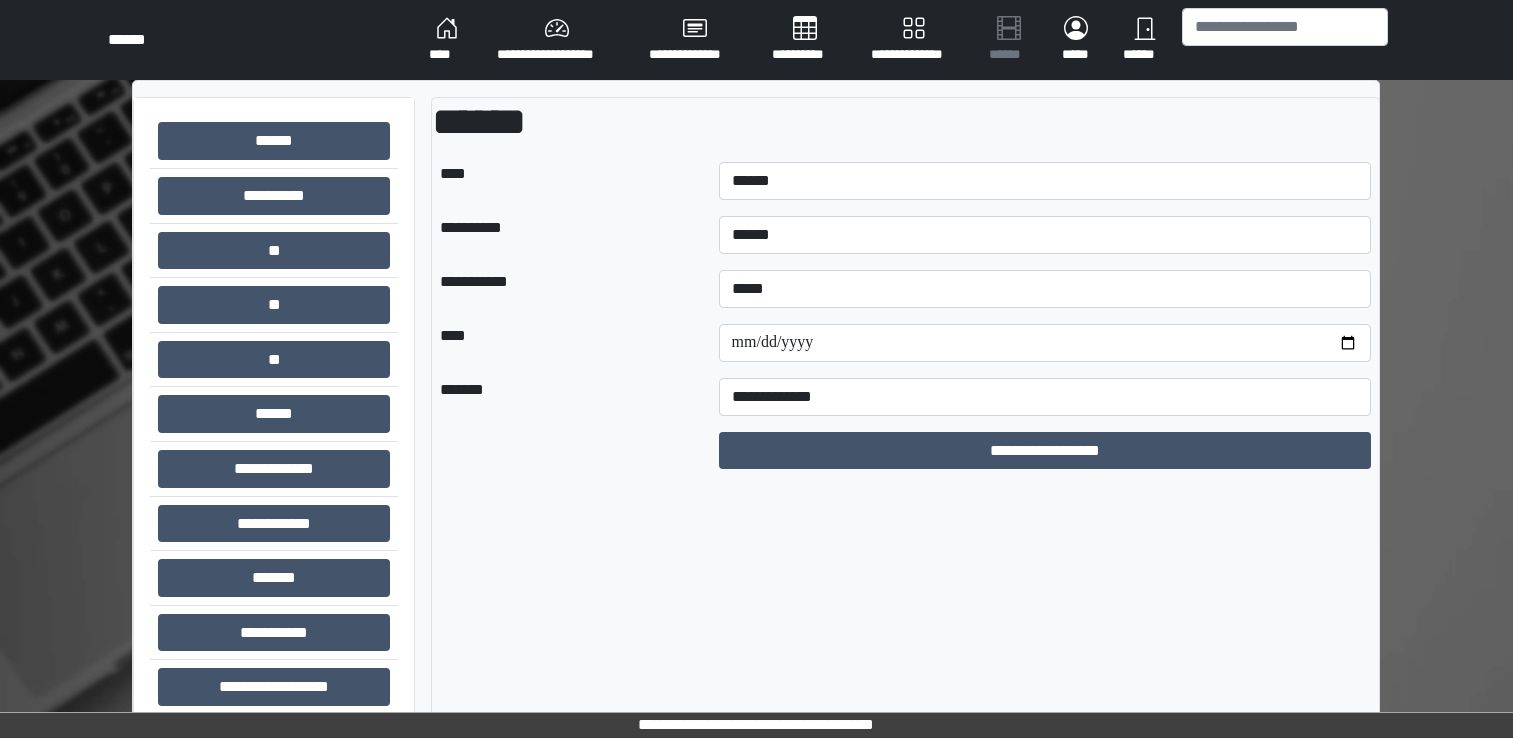 scroll, scrollTop: 0, scrollLeft: 0, axis: both 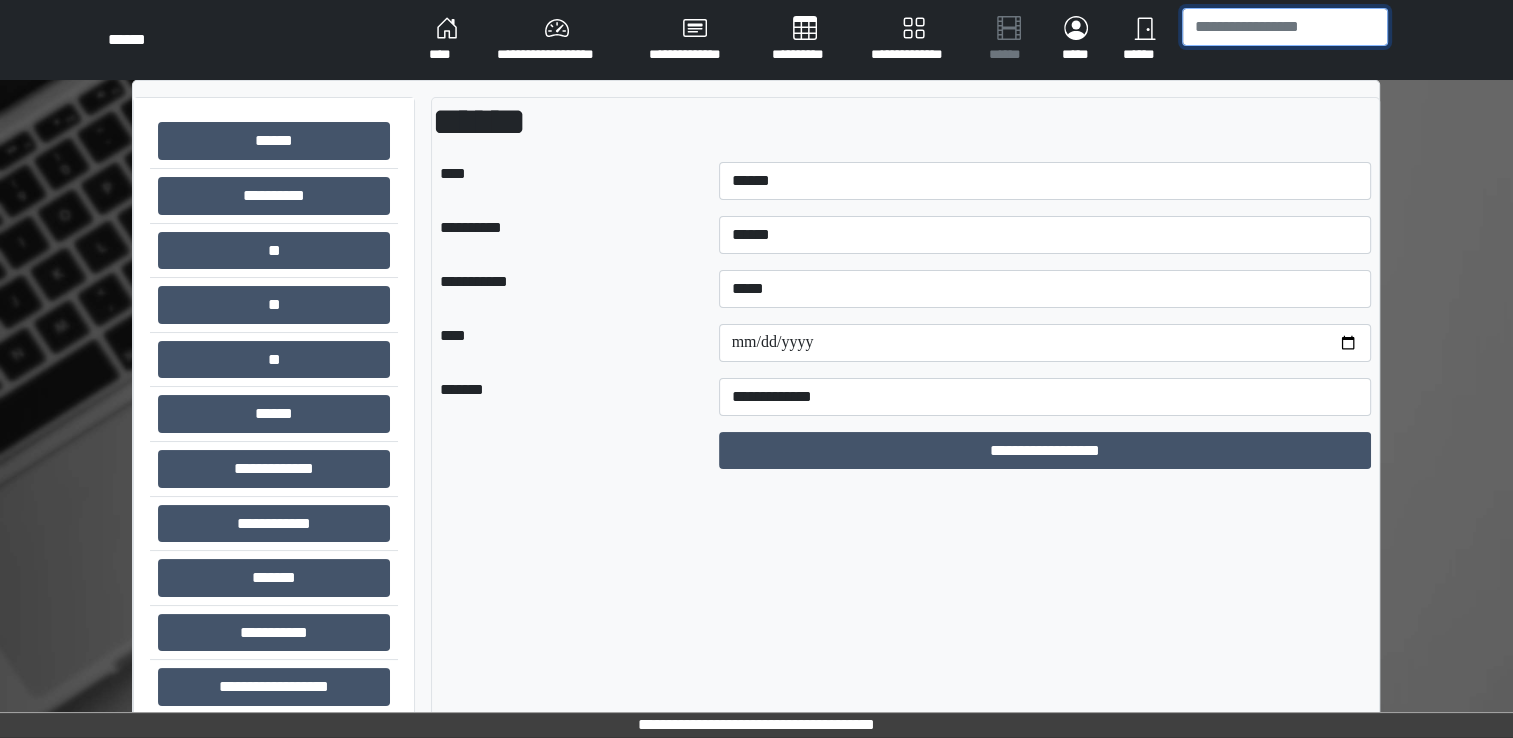 click at bounding box center [1285, 27] 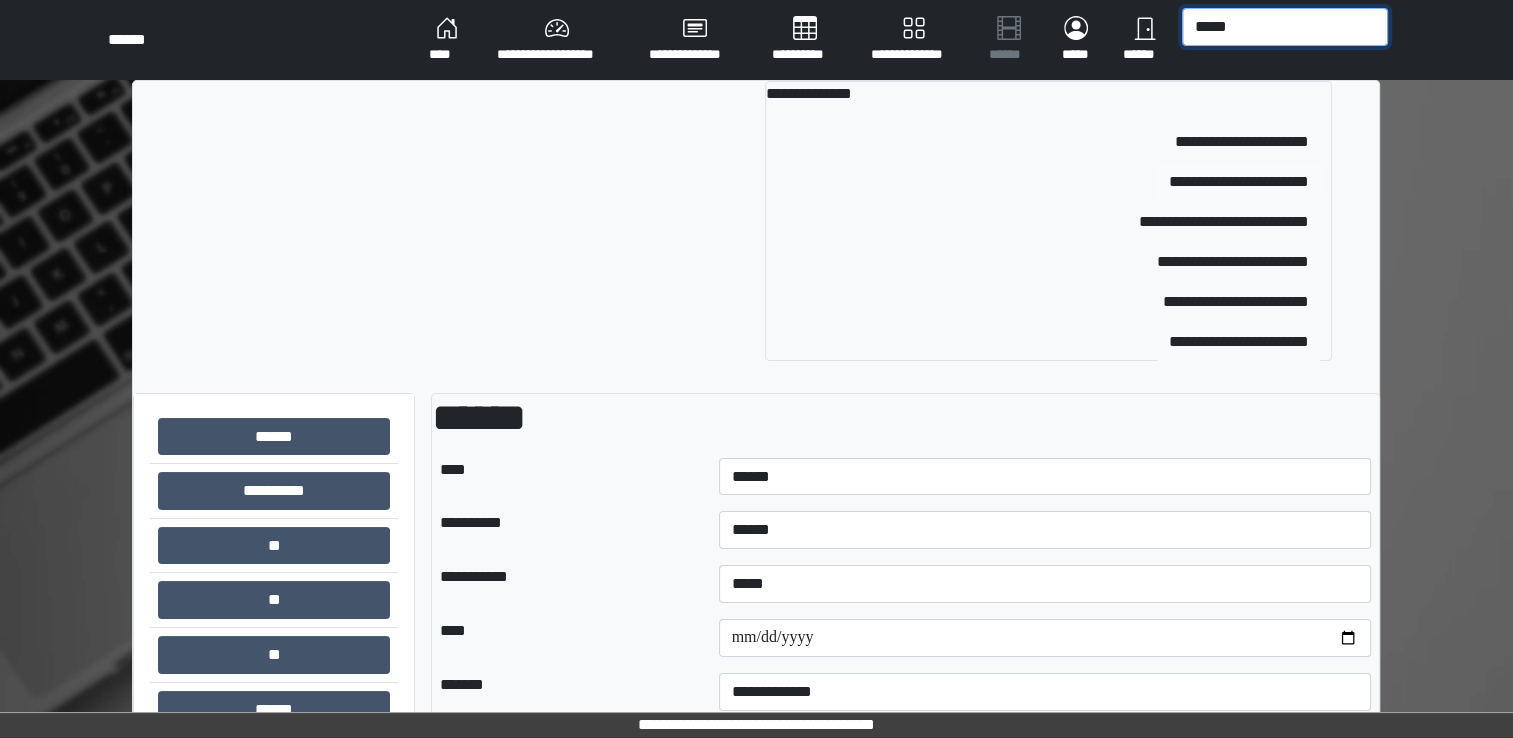 type on "*****" 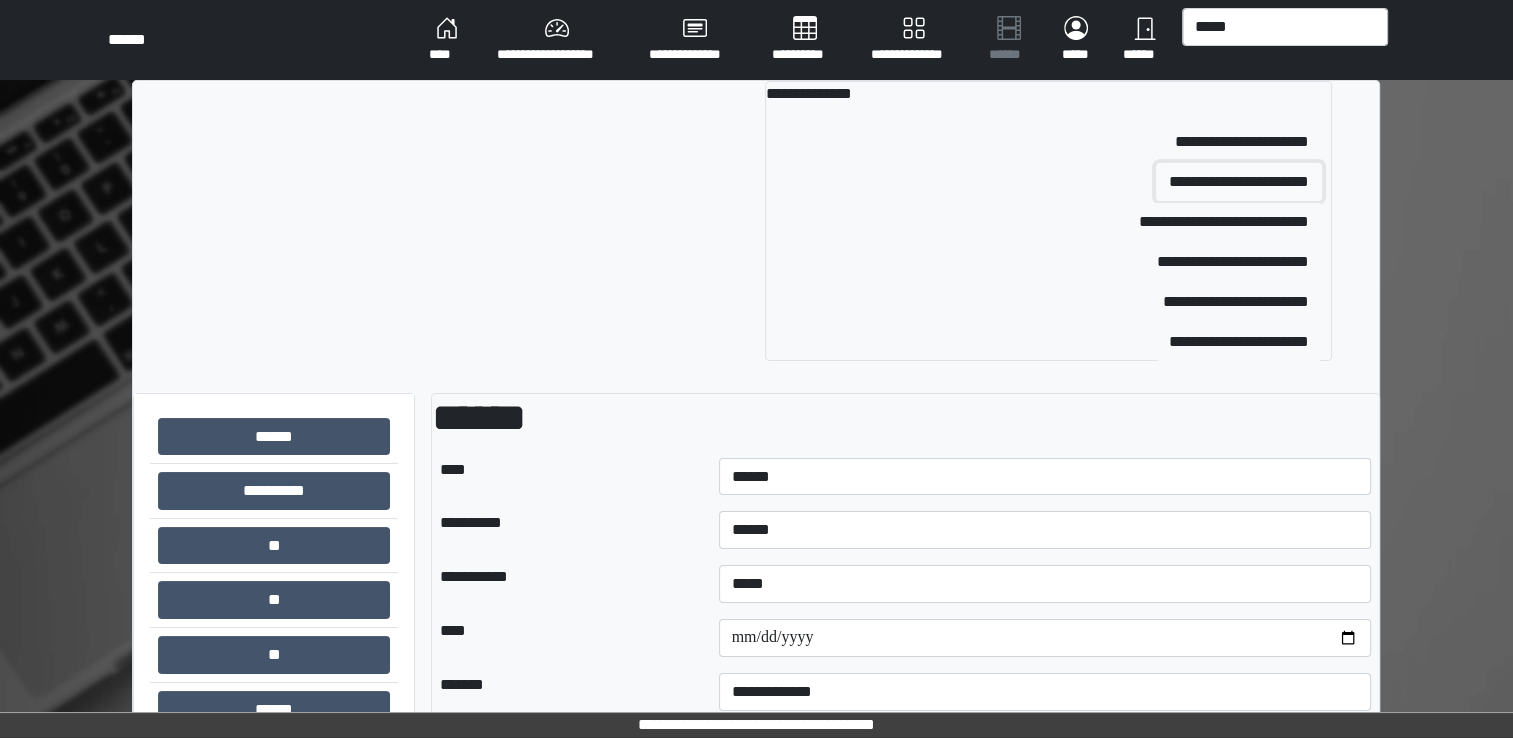 click on "**********" at bounding box center [1239, 182] 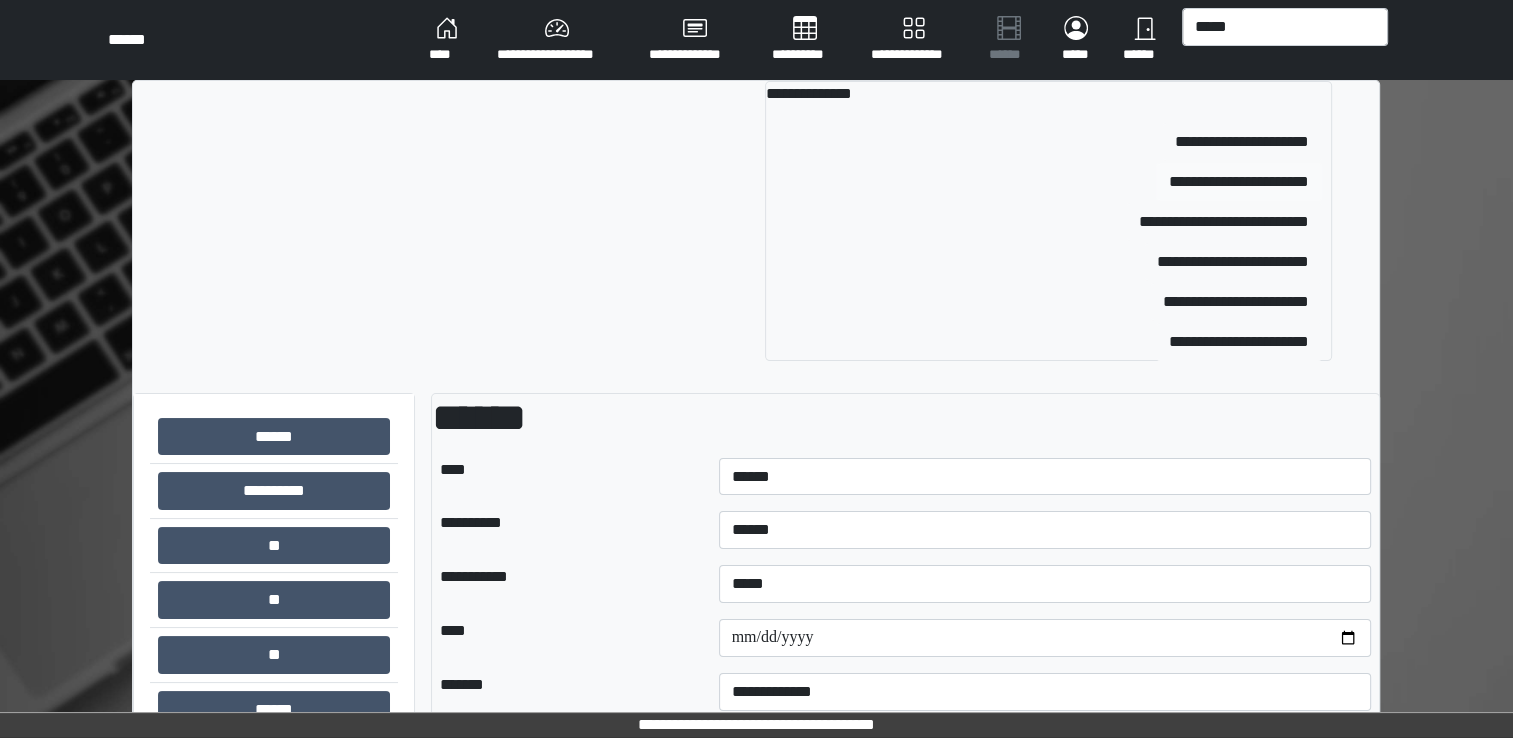 type 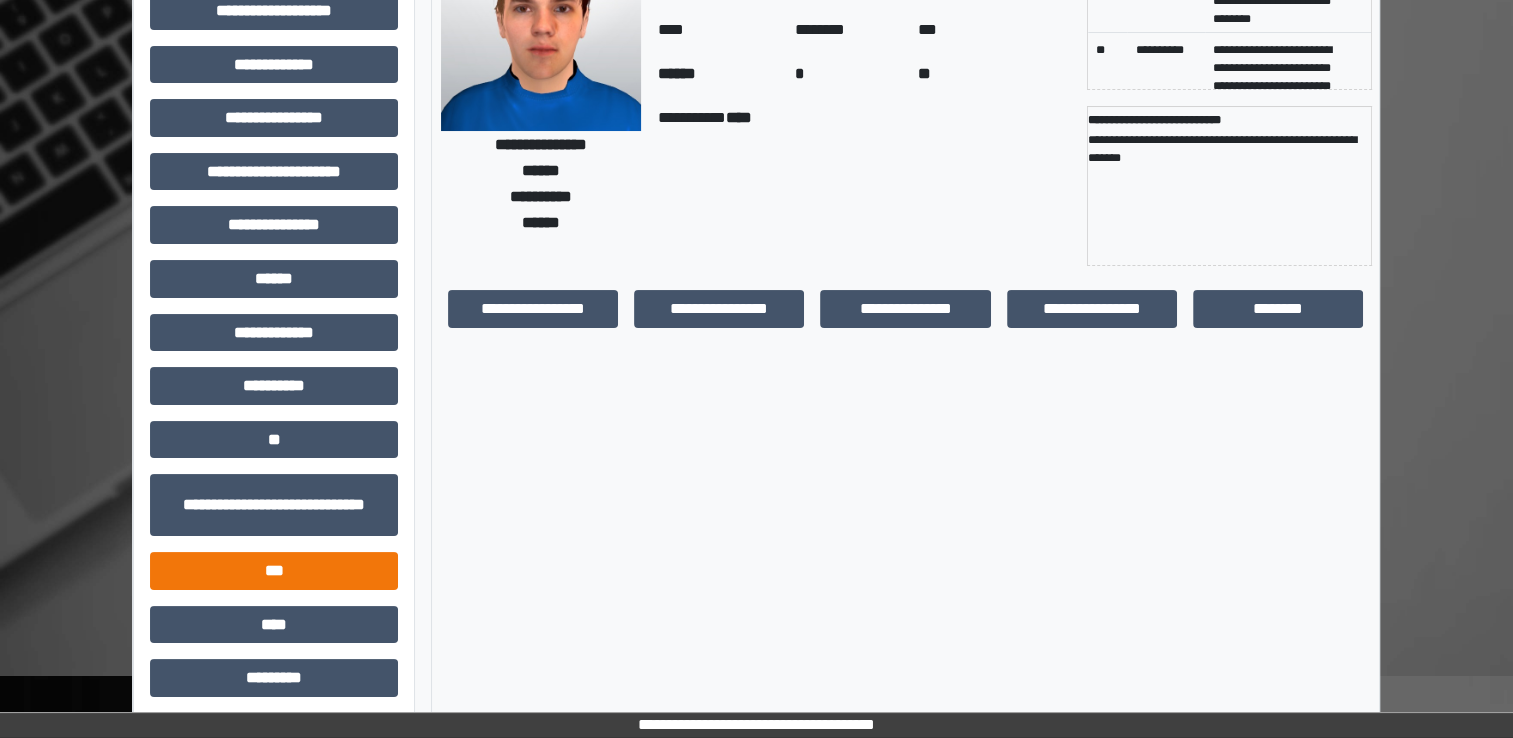 scroll, scrollTop: 184, scrollLeft: 0, axis: vertical 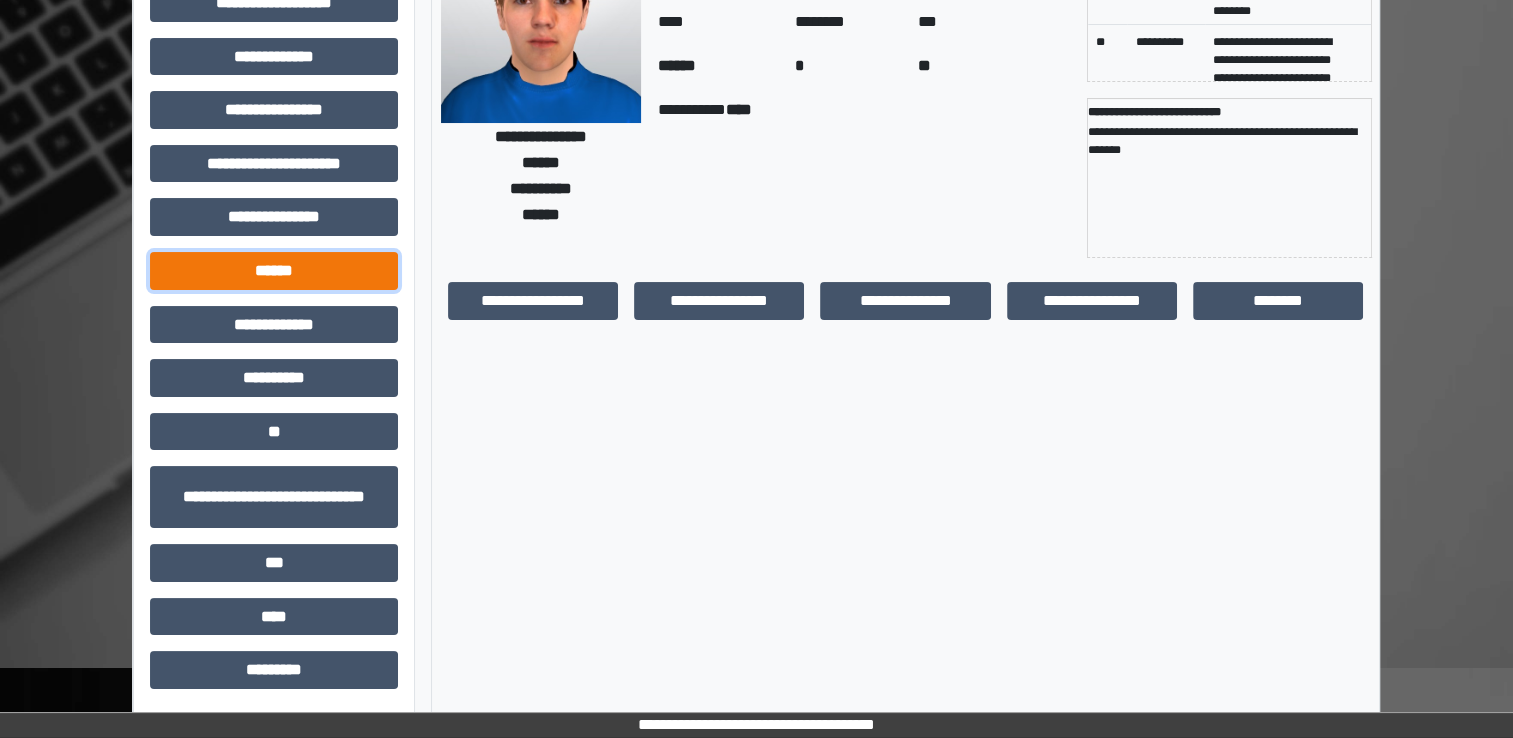 click on "******" at bounding box center (274, 271) 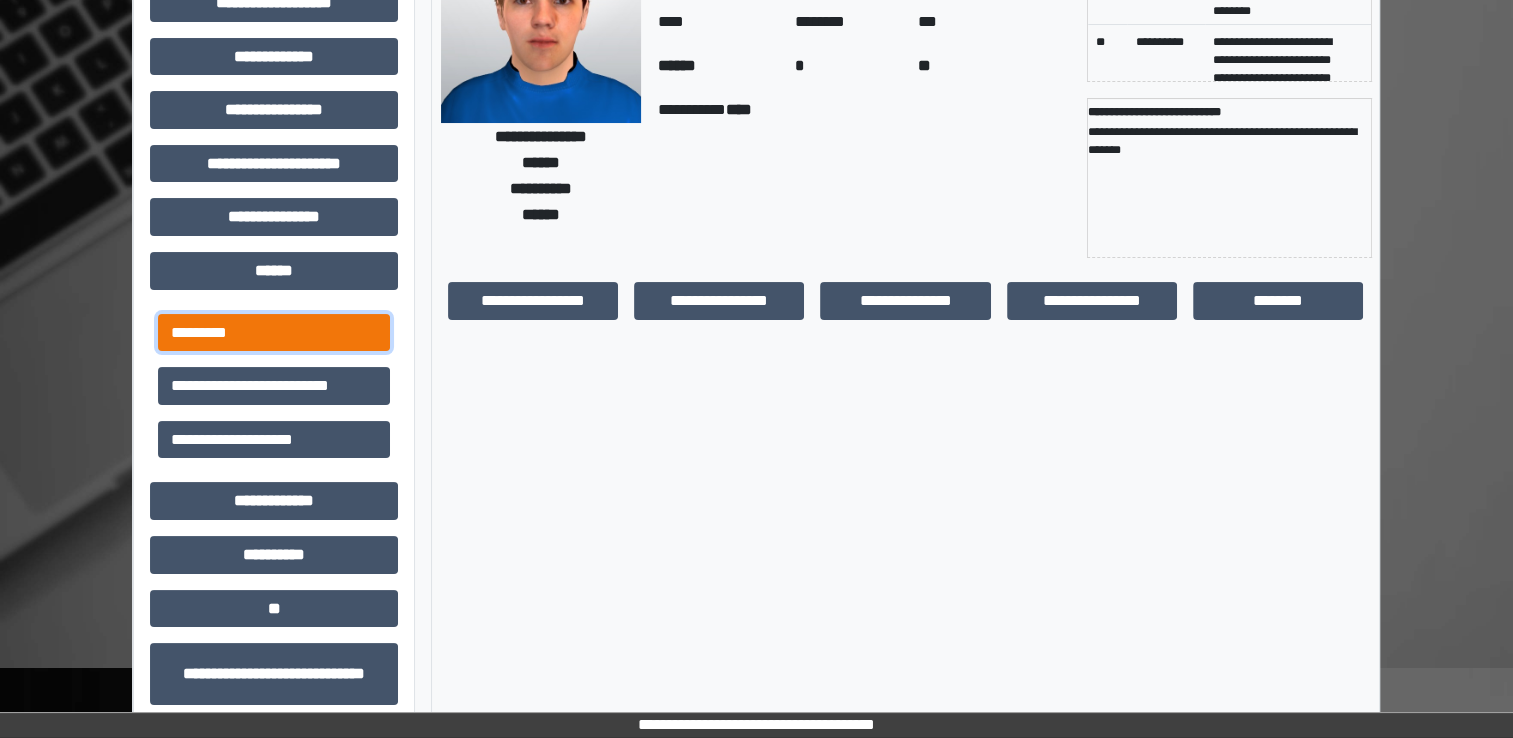 click on "*********" at bounding box center (274, 333) 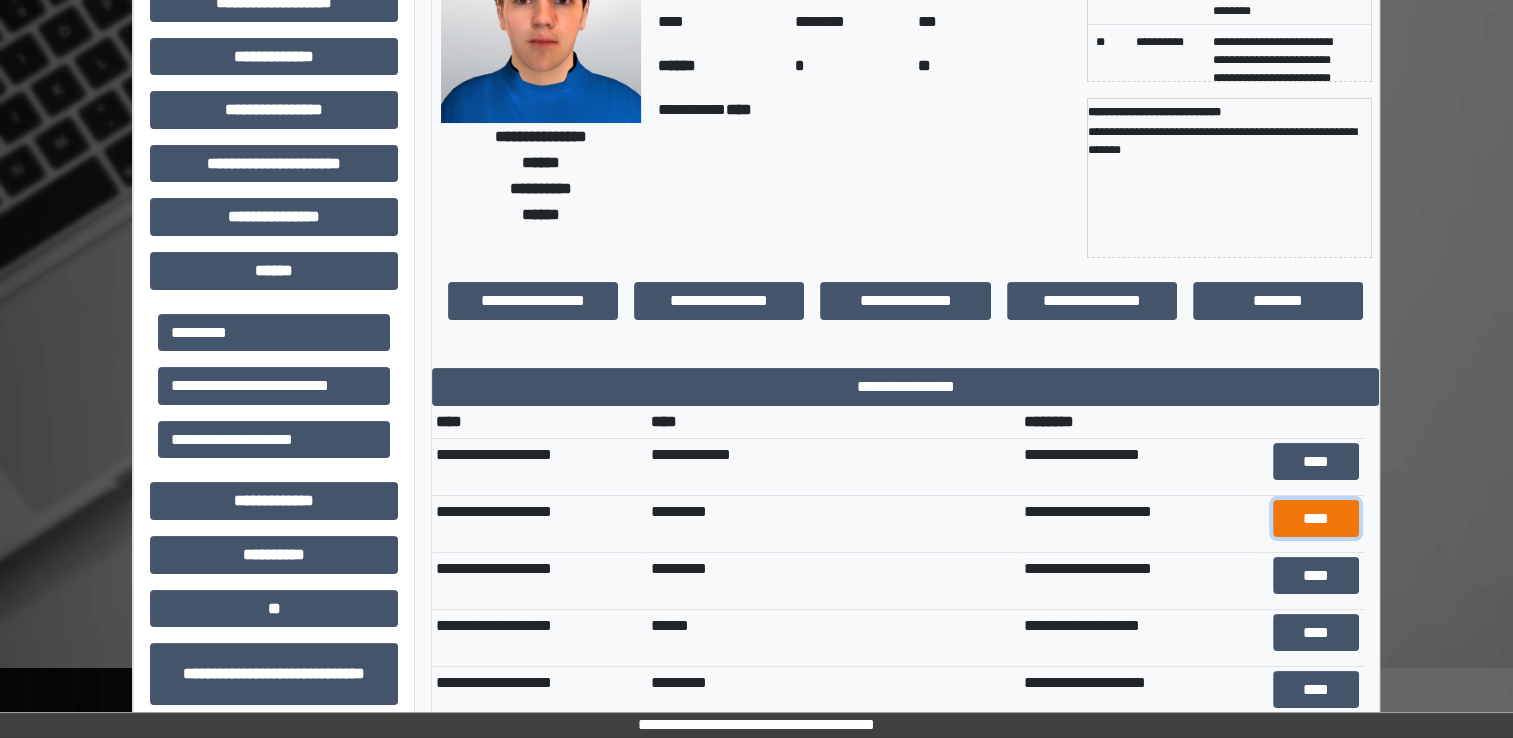 click on "****" at bounding box center [1316, 519] 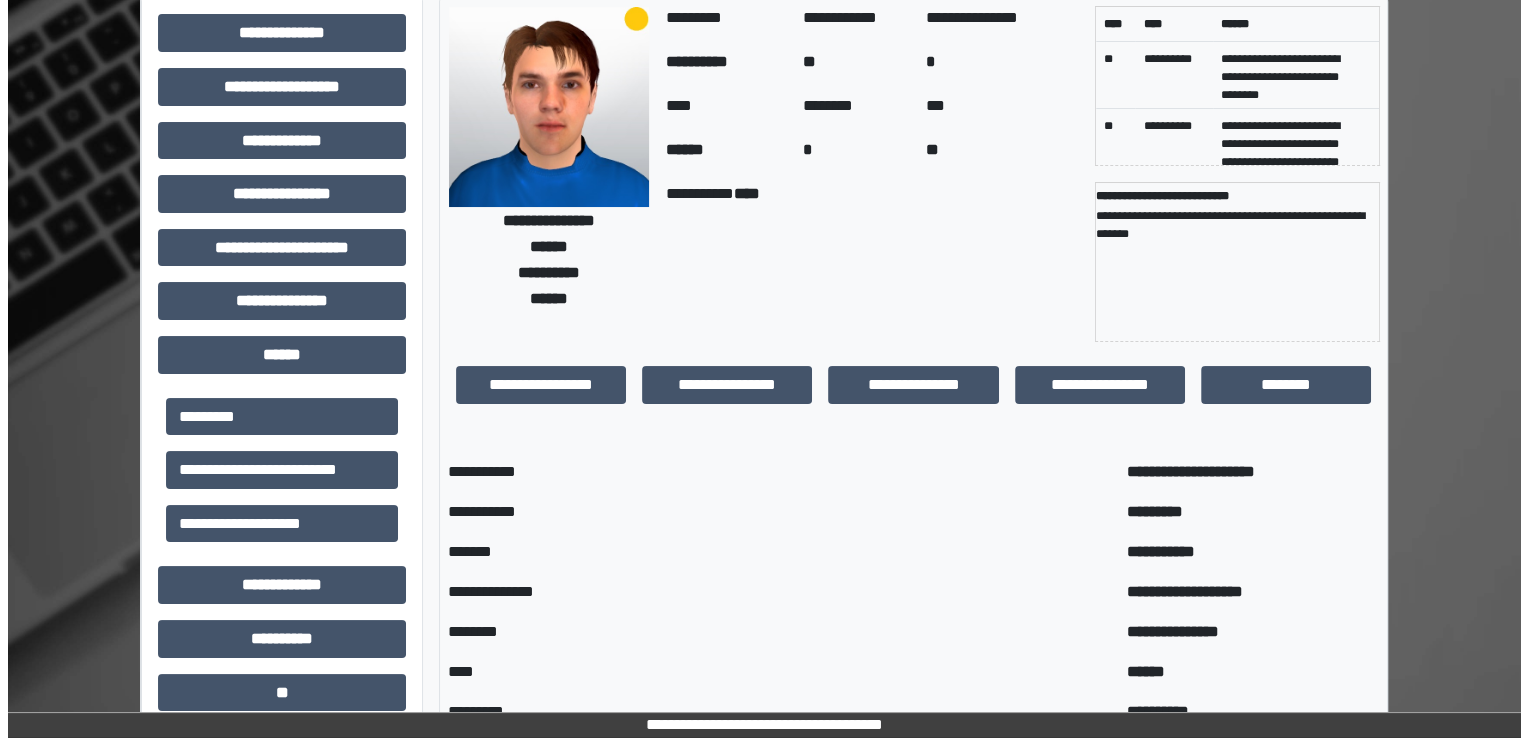 scroll, scrollTop: 0, scrollLeft: 0, axis: both 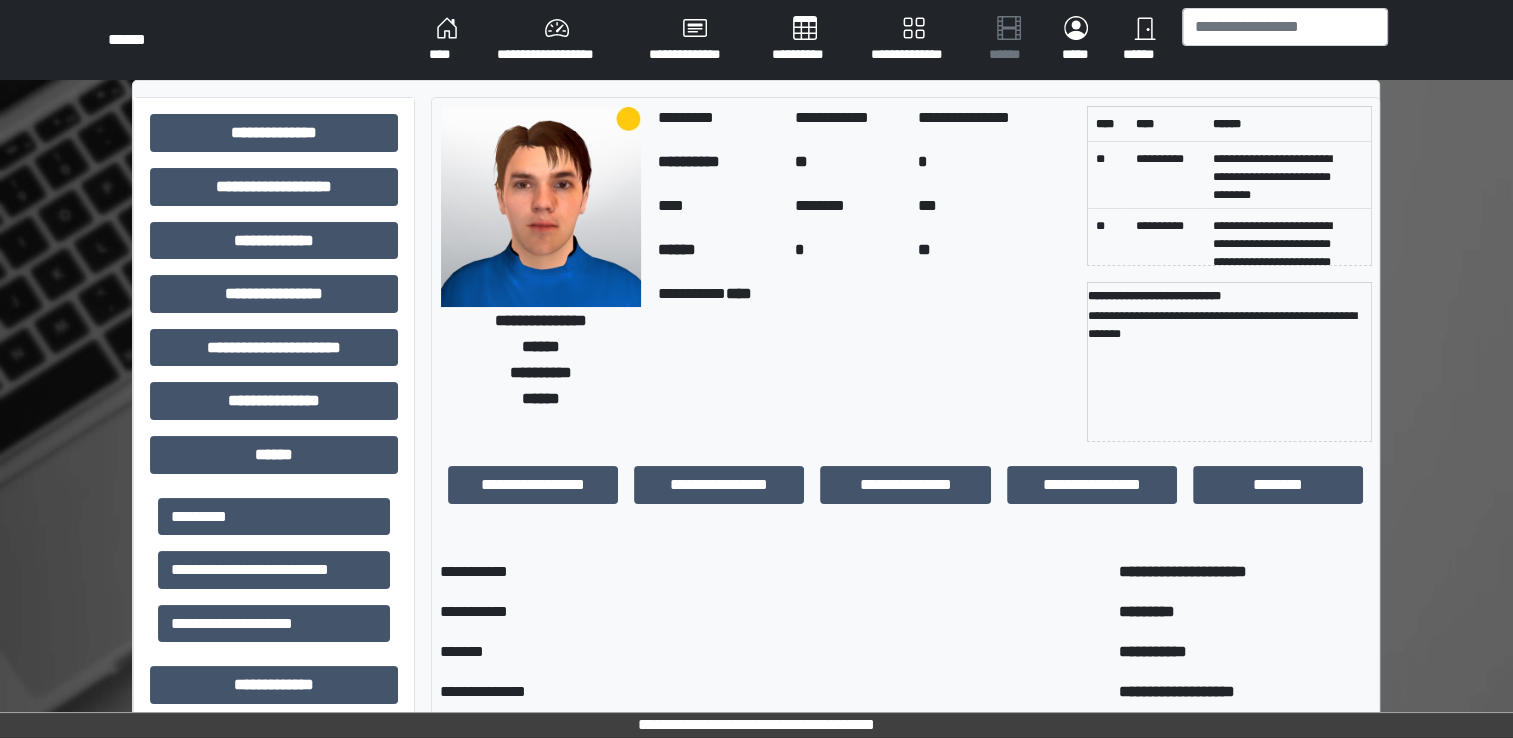 click on "**********" at bounding box center [557, 40] 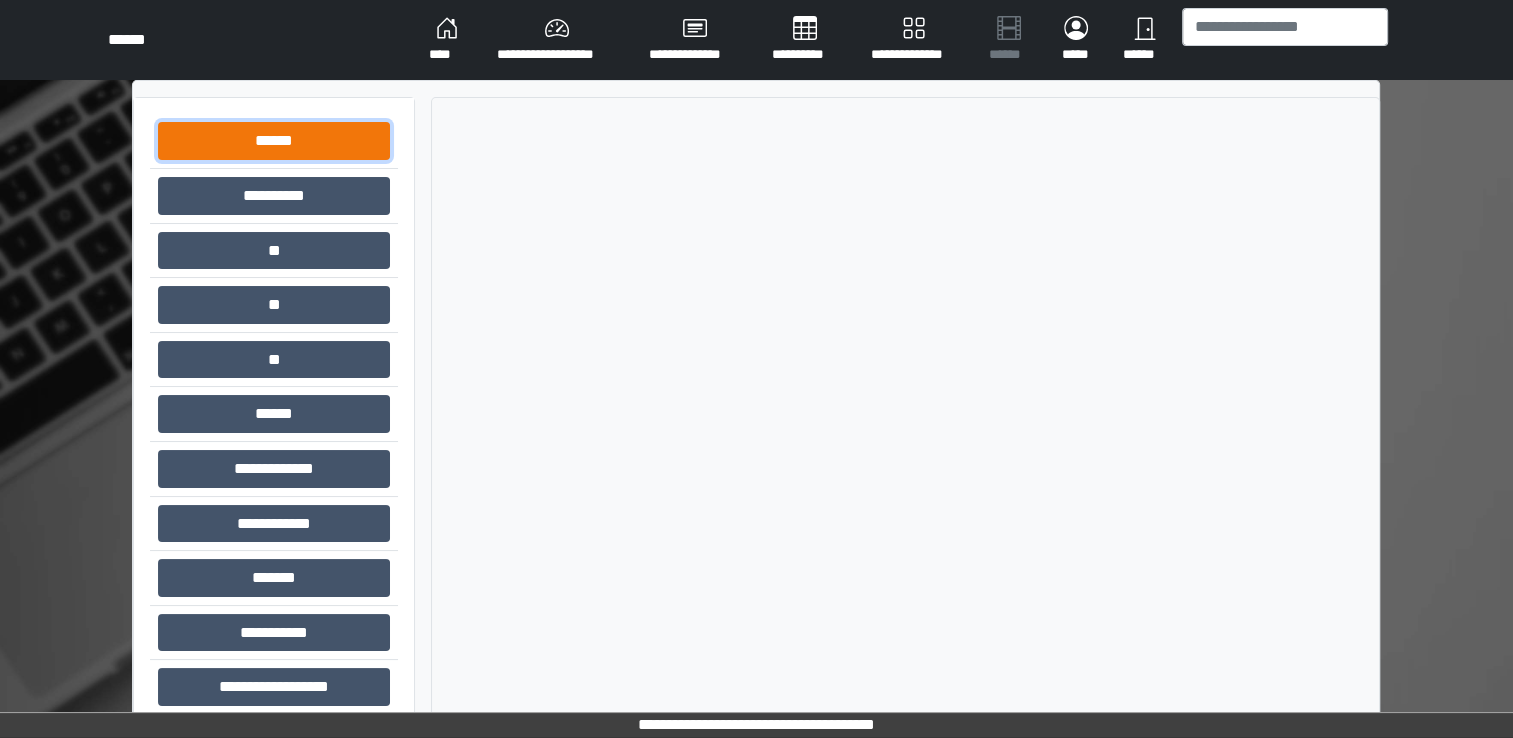 click on "******" at bounding box center [274, 141] 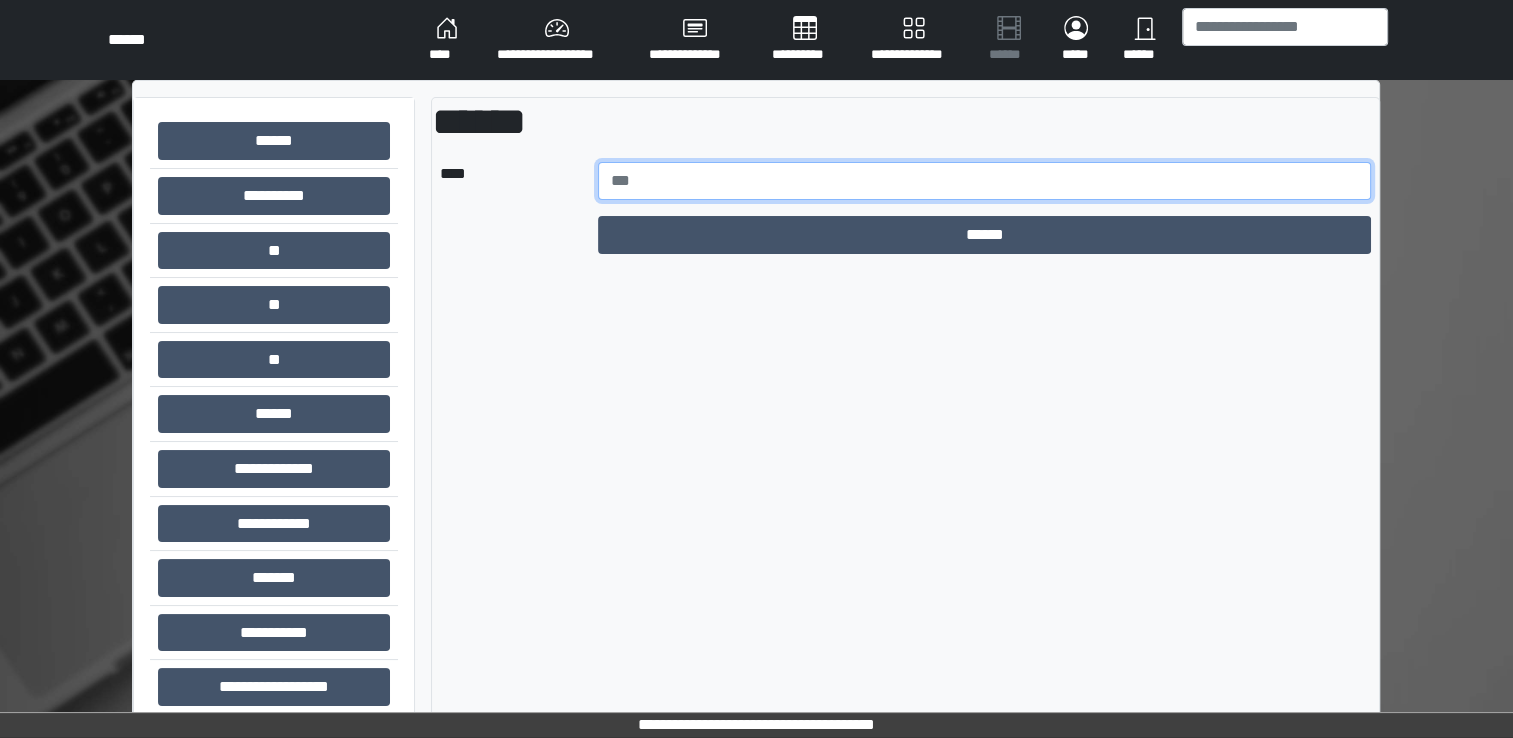click at bounding box center [985, 181] 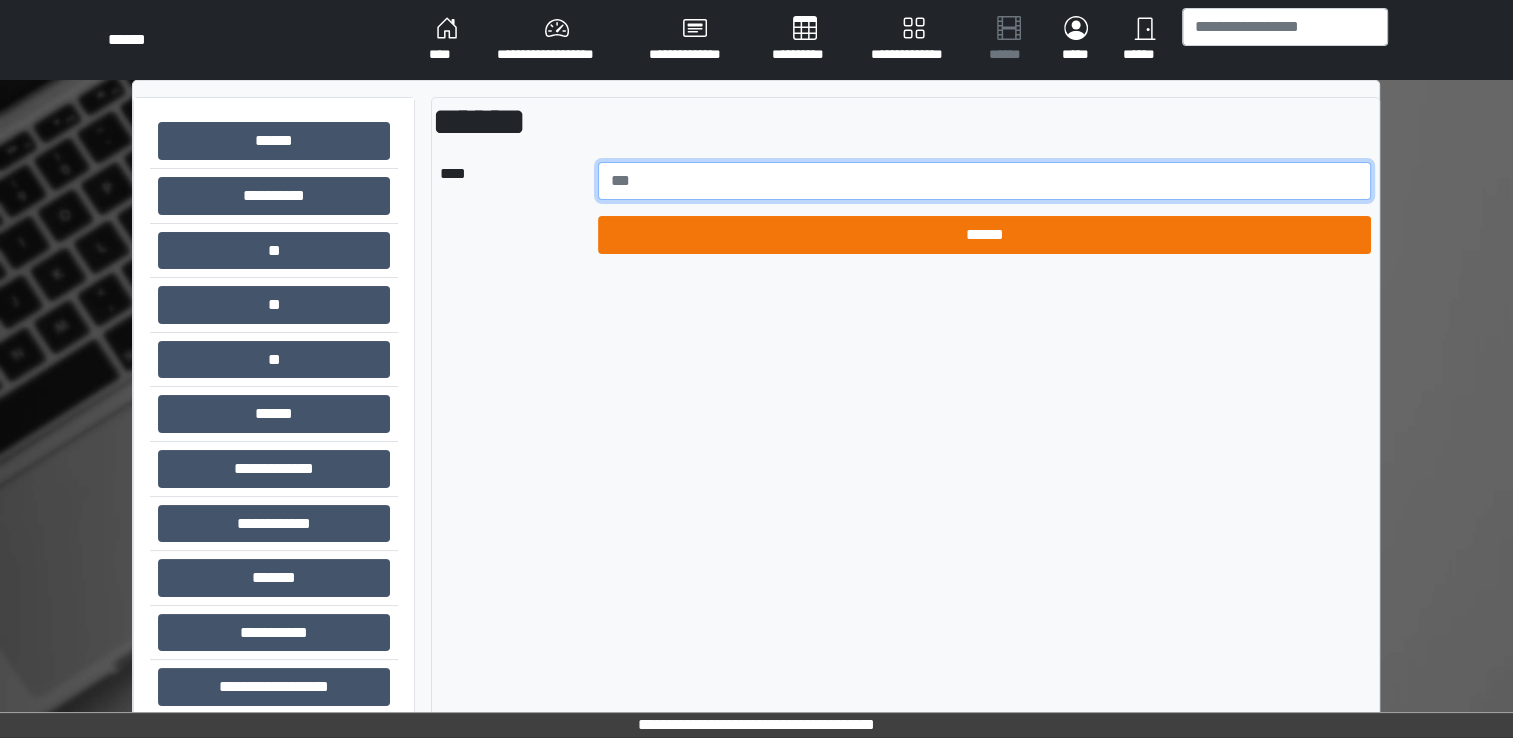 type on "******" 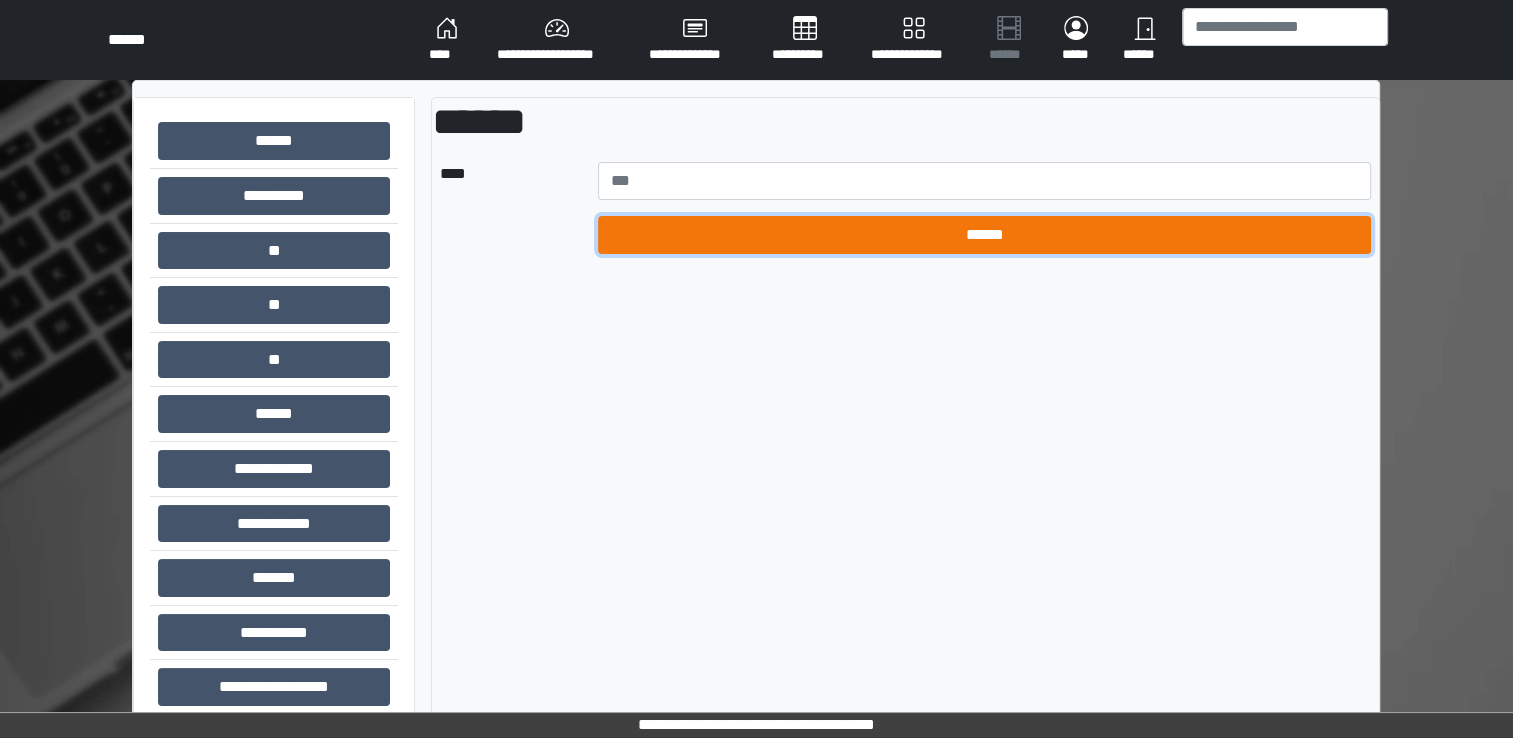click on "******" at bounding box center (985, 235) 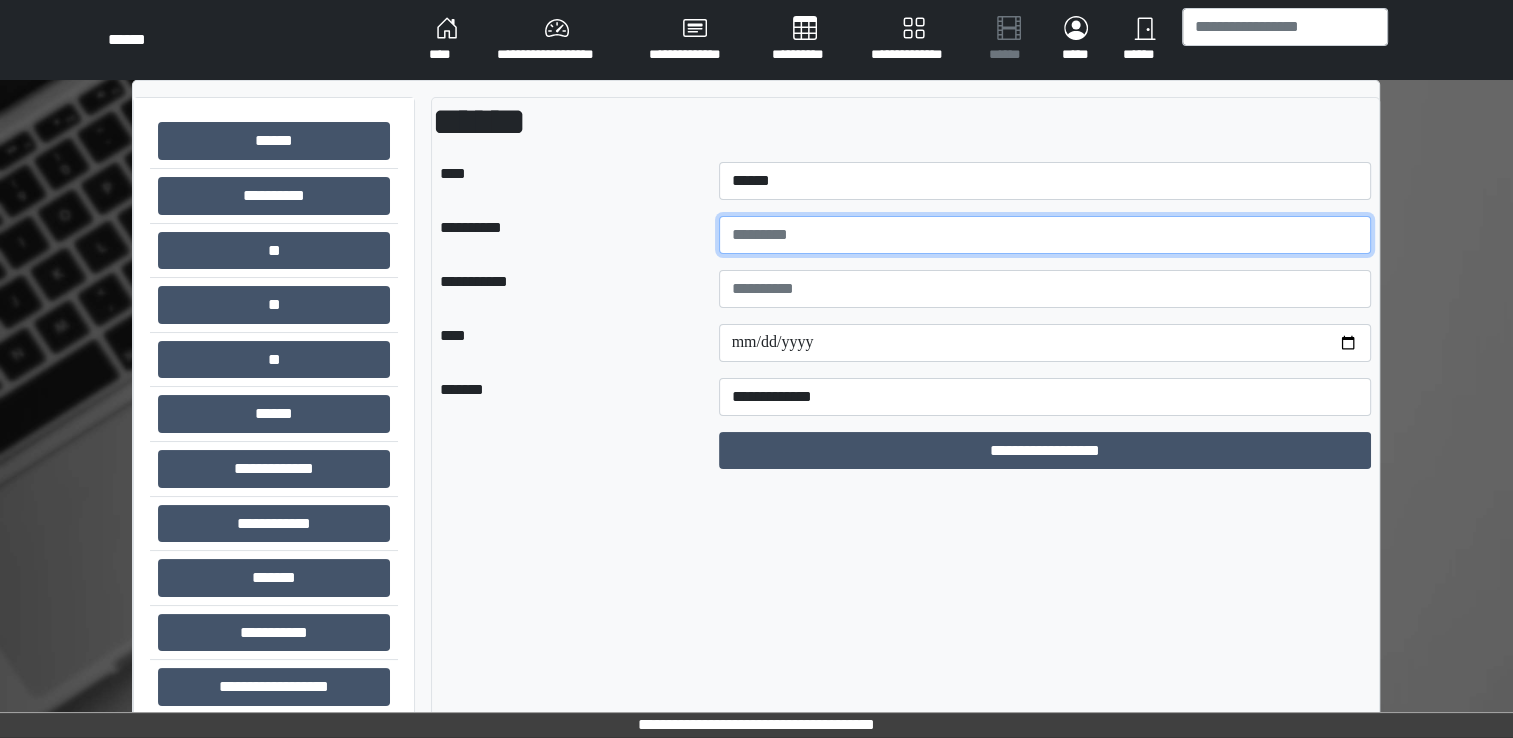 click at bounding box center (1045, 235) 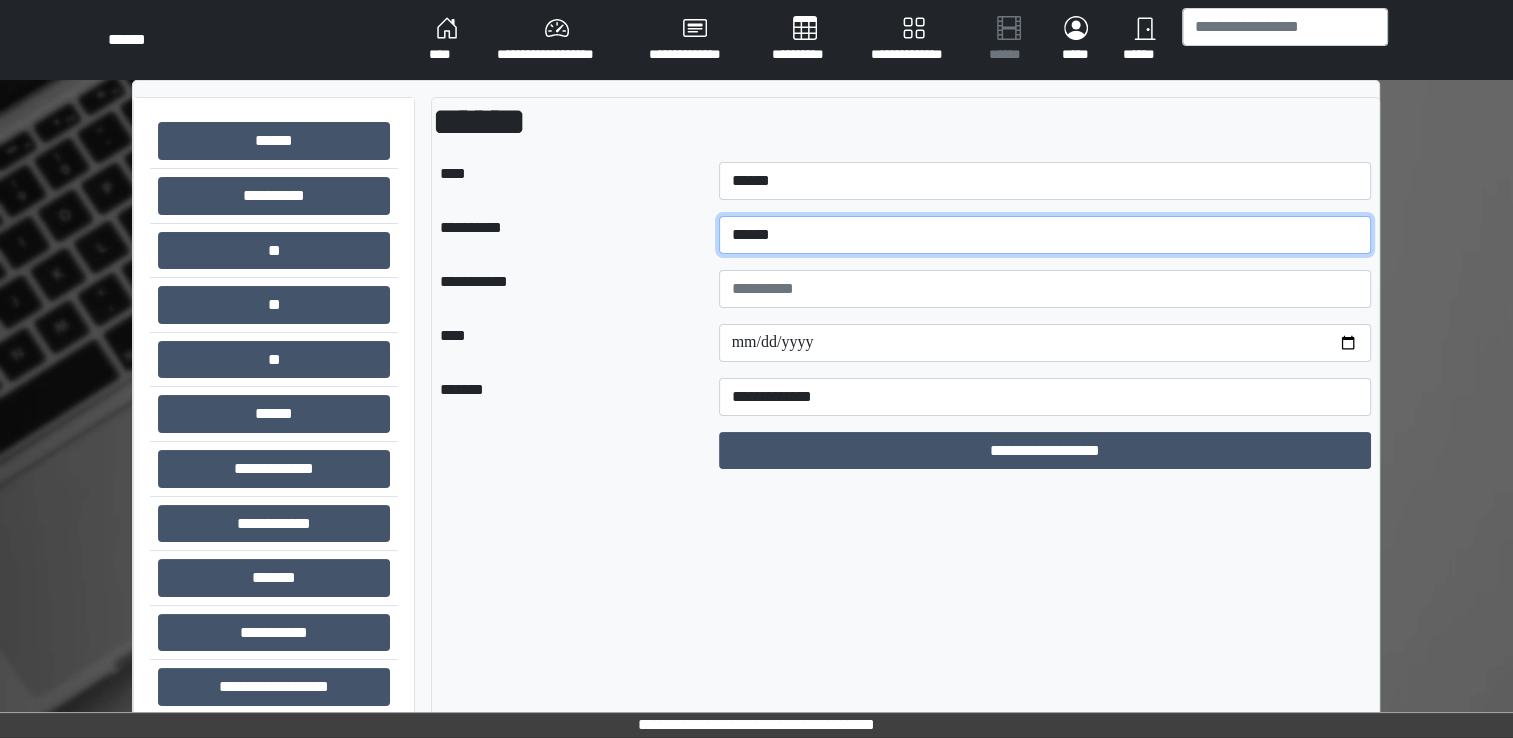 type on "******" 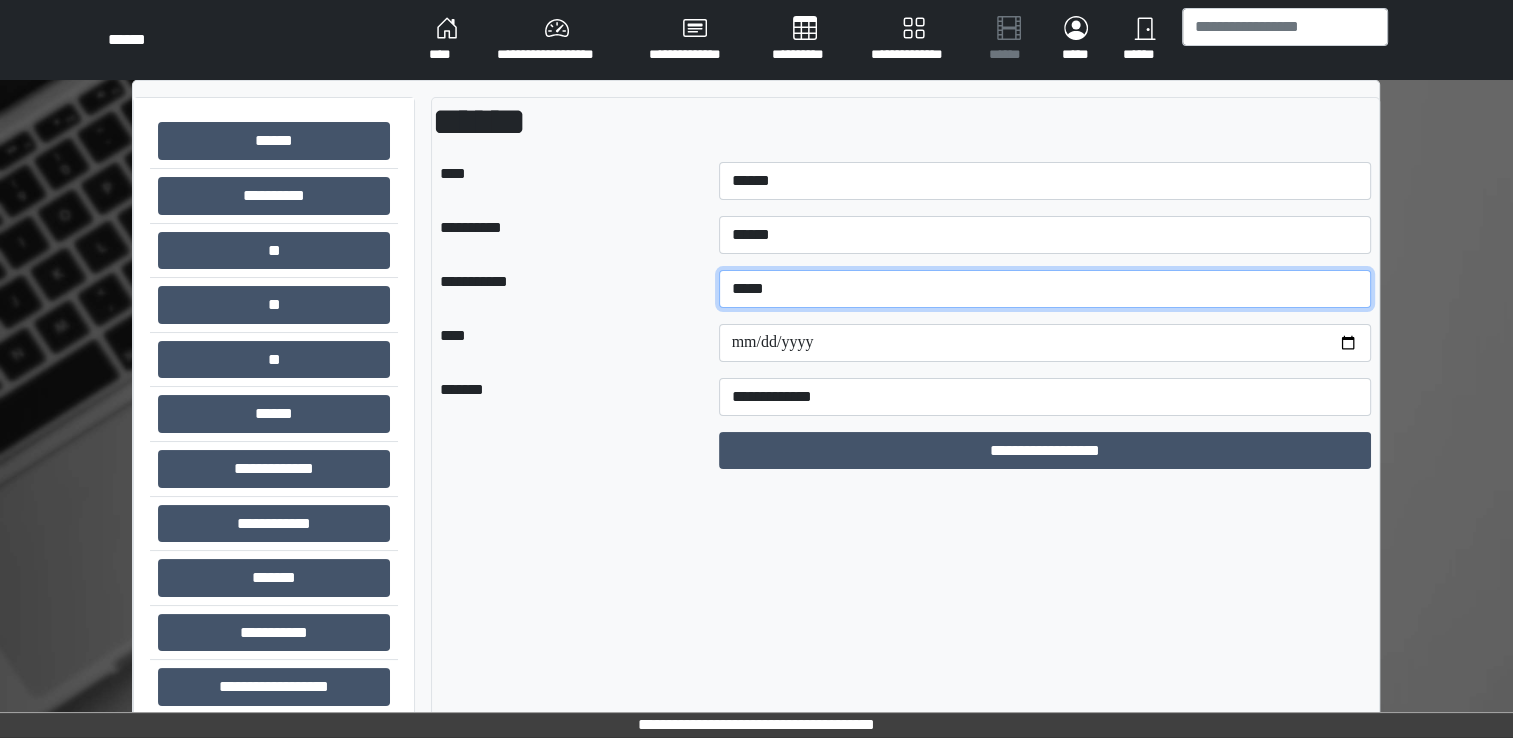 type on "*****" 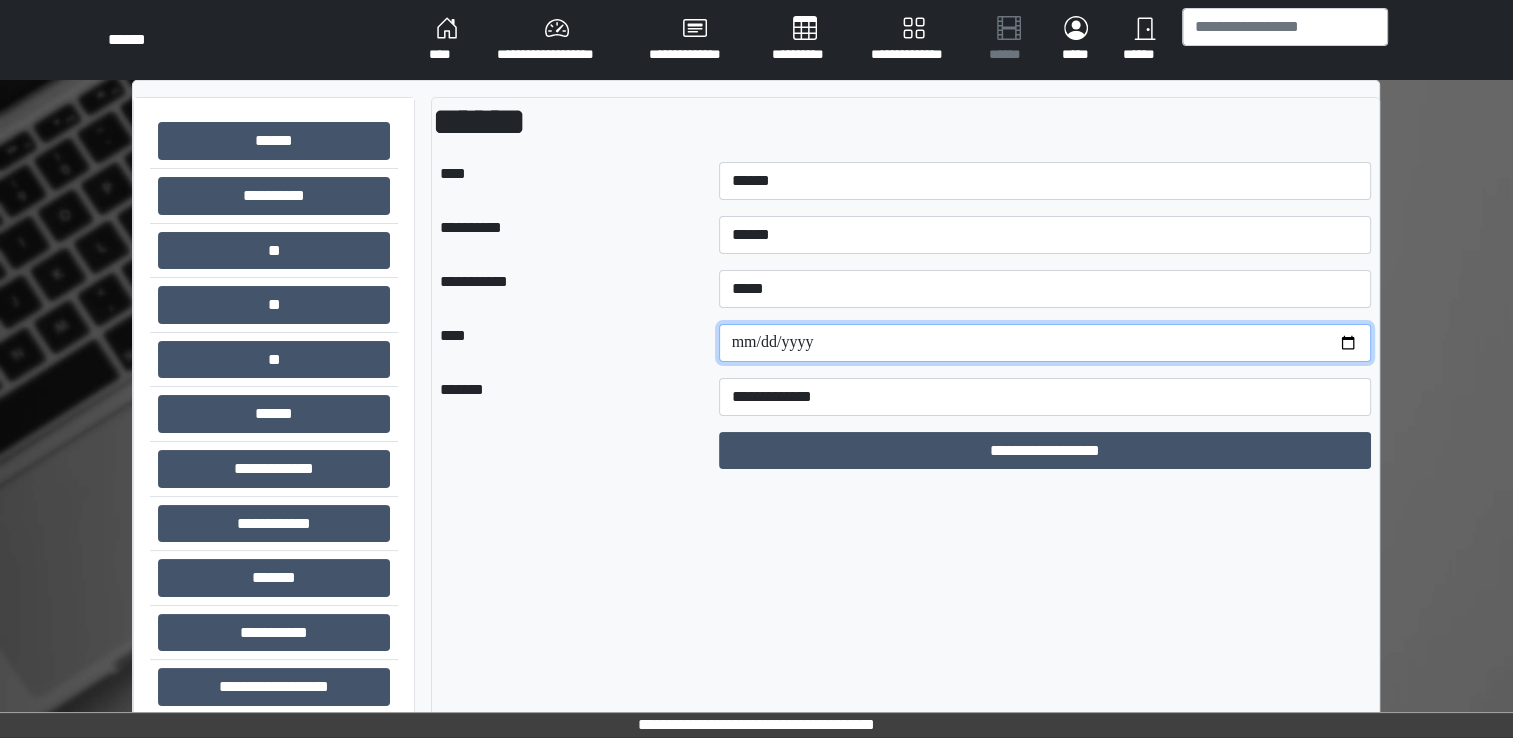 type on "**********" 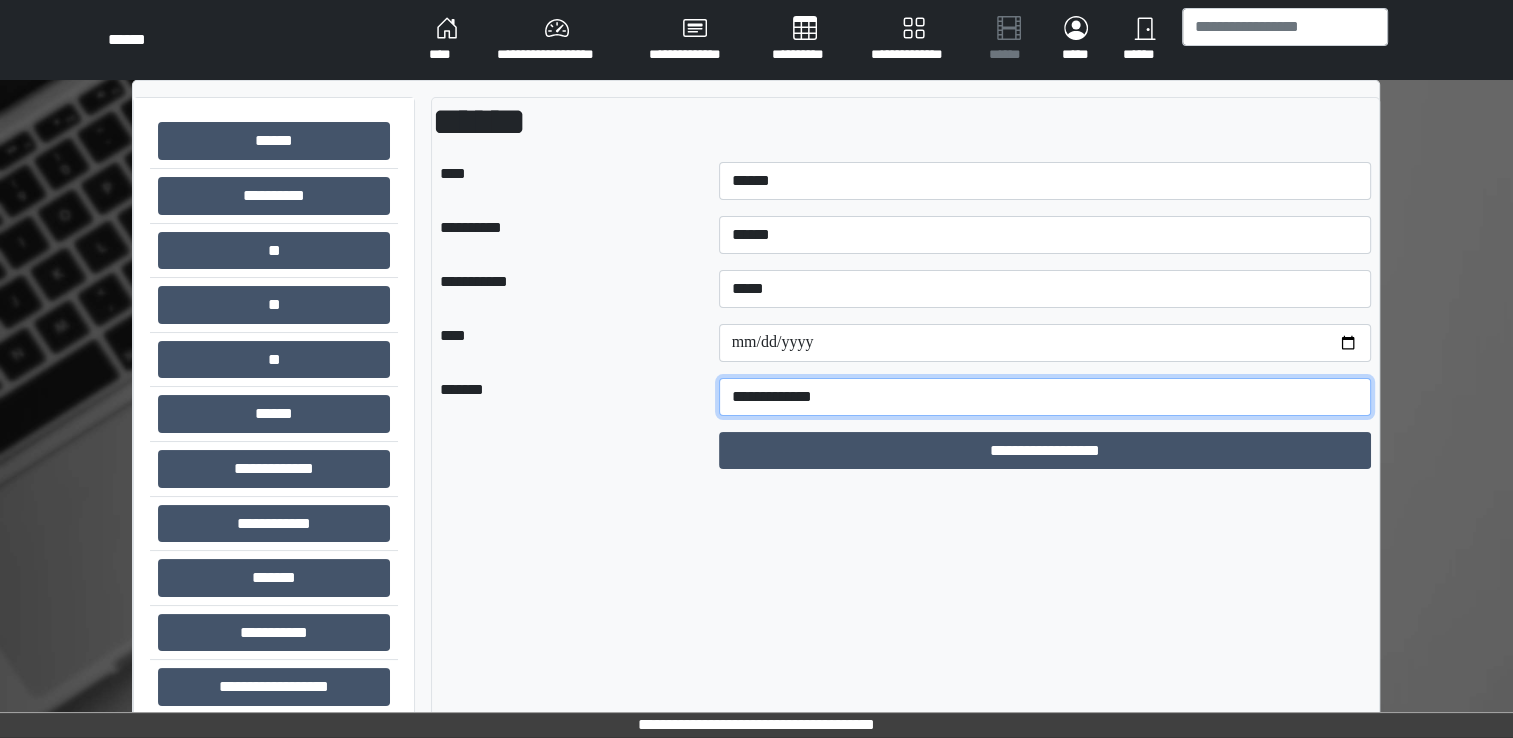 click on "**********" at bounding box center [1045, 397] 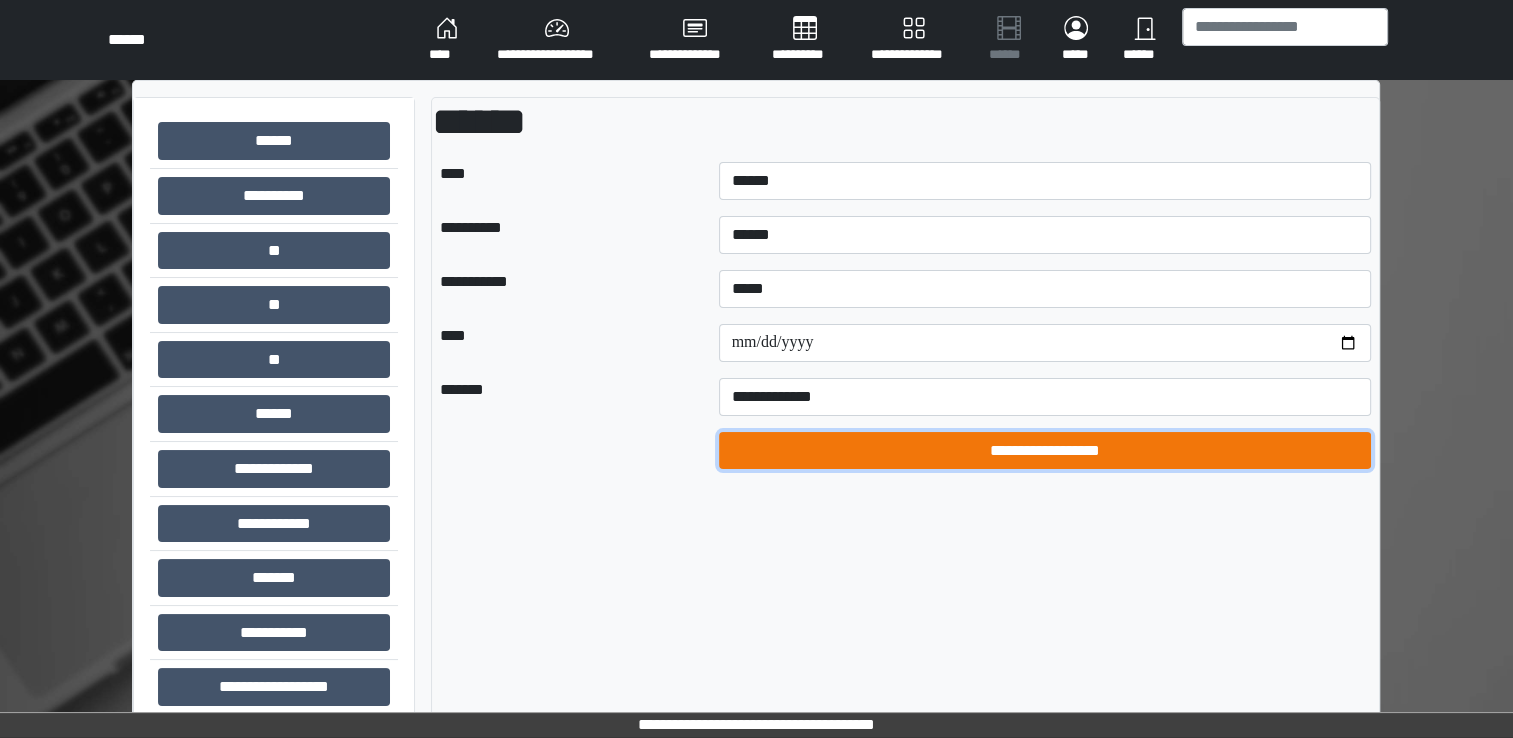 click on "**********" at bounding box center [1045, 451] 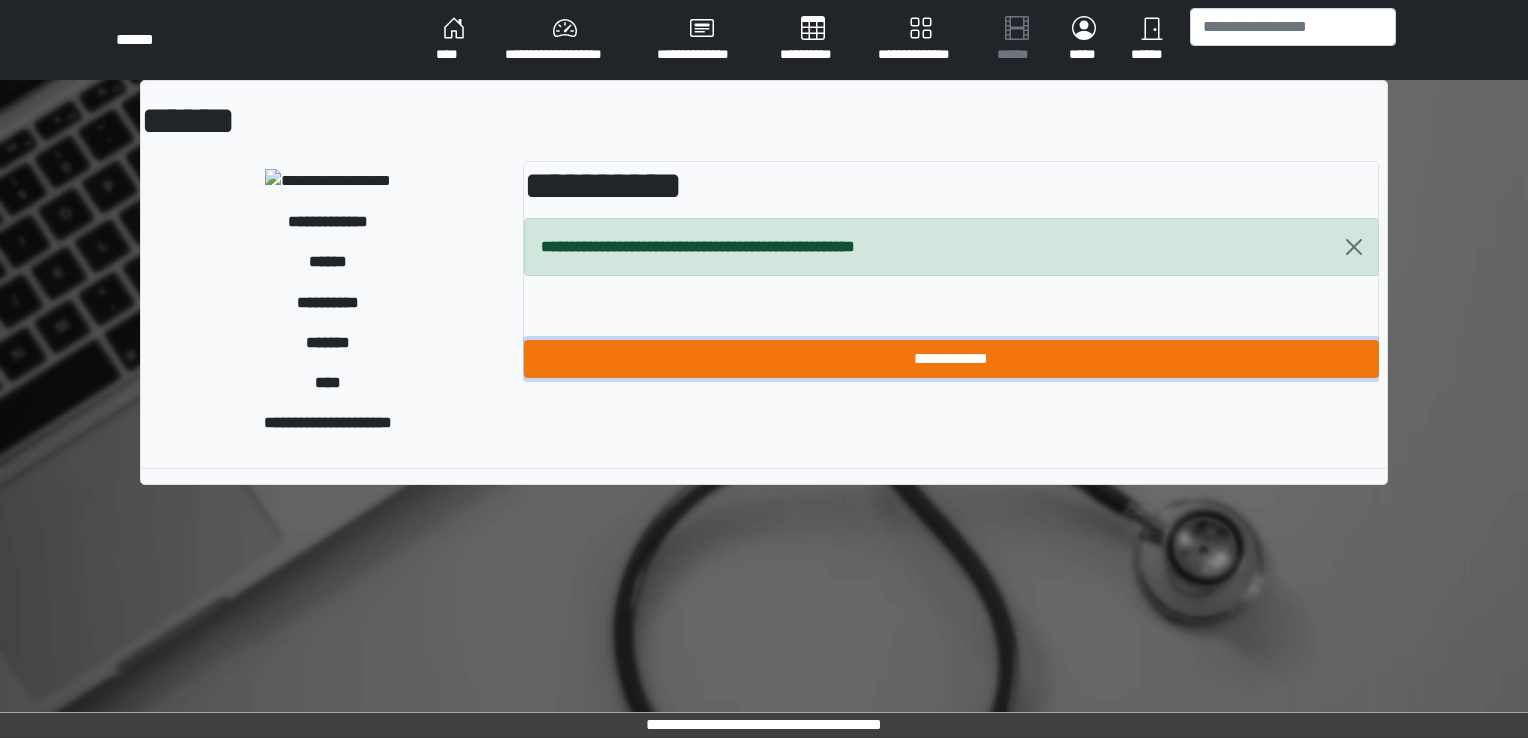 click on "**********" at bounding box center (951, 359) 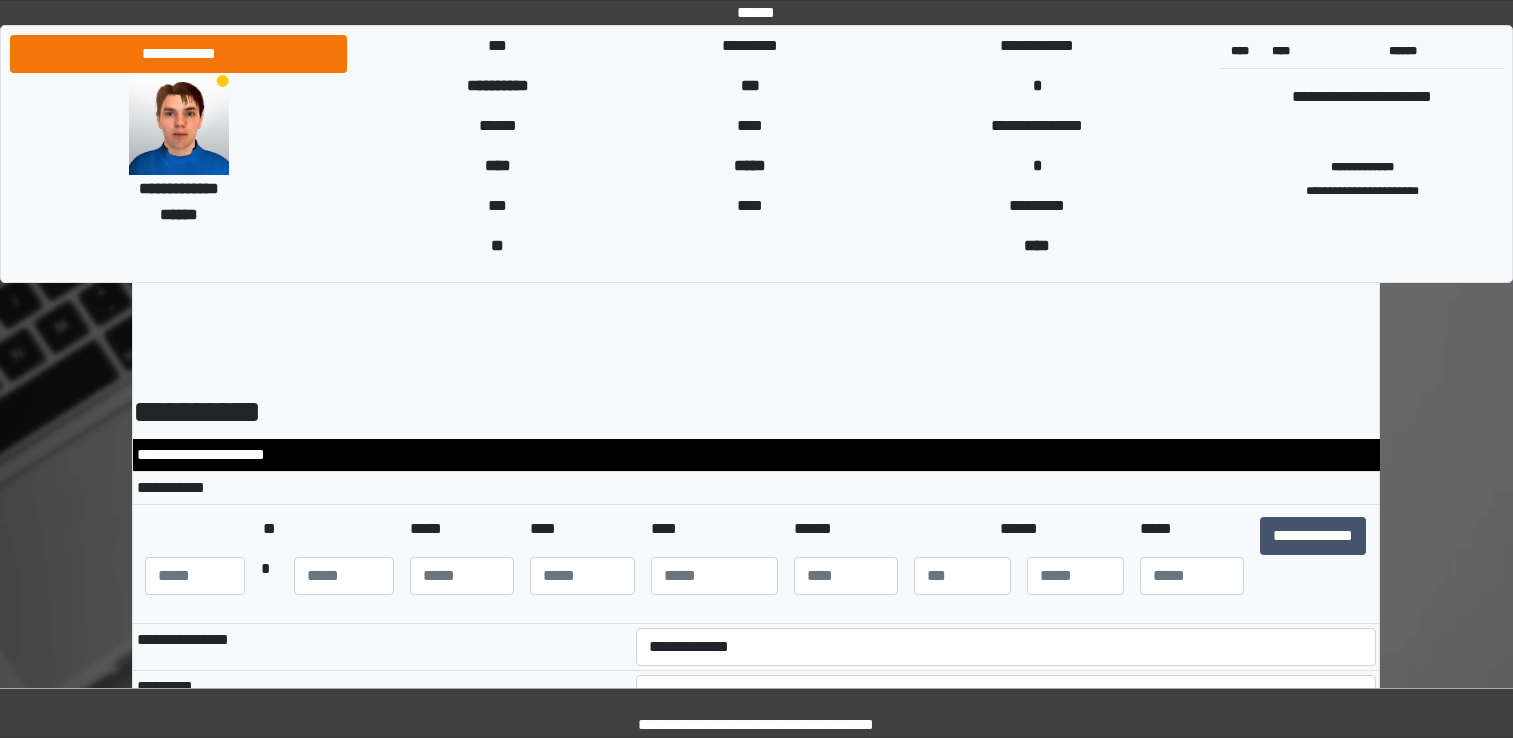 scroll, scrollTop: 0, scrollLeft: 0, axis: both 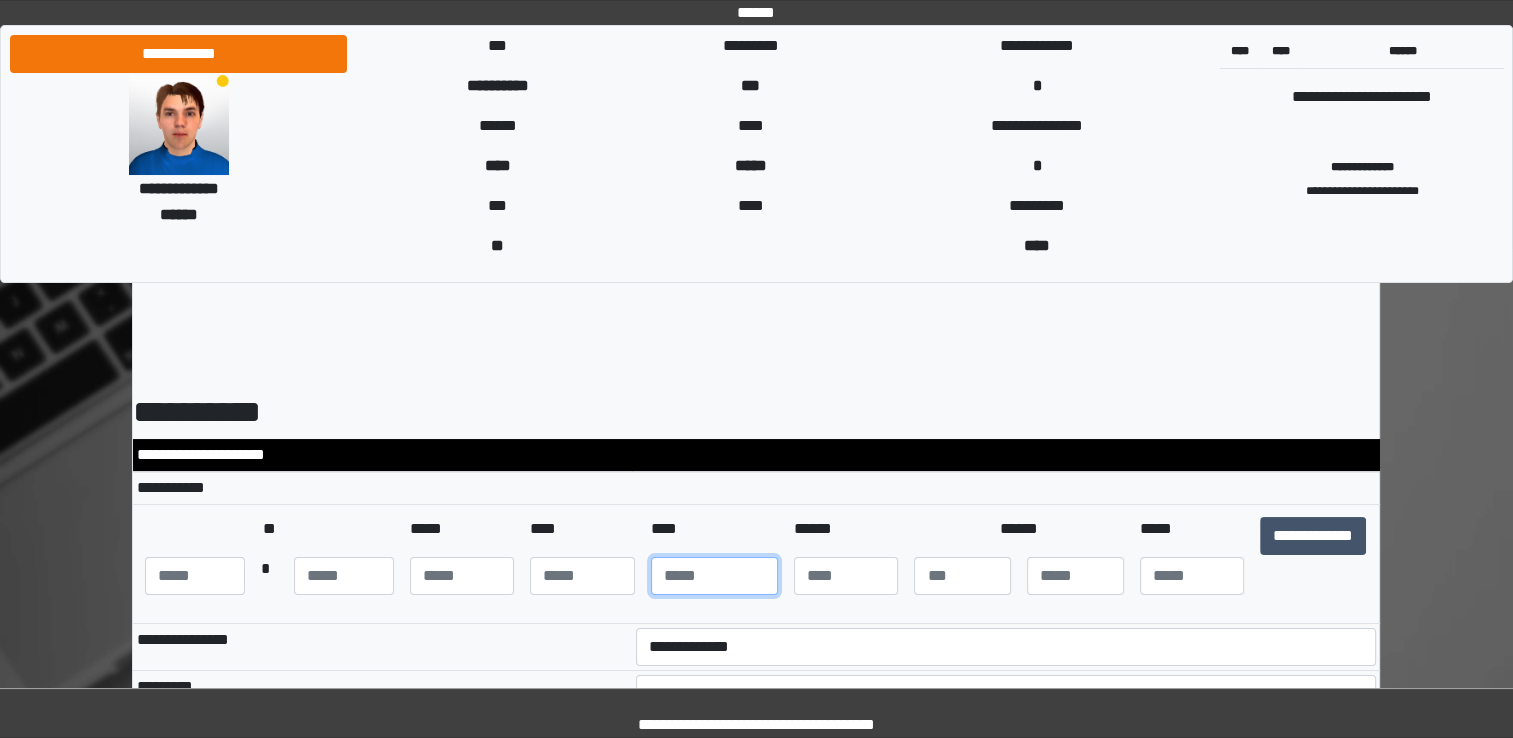 click at bounding box center (714, 576) 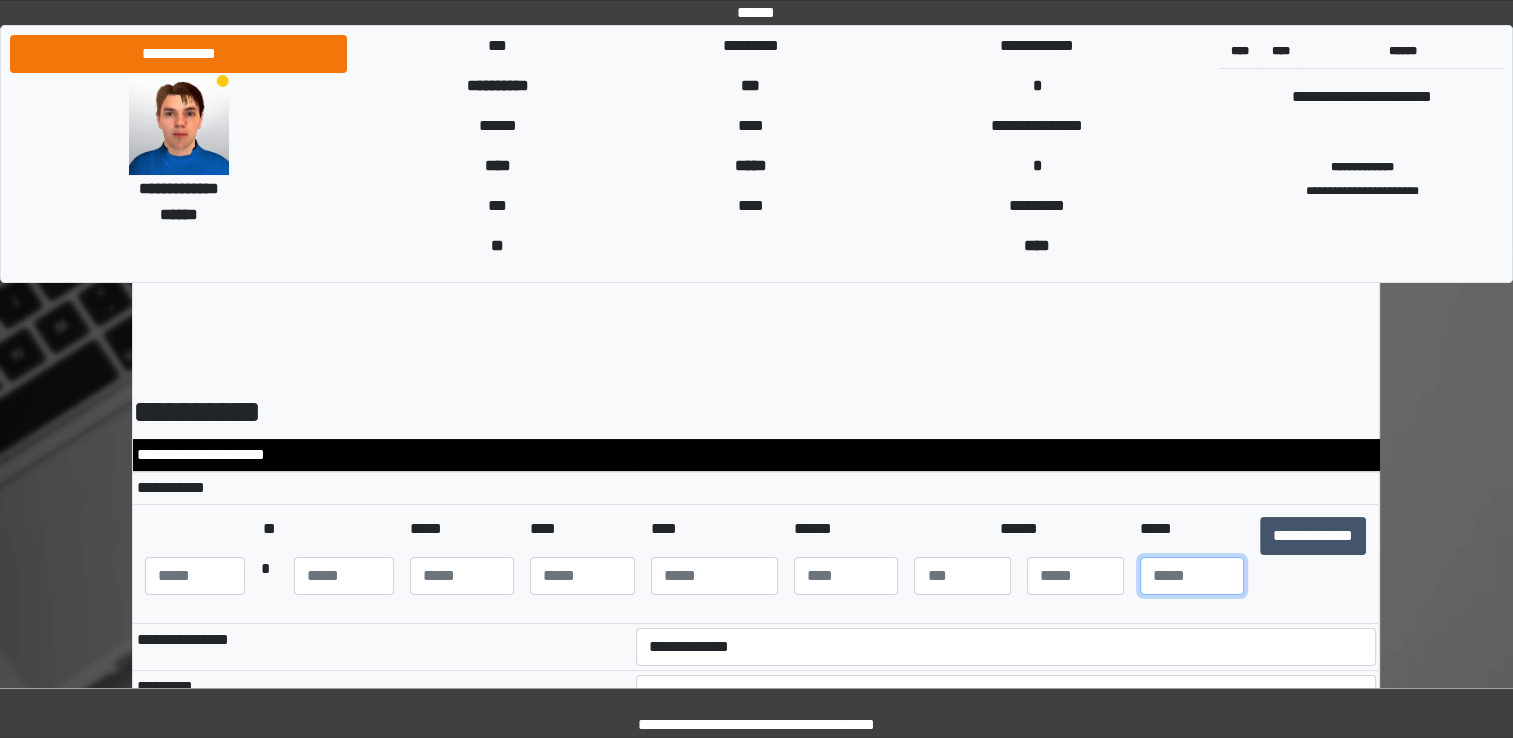 click at bounding box center [1192, 576] 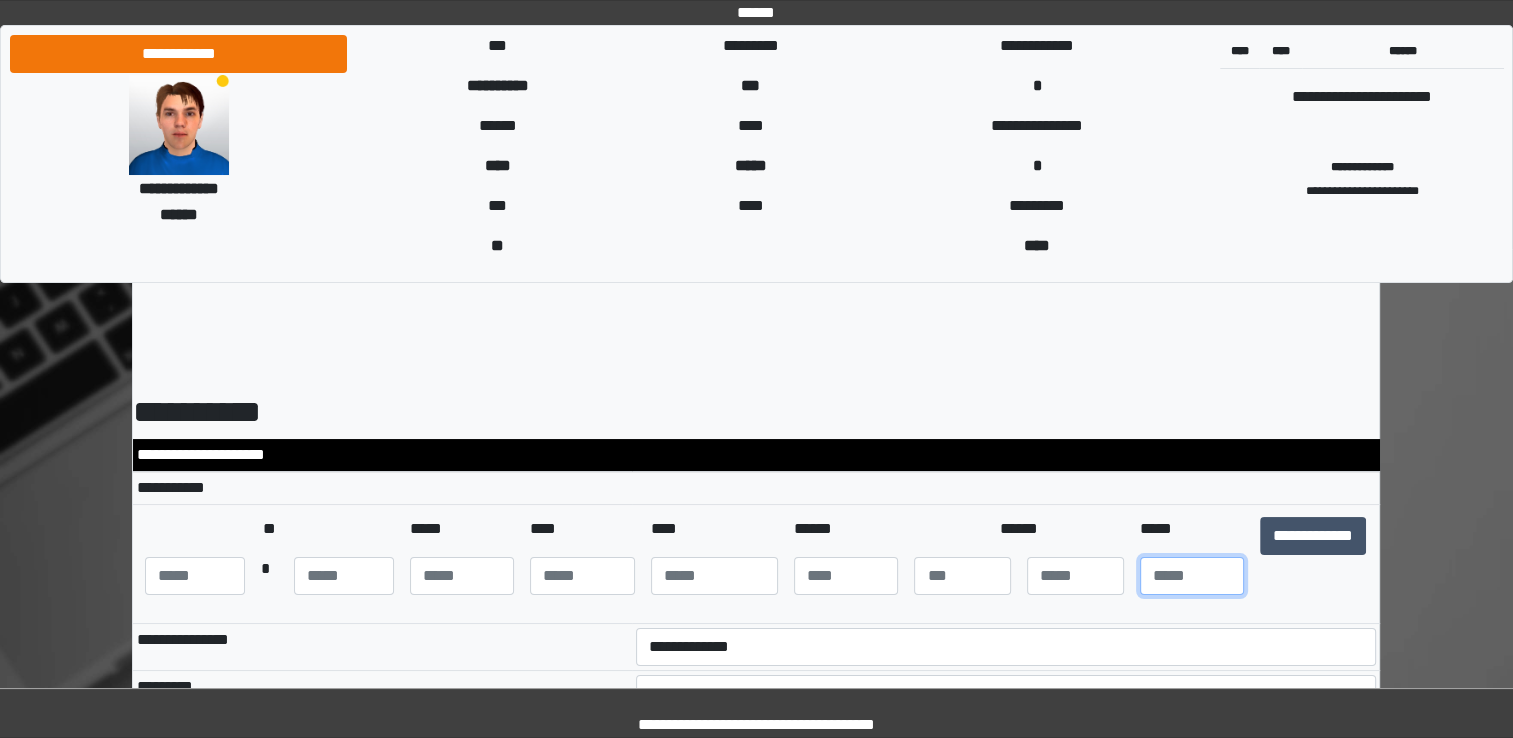 type on "**" 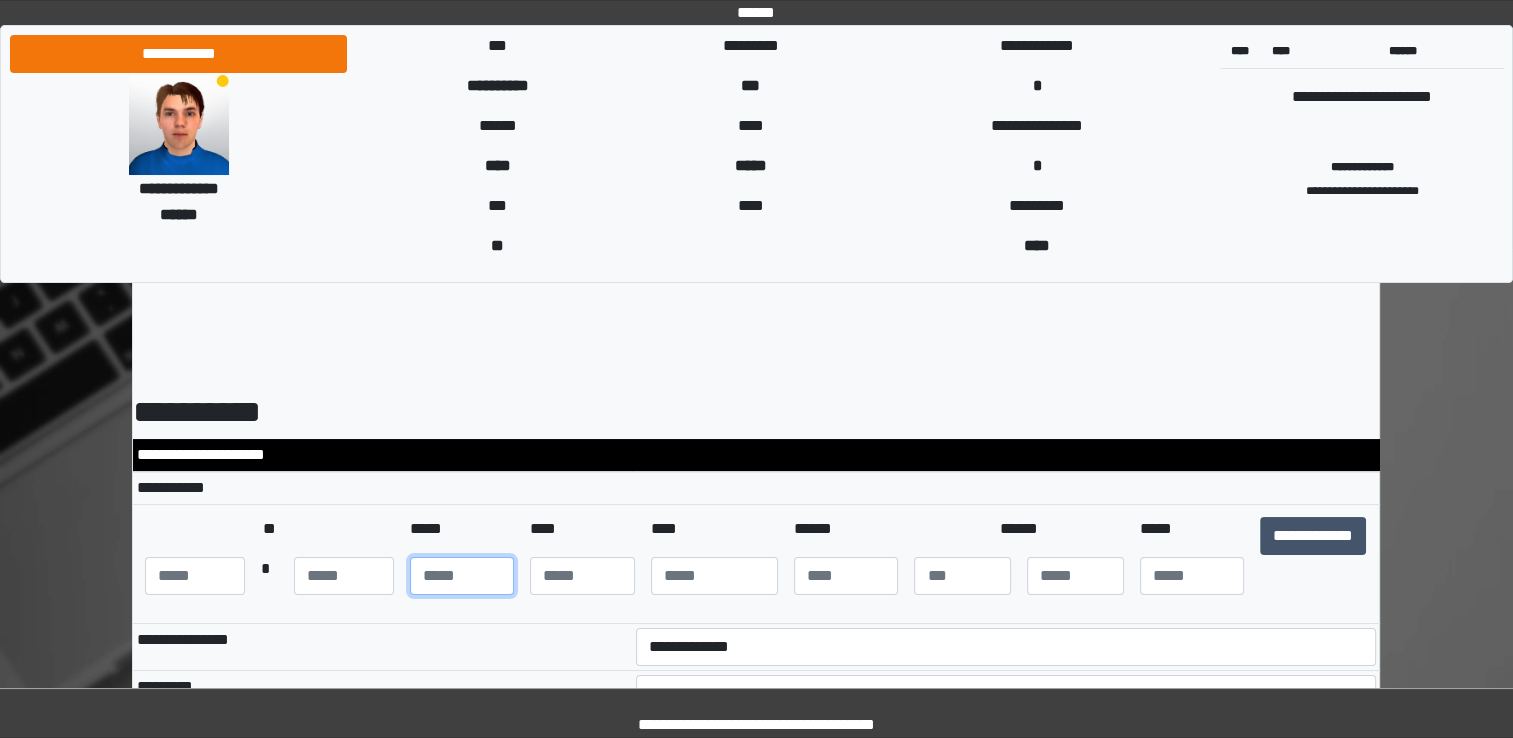click at bounding box center [462, 576] 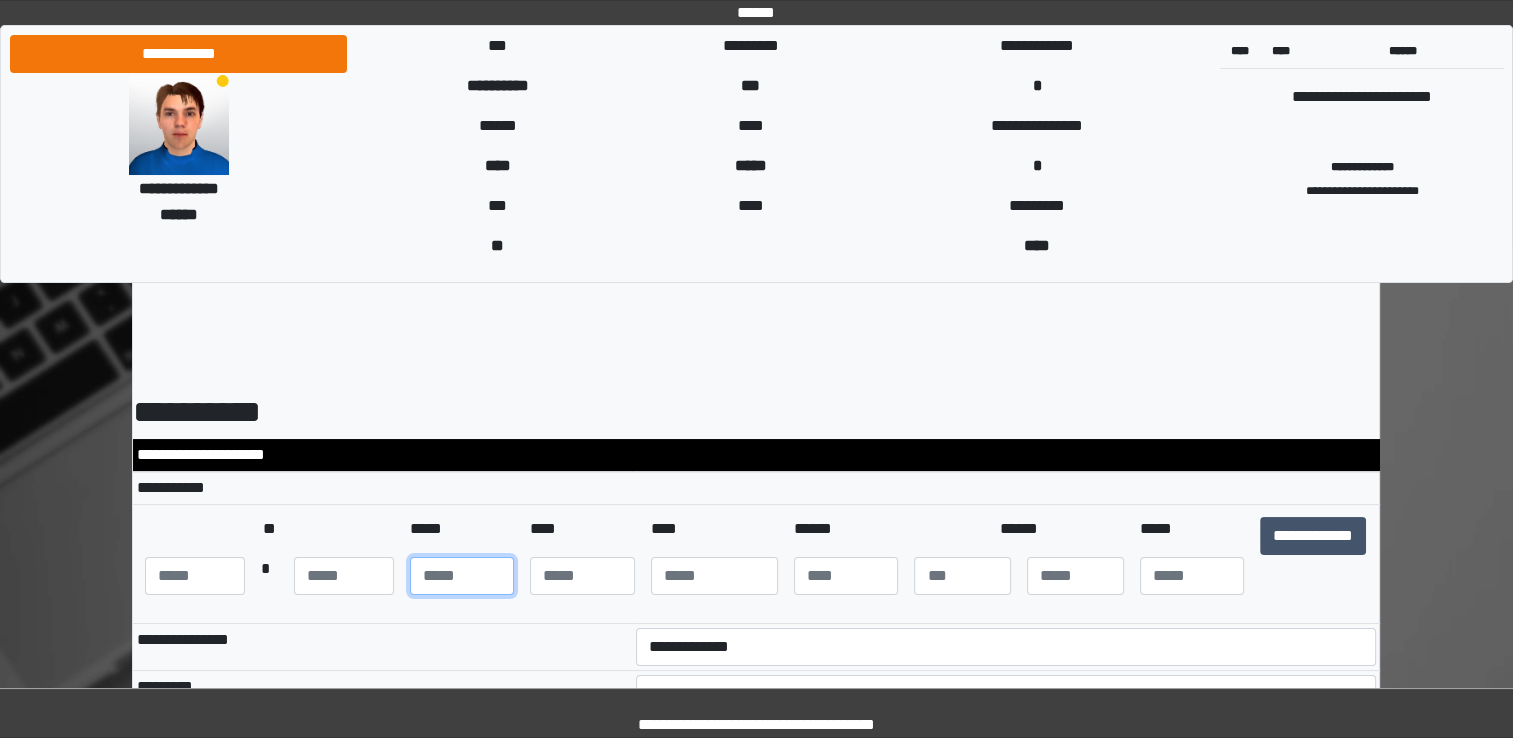 type on "**" 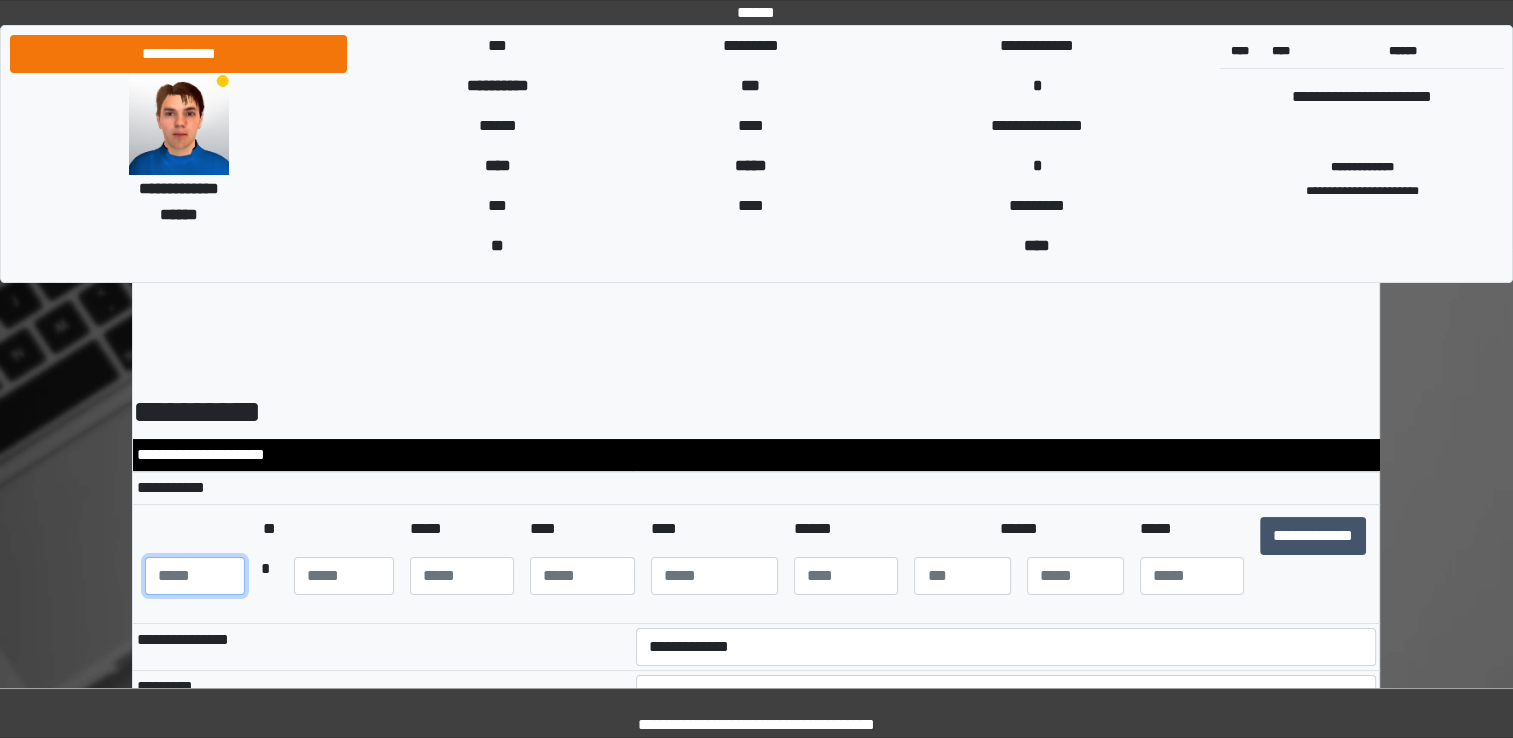 click at bounding box center [195, 576] 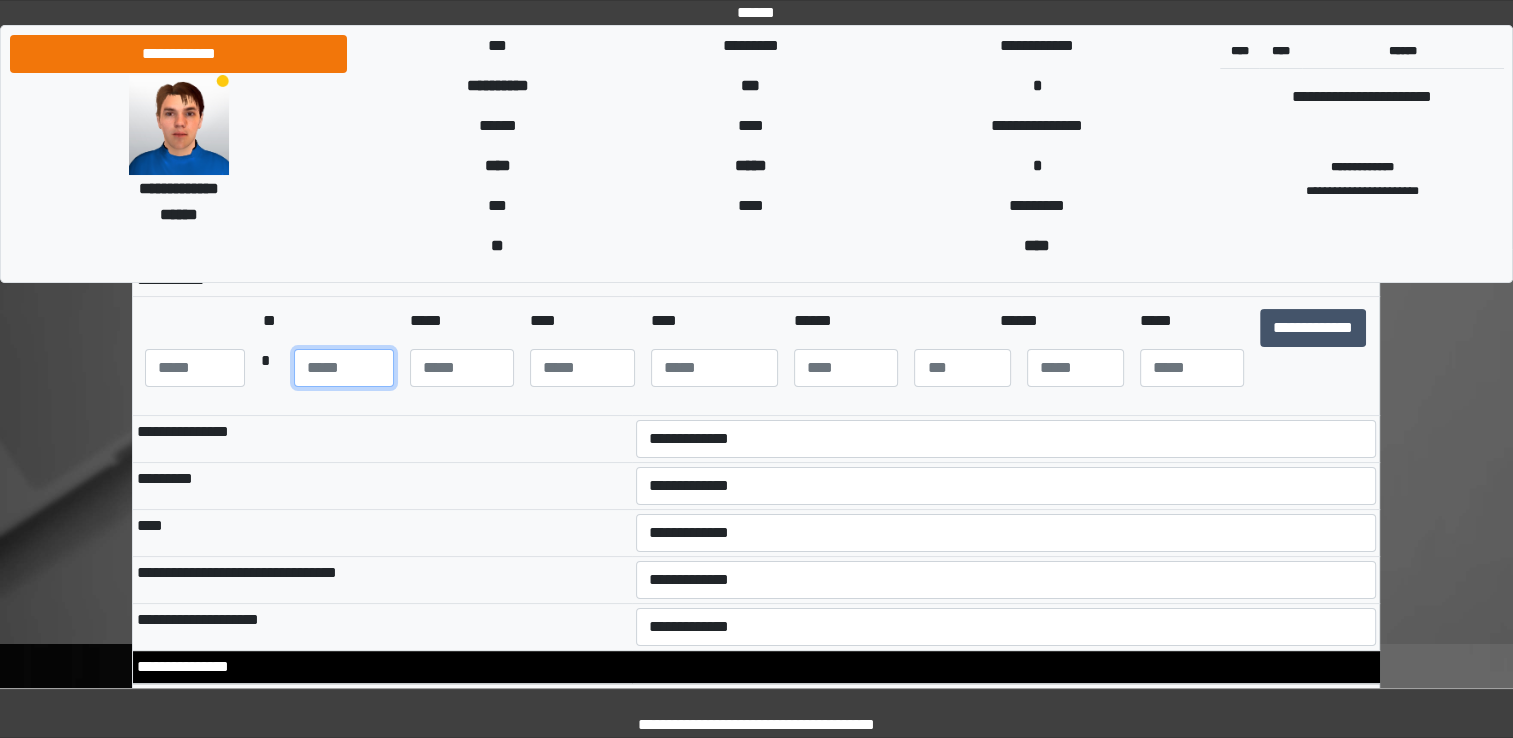 scroll, scrollTop: 224, scrollLeft: 0, axis: vertical 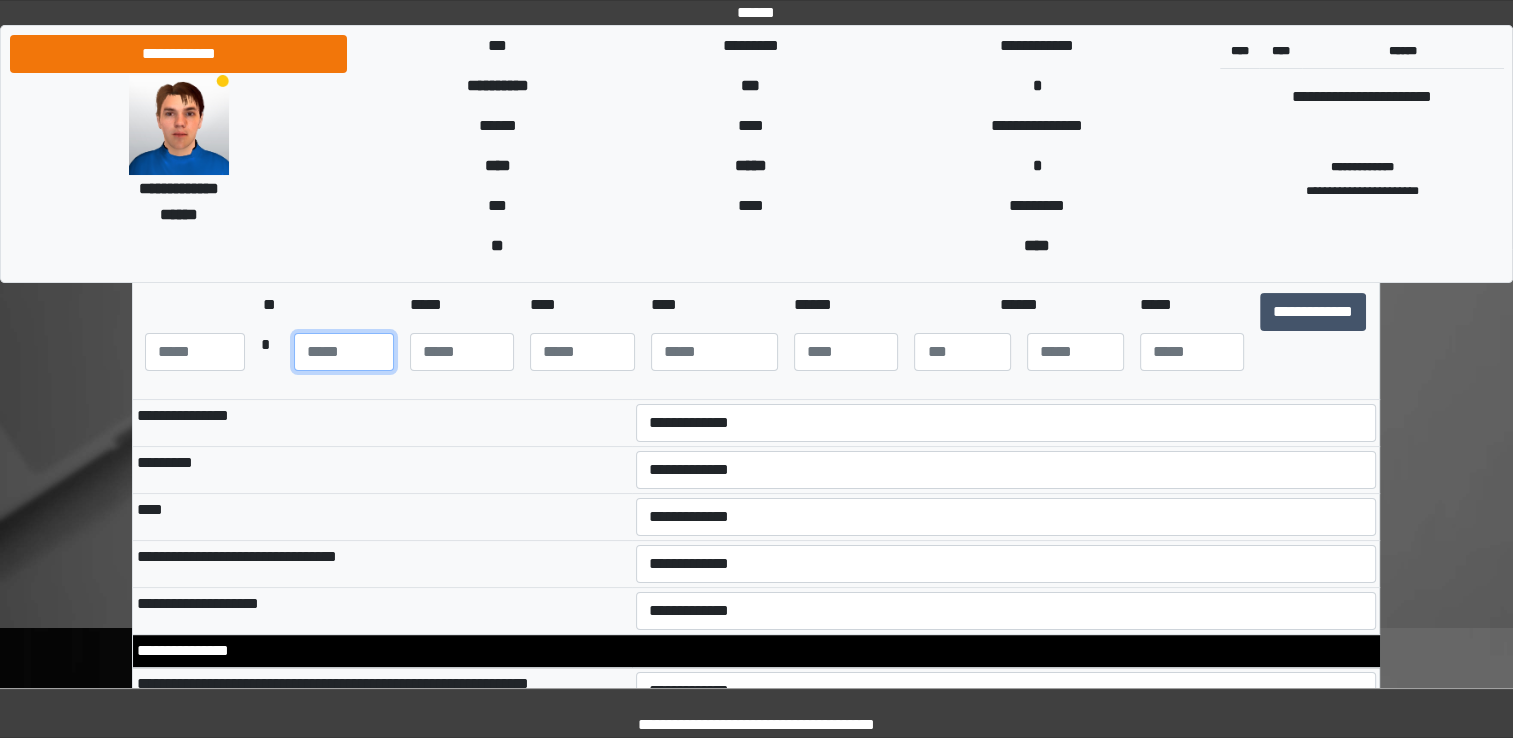 type on "**" 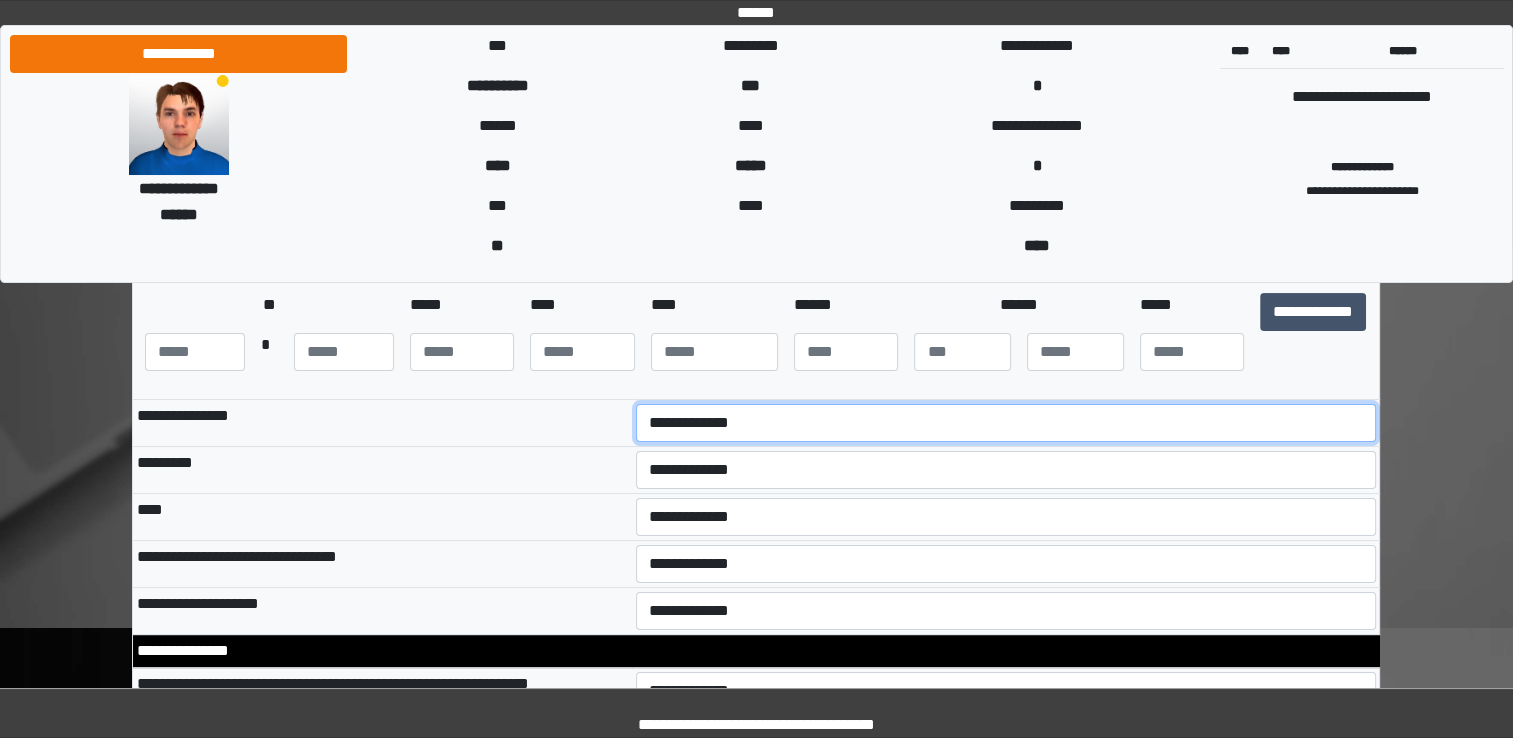 click on "**********" at bounding box center [1006, 423] 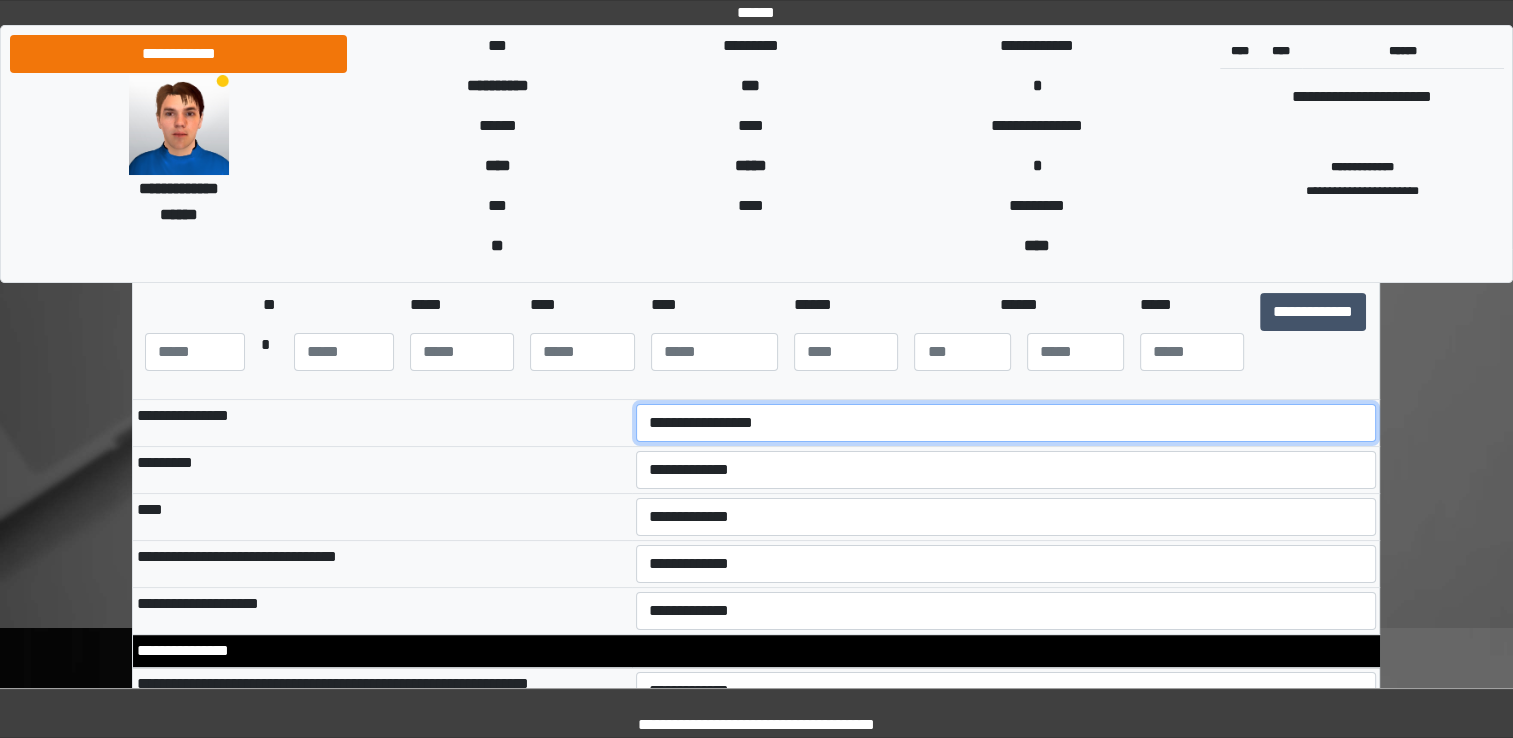 click on "**********" at bounding box center [1006, 423] 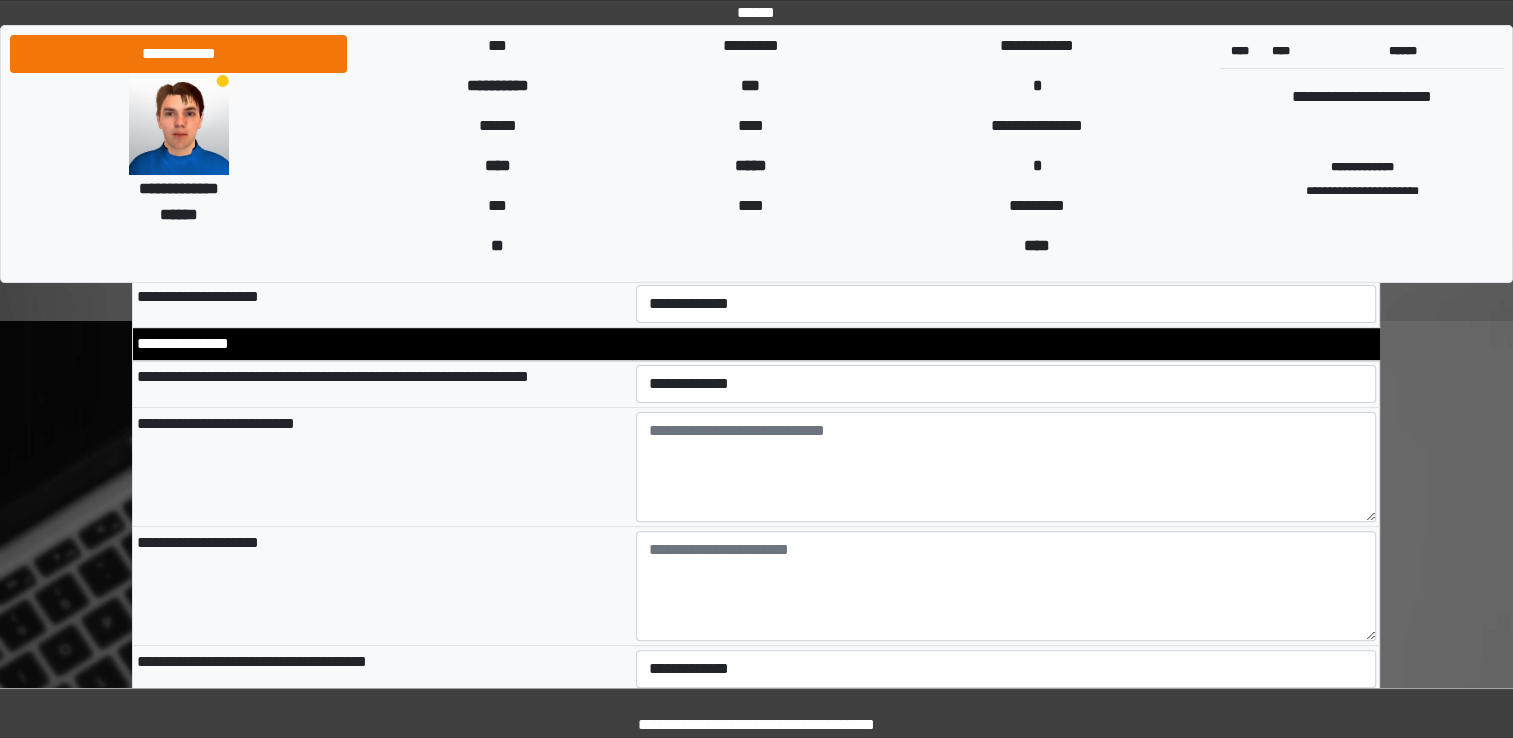 scroll, scrollTop: 532, scrollLeft: 0, axis: vertical 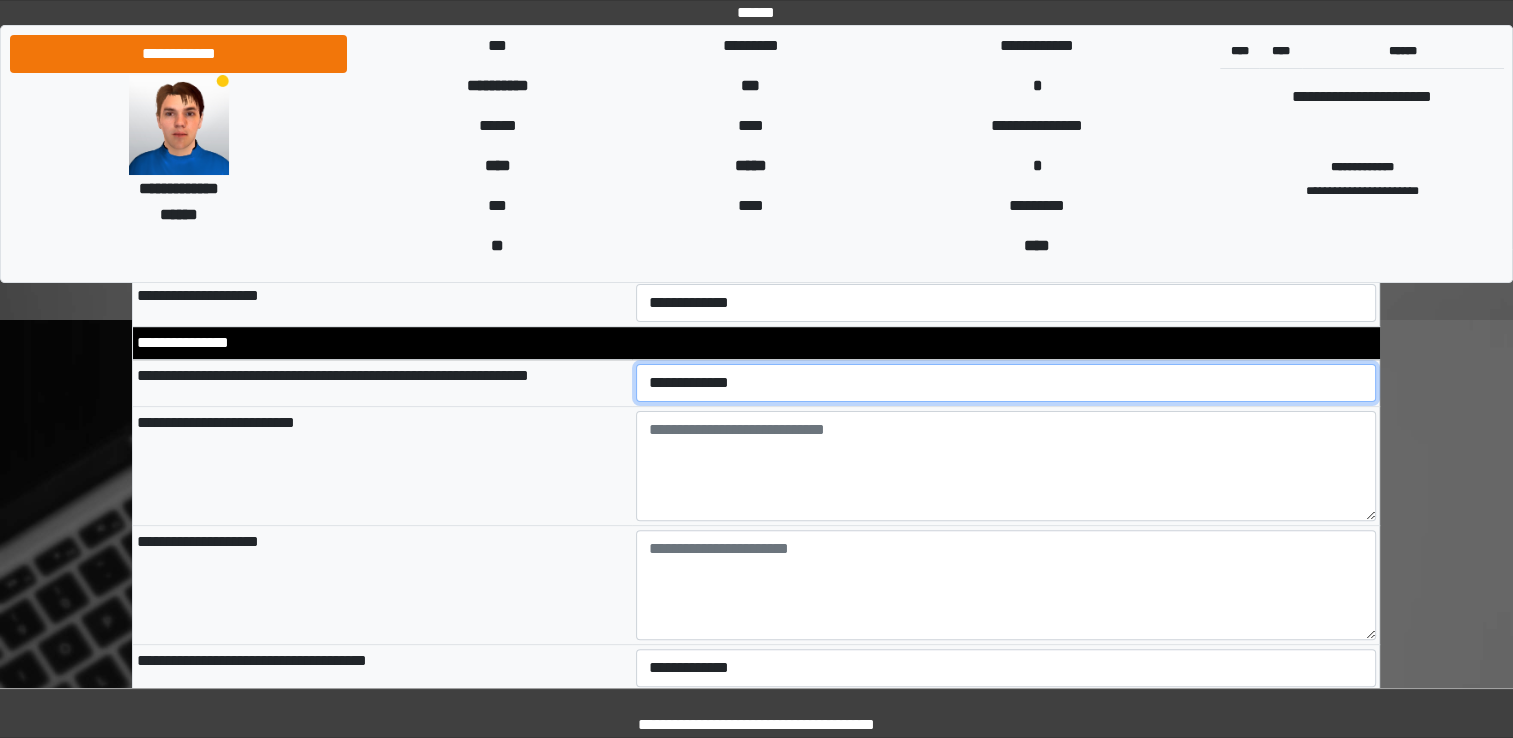 click on "**********" at bounding box center (1006, 383) 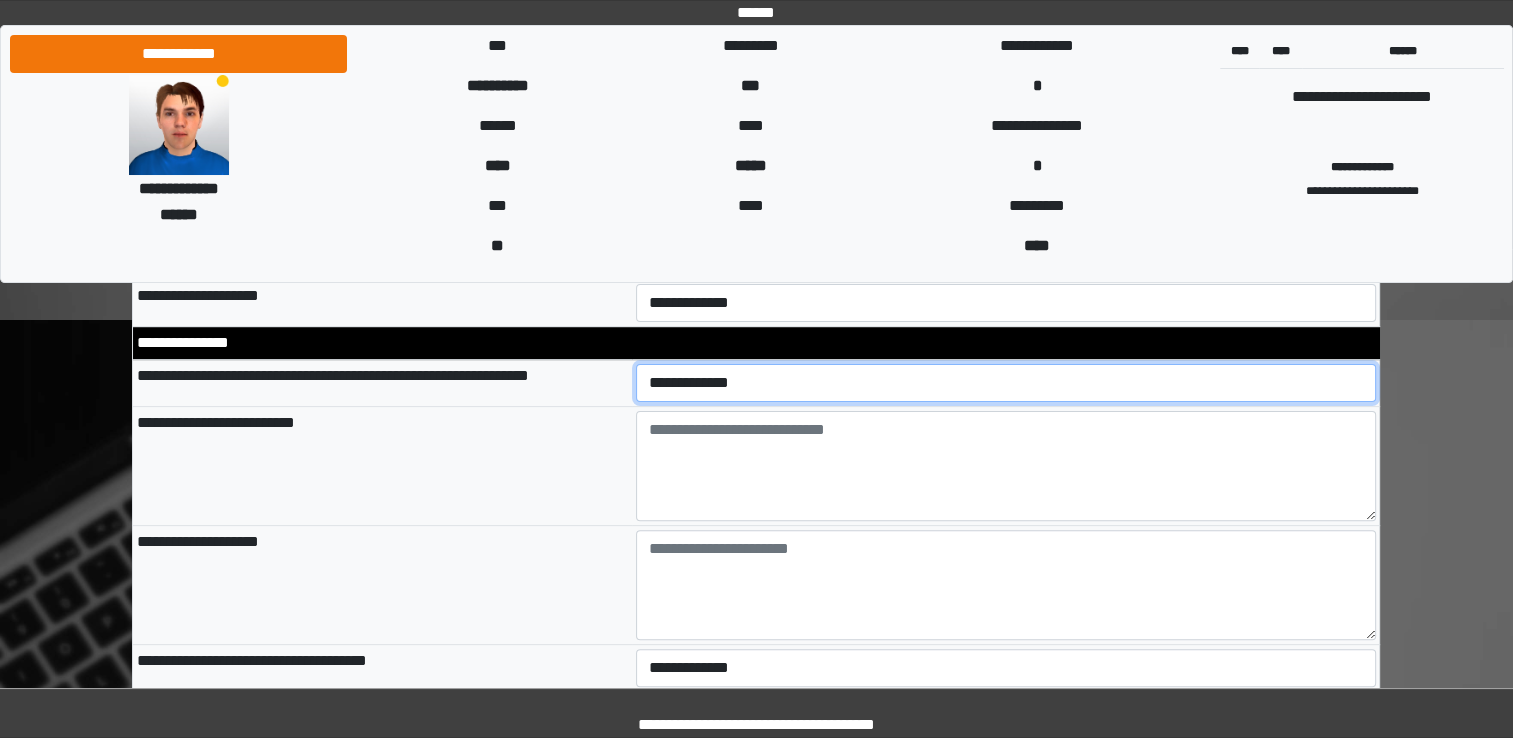 select on "*" 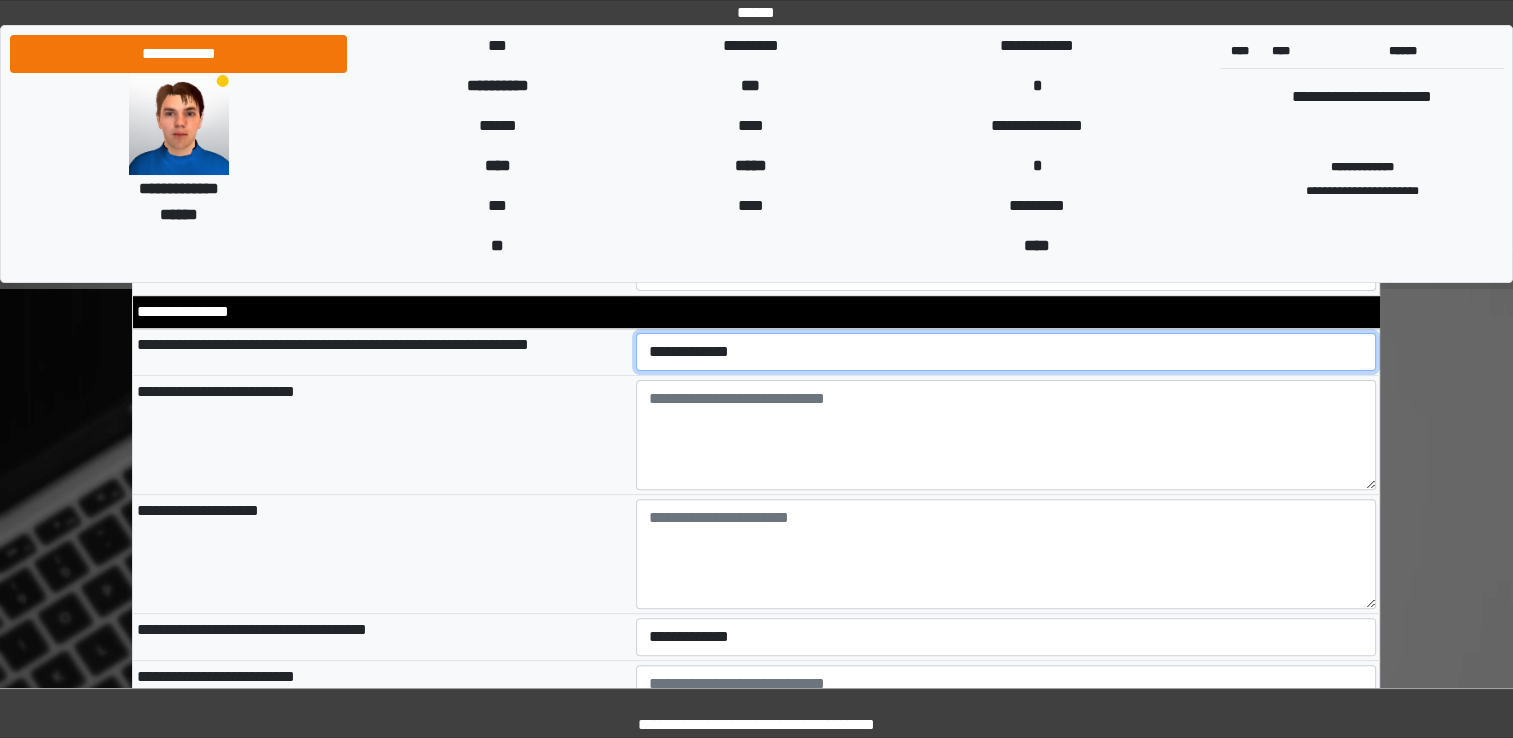scroll, scrollTop: 575, scrollLeft: 0, axis: vertical 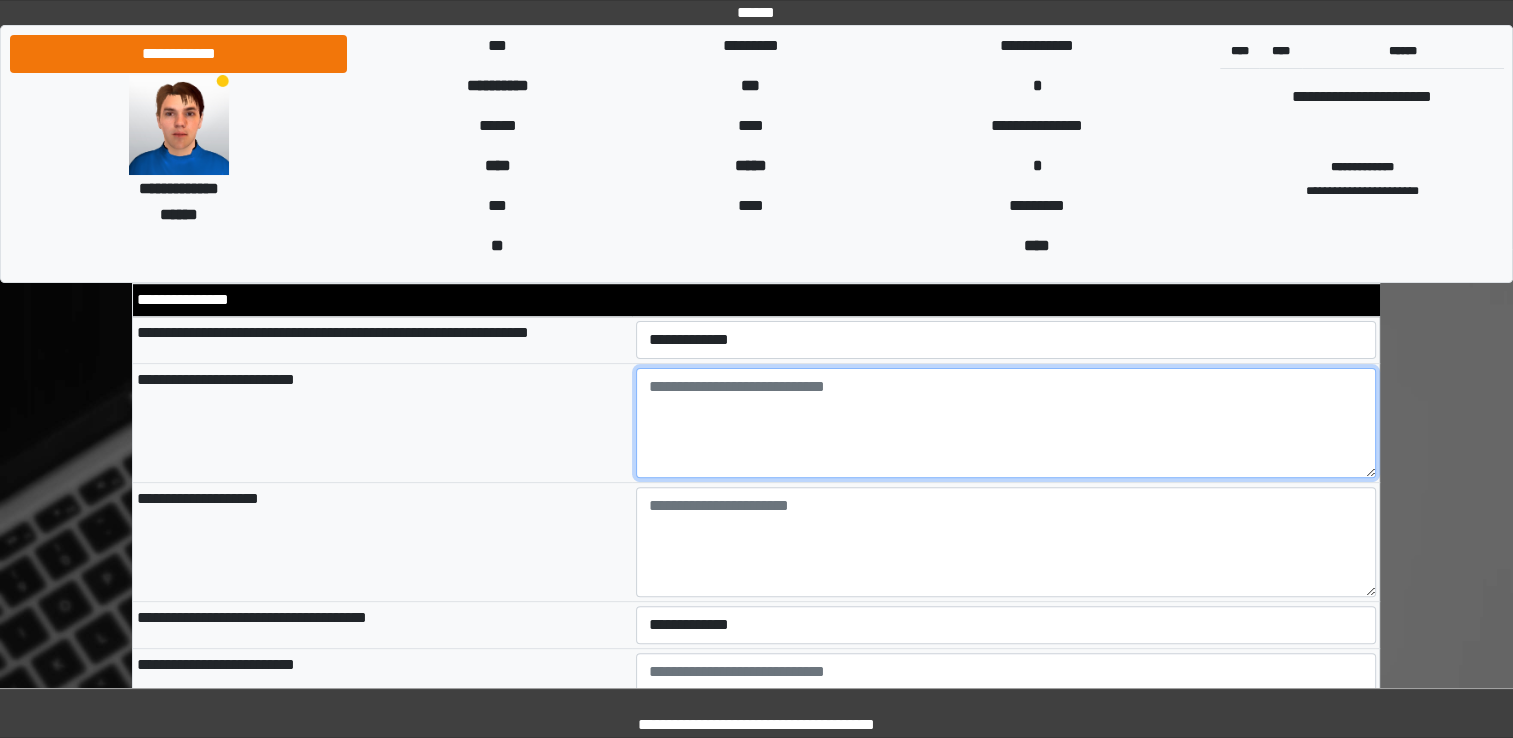 click at bounding box center [1006, 423] 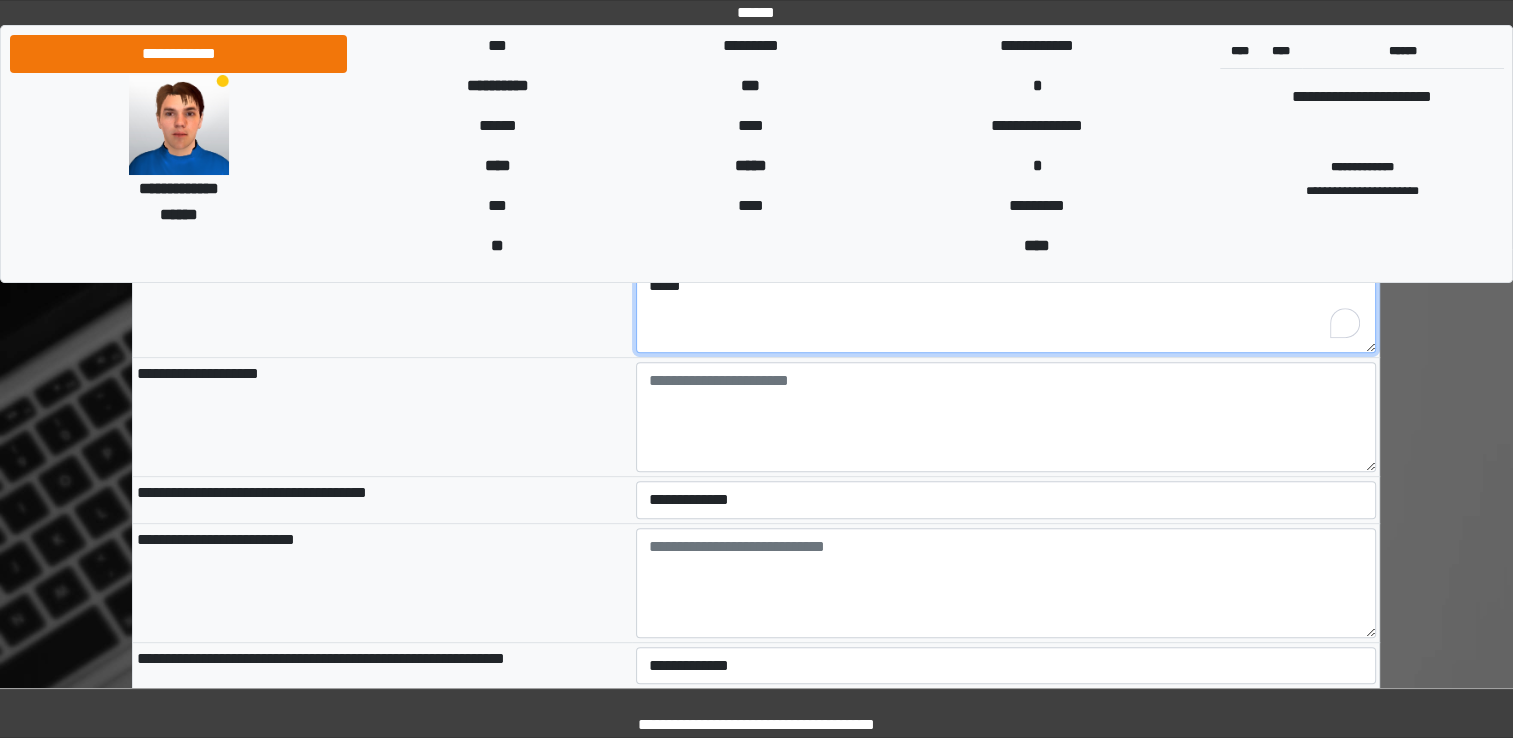 scroll, scrollTop: 702, scrollLeft: 0, axis: vertical 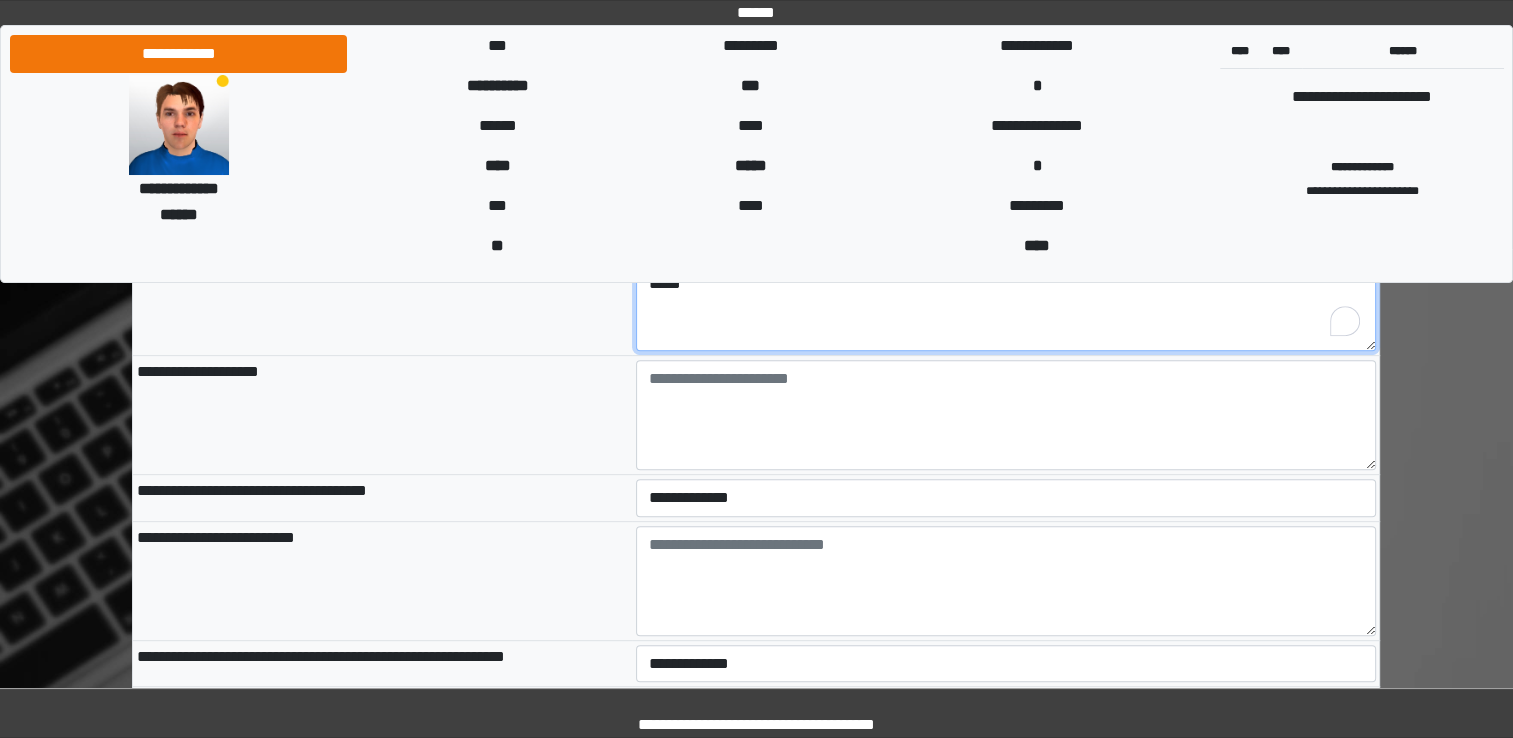 type on "**********" 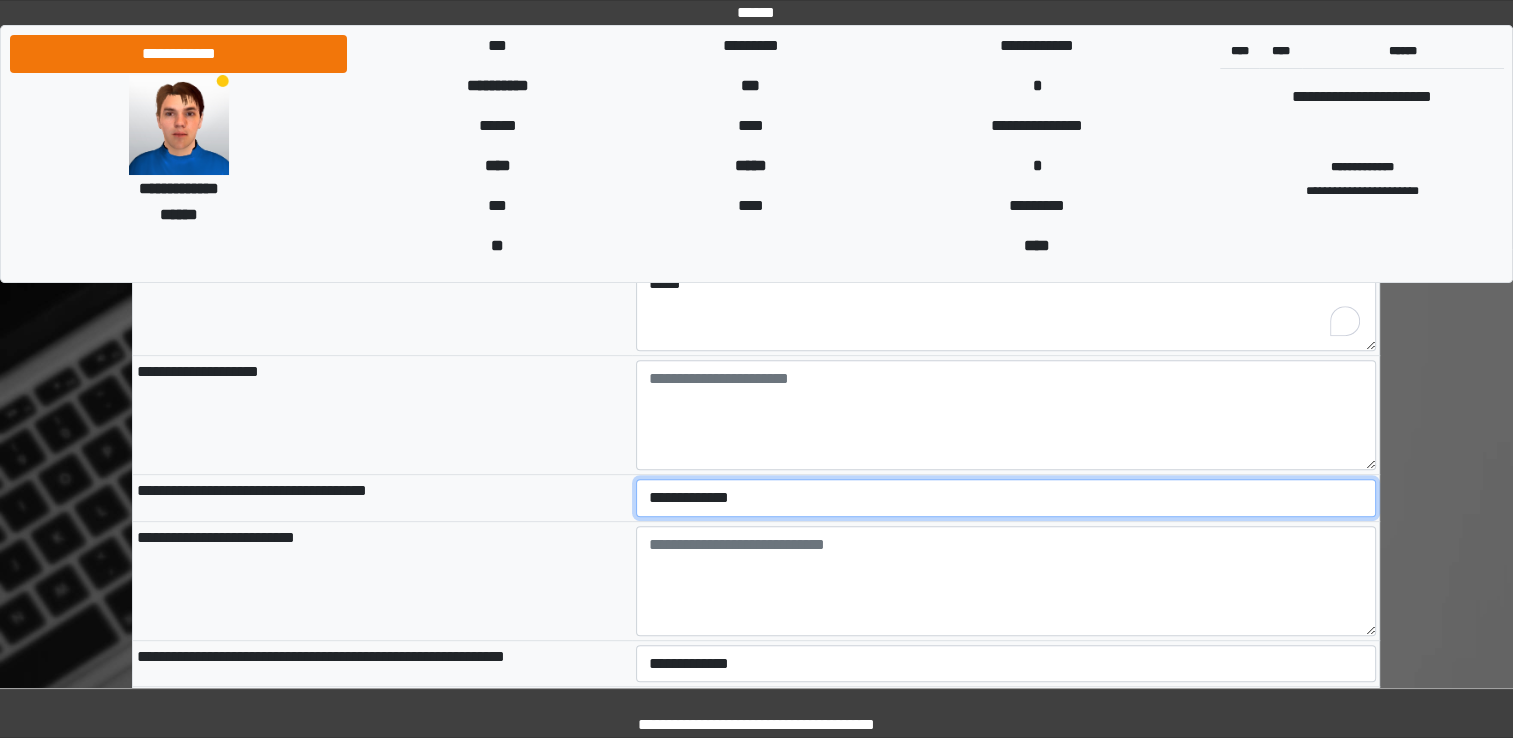 click on "**********" at bounding box center [1006, 498] 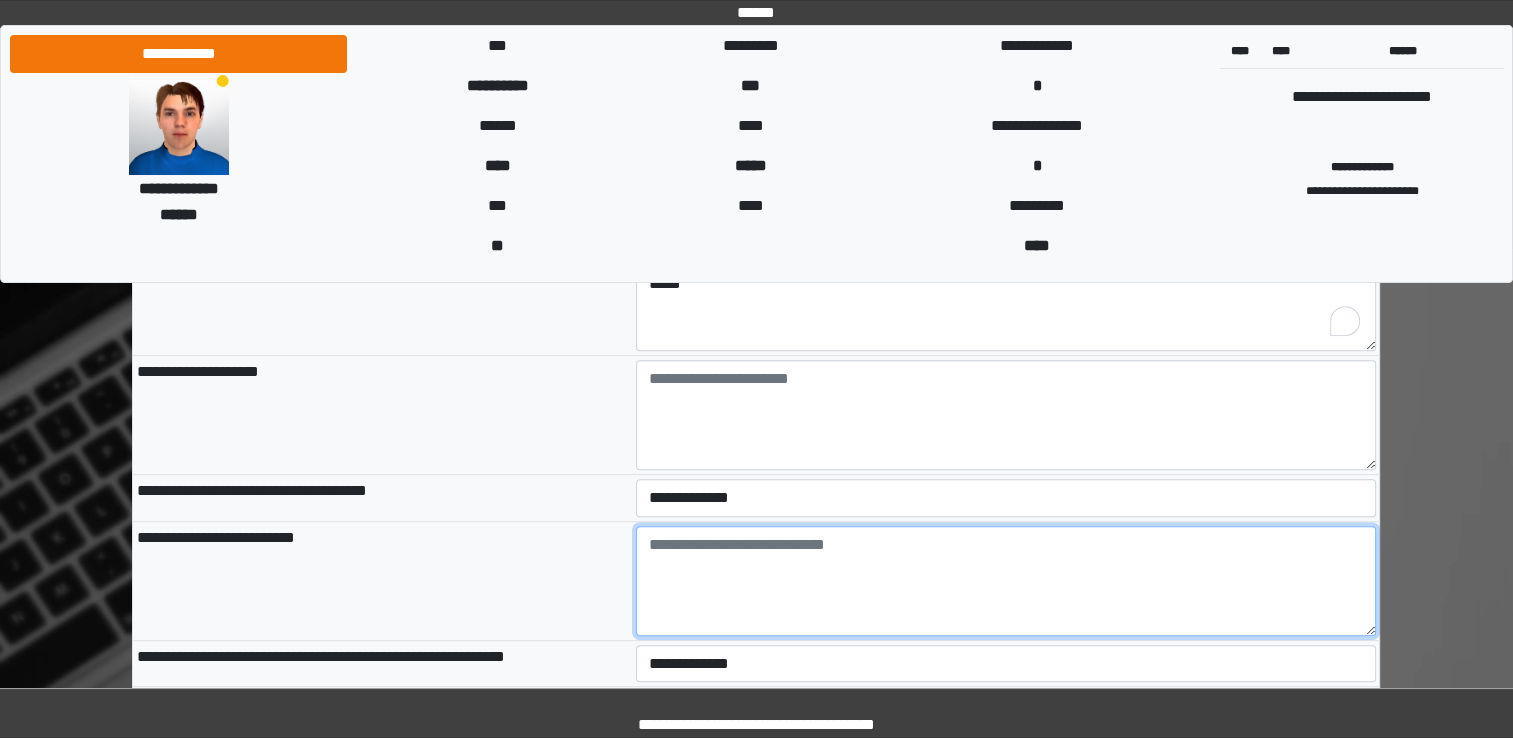 click at bounding box center (1006, 581) 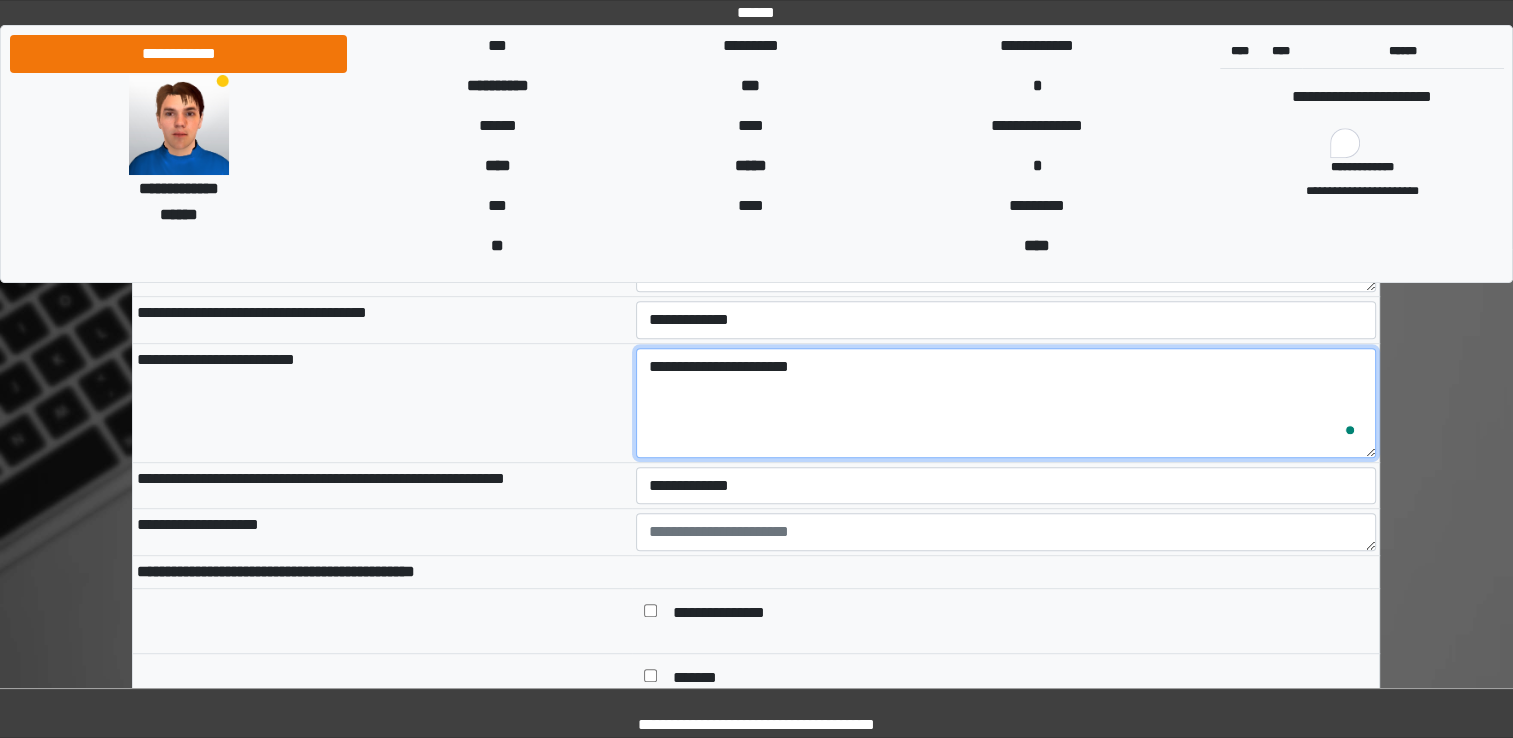scroll, scrollTop: 890, scrollLeft: 0, axis: vertical 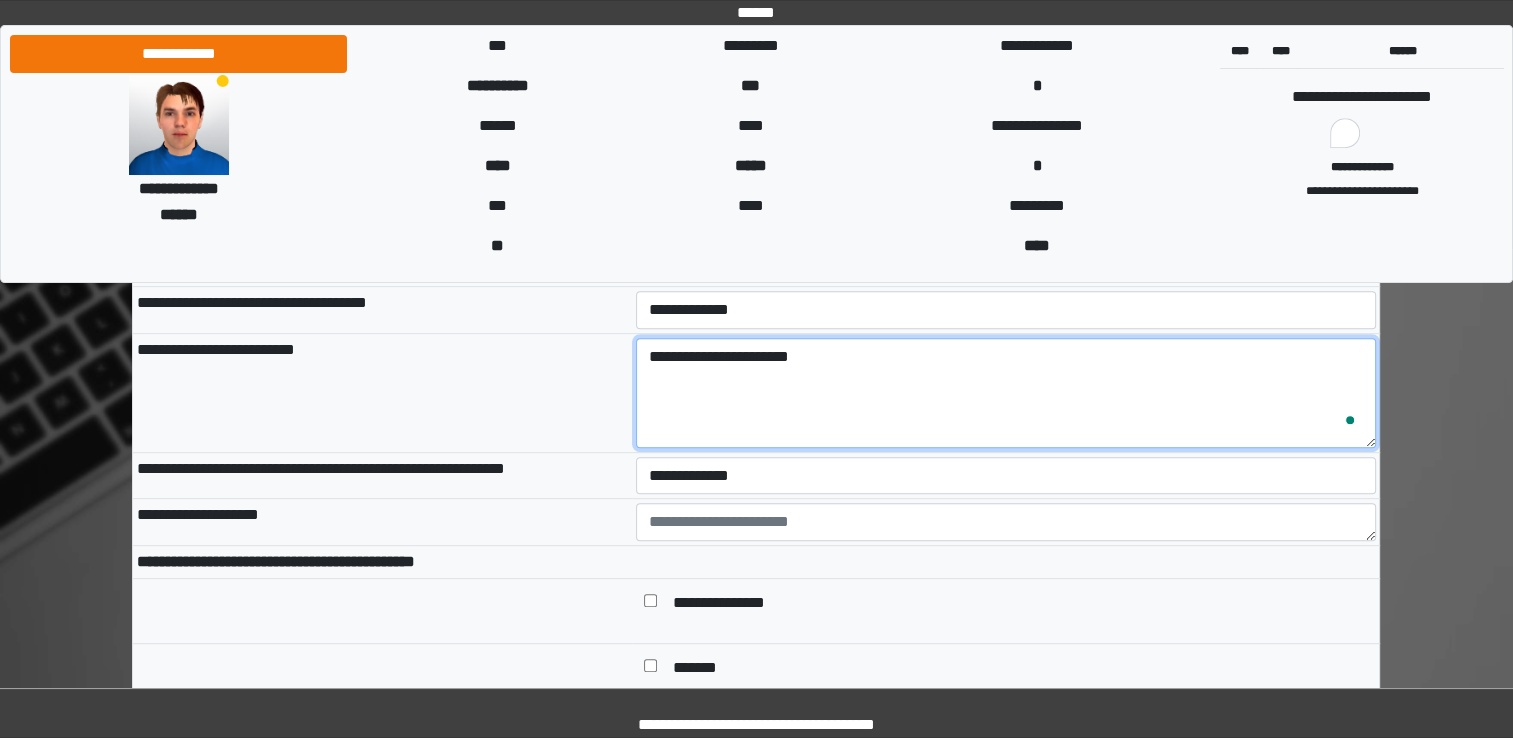 type on "**********" 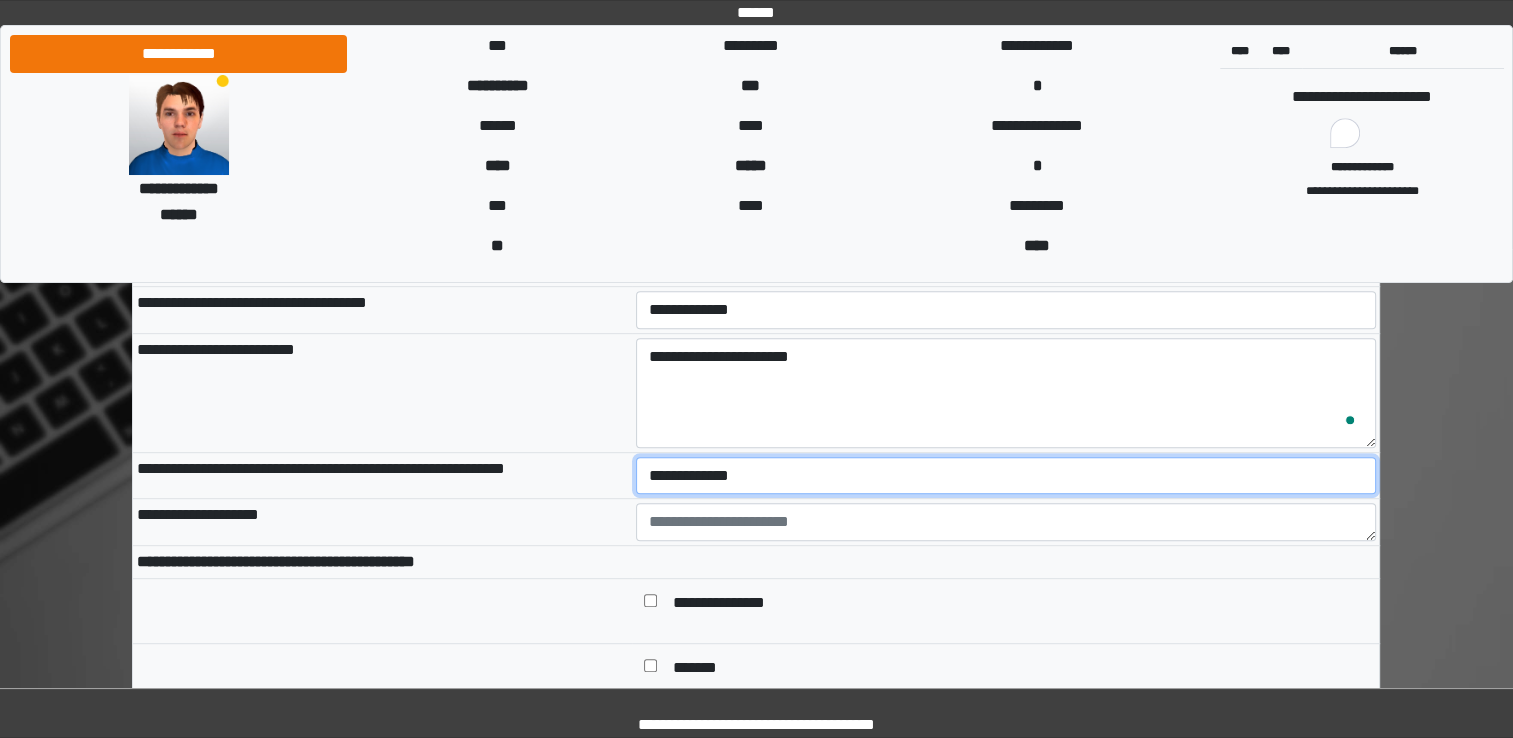 click on "**********" at bounding box center (1006, 476) 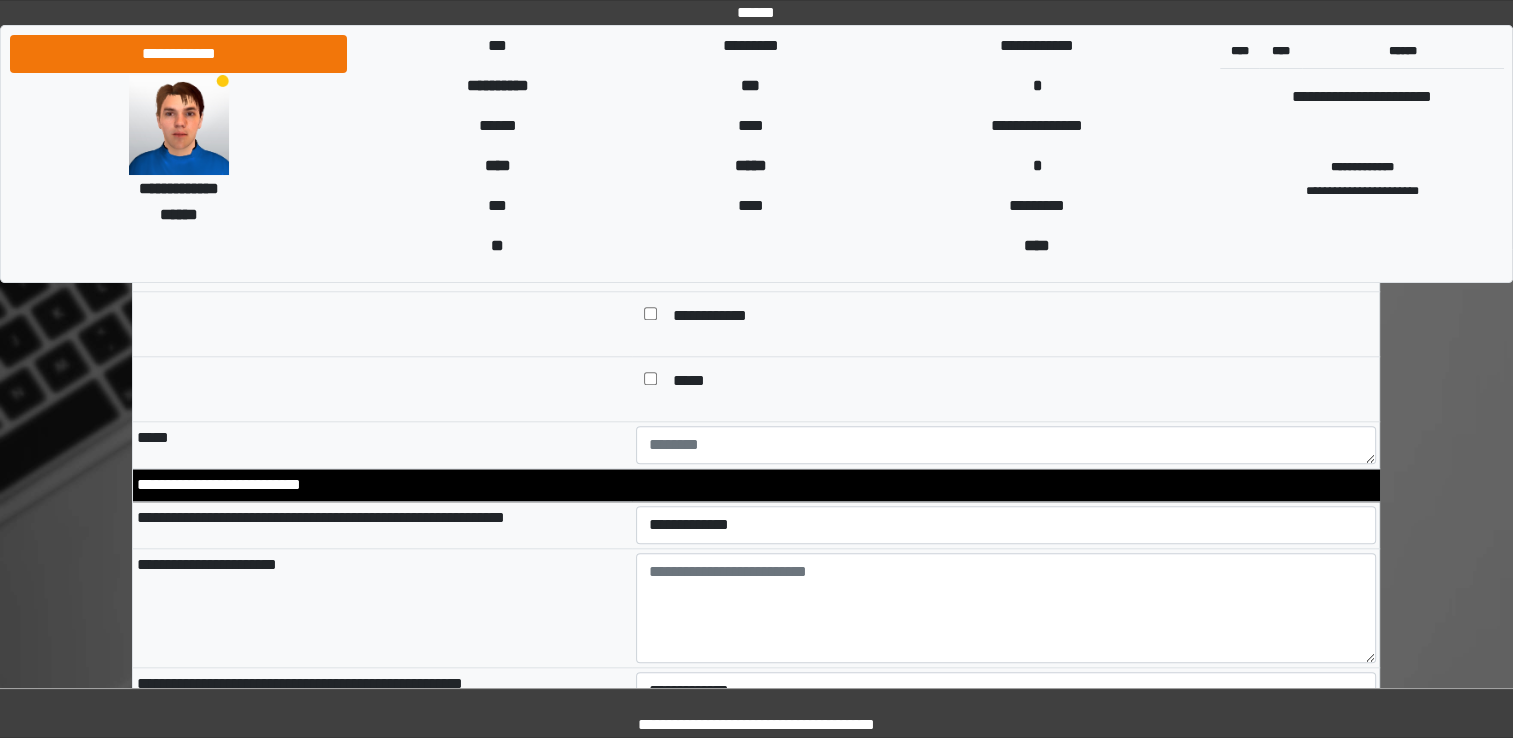 scroll, scrollTop: 1896, scrollLeft: 0, axis: vertical 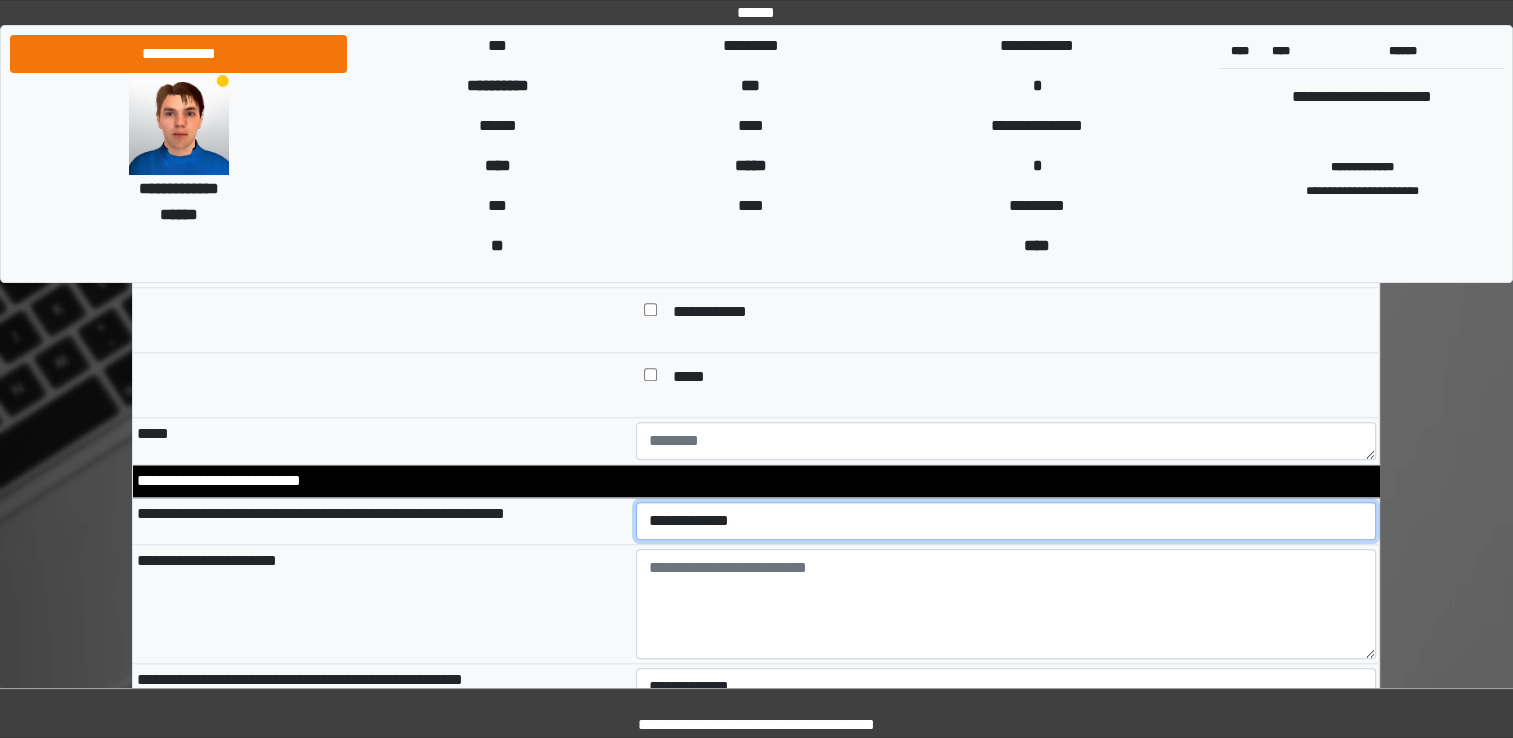 click on "**********" at bounding box center [1006, 521] 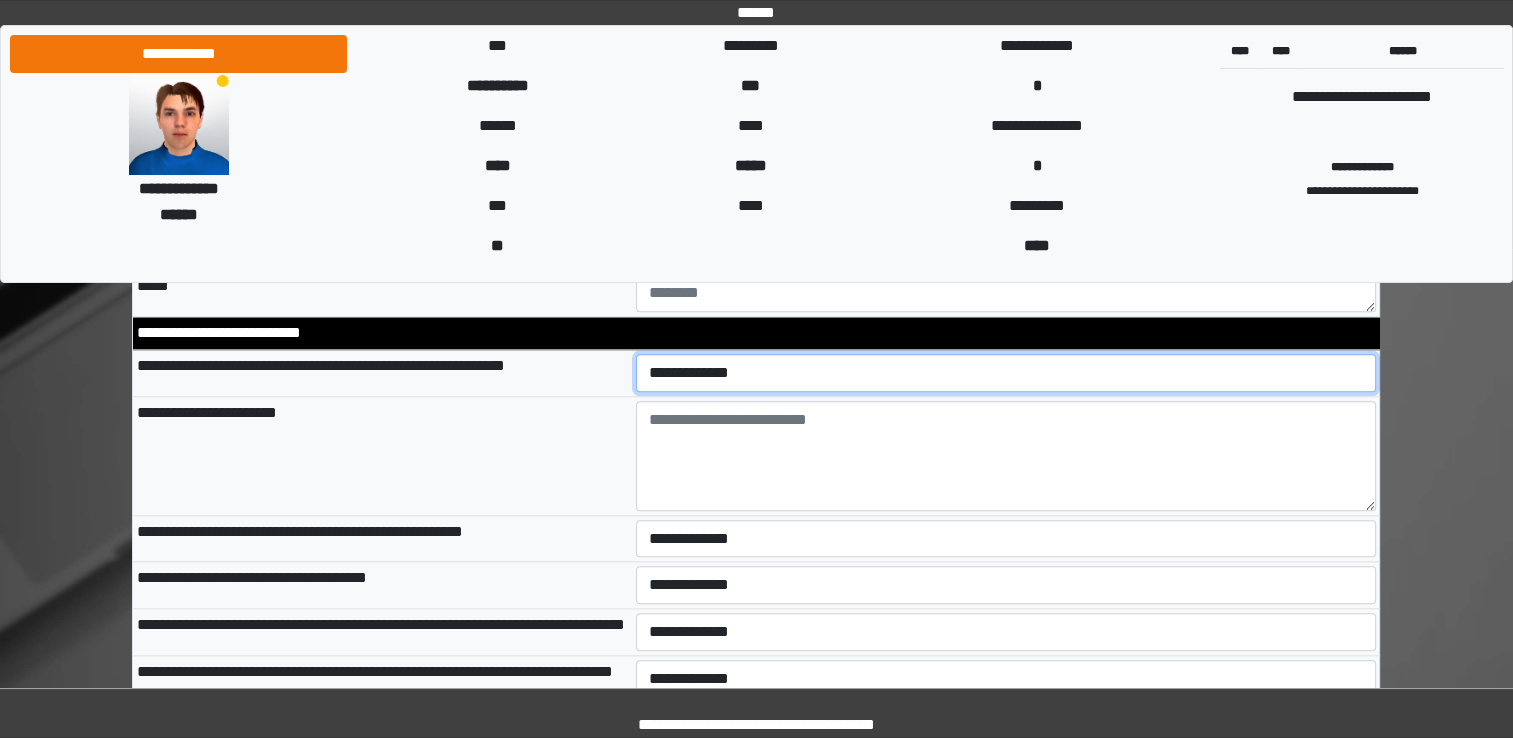 scroll, scrollTop: 2039, scrollLeft: 0, axis: vertical 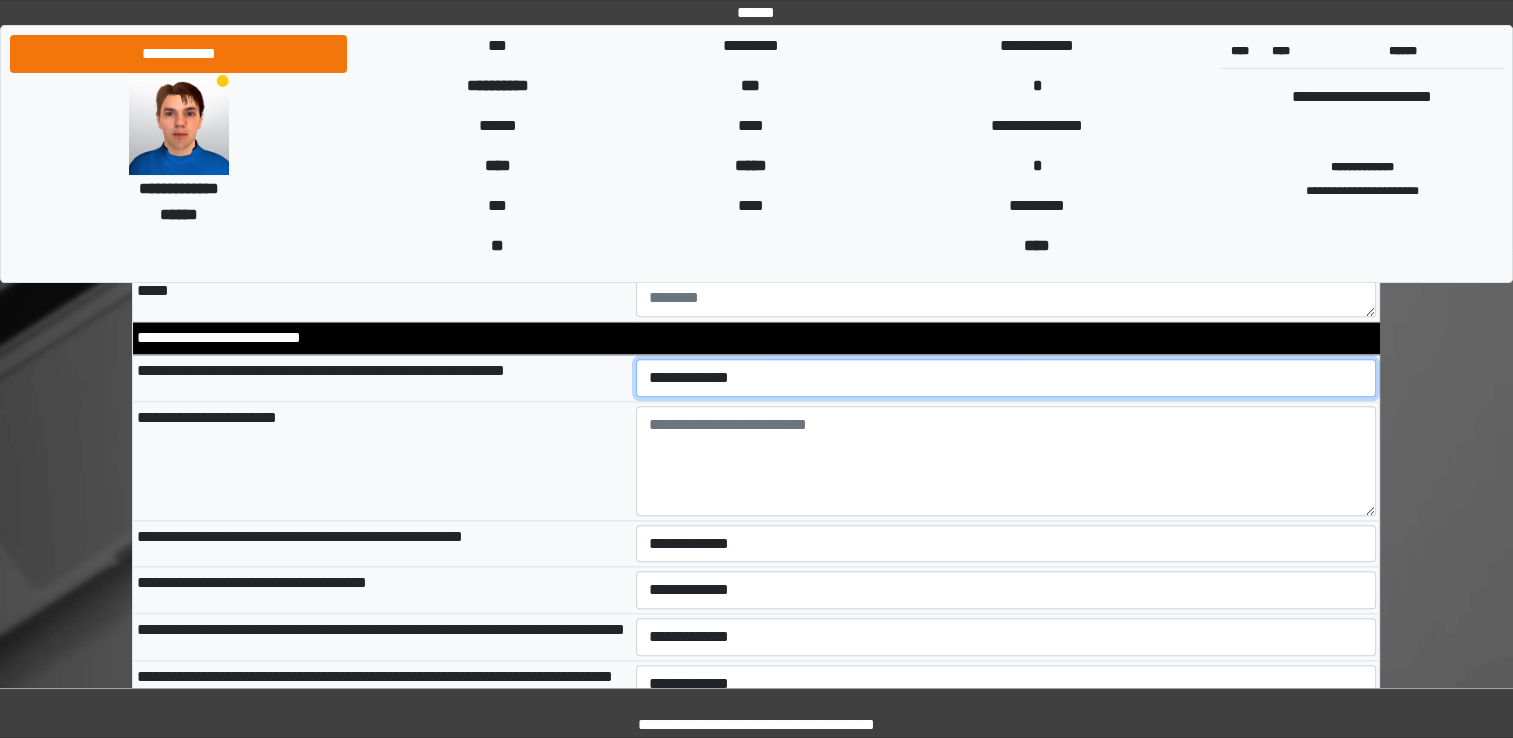 click on "**********" at bounding box center (1006, 378) 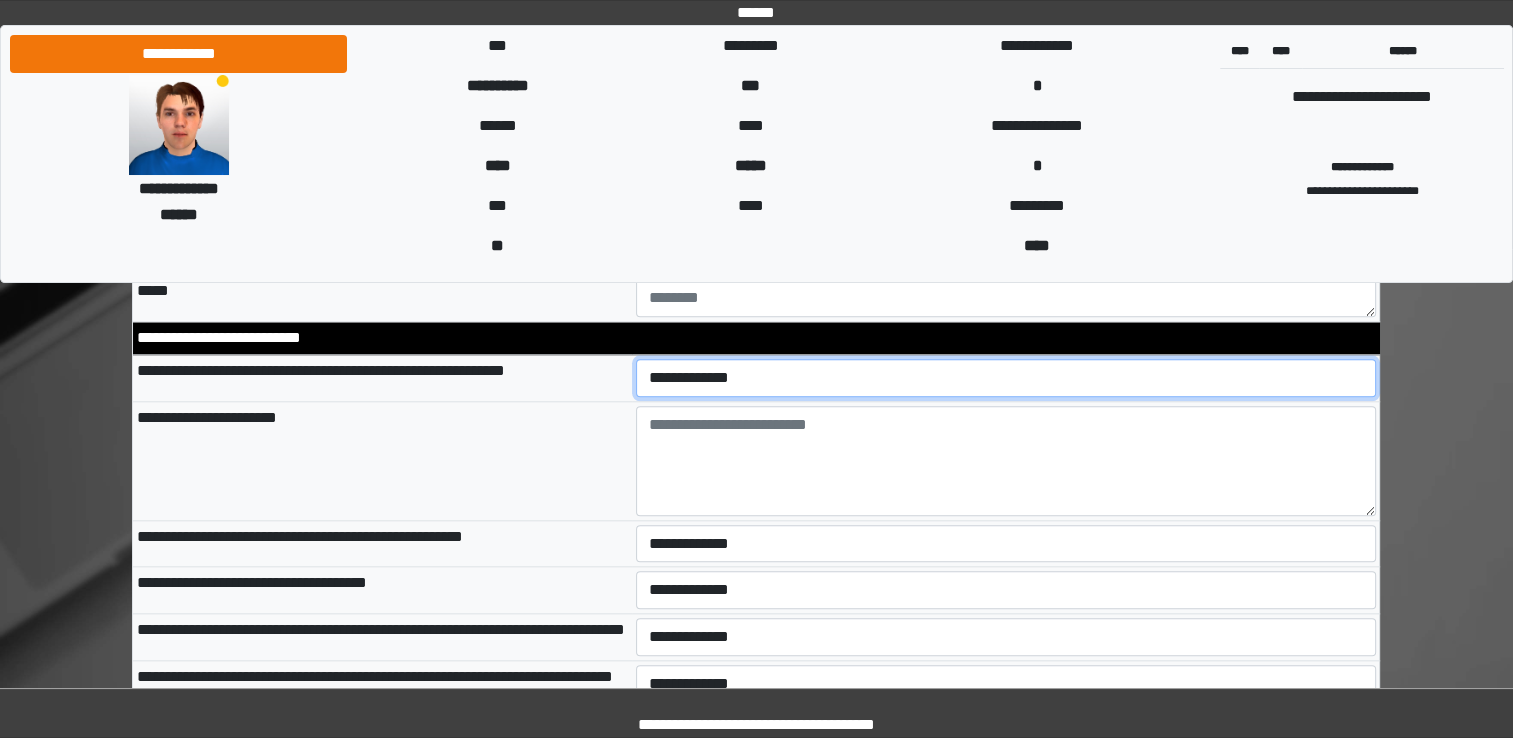 select on "*" 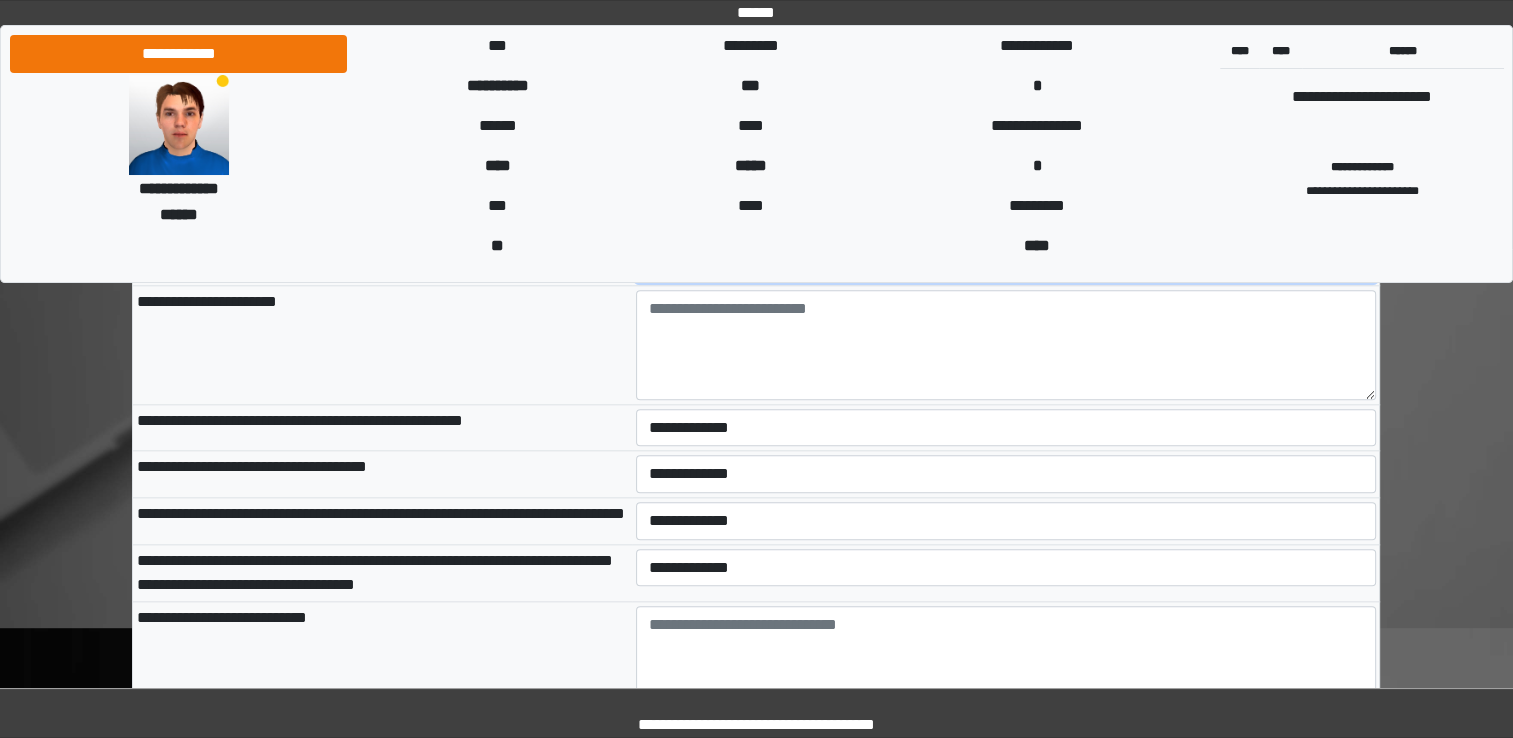 scroll, scrollTop: 2156, scrollLeft: 0, axis: vertical 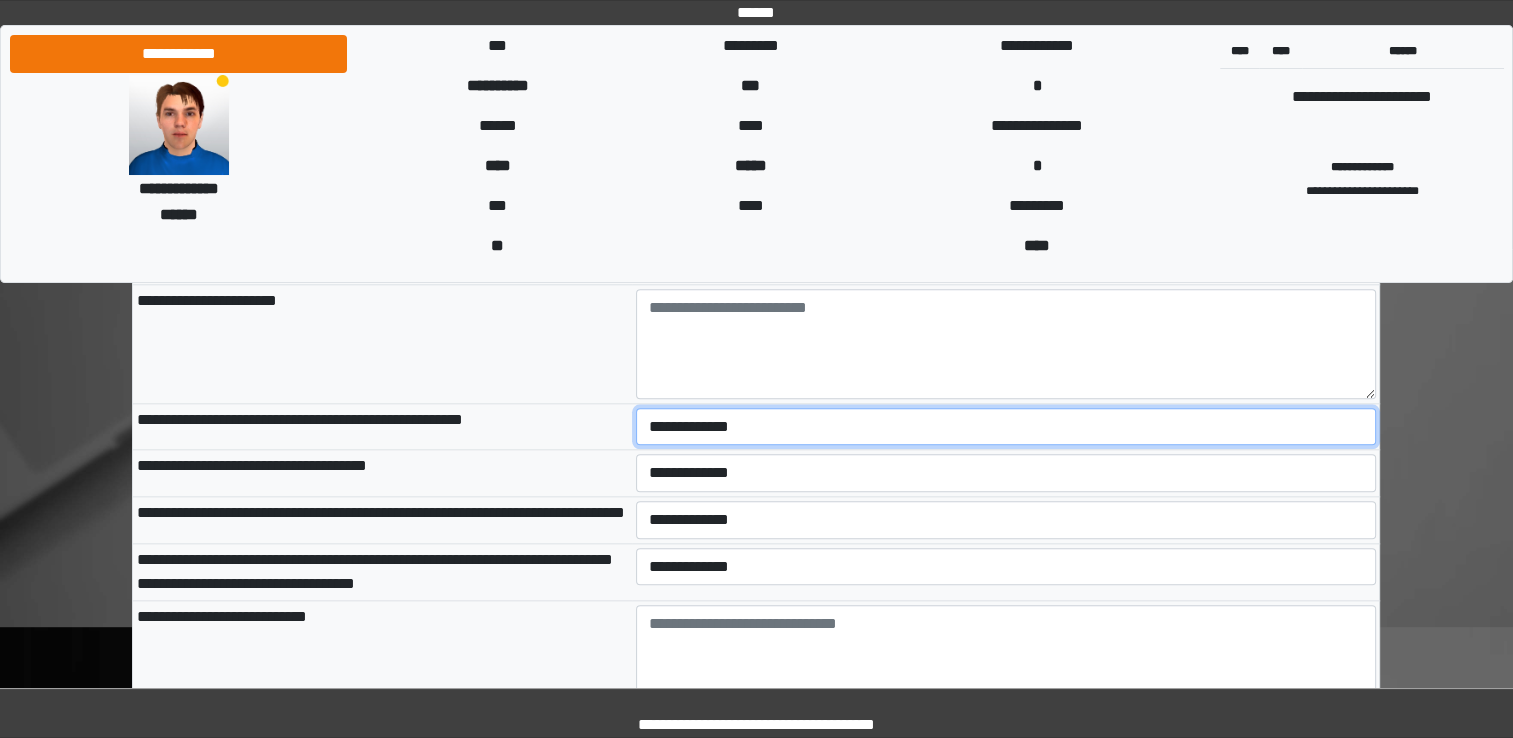 click on "**********" at bounding box center (1006, 427) 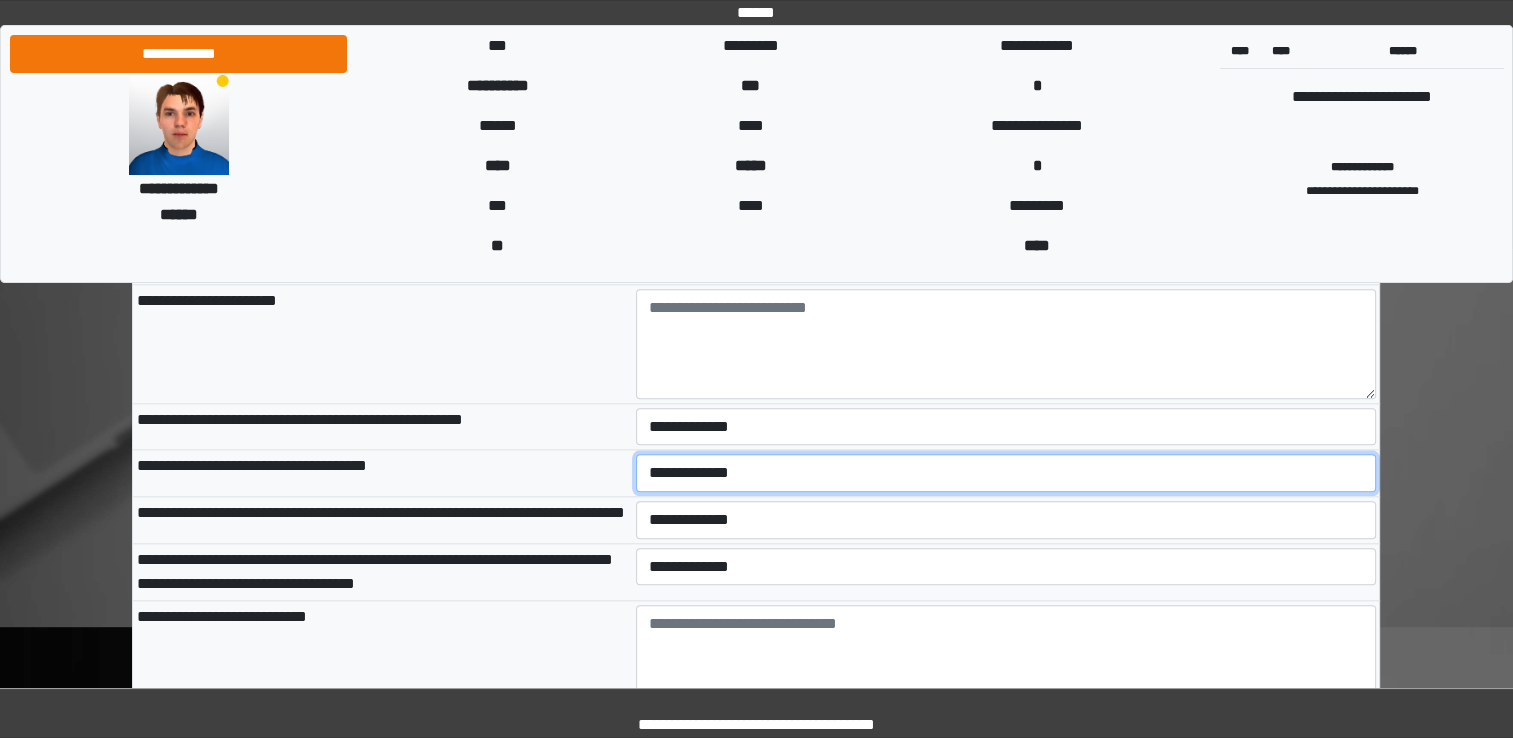 click on "**********" at bounding box center [1006, 473] 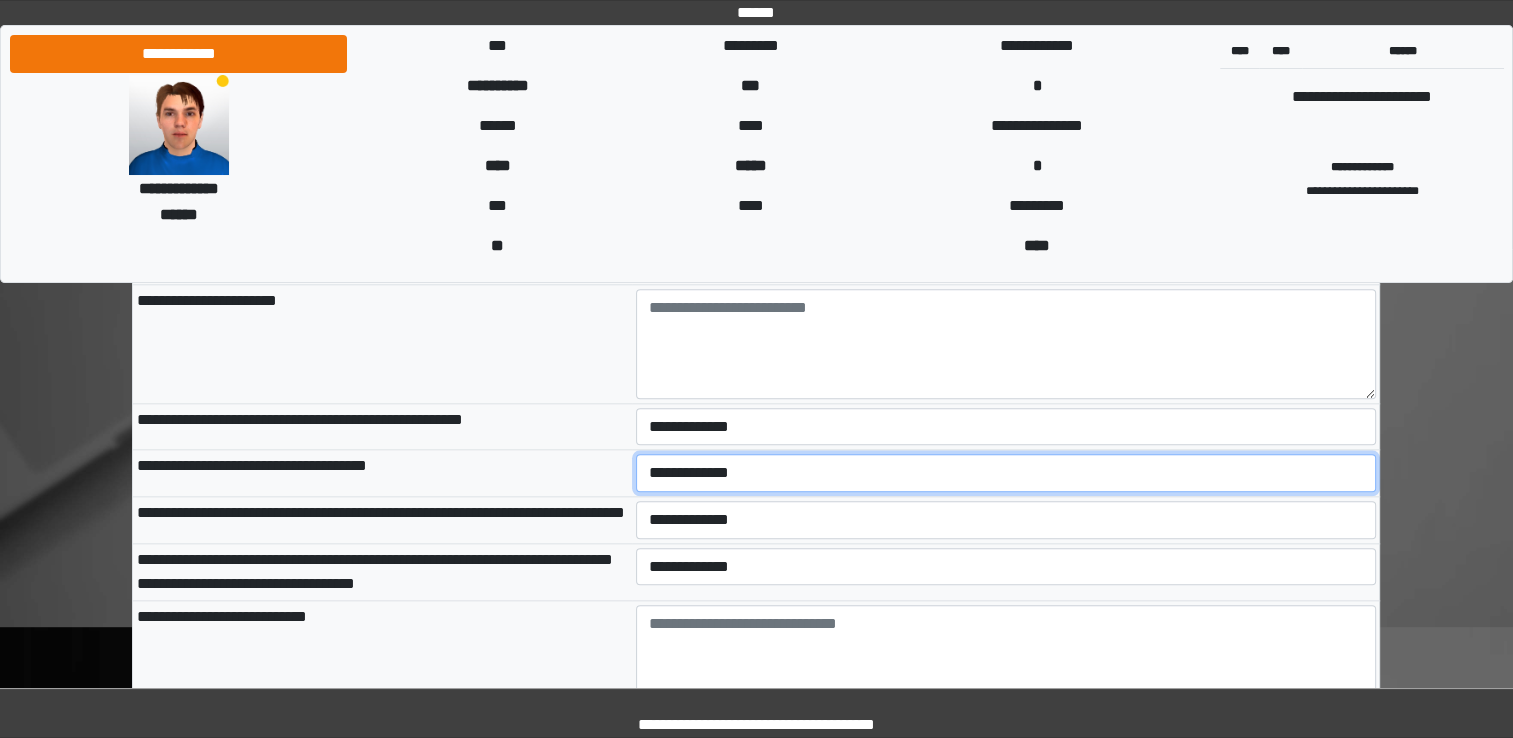 select on "*" 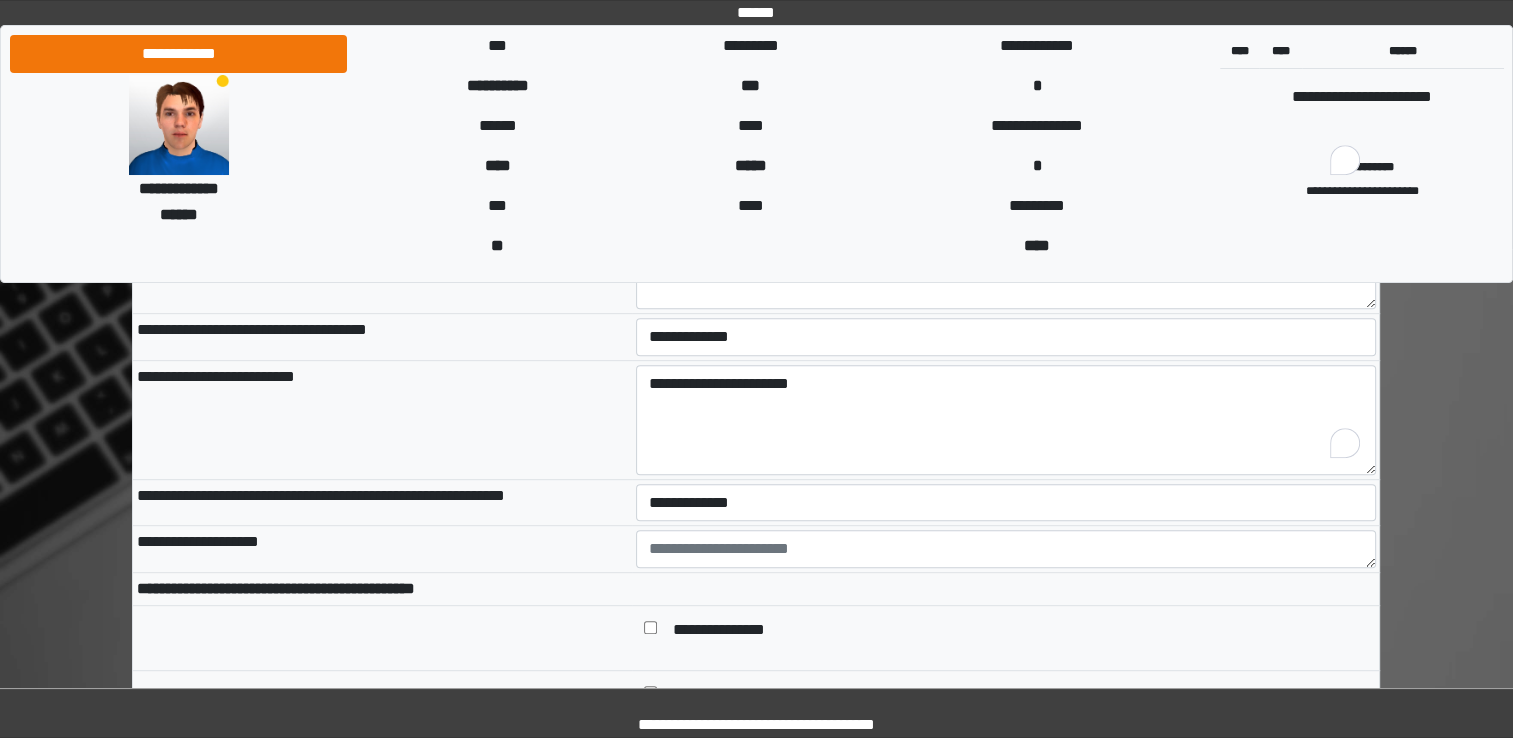 scroll, scrollTop: 859, scrollLeft: 0, axis: vertical 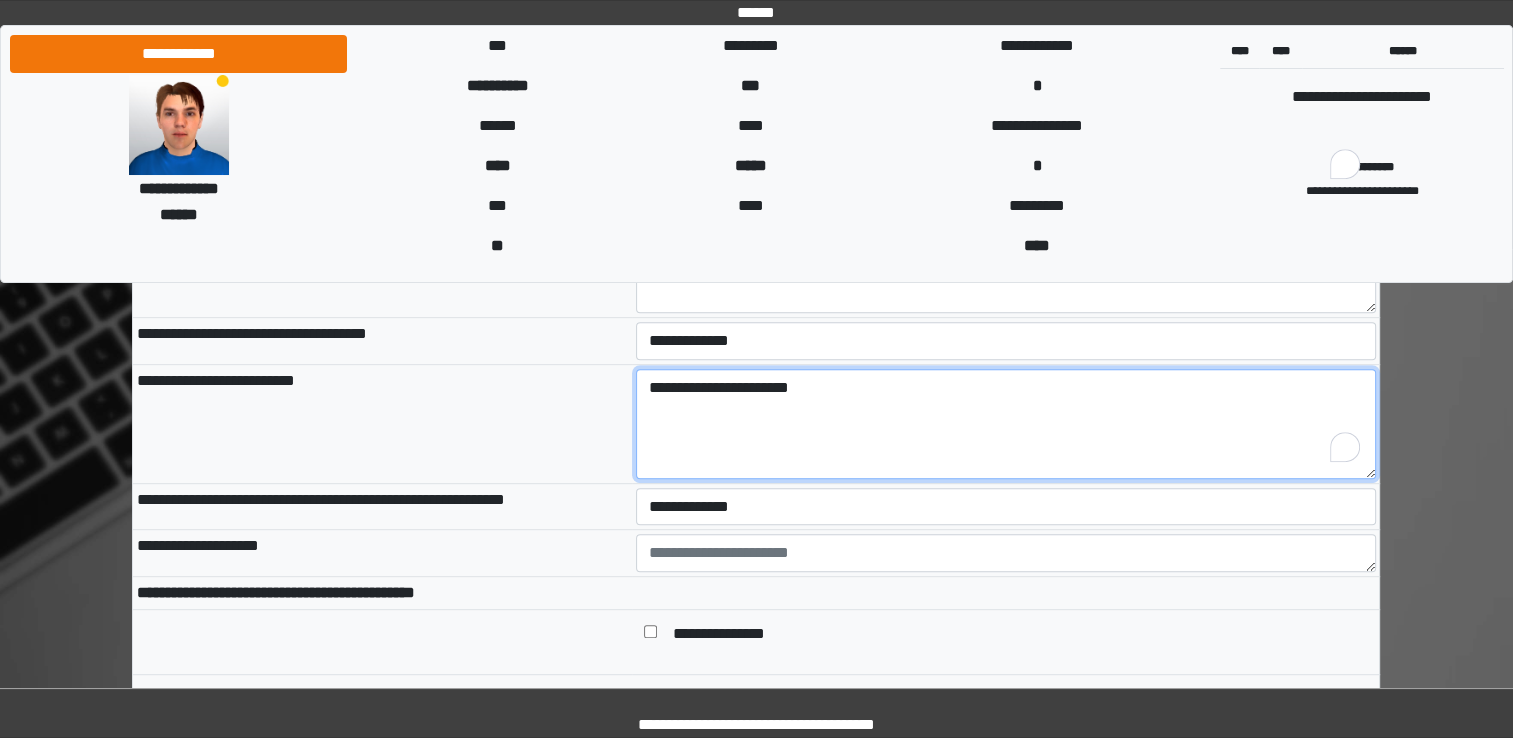click on "**********" at bounding box center (1006, 424) 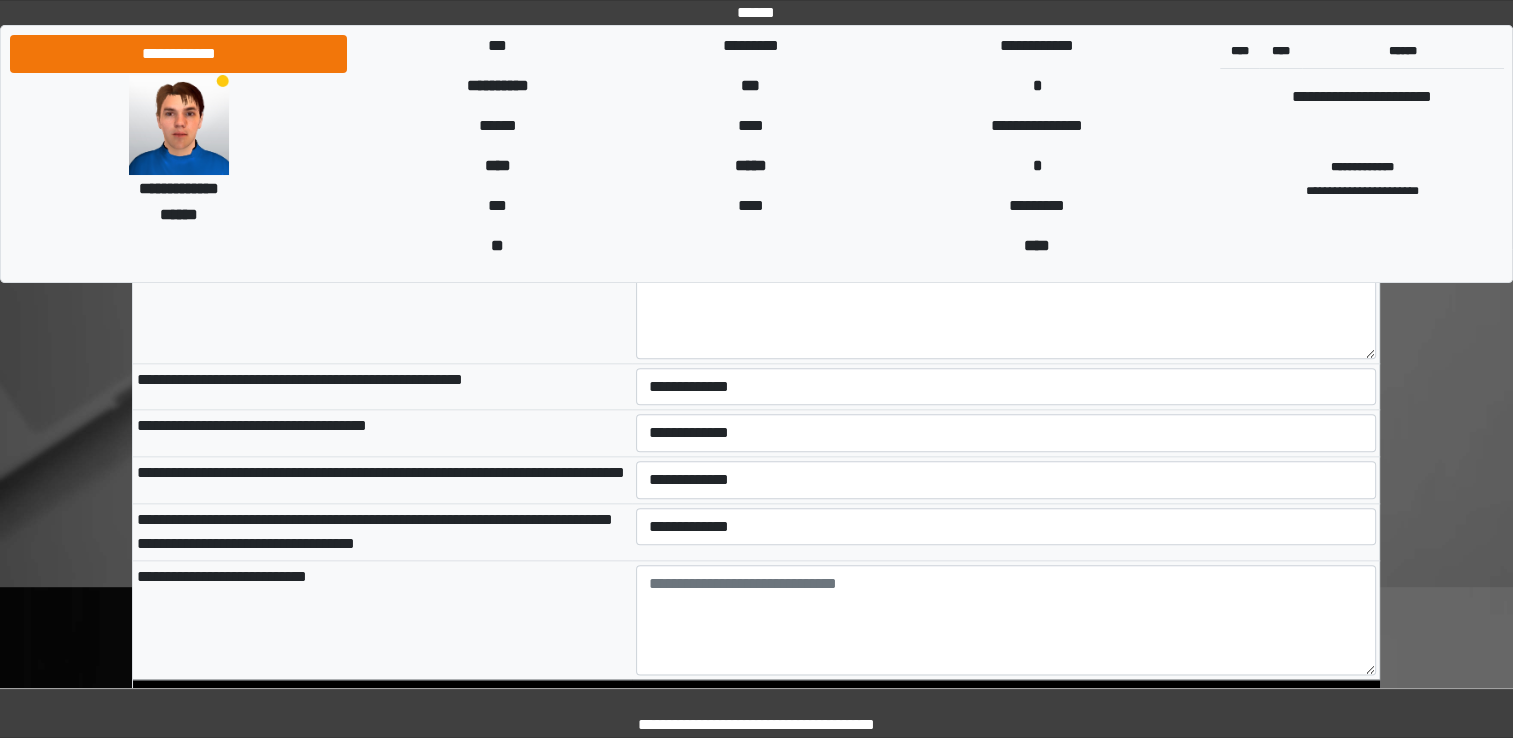 scroll, scrollTop: 2199, scrollLeft: 0, axis: vertical 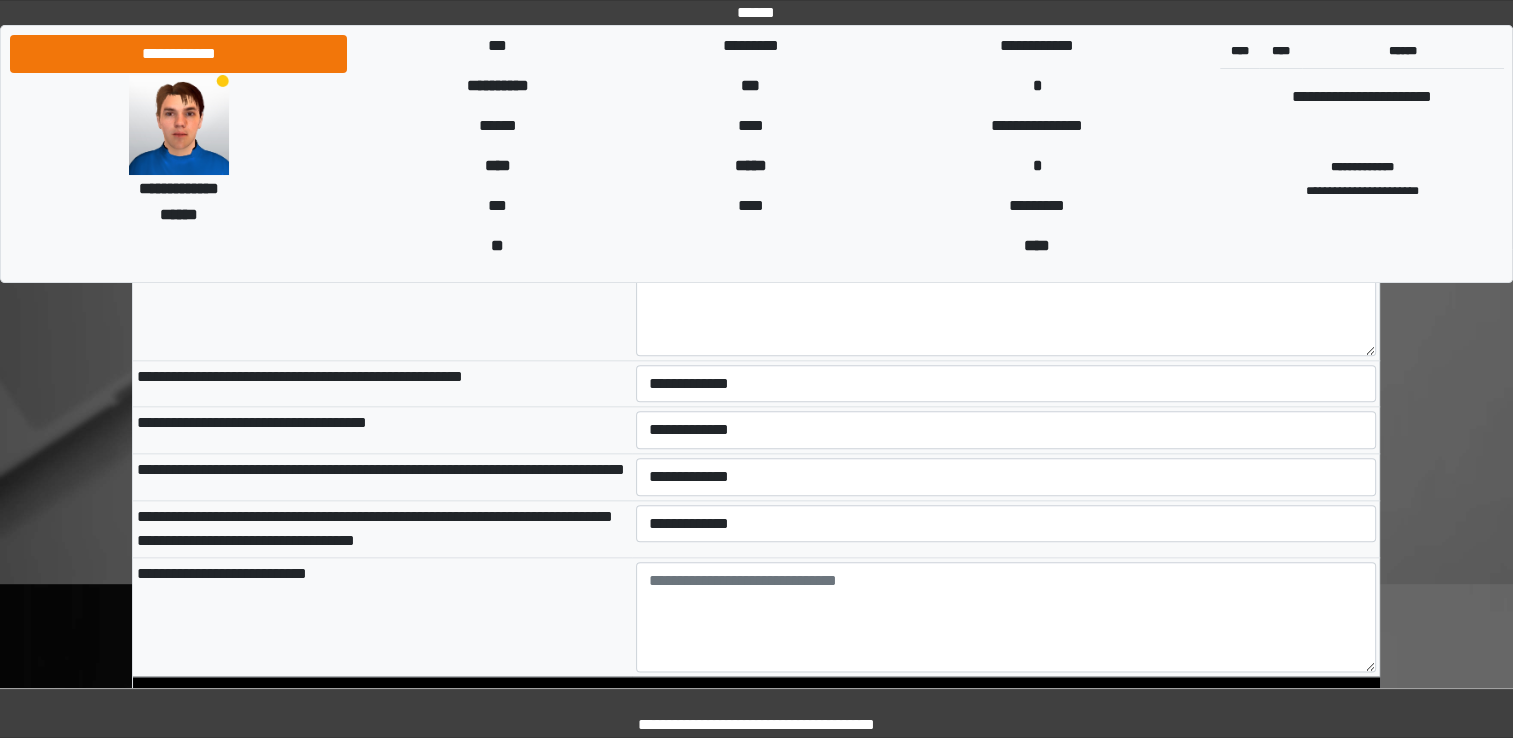 type on "**********" 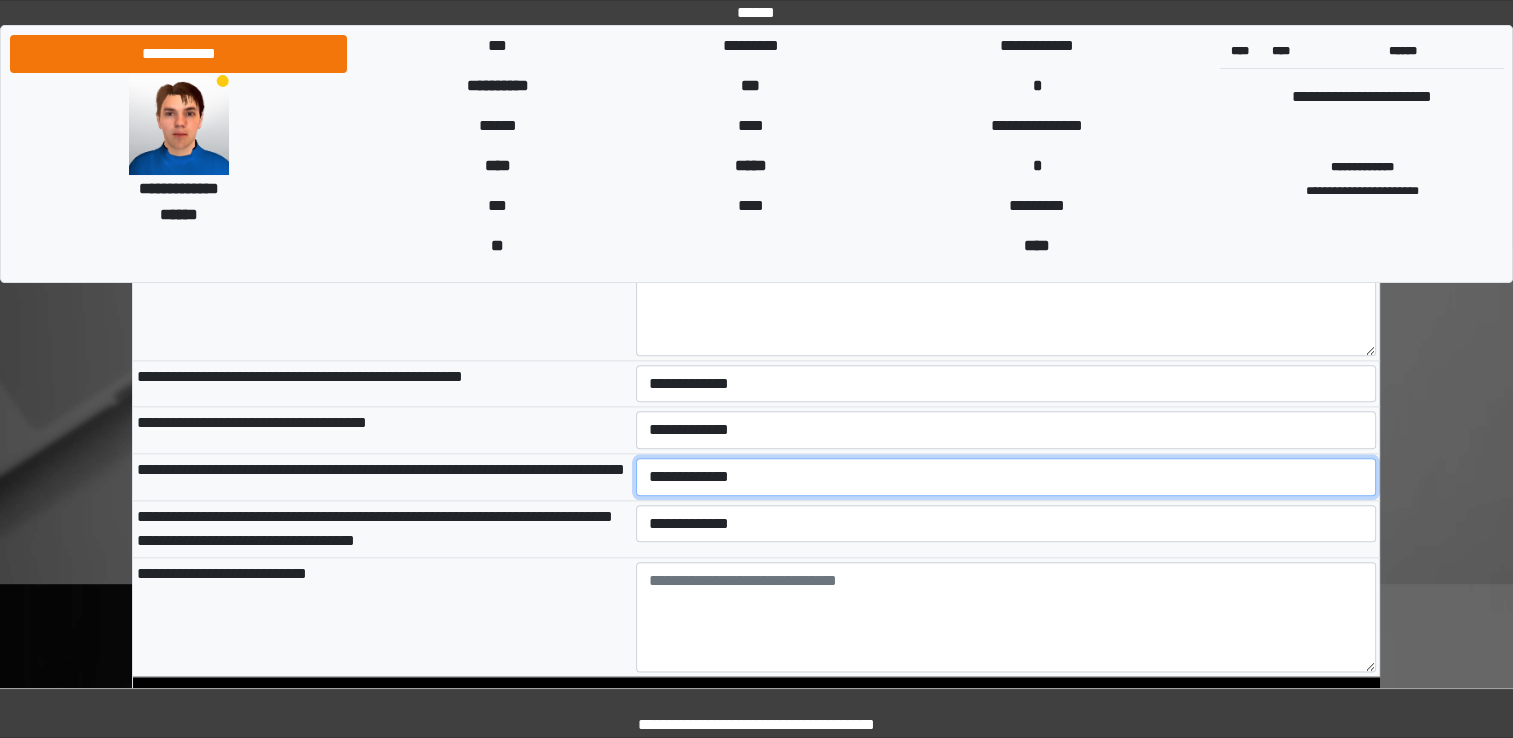 click on "**********" at bounding box center [1006, 477] 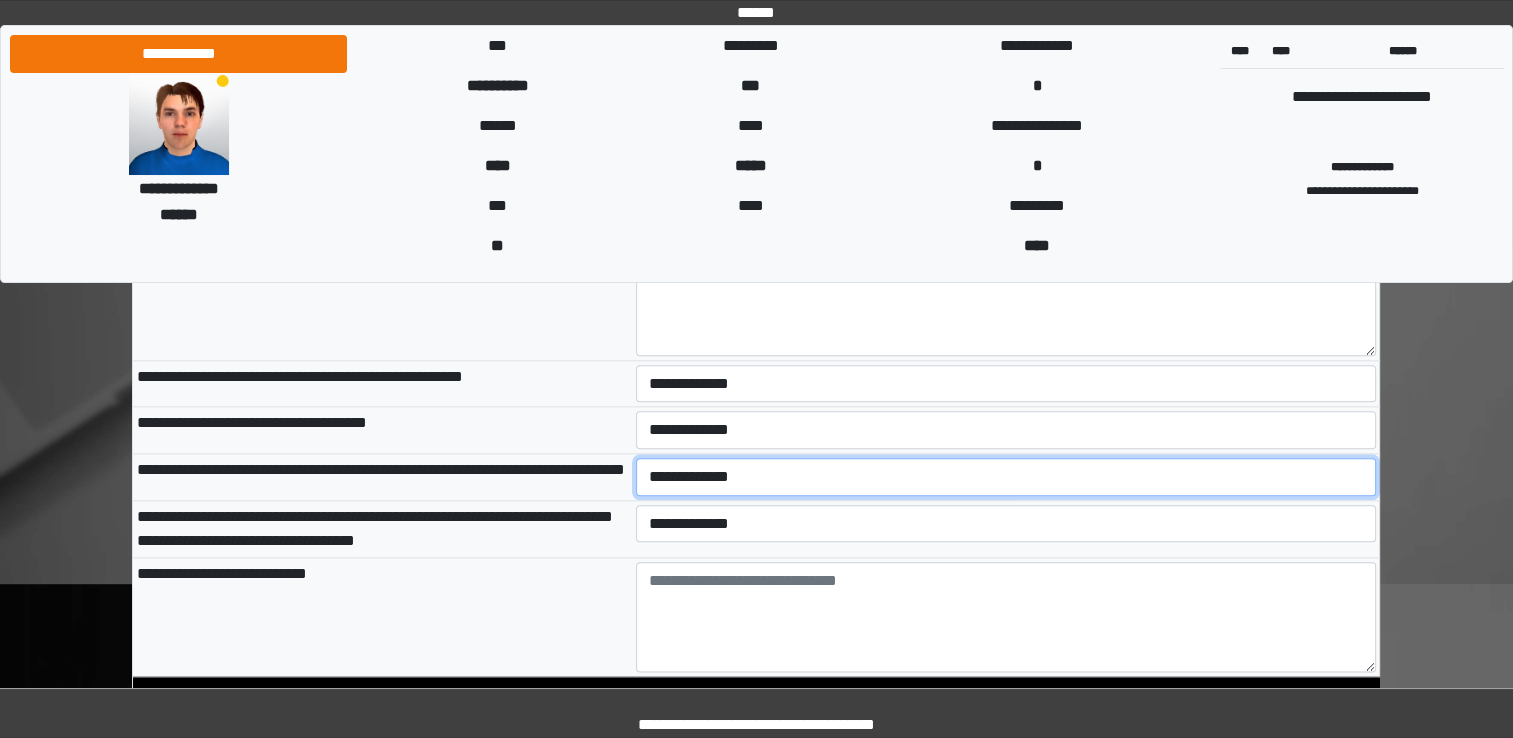 select on "*" 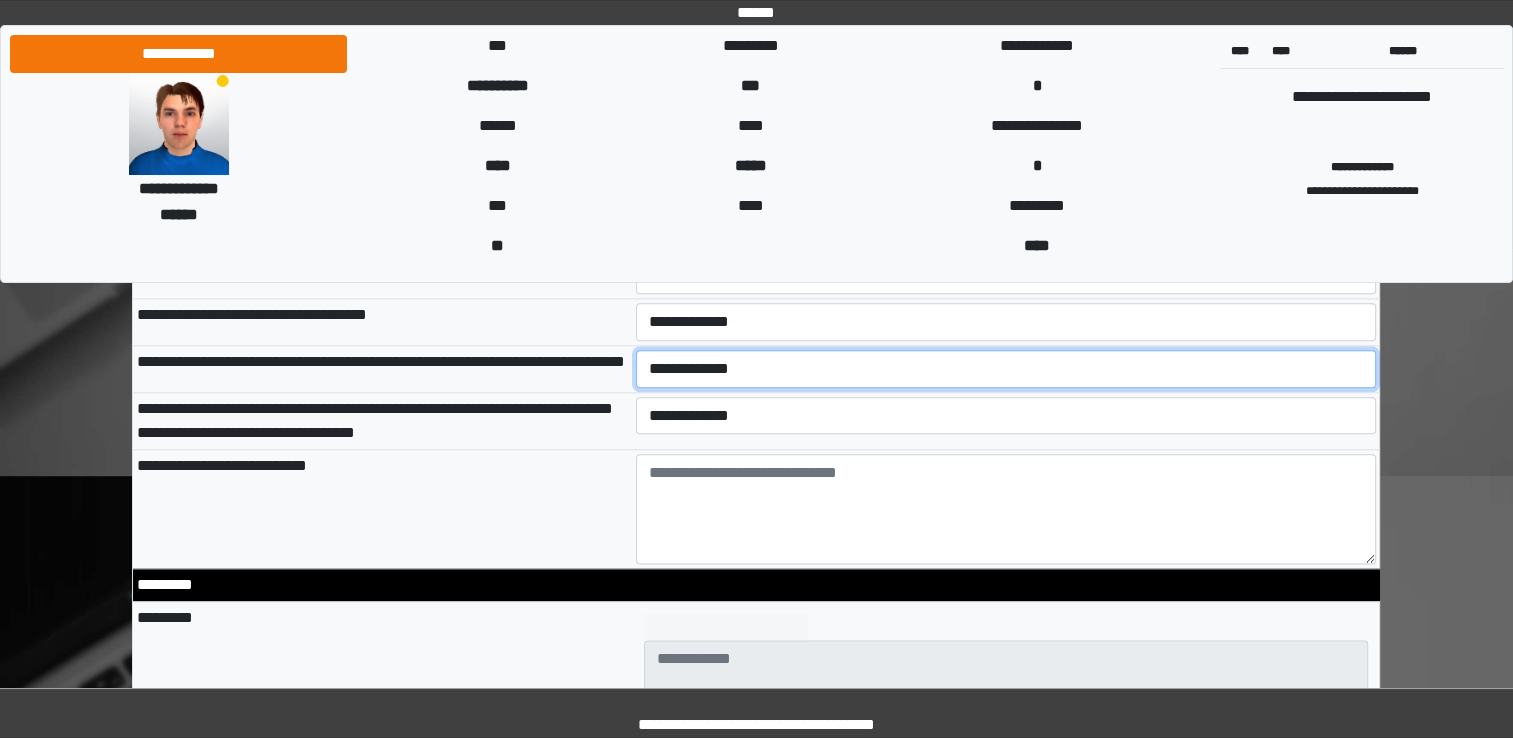 scroll, scrollTop: 2320, scrollLeft: 0, axis: vertical 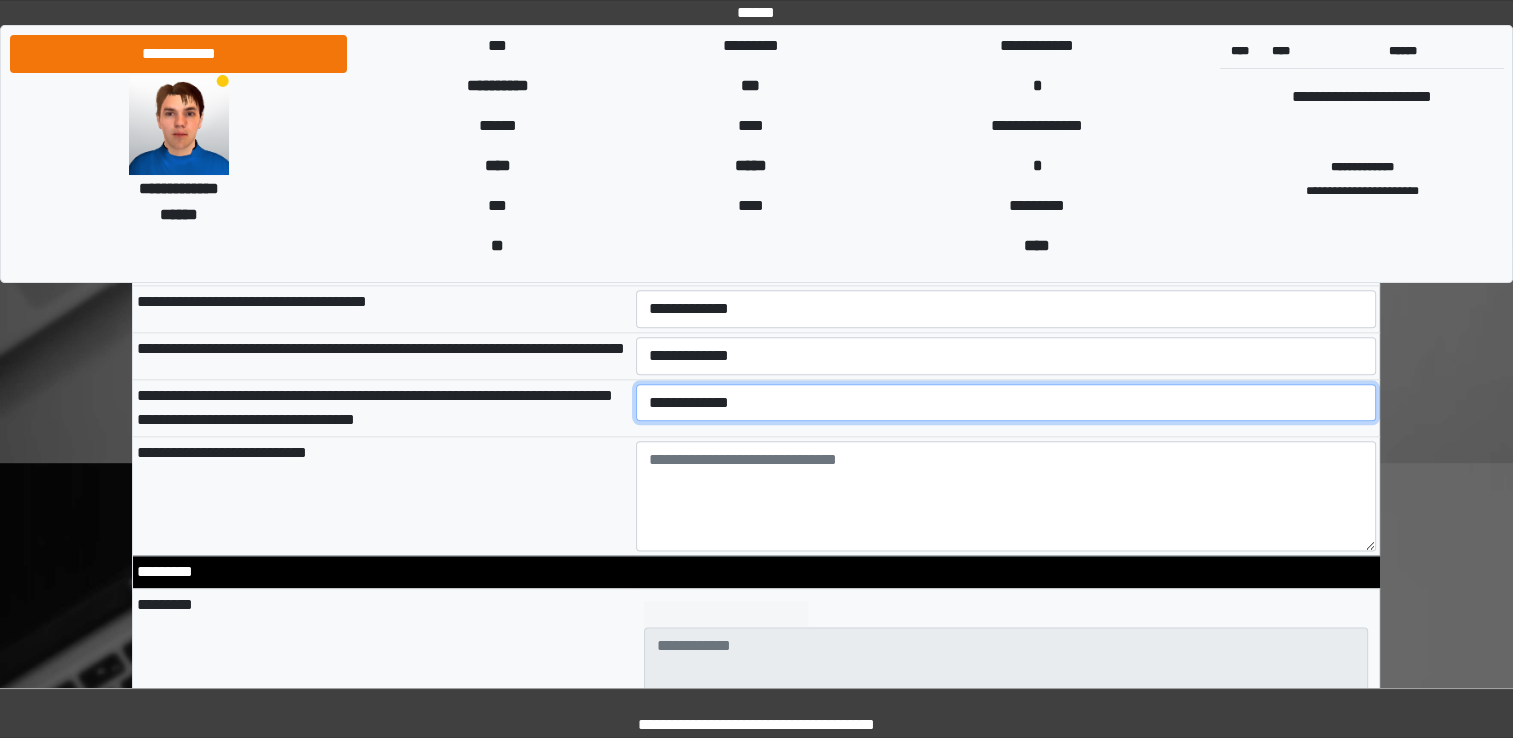 click on "**********" at bounding box center [1006, 403] 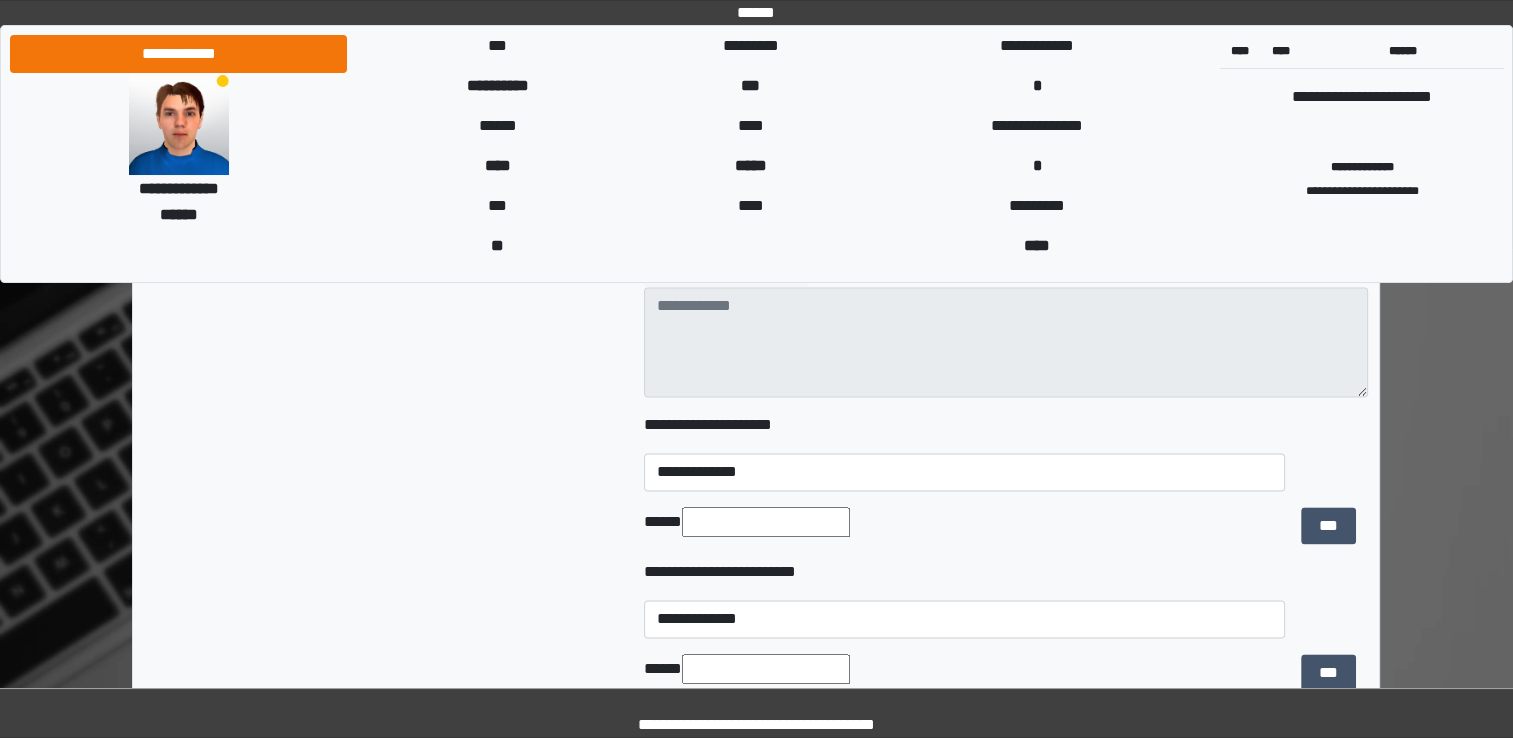scroll, scrollTop: 2690, scrollLeft: 0, axis: vertical 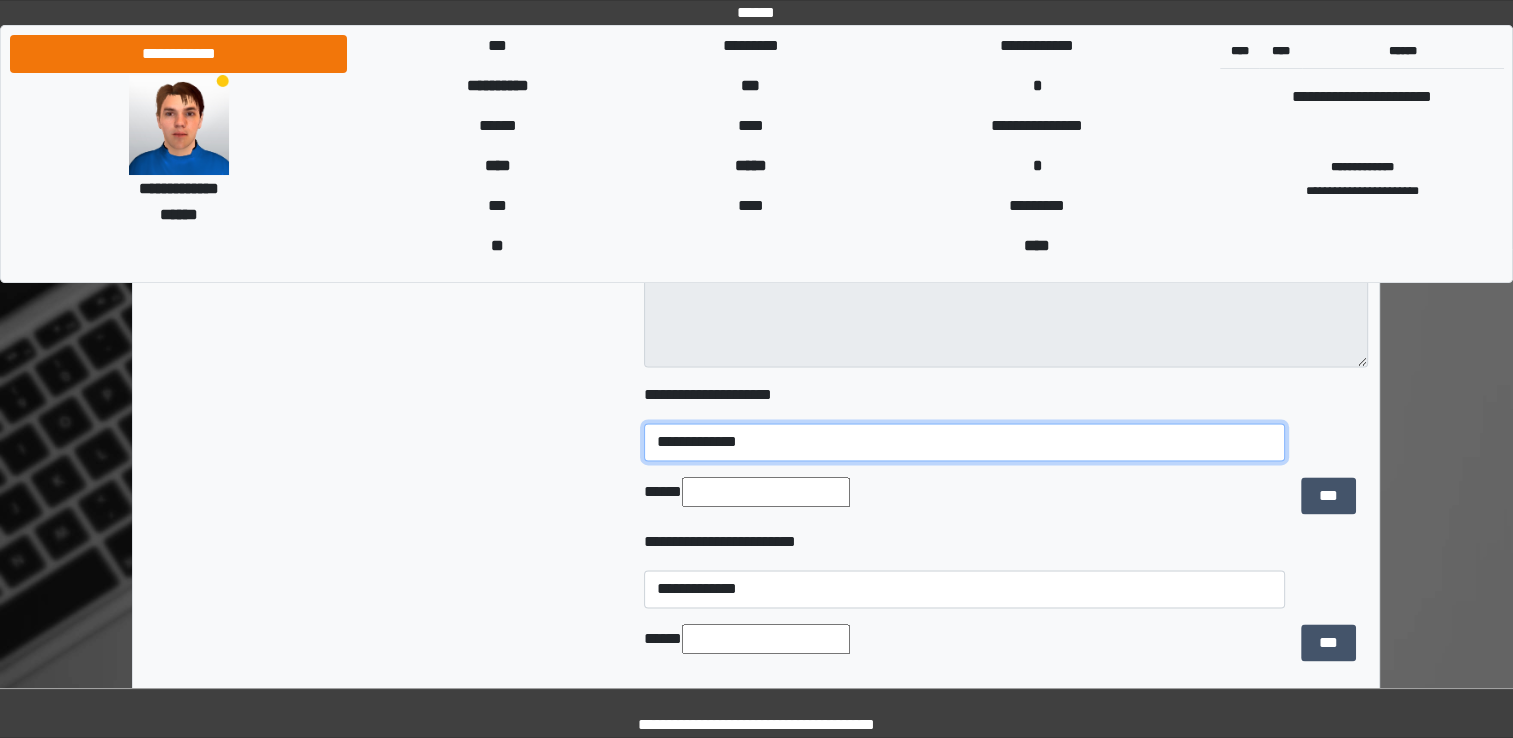 click on "**********" at bounding box center [964, 442] 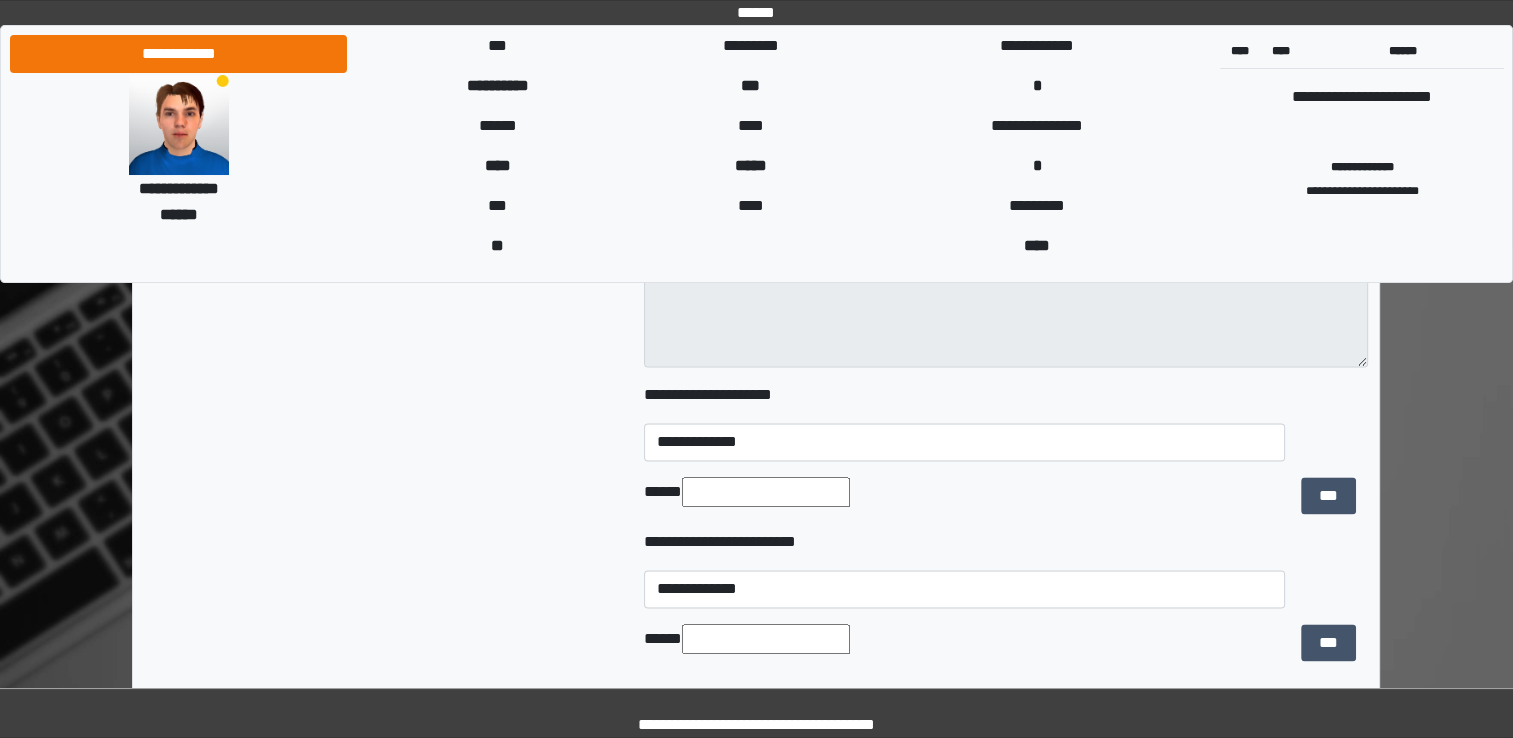 click at bounding box center [766, 492] 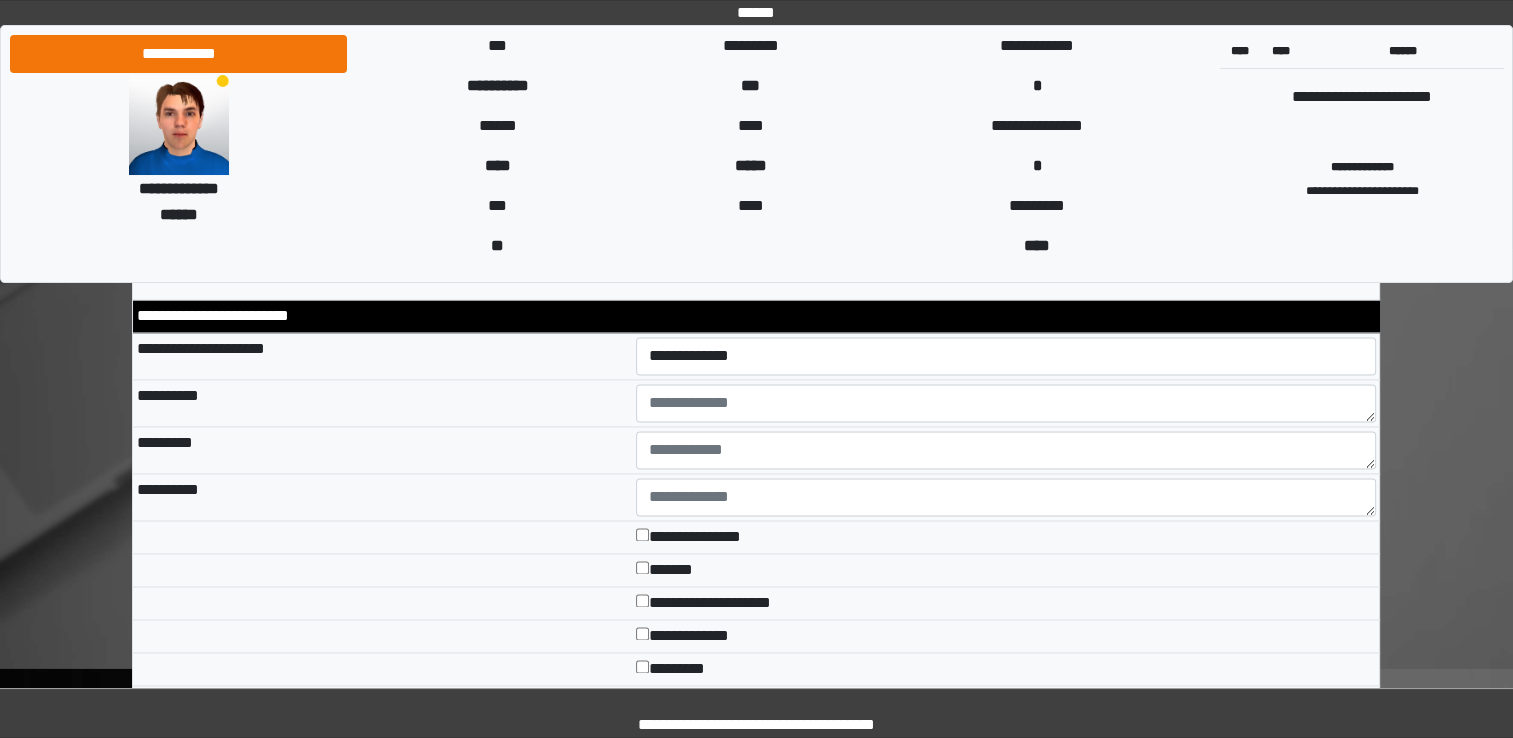 scroll, scrollTop: 3080, scrollLeft: 0, axis: vertical 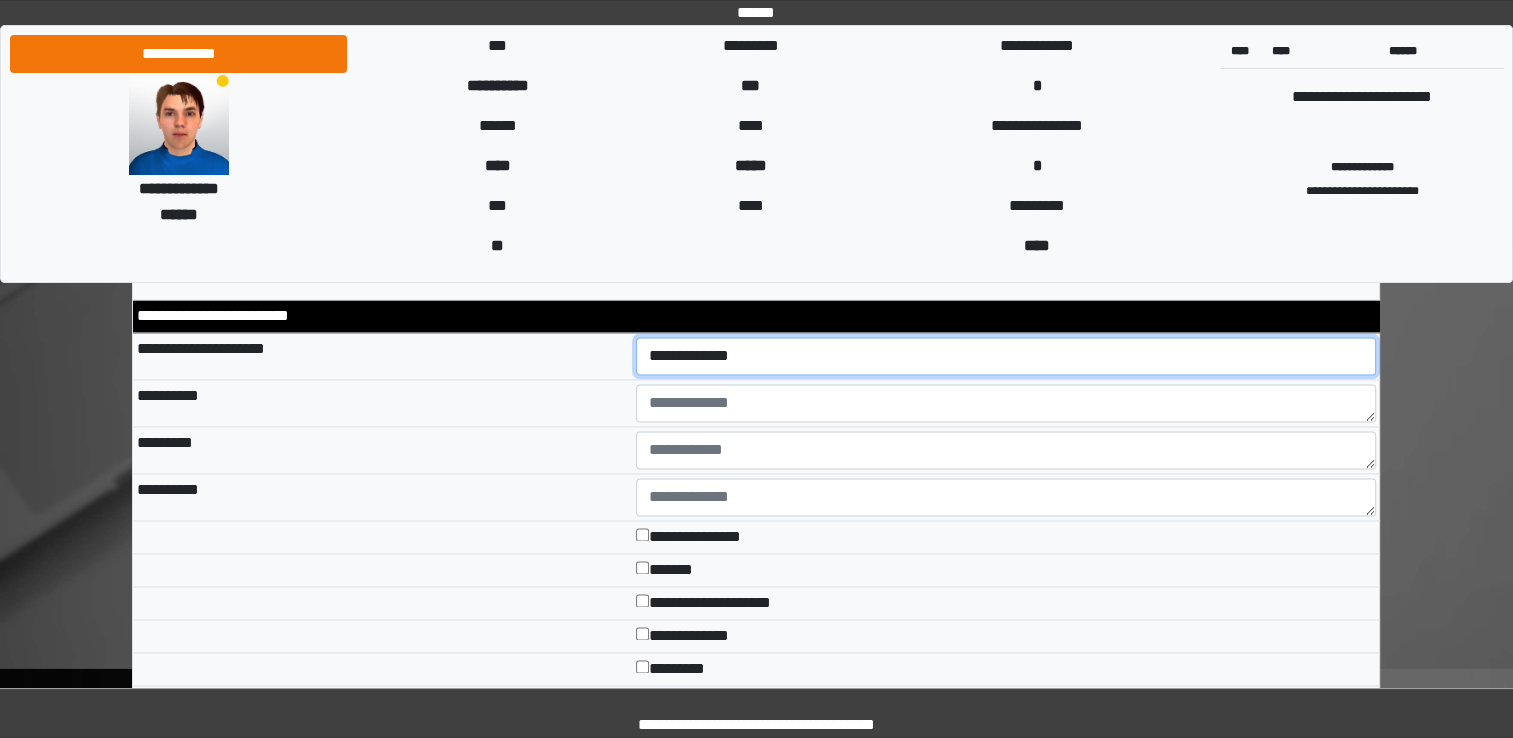 click on "**********" at bounding box center [1006, 356] 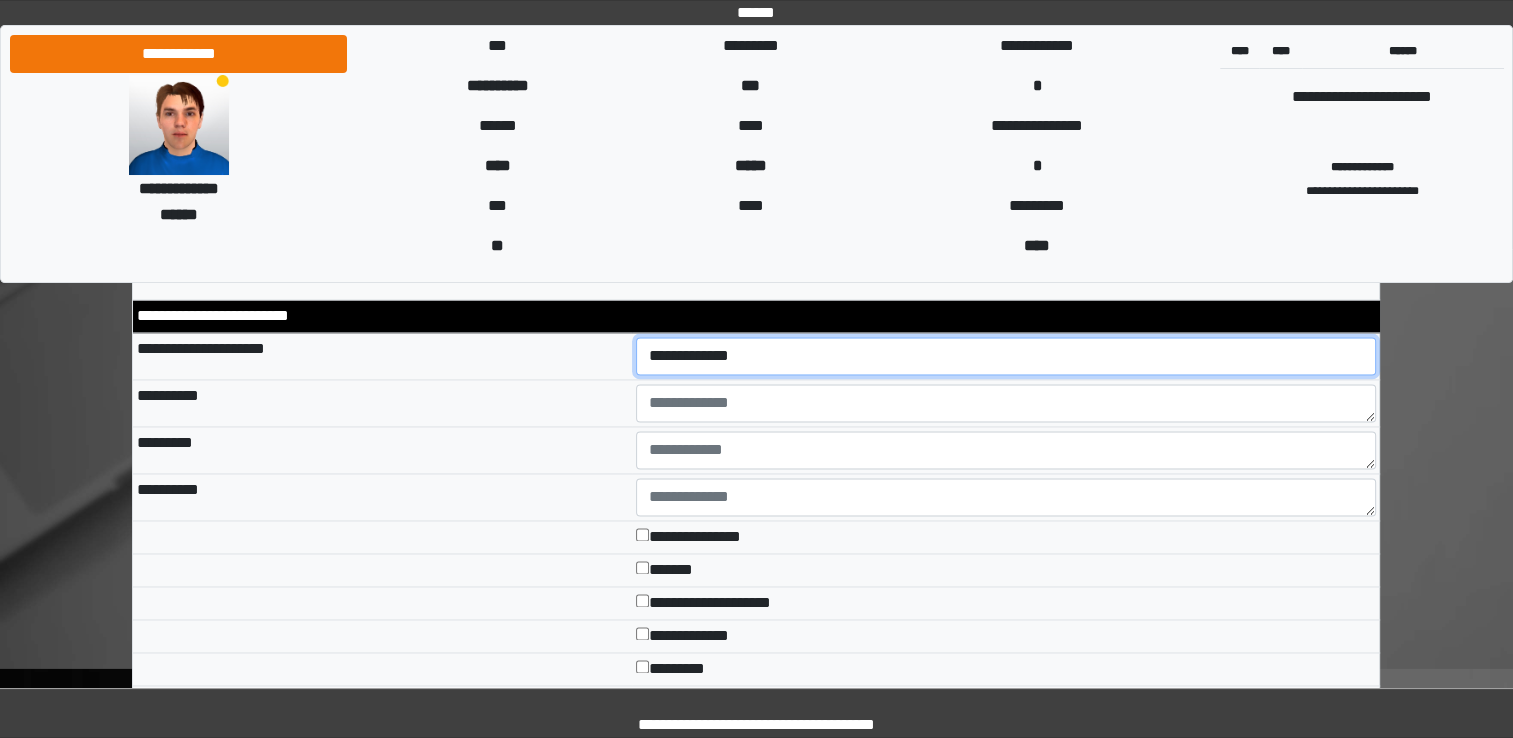 click on "**********" at bounding box center [1006, 356] 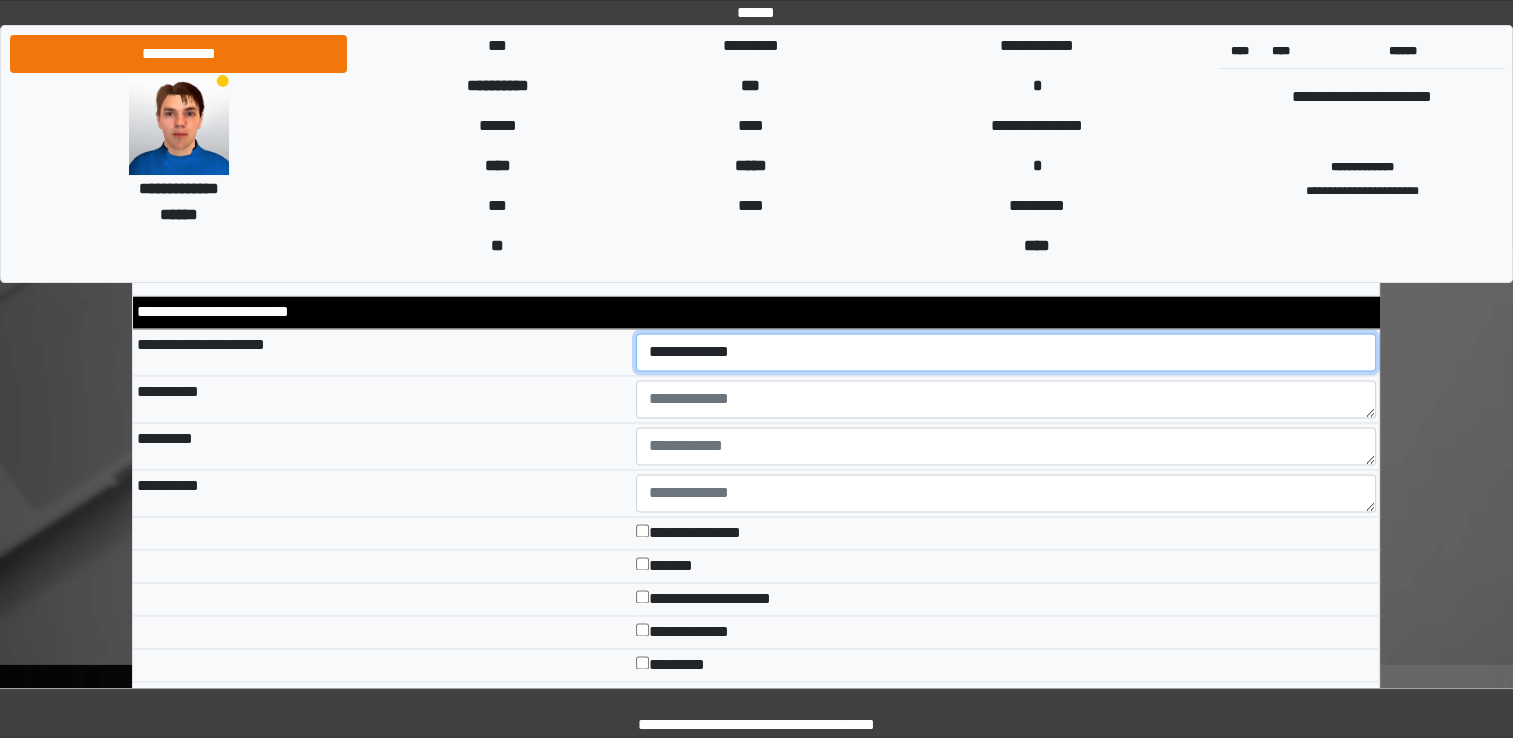 scroll, scrollTop: 3083, scrollLeft: 0, axis: vertical 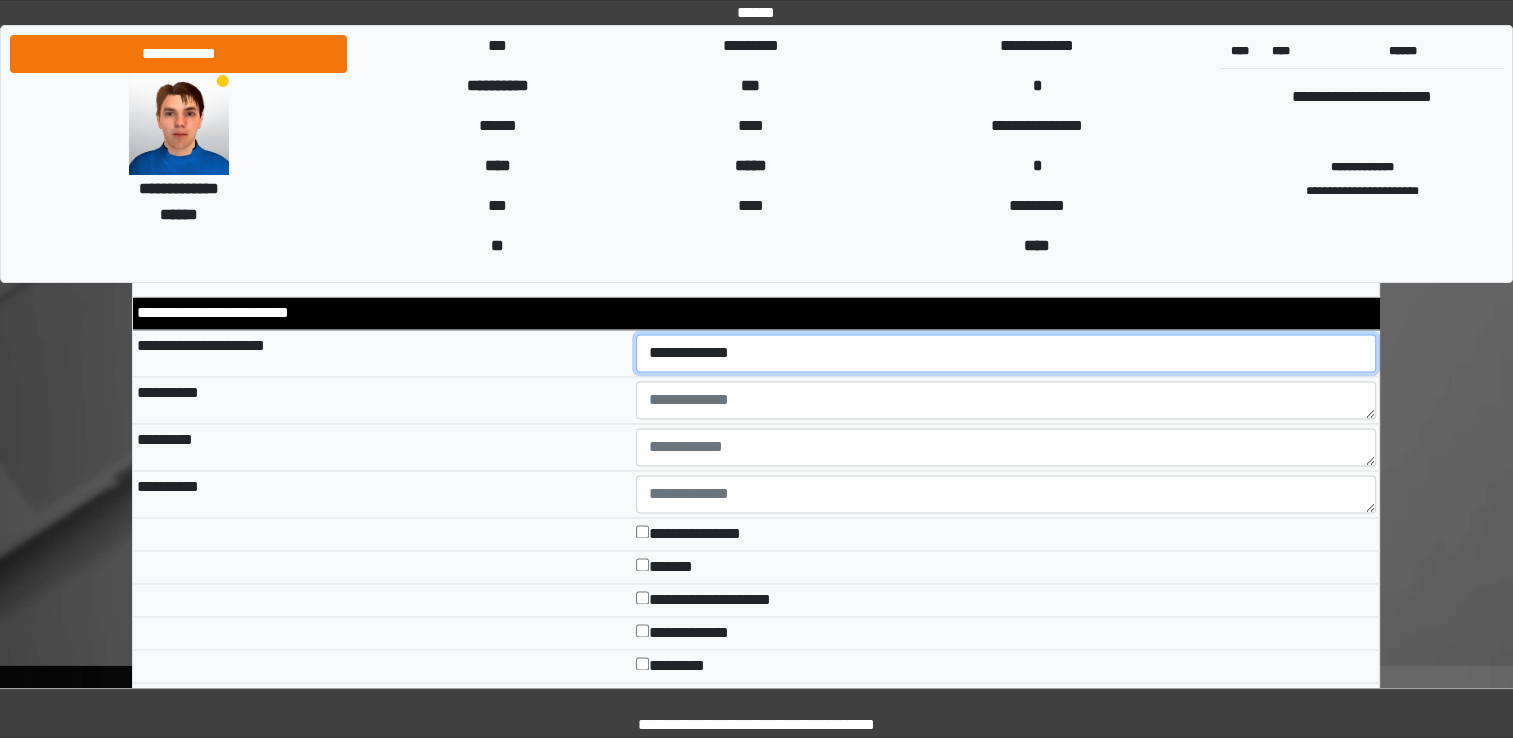 click on "**********" at bounding box center [1006, 353] 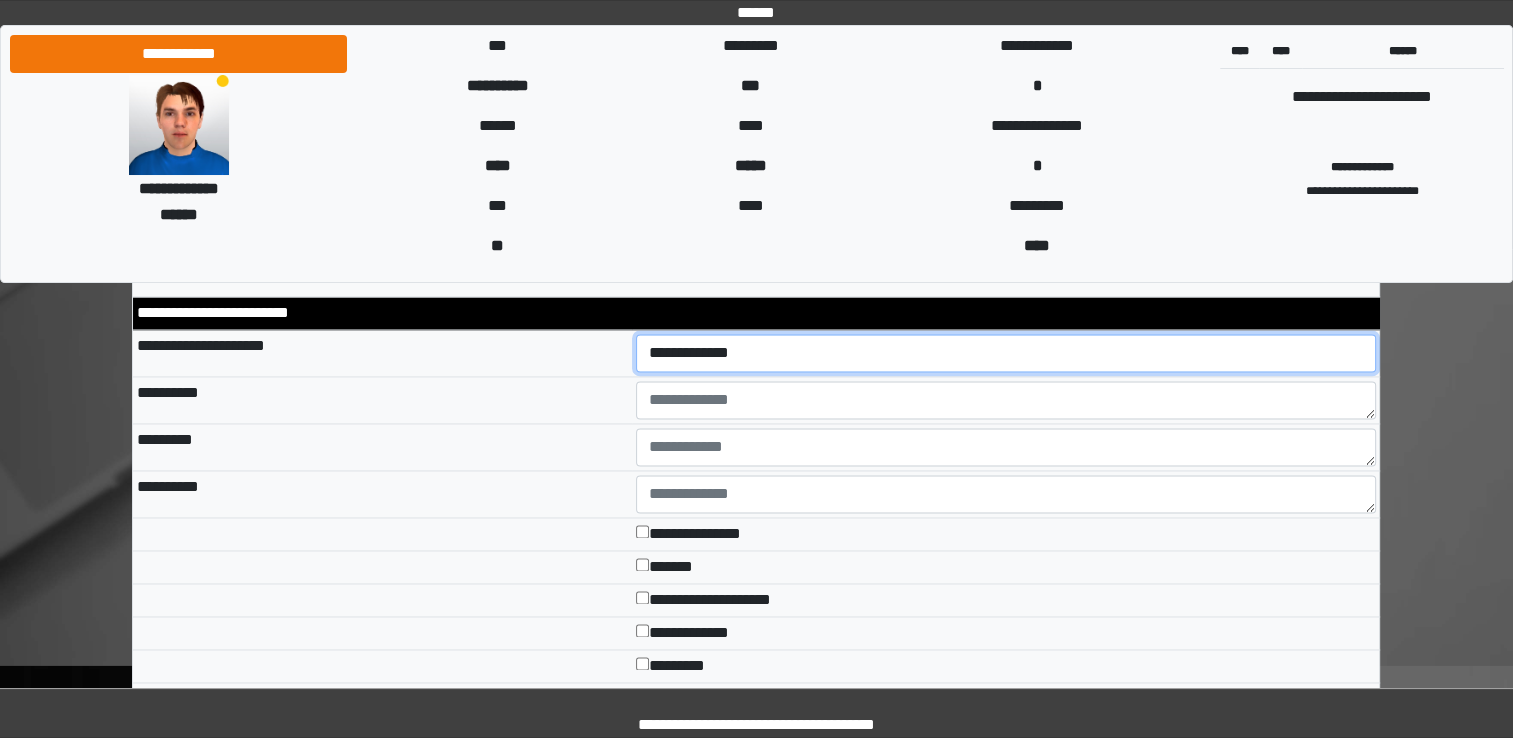 select on "*" 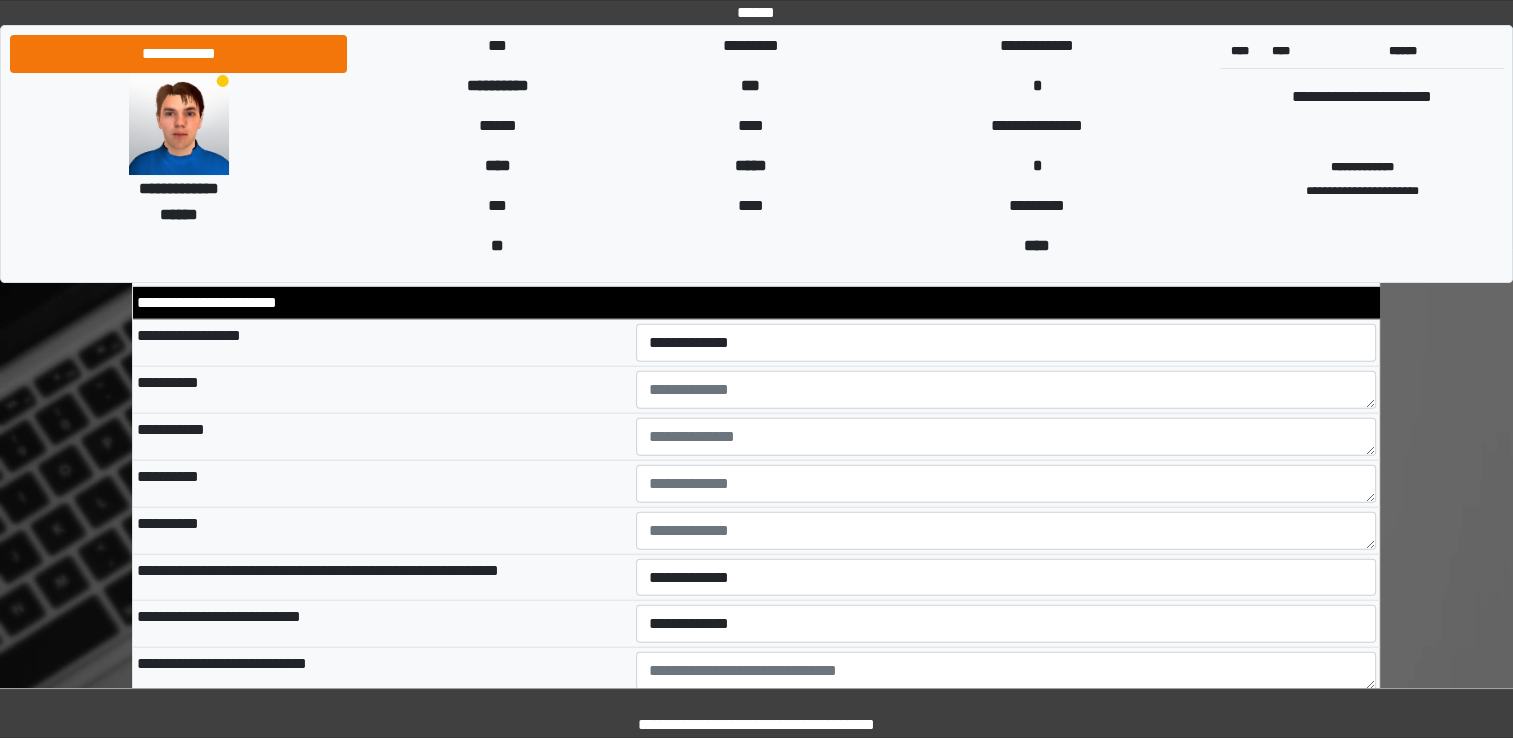 scroll, scrollTop: 4571, scrollLeft: 0, axis: vertical 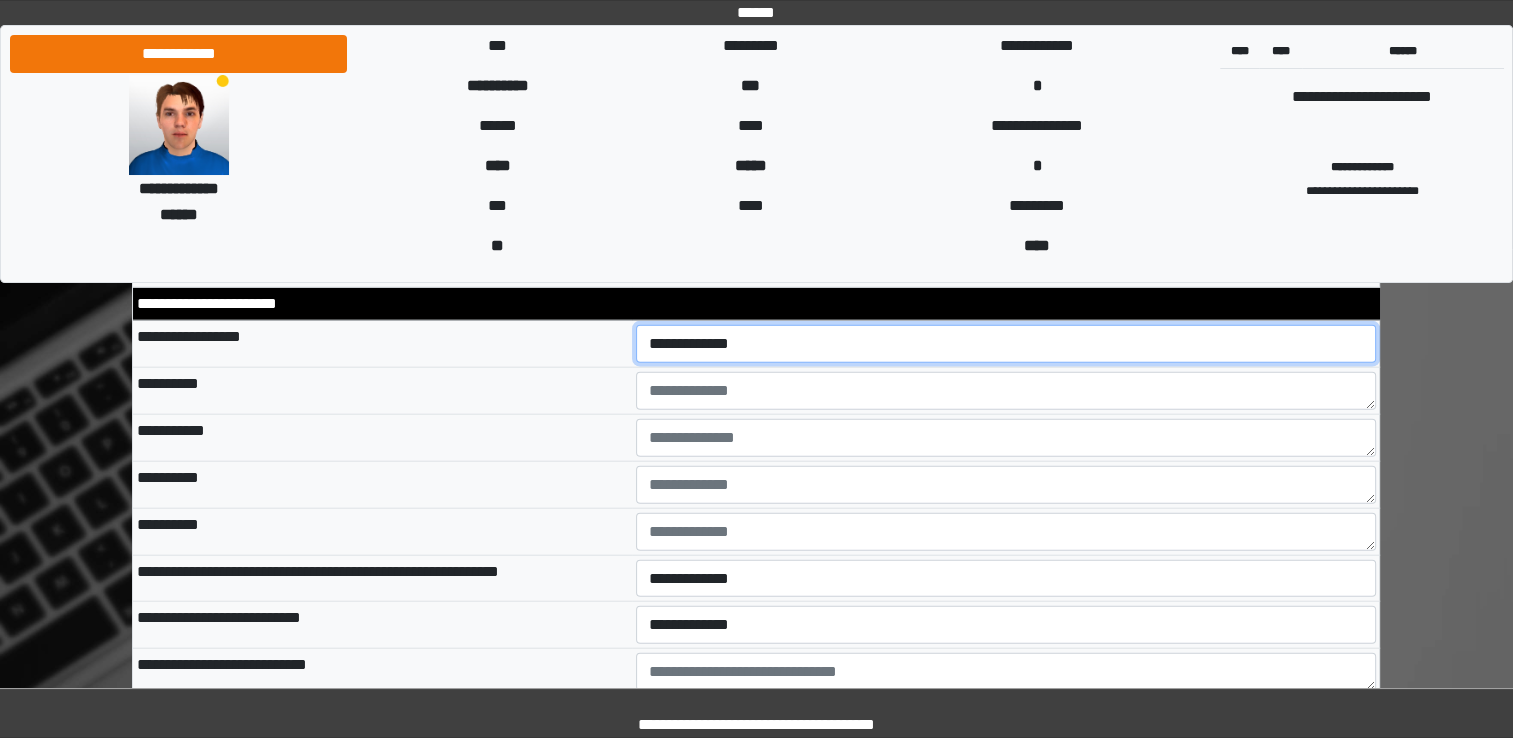 click on "**********" at bounding box center [1006, 344] 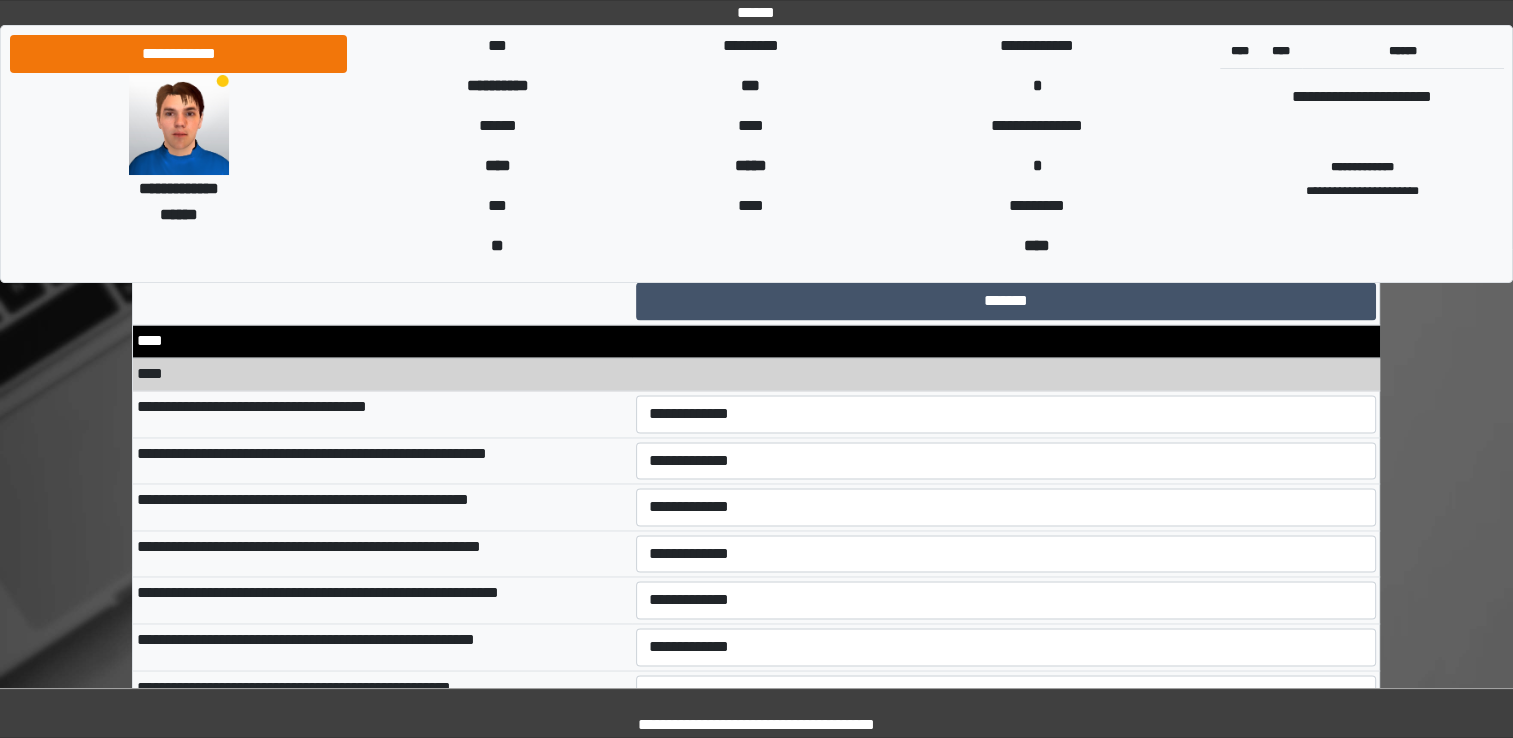 scroll, scrollTop: 10724, scrollLeft: 0, axis: vertical 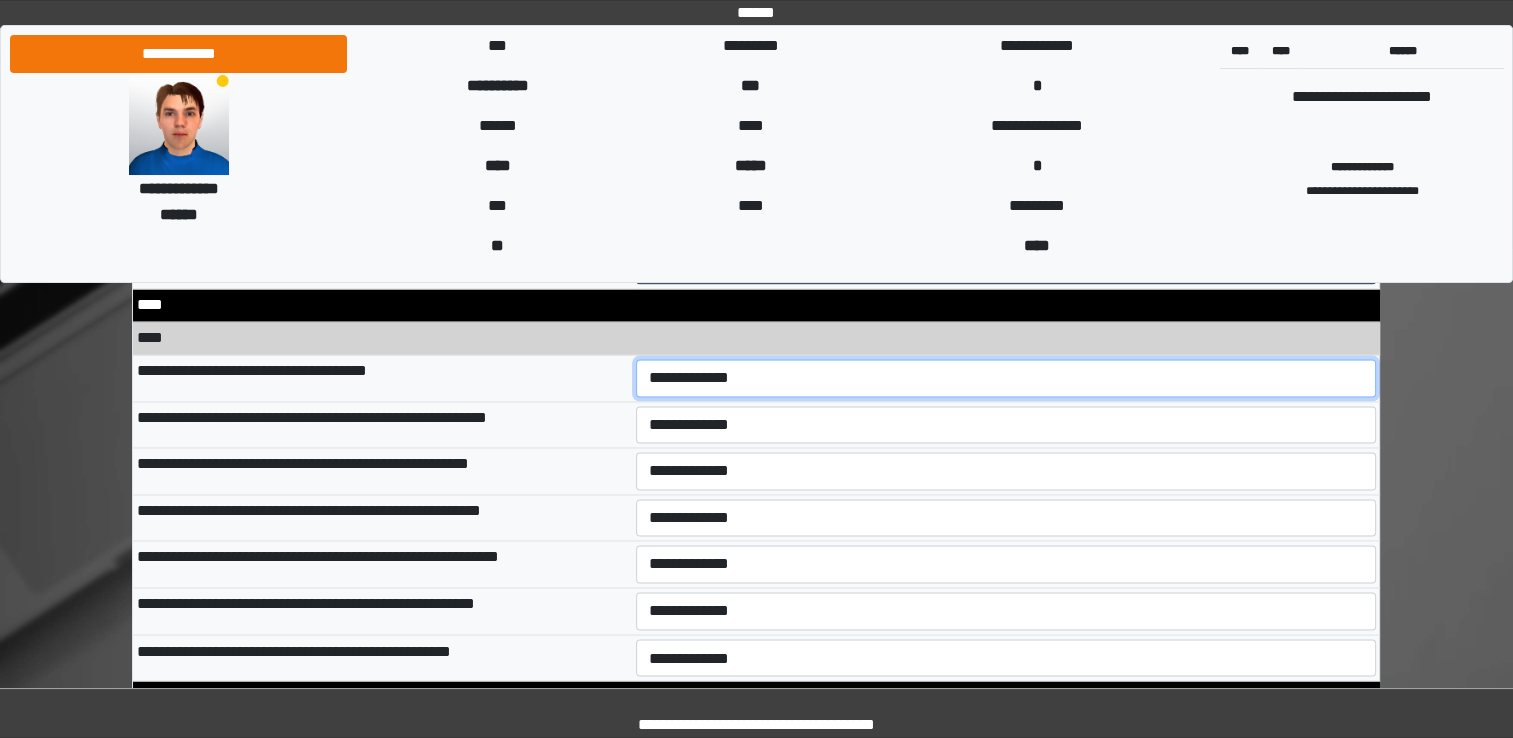 click on "**********" at bounding box center (1006, 378) 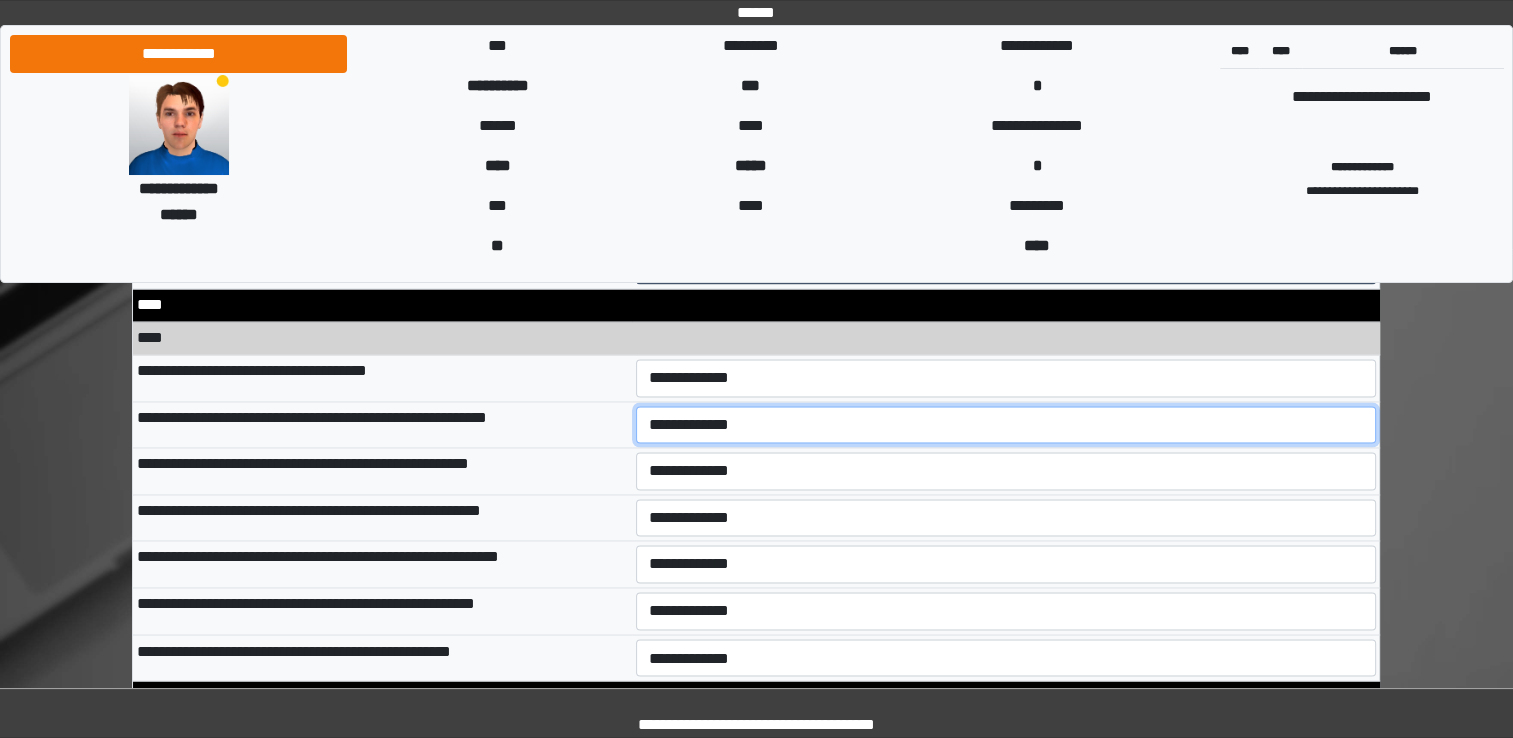 click on "**********" at bounding box center [1006, 425] 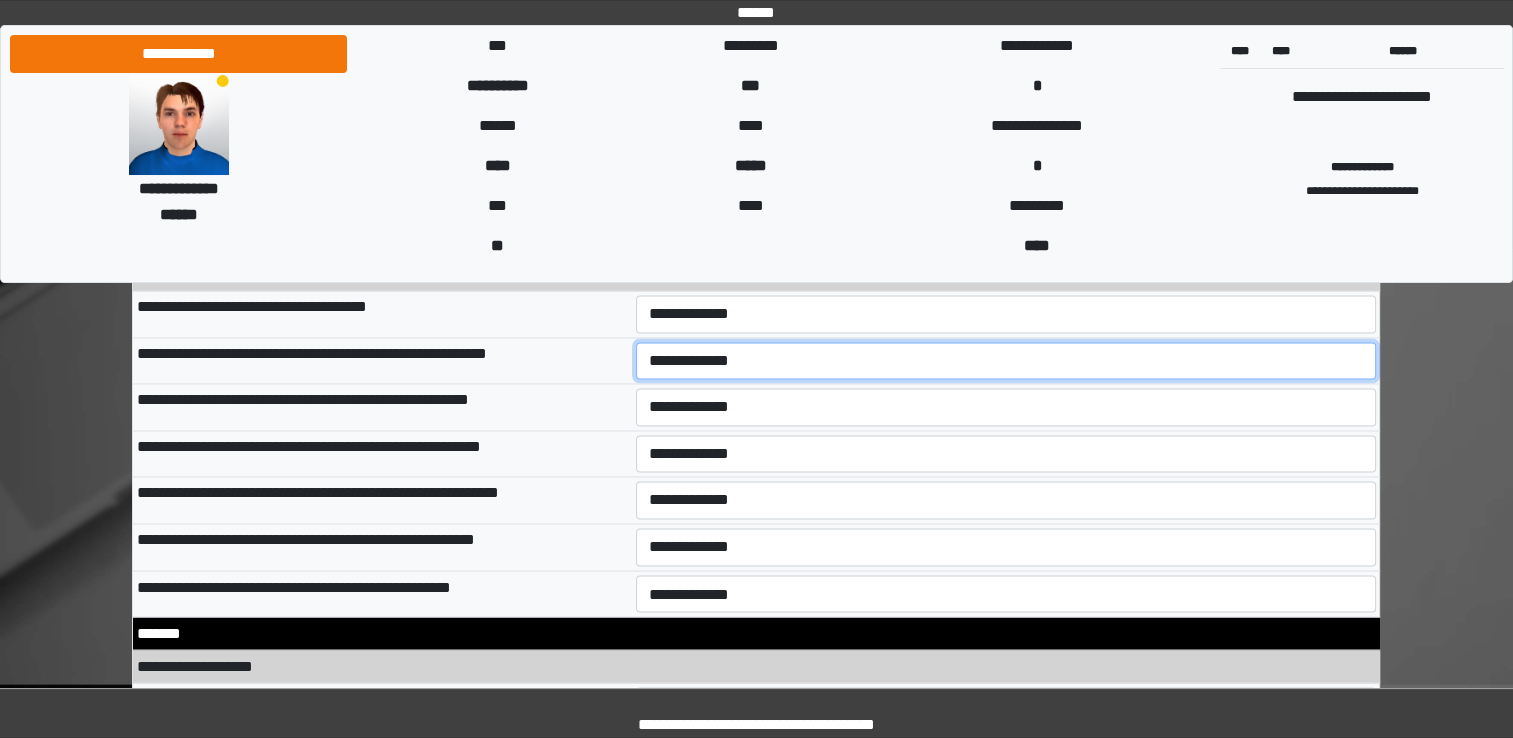 scroll, scrollTop: 10792, scrollLeft: 0, axis: vertical 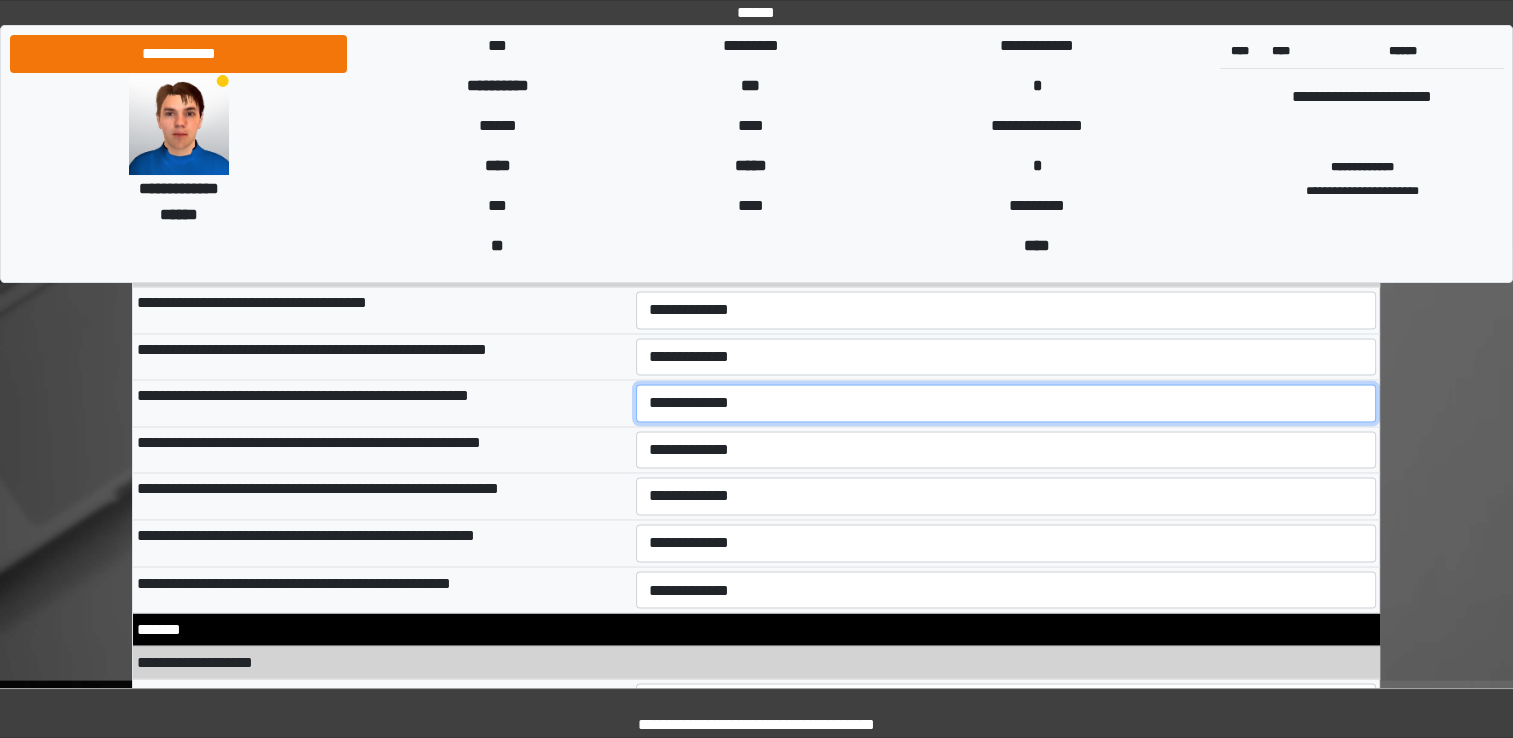 click on "**********" at bounding box center [1006, 403] 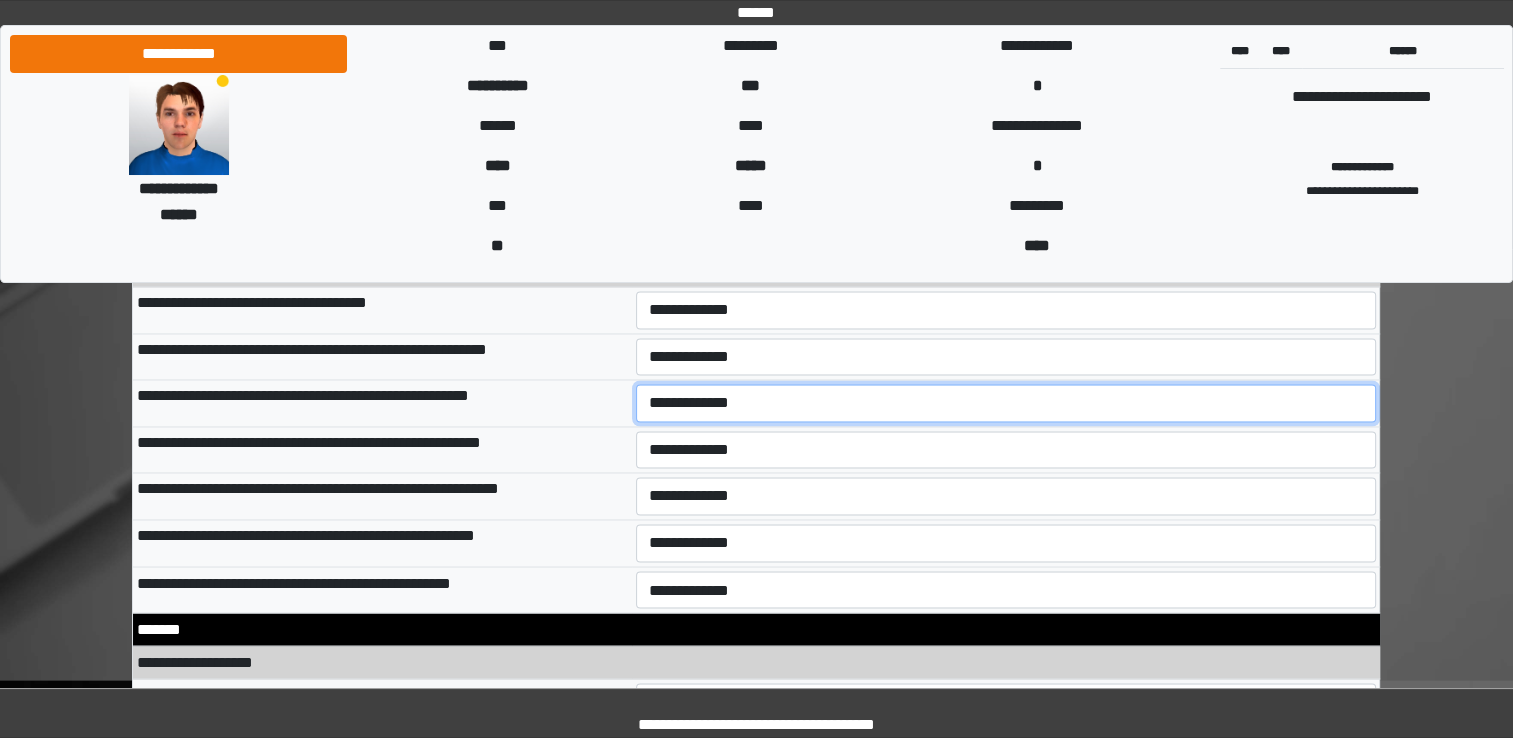 select on "*" 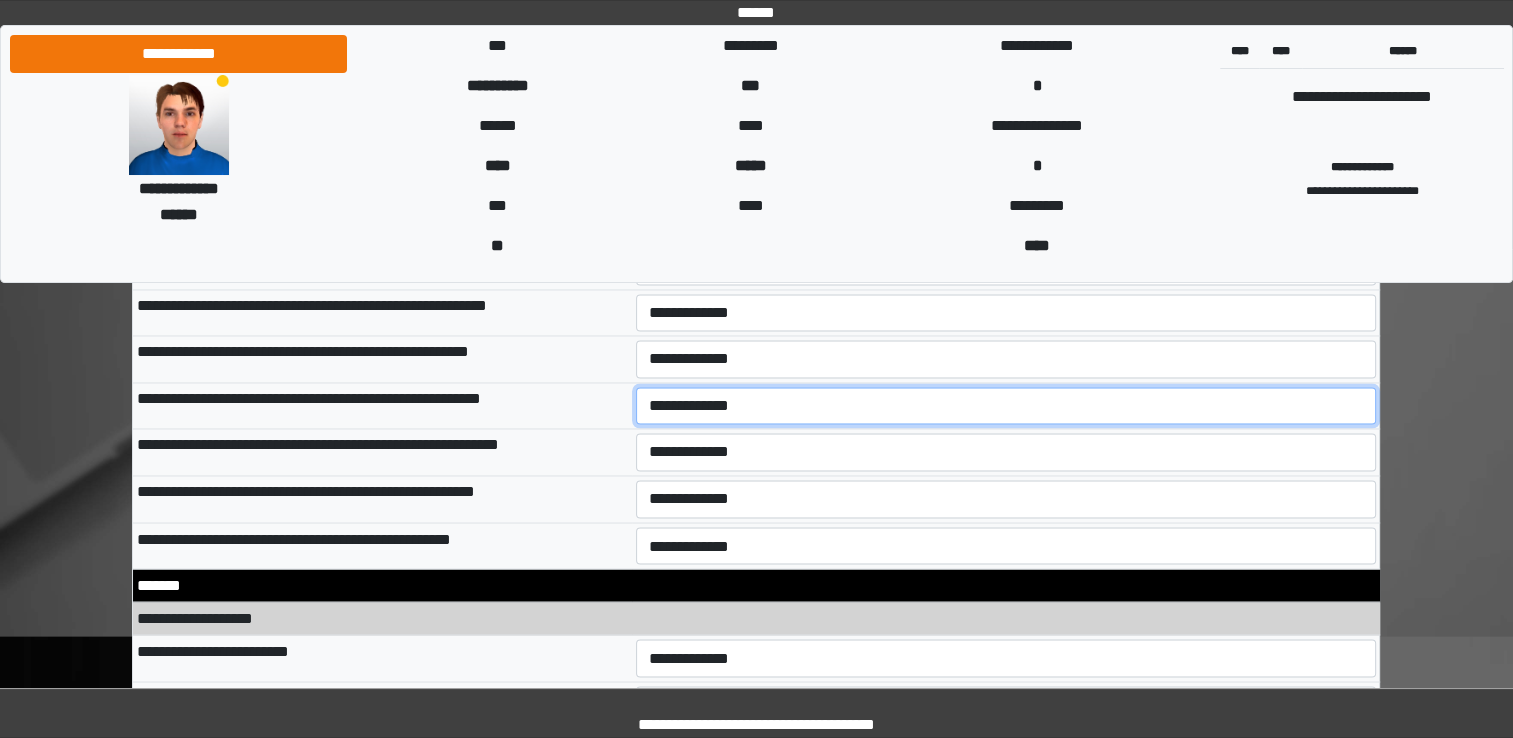 click on "**********" at bounding box center [1006, 406] 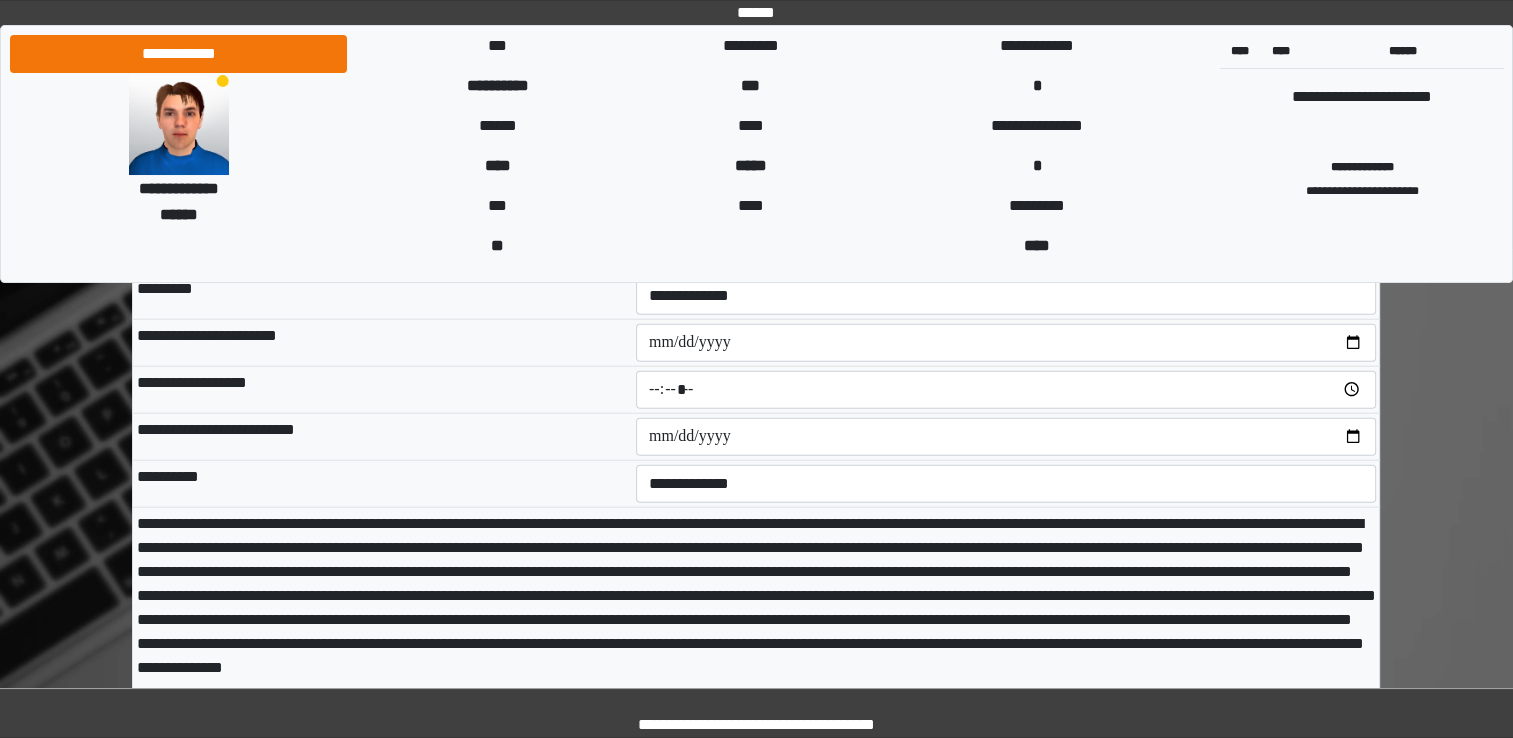 scroll, scrollTop: 12164, scrollLeft: 0, axis: vertical 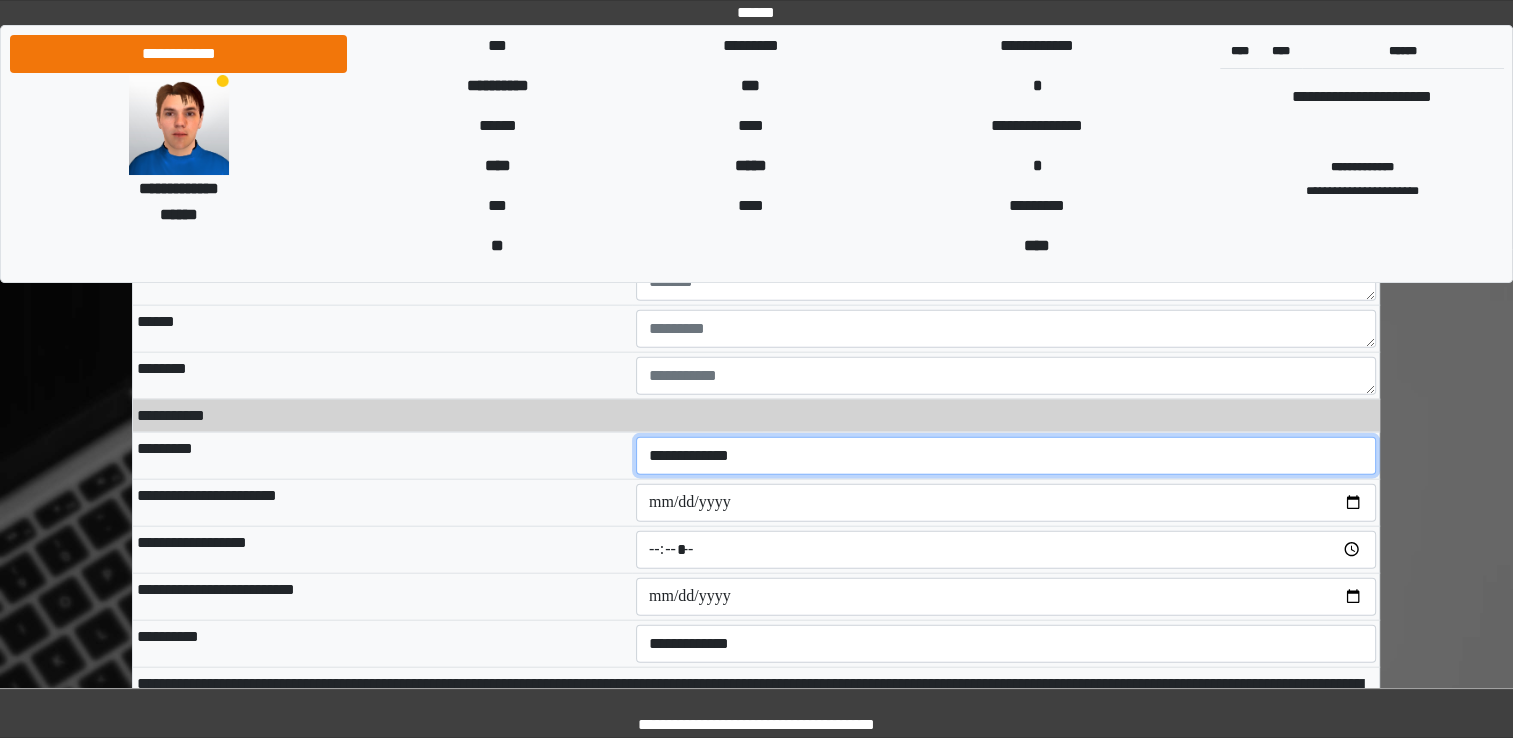 click on "**********" at bounding box center (1006, 456) 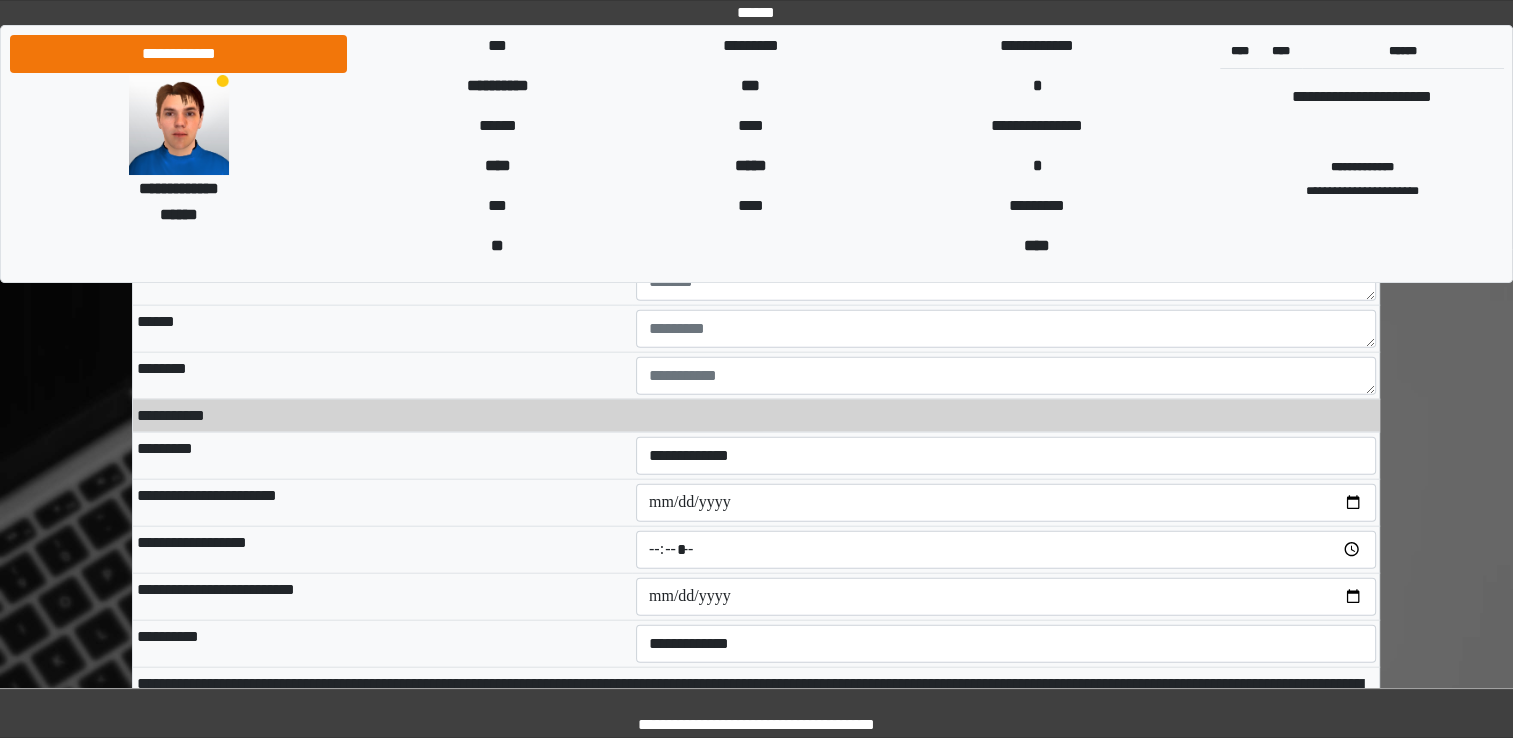 click on "**********" at bounding box center (382, 502) 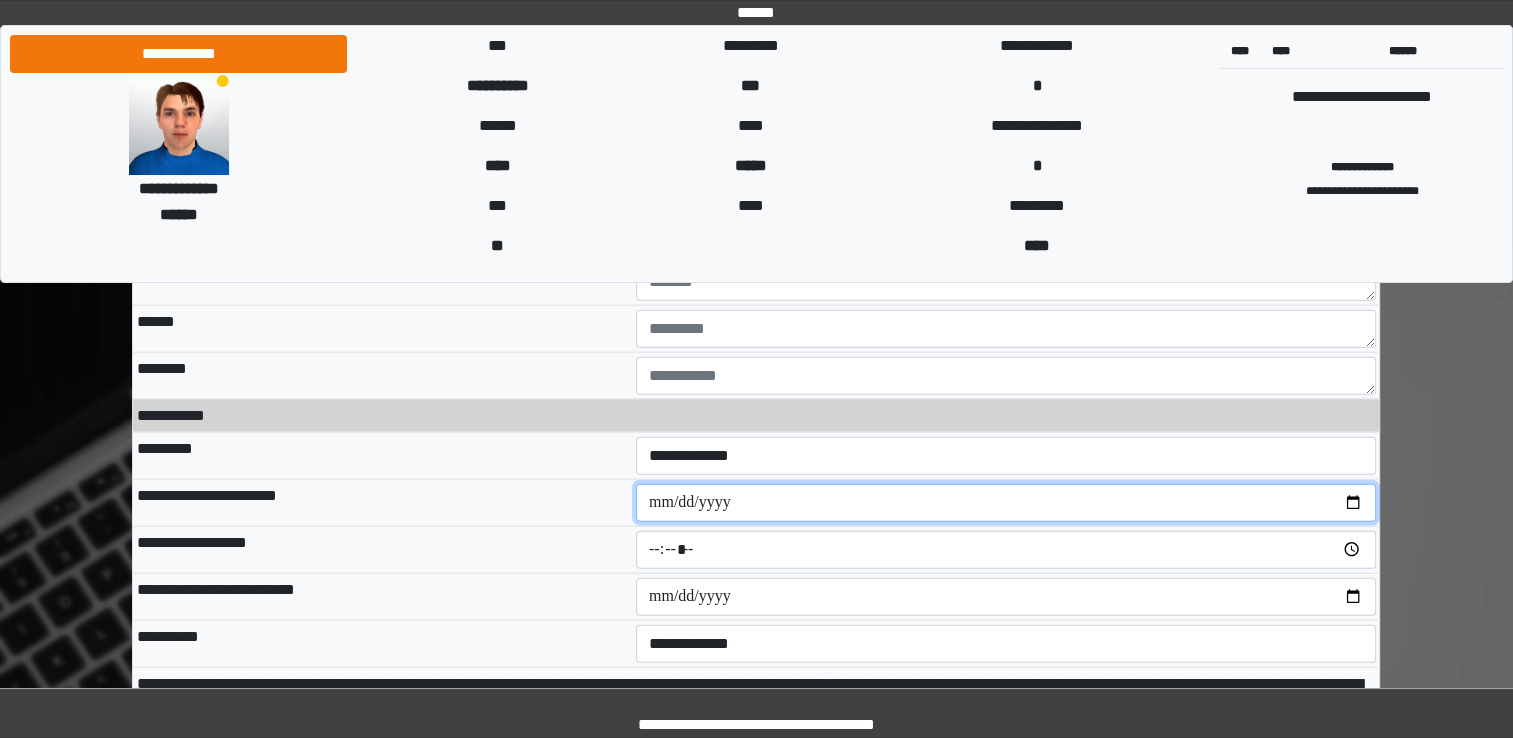 click at bounding box center [1006, 503] 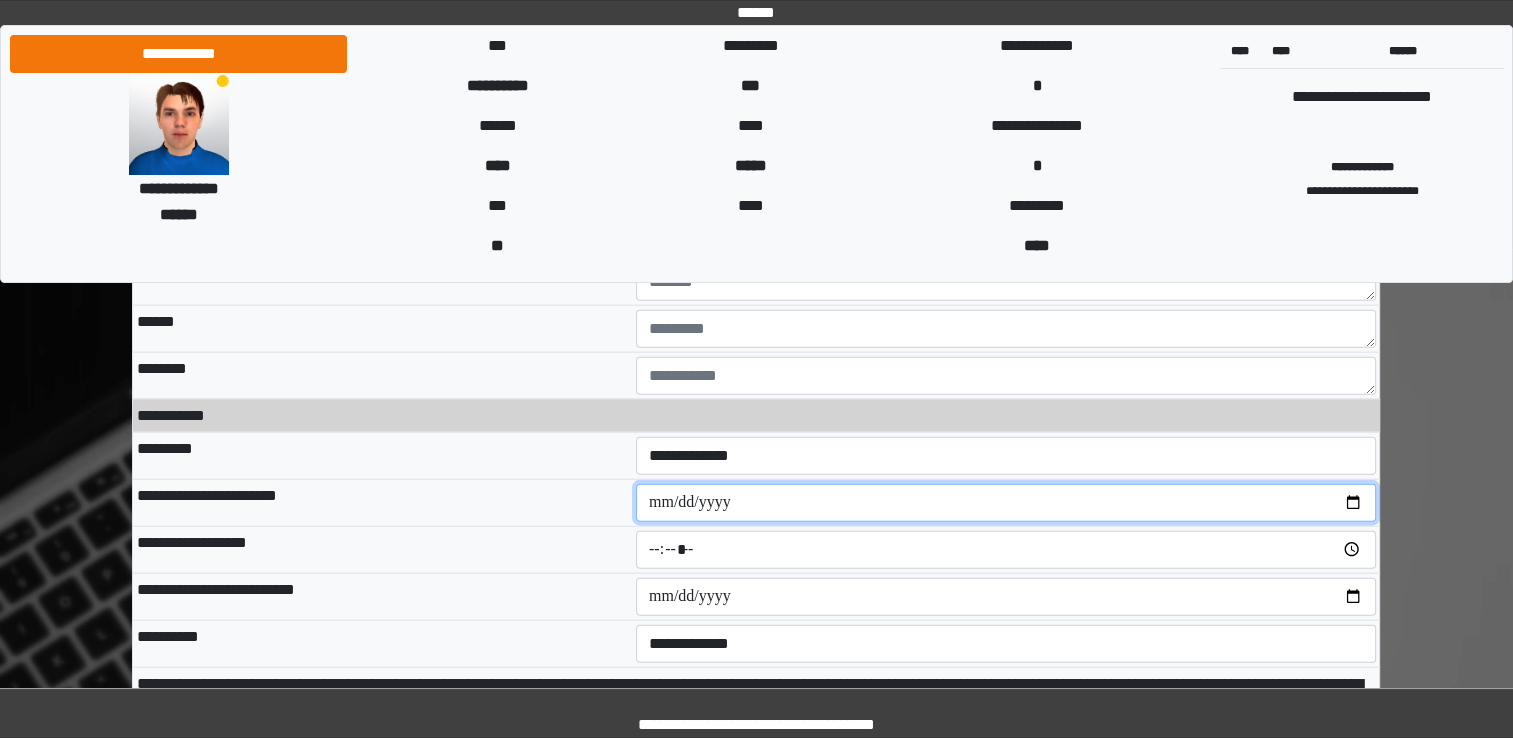 type on "**********" 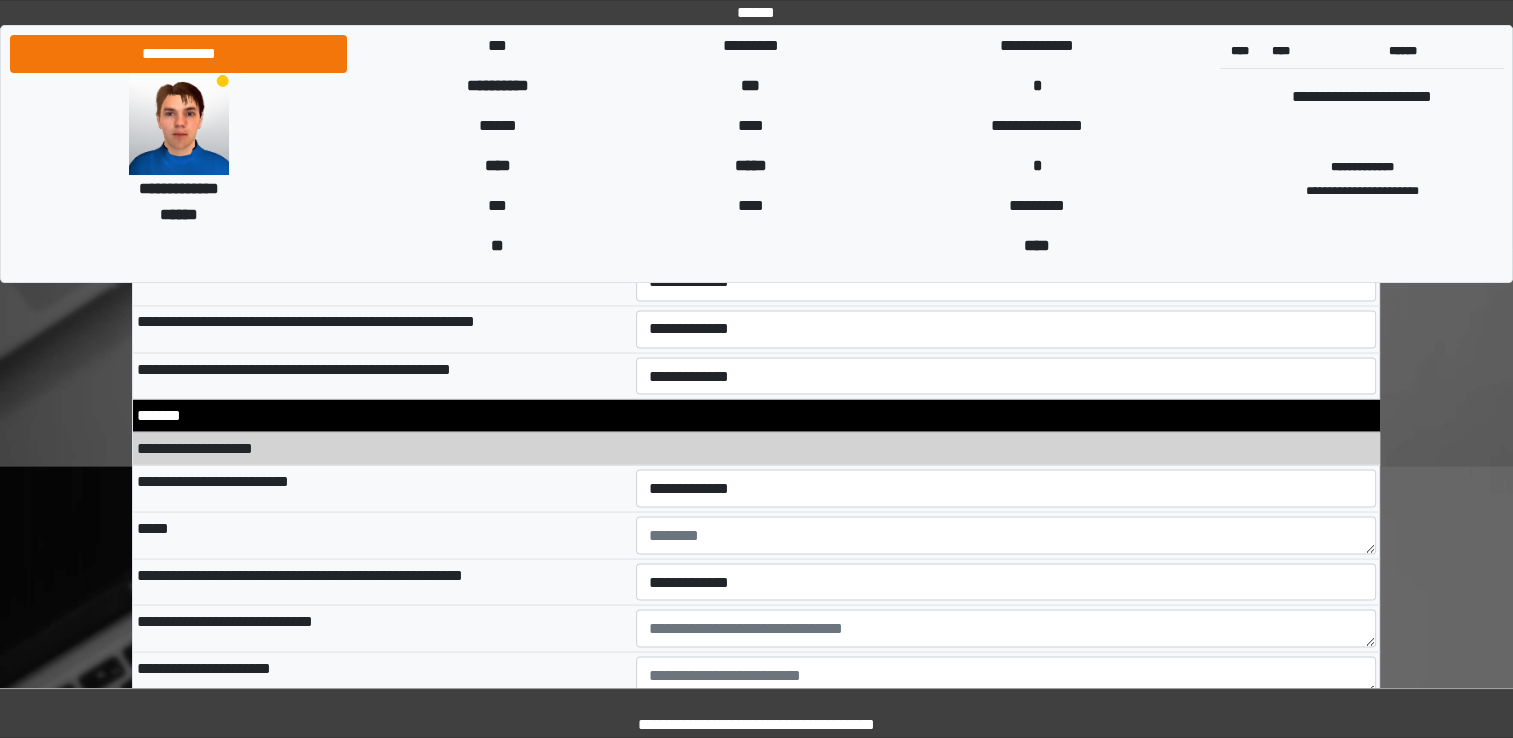 scroll, scrollTop: 11004, scrollLeft: 0, axis: vertical 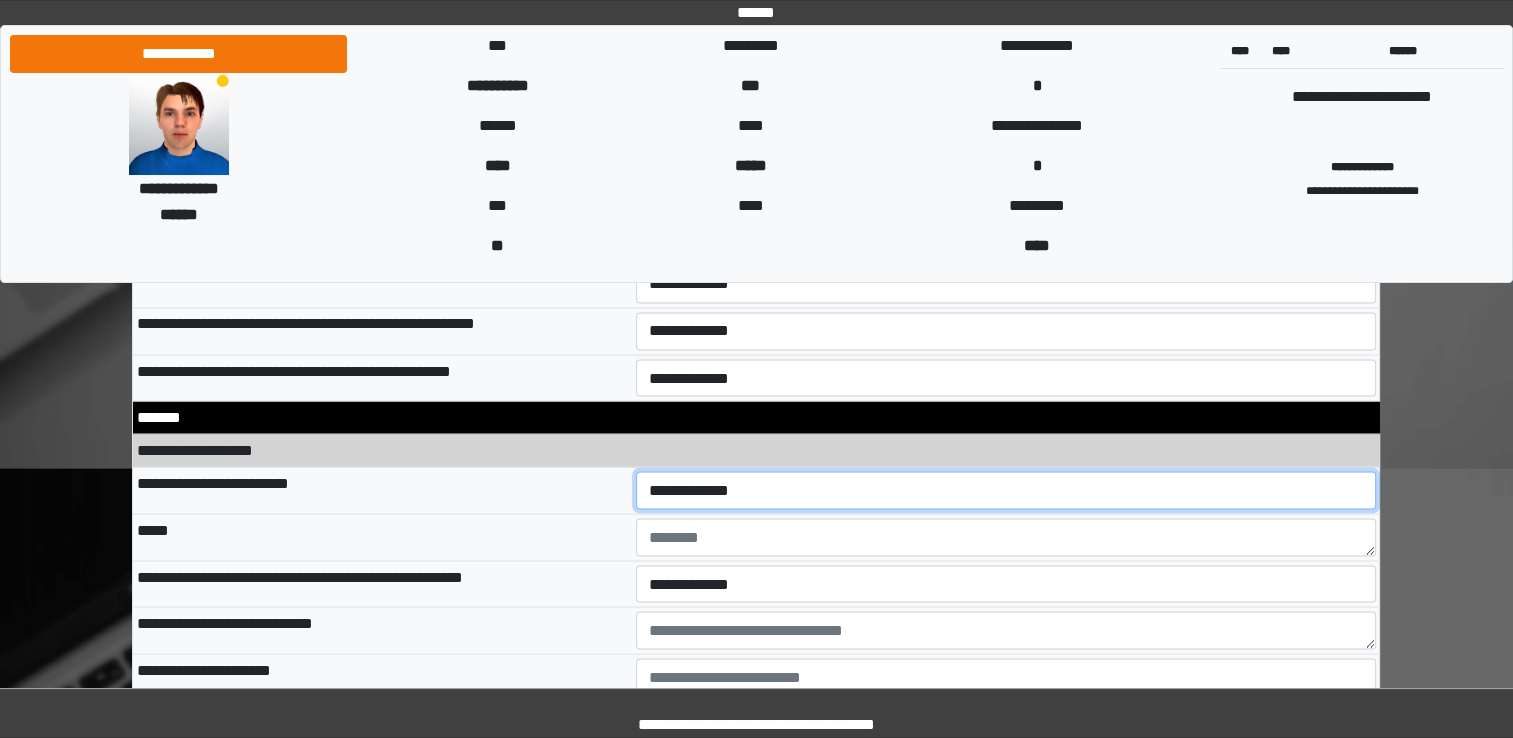 click on "**********" at bounding box center (1006, 490) 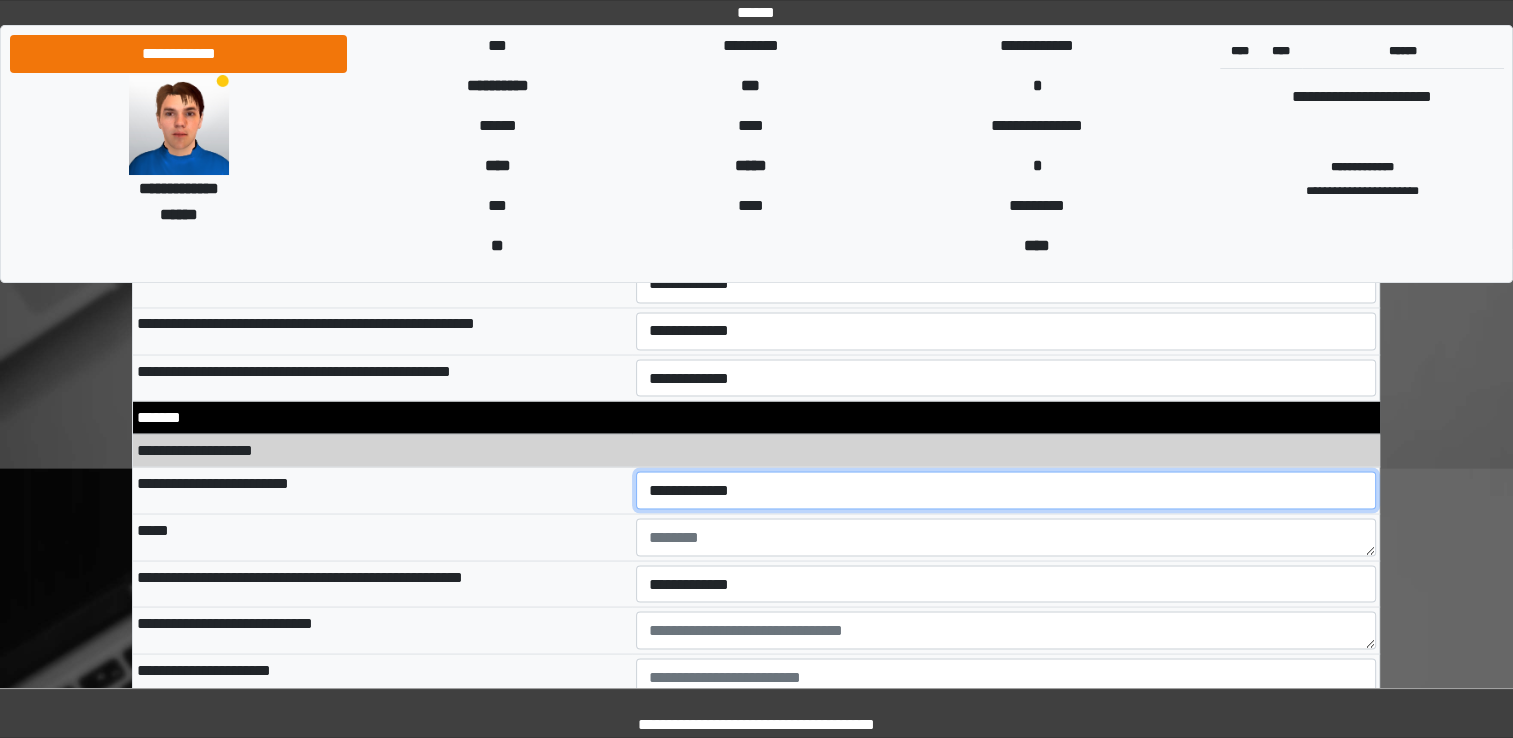 select on "*" 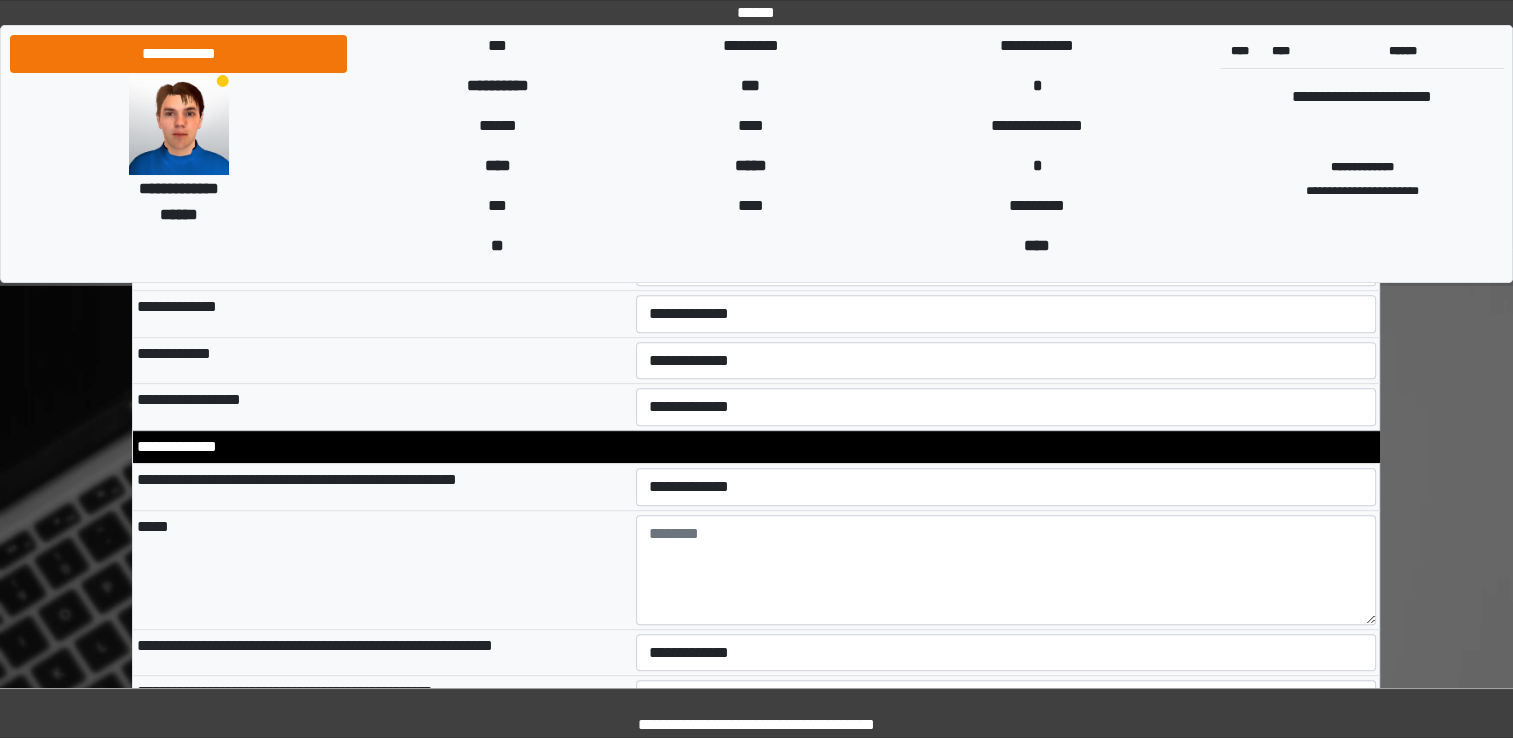 scroll, scrollTop: 8296, scrollLeft: 0, axis: vertical 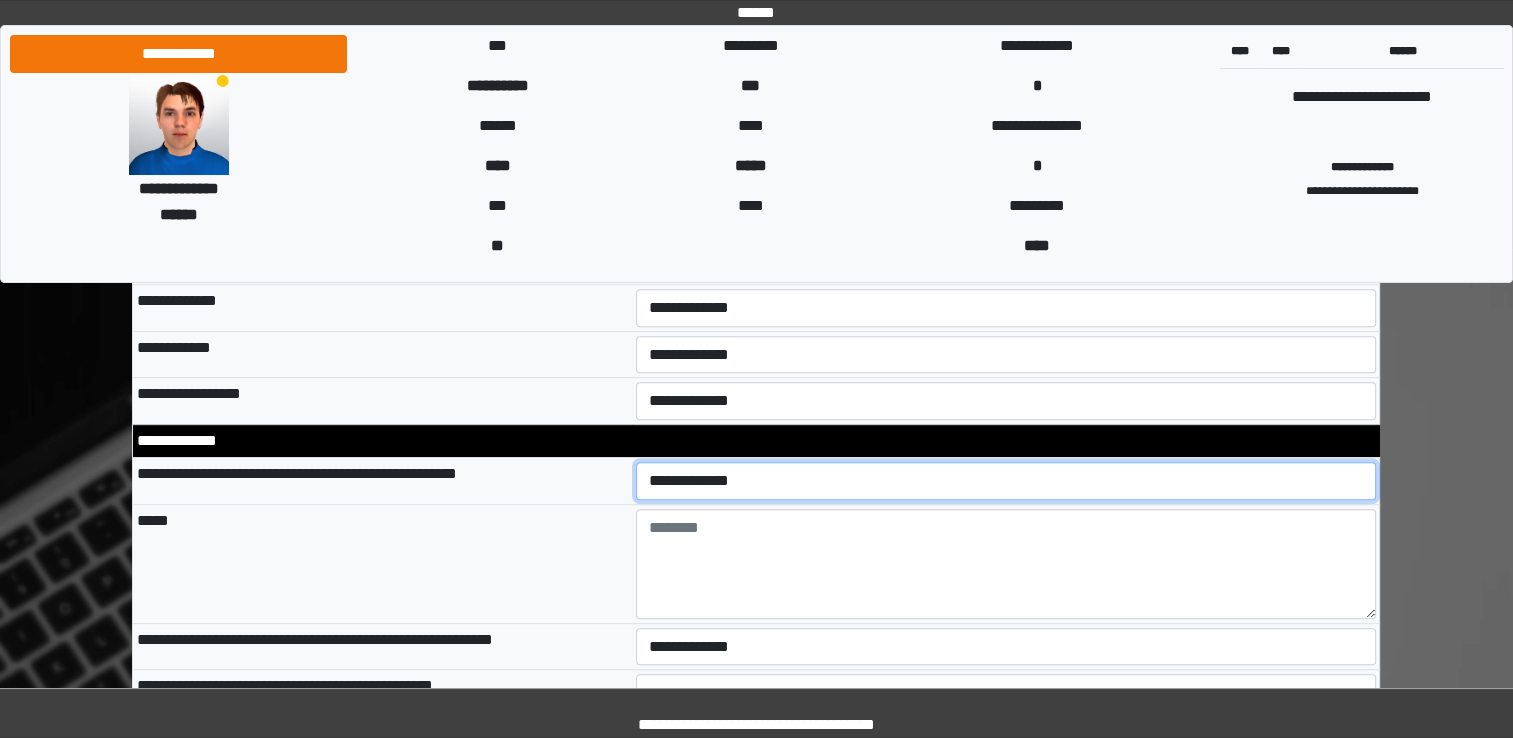 click on "**********" at bounding box center (1006, 481) 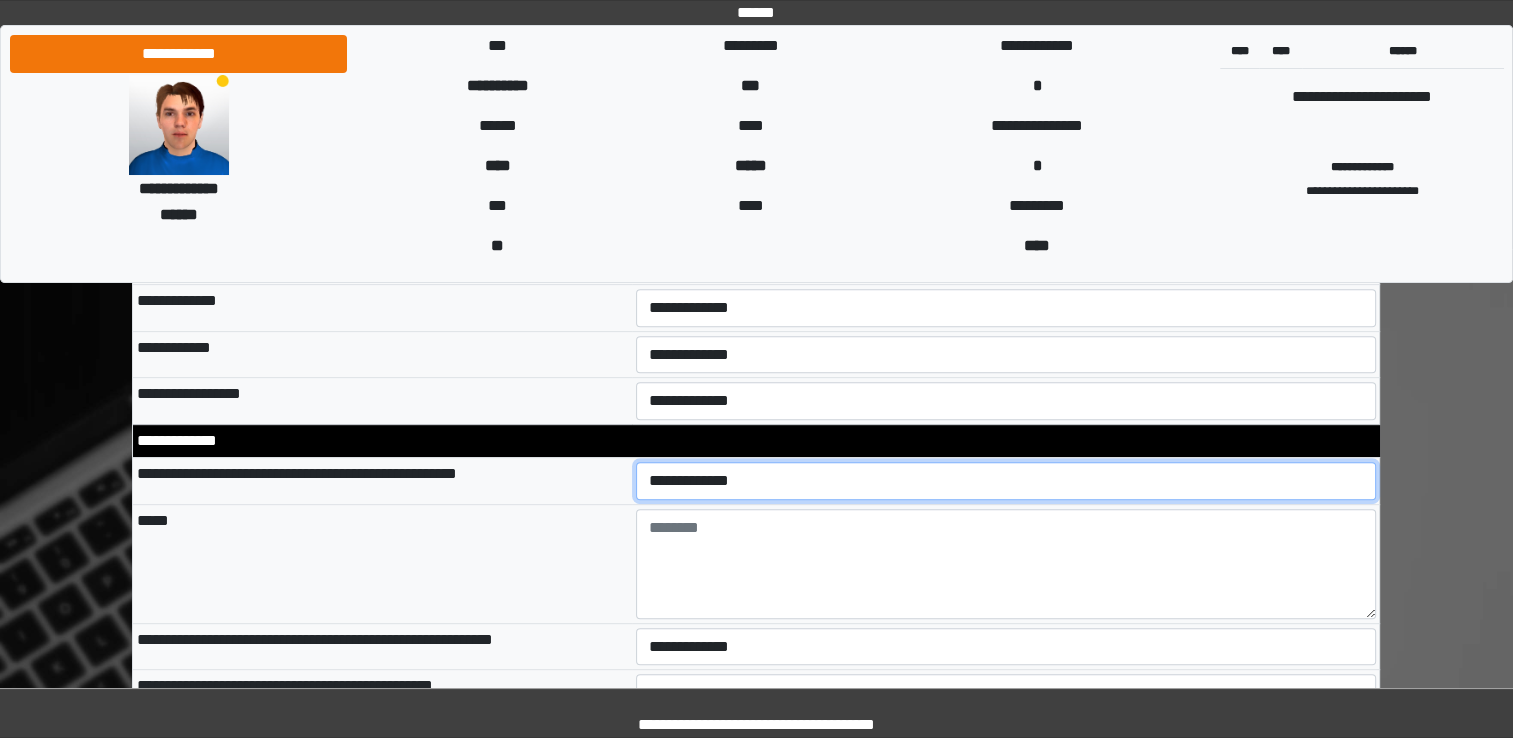 select on "*" 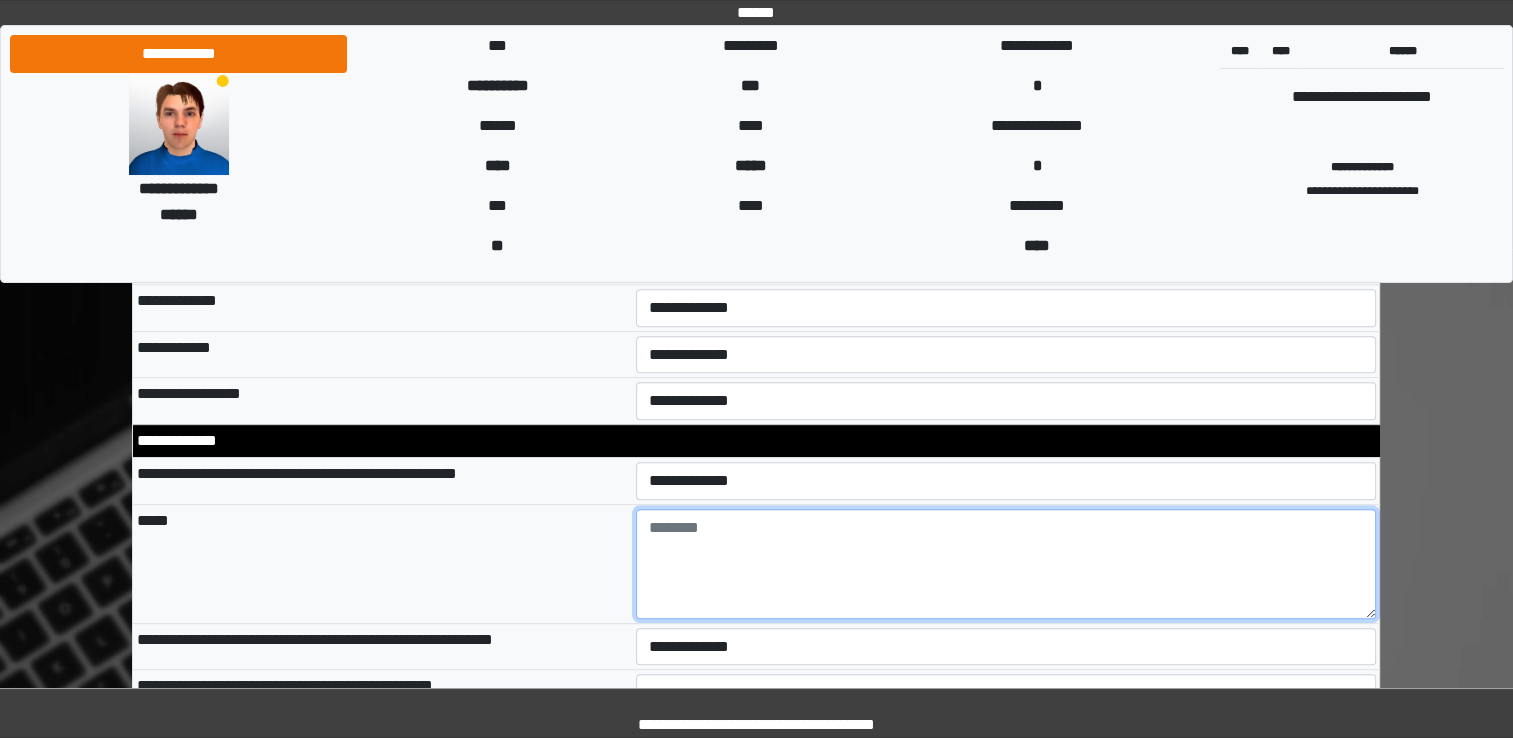 click at bounding box center (1006, 564) 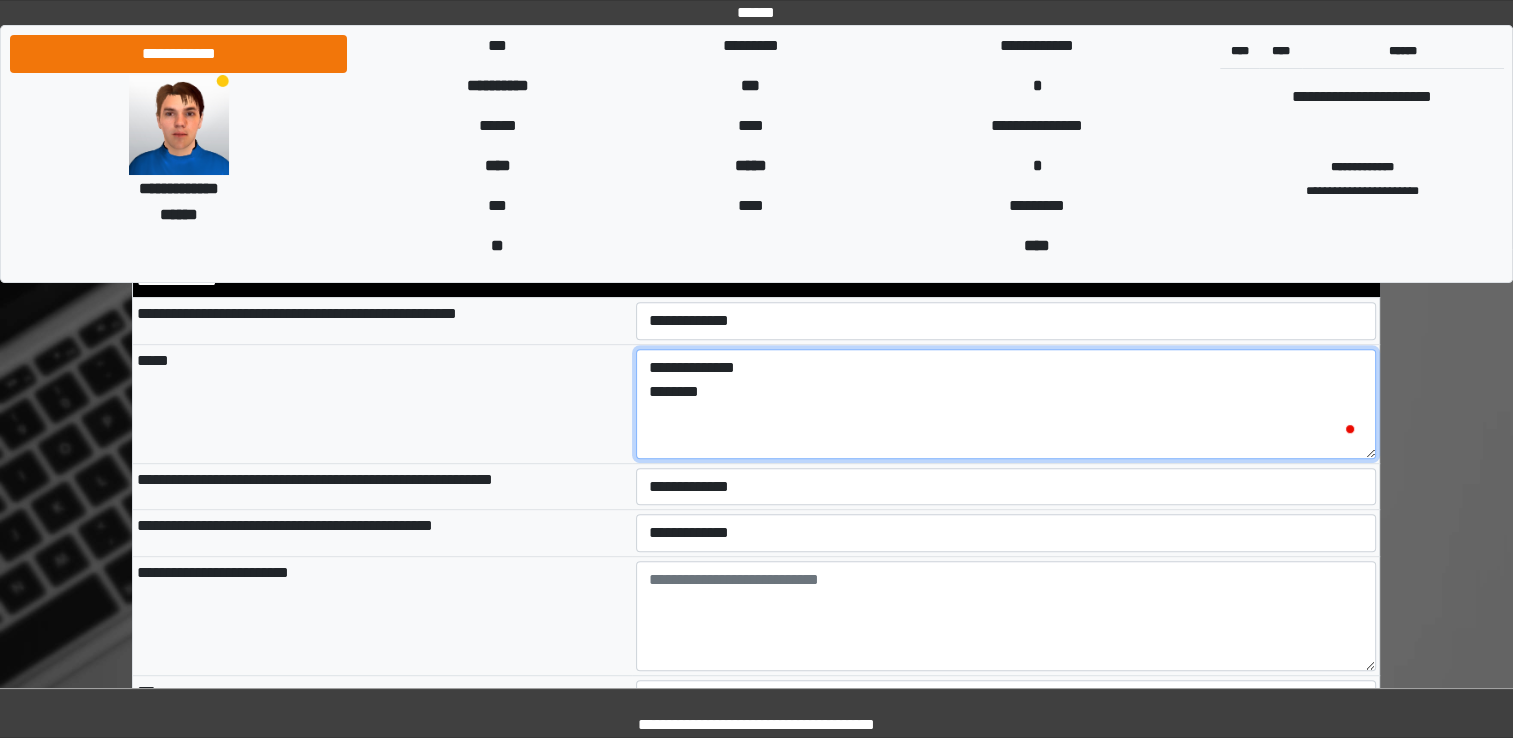 scroll, scrollTop: 8456, scrollLeft: 0, axis: vertical 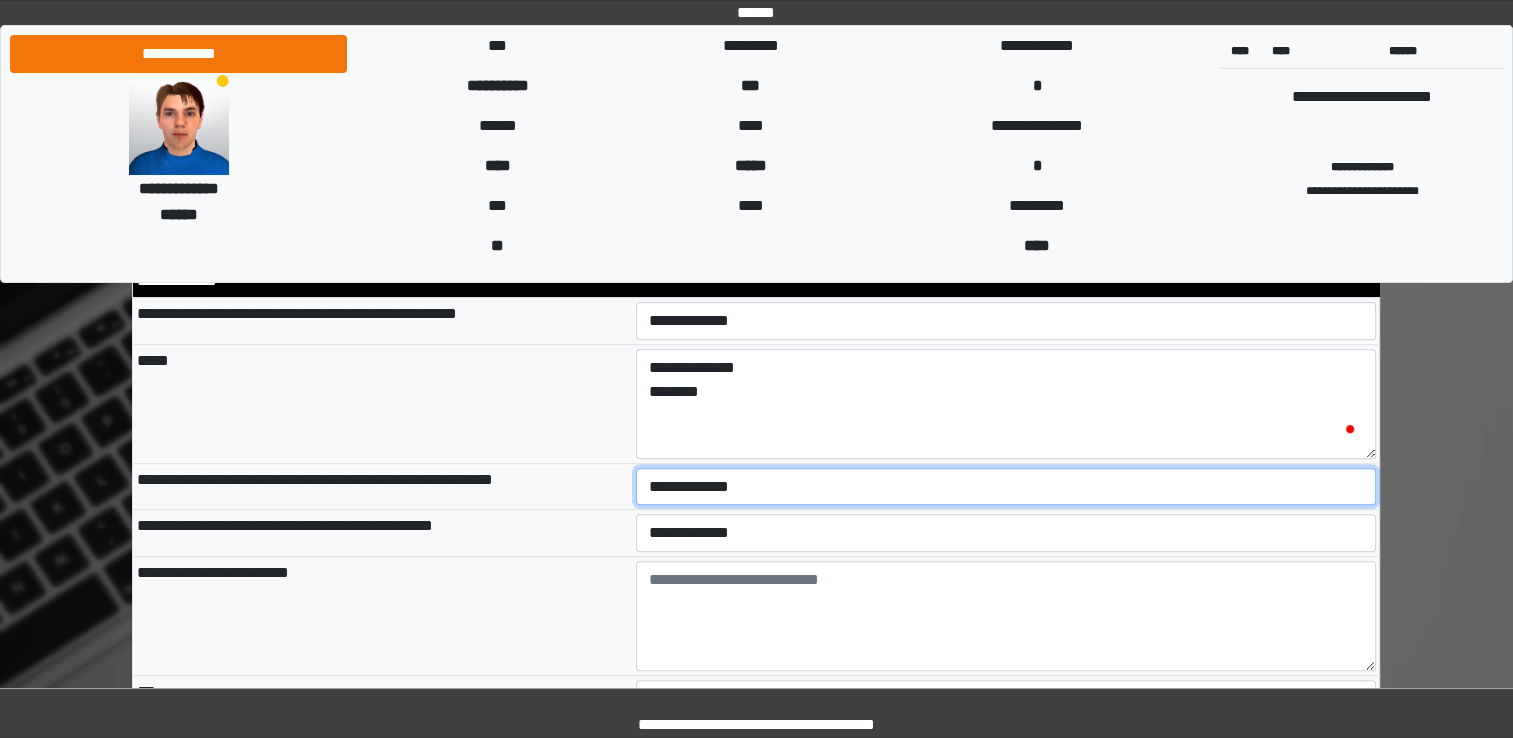 click on "**********" at bounding box center (1006, 487) 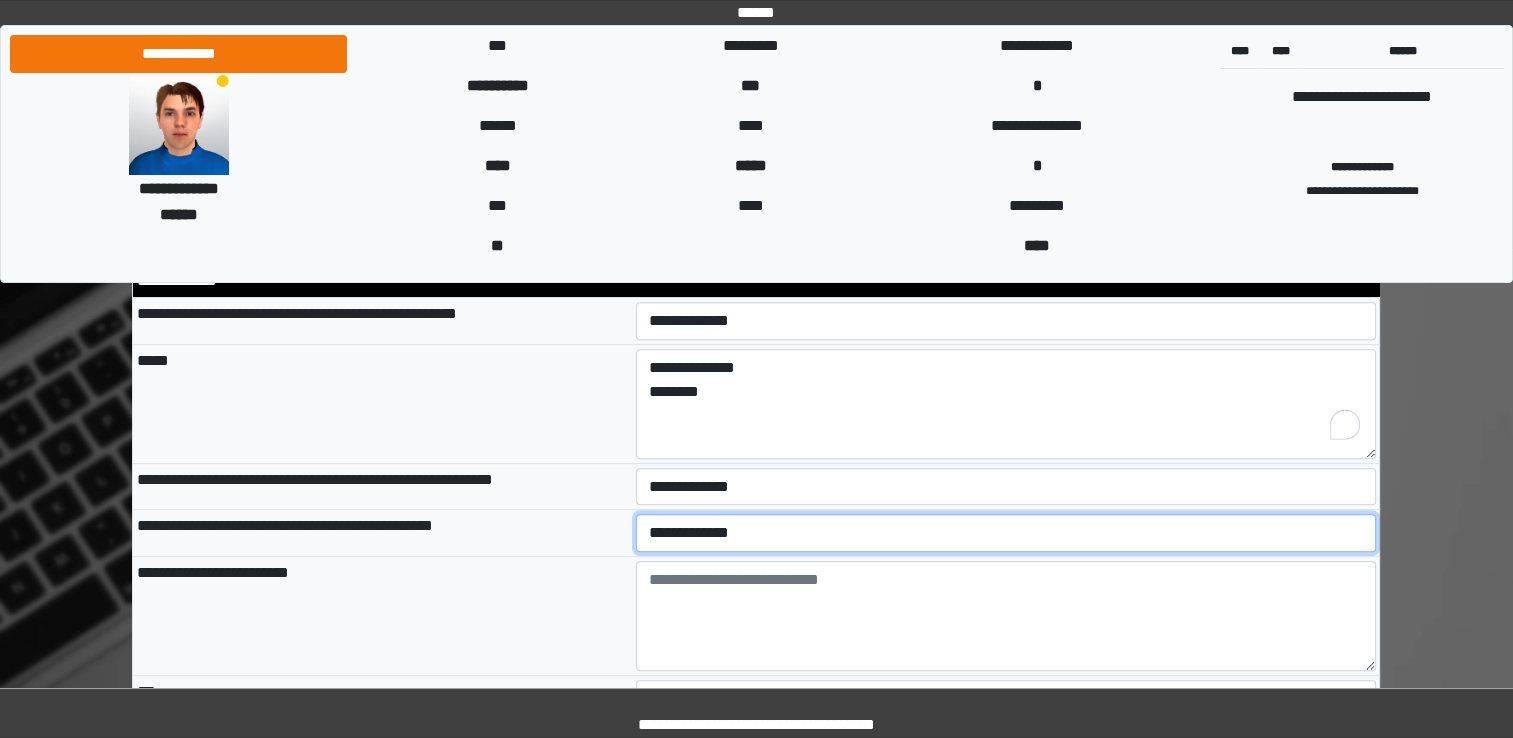 click on "**********" at bounding box center (1006, 533) 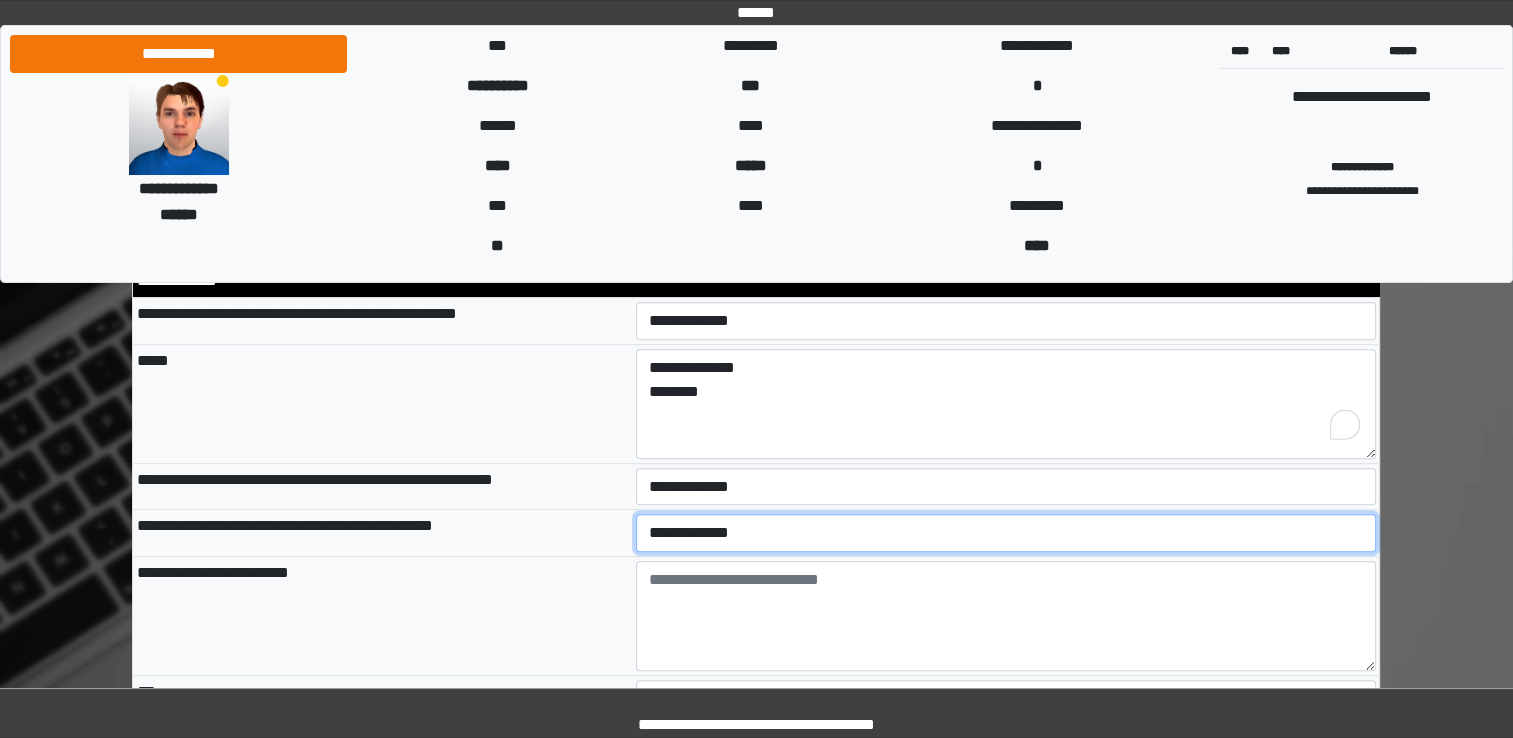 select on "*" 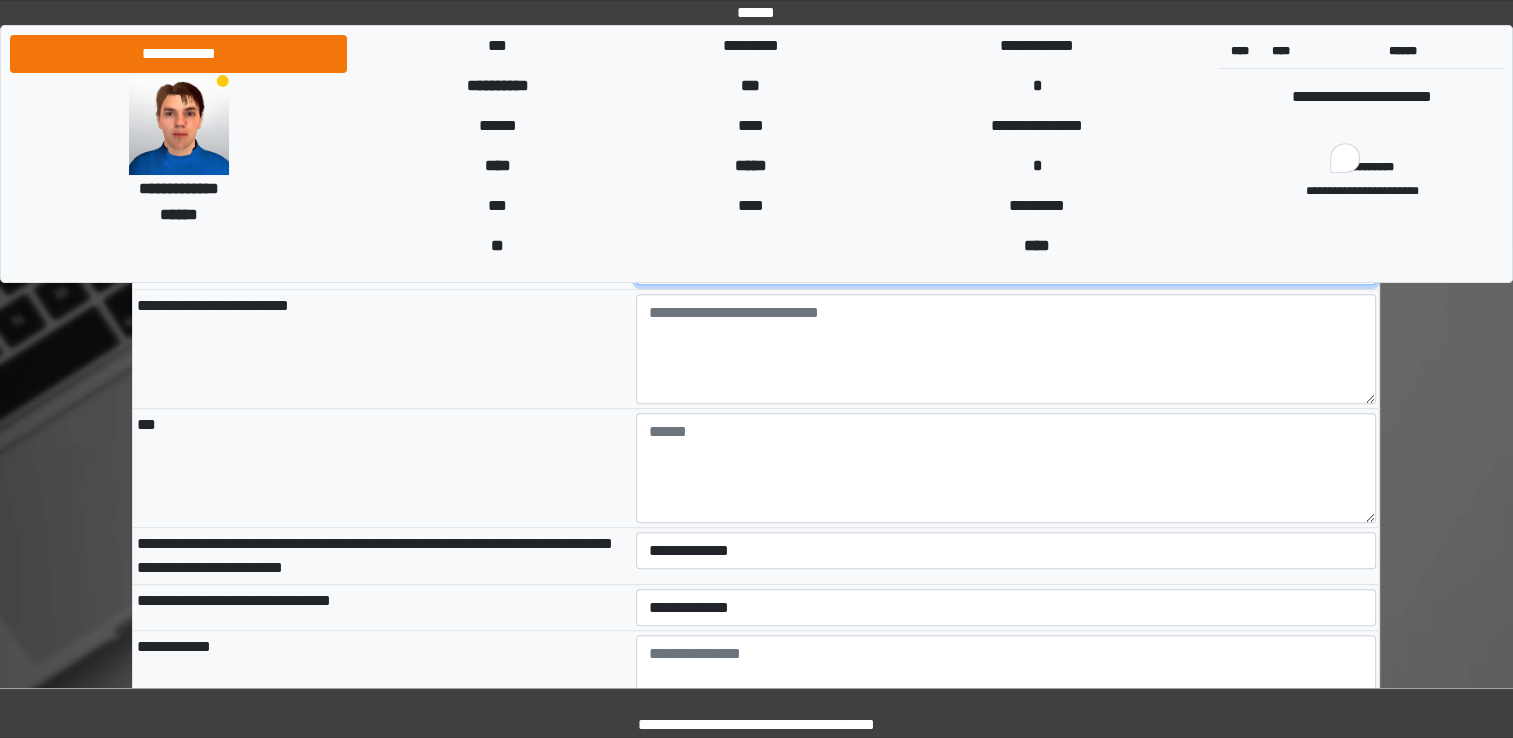 scroll, scrollTop: 8747, scrollLeft: 0, axis: vertical 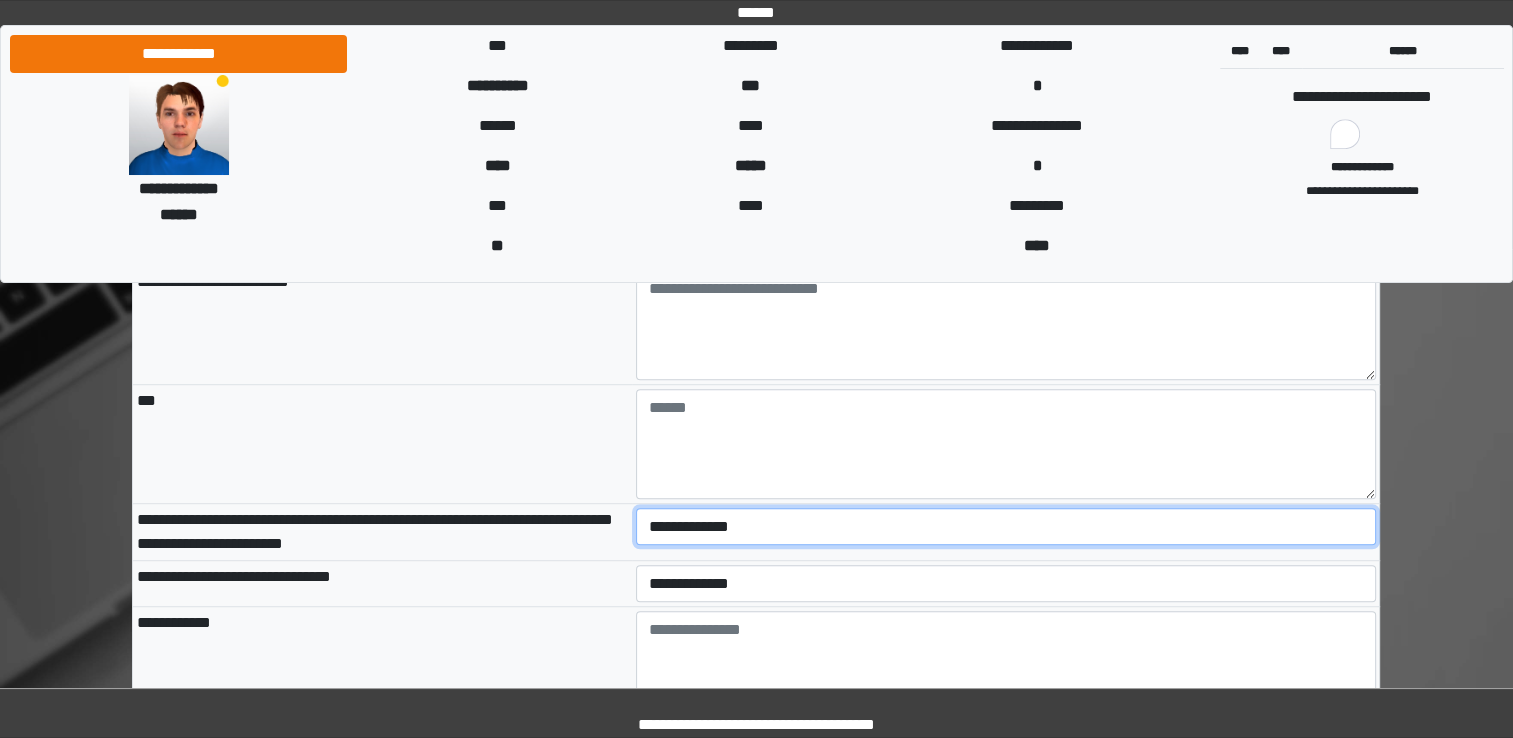 click on "**********" at bounding box center [1006, 527] 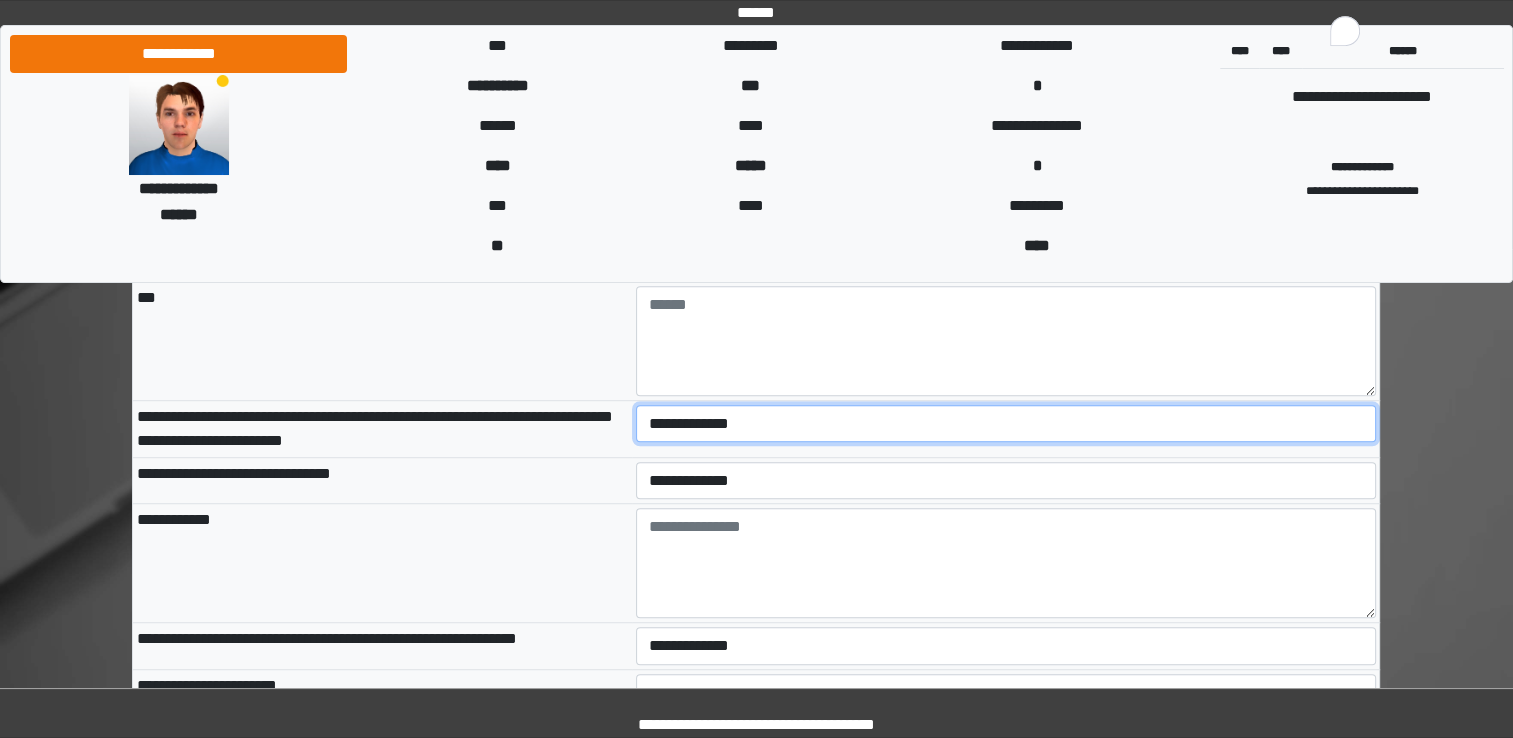 scroll, scrollTop: 8855, scrollLeft: 0, axis: vertical 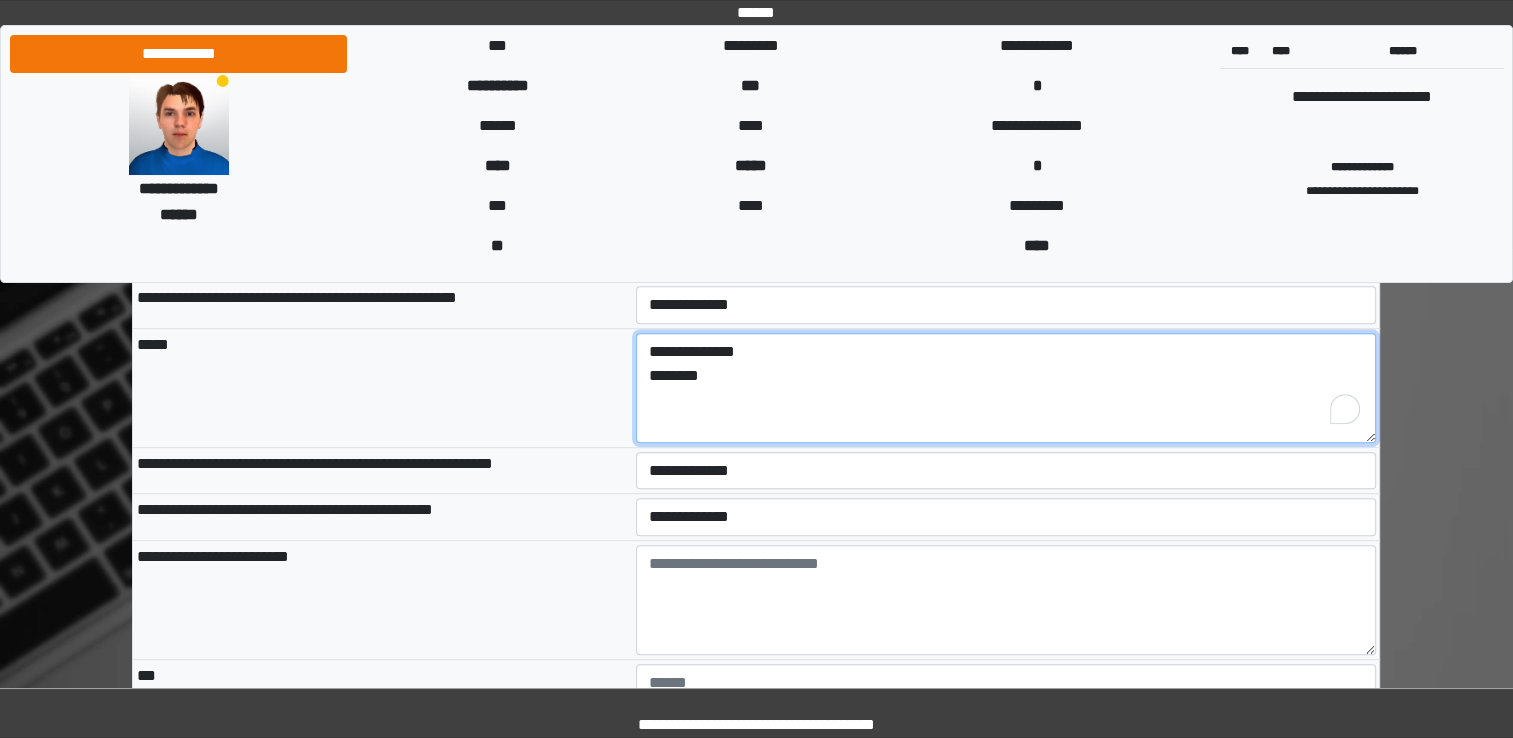drag, startPoint x: 748, startPoint y: 385, endPoint x: 569, endPoint y: 374, distance: 179.33768 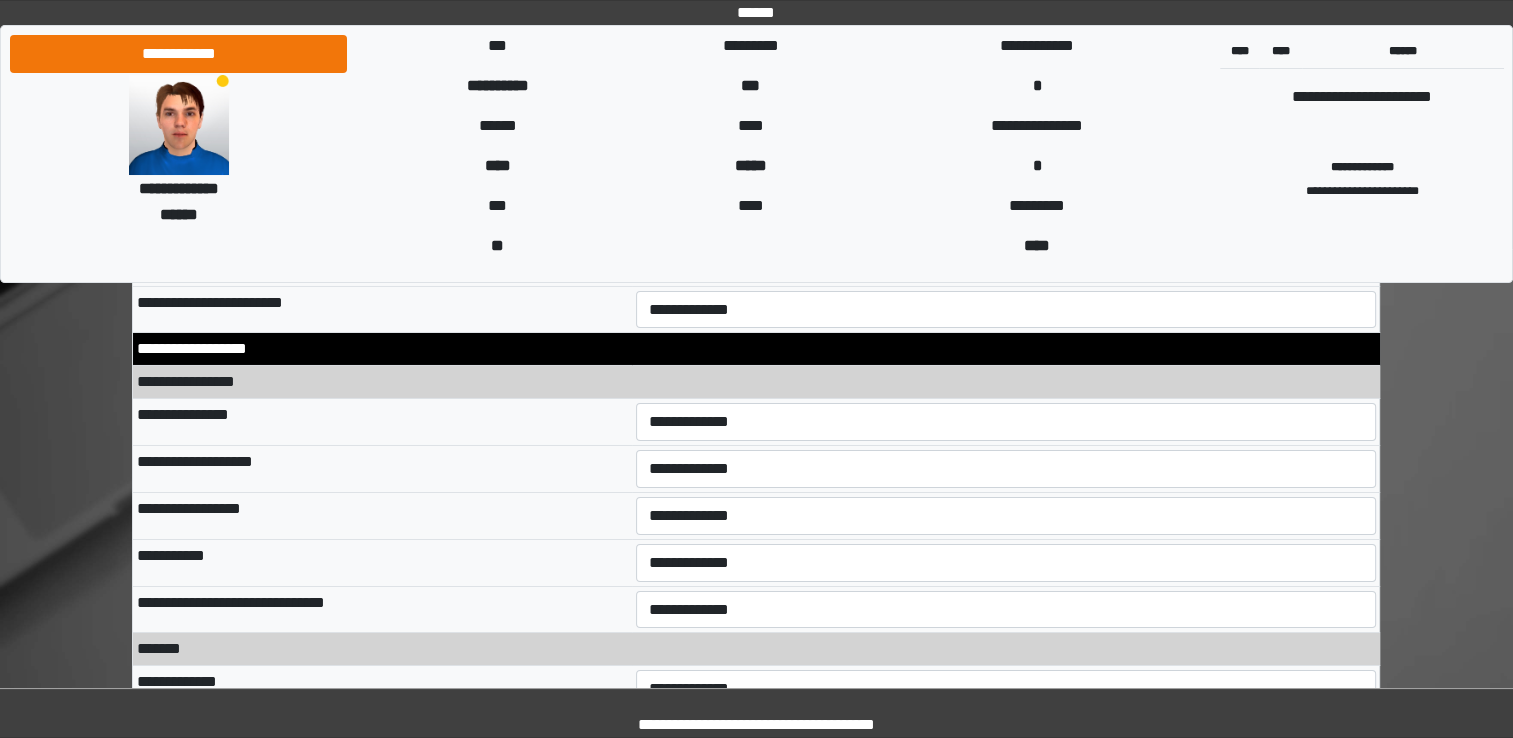scroll, scrollTop: 6824, scrollLeft: 0, axis: vertical 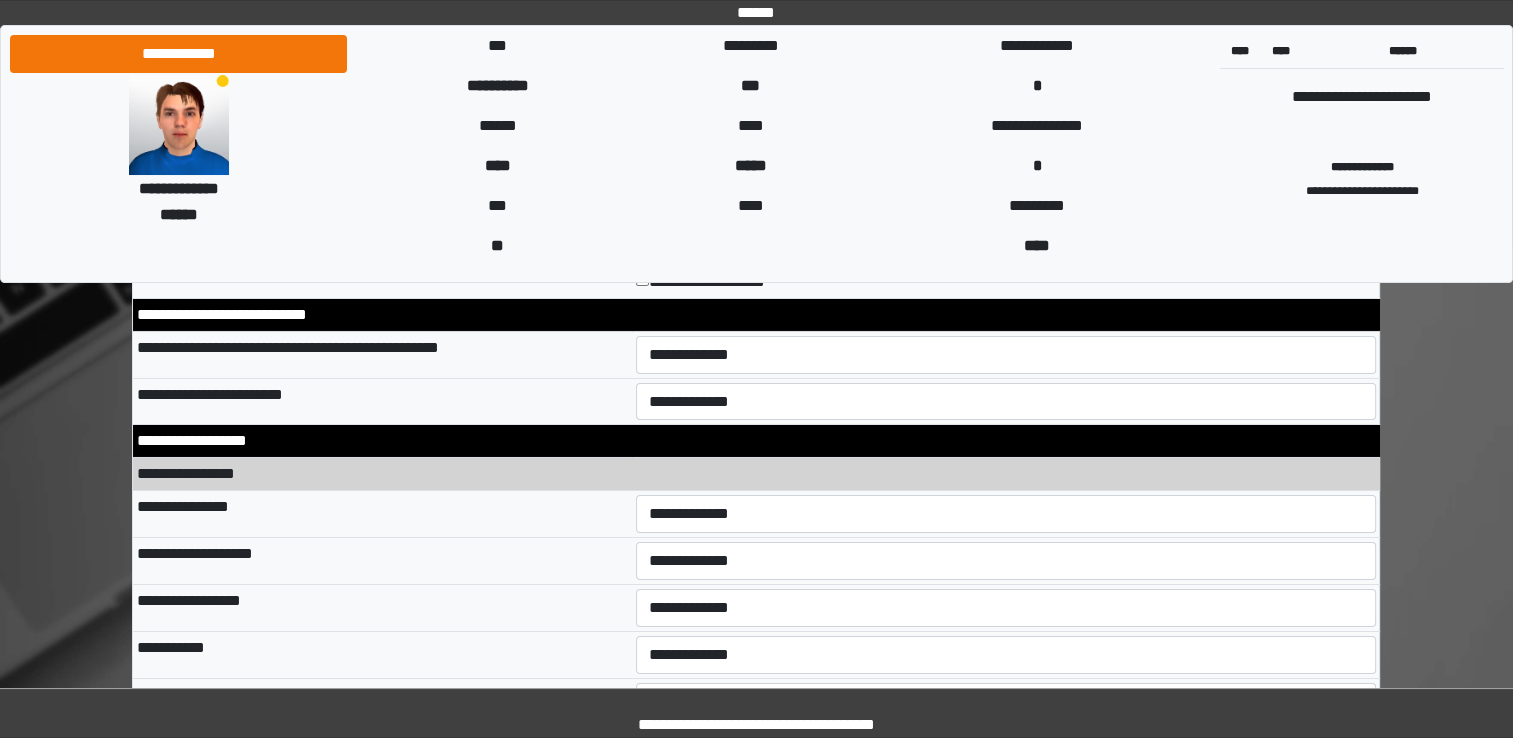 type on "**********" 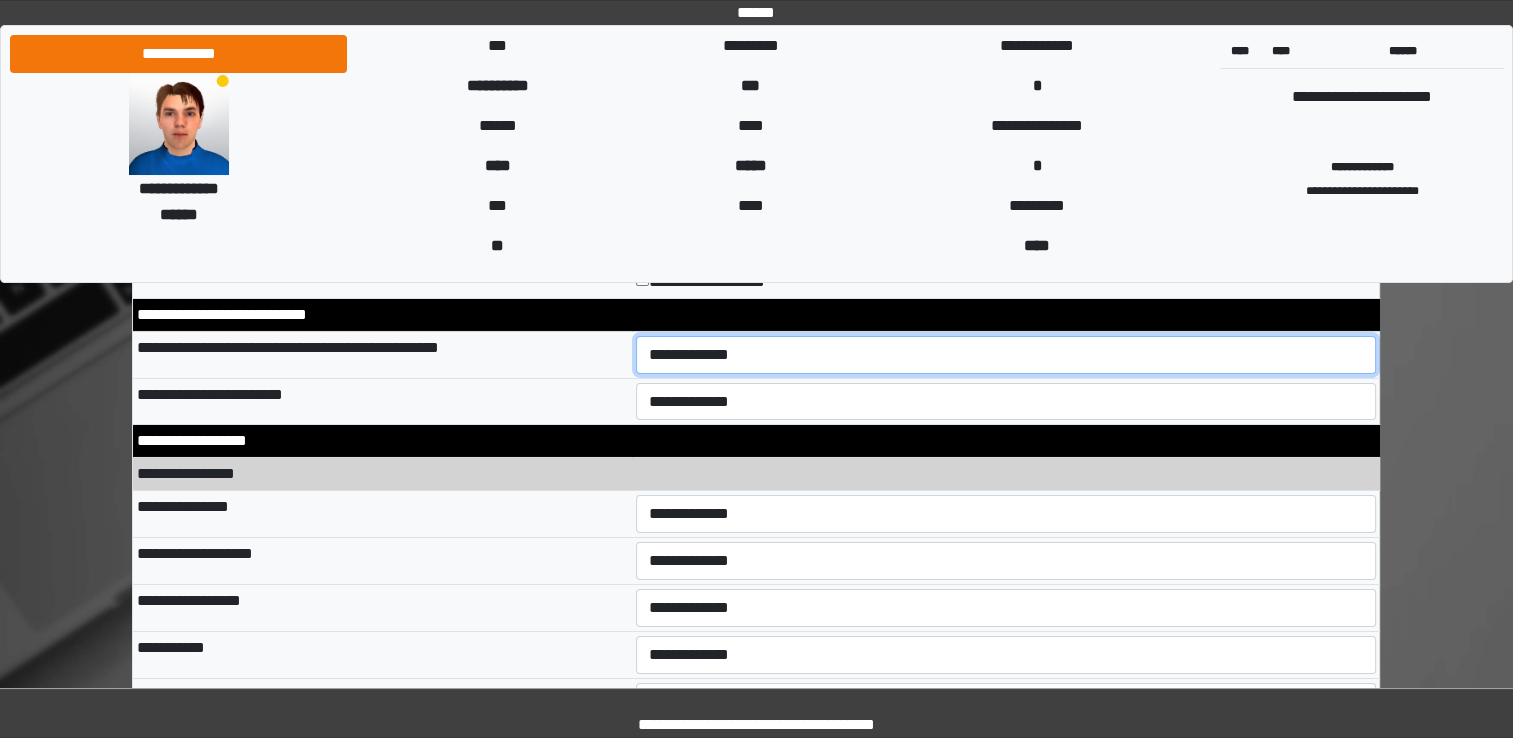 click on "**********" at bounding box center [1006, 355] 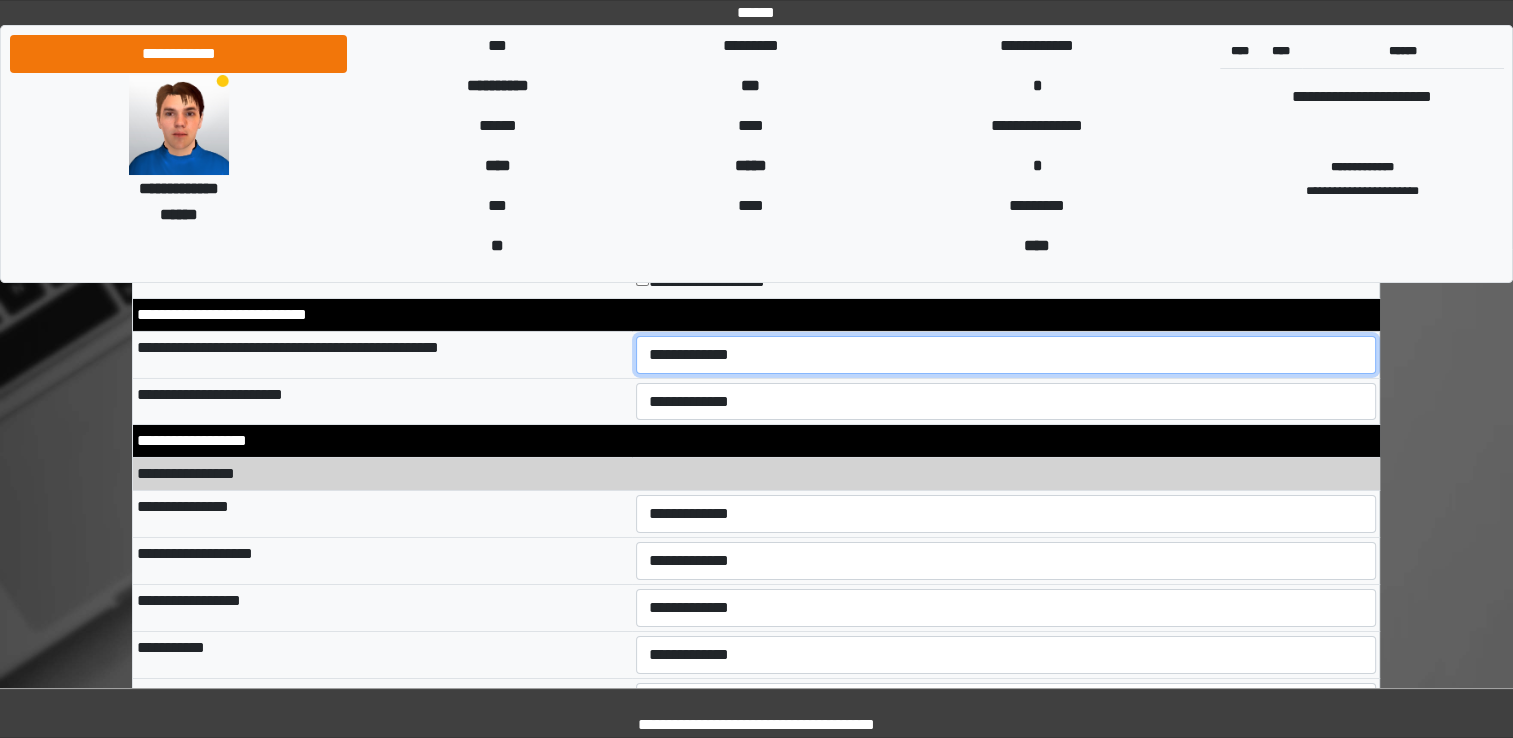select on "*" 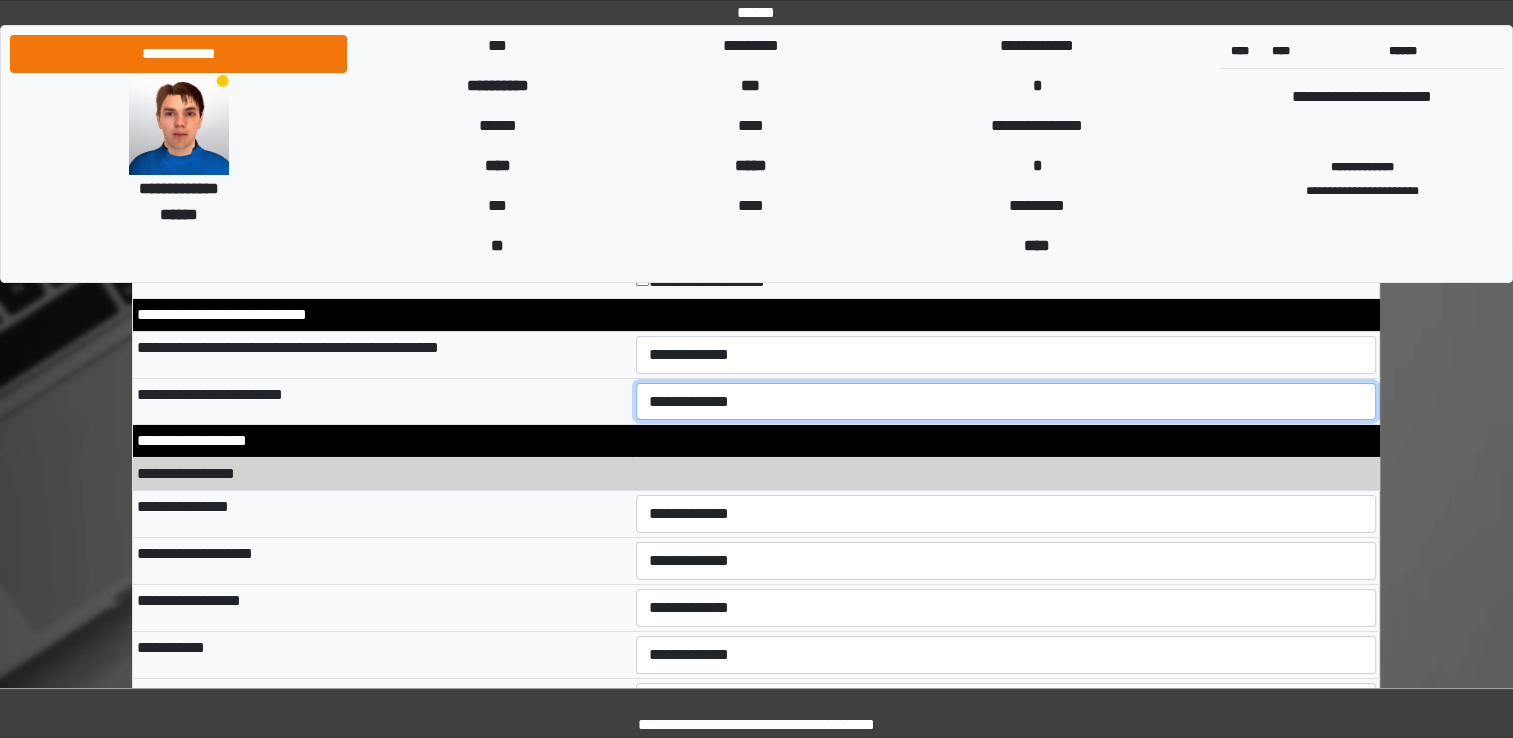 drag, startPoint x: 740, startPoint y: 406, endPoint x: 736, endPoint y: 418, distance: 12.649111 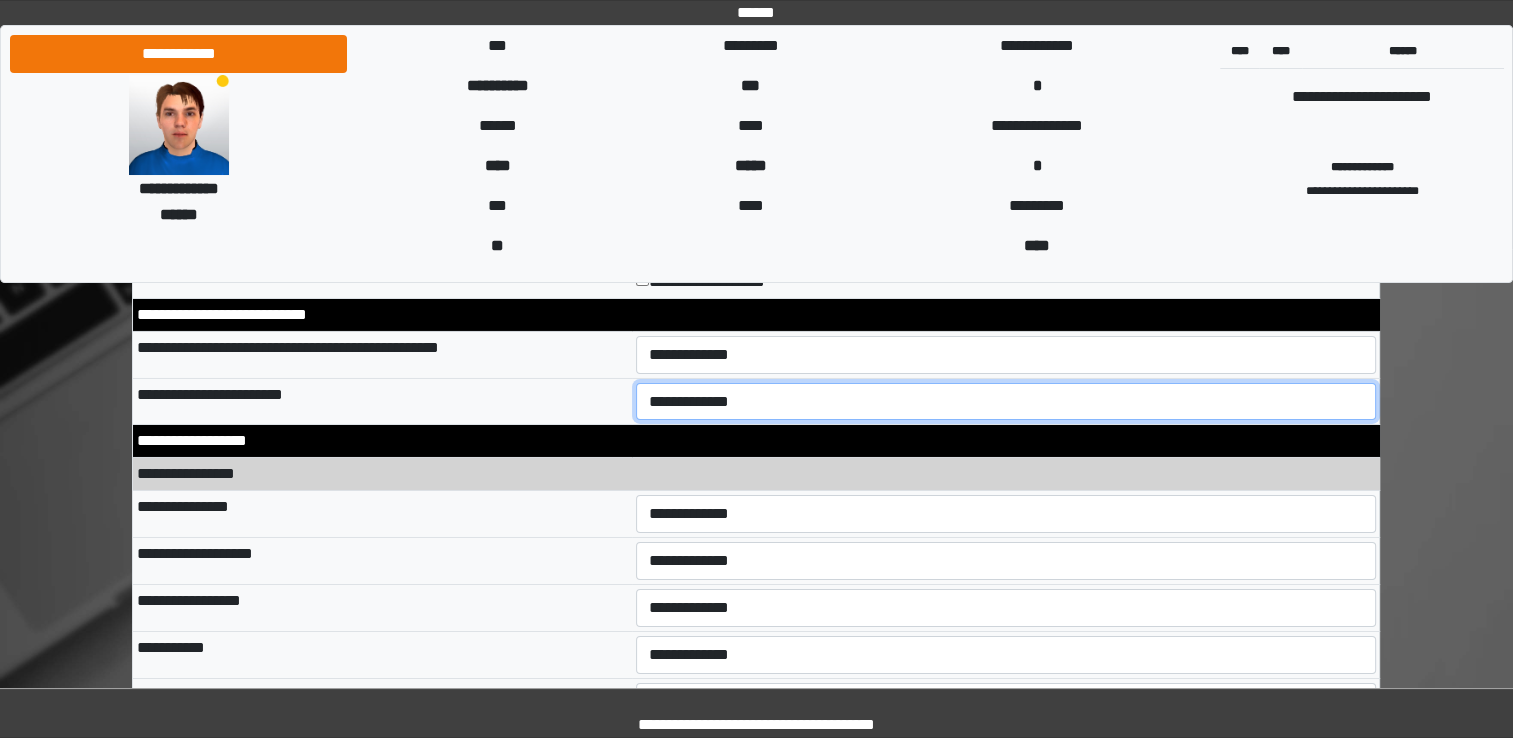 select on "*" 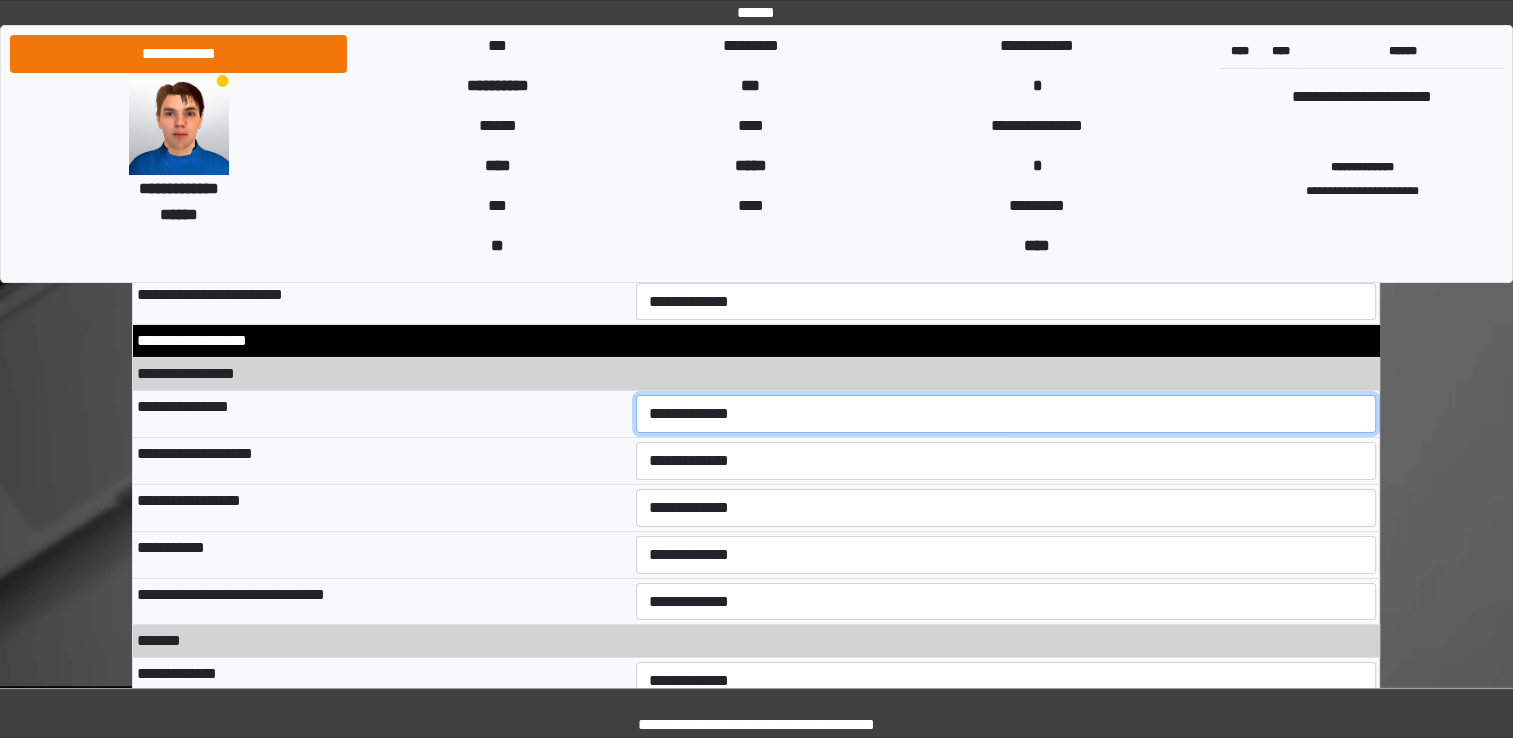 click on "**********" at bounding box center (1006, 414) 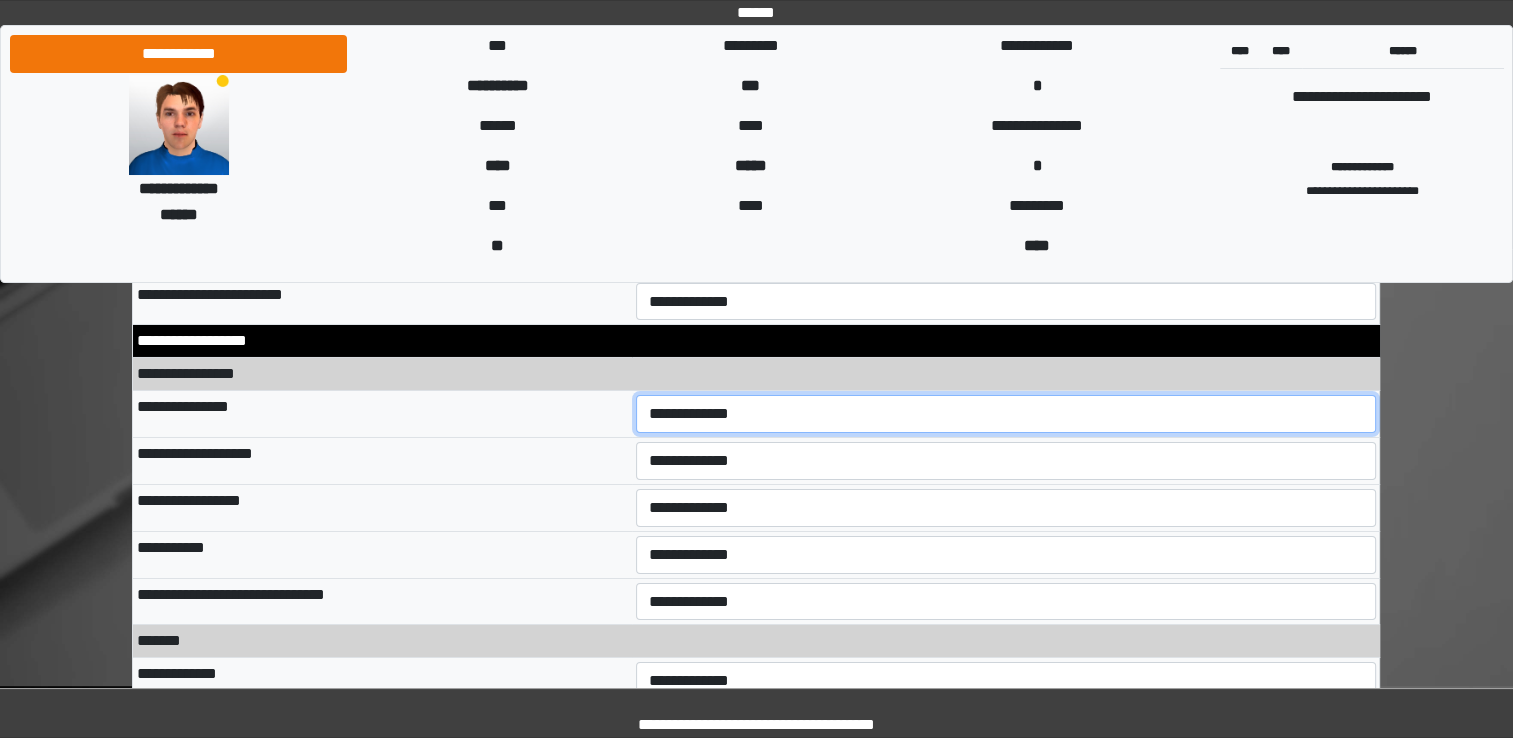 select on "*" 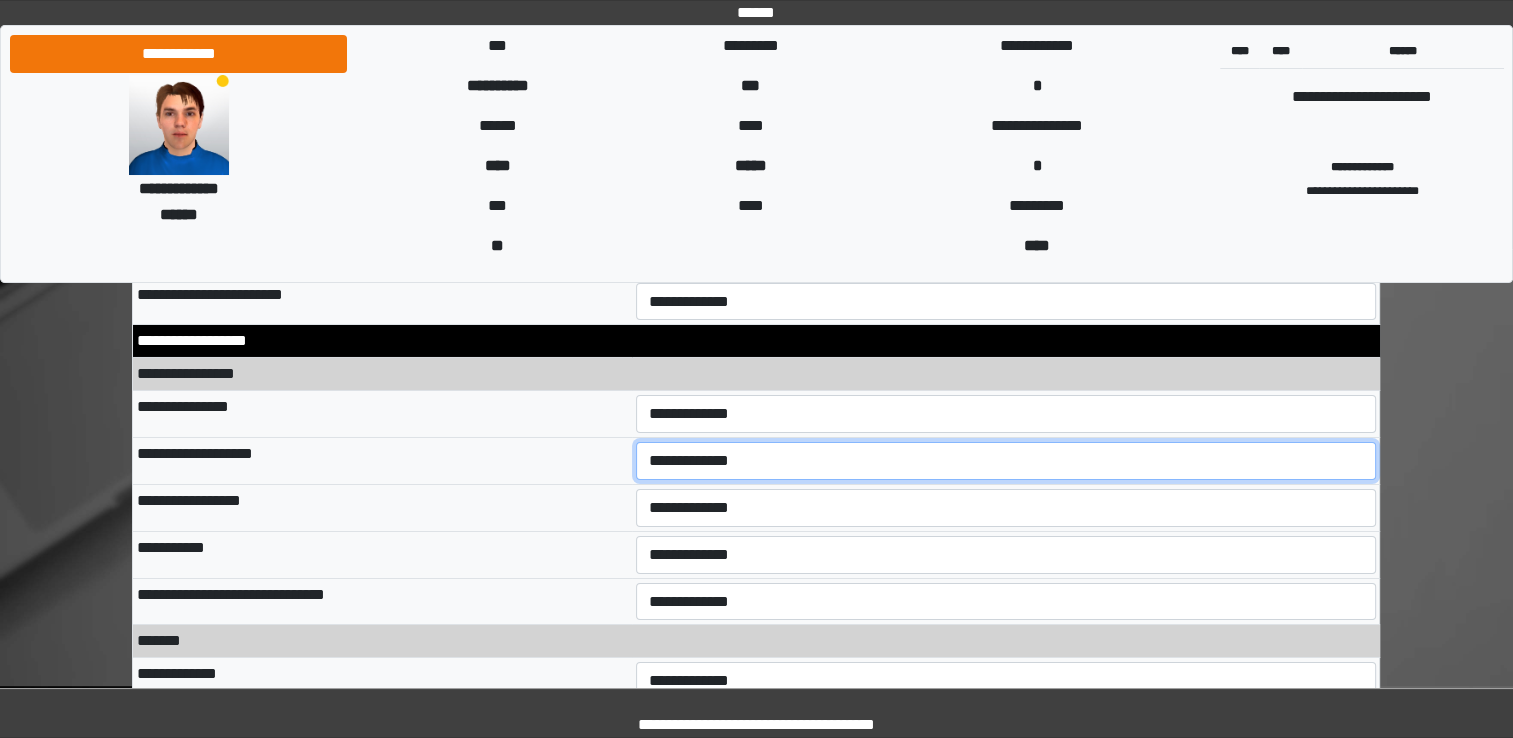 drag, startPoint x: 722, startPoint y: 455, endPoint x: 720, endPoint y: 479, distance: 24.083189 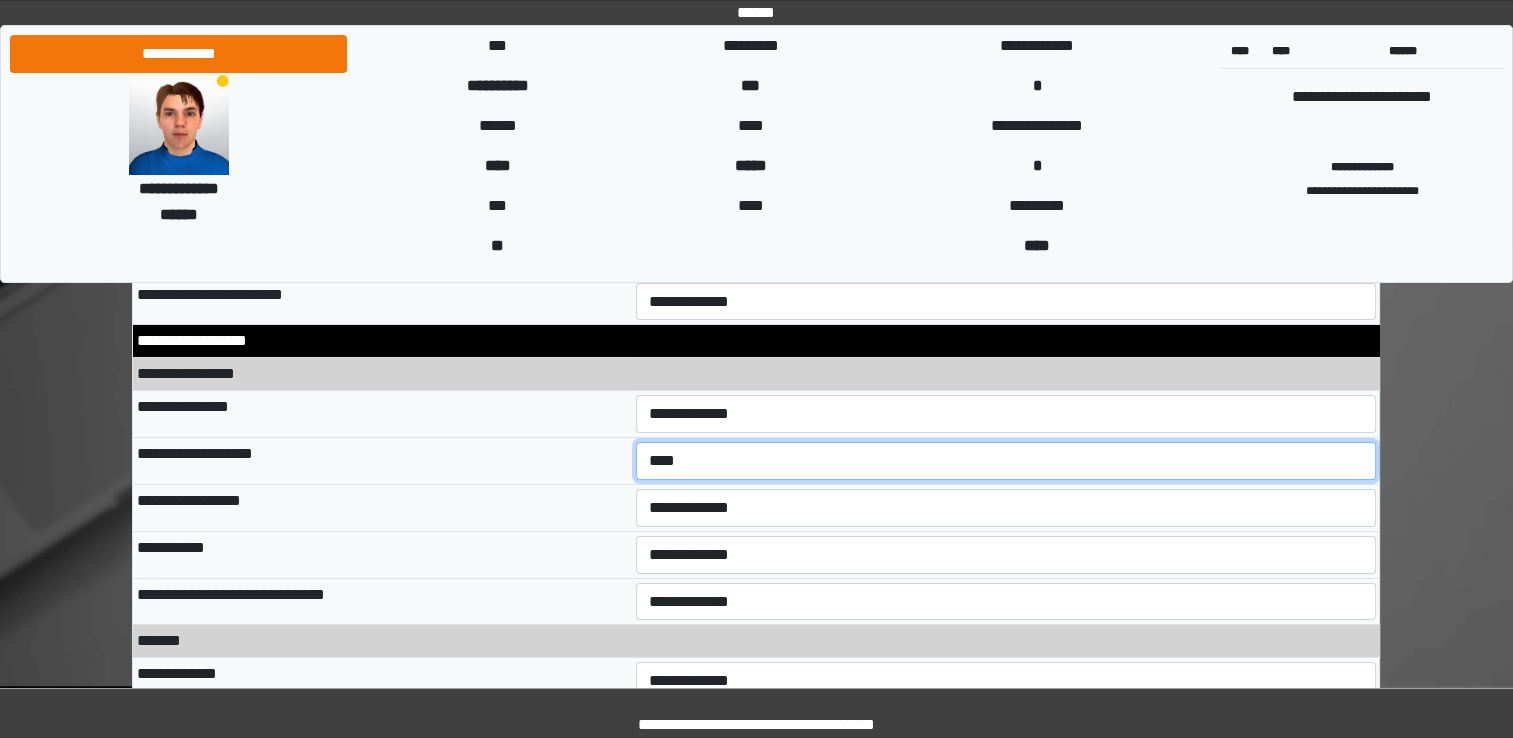 click on "**********" at bounding box center [1006, 461] 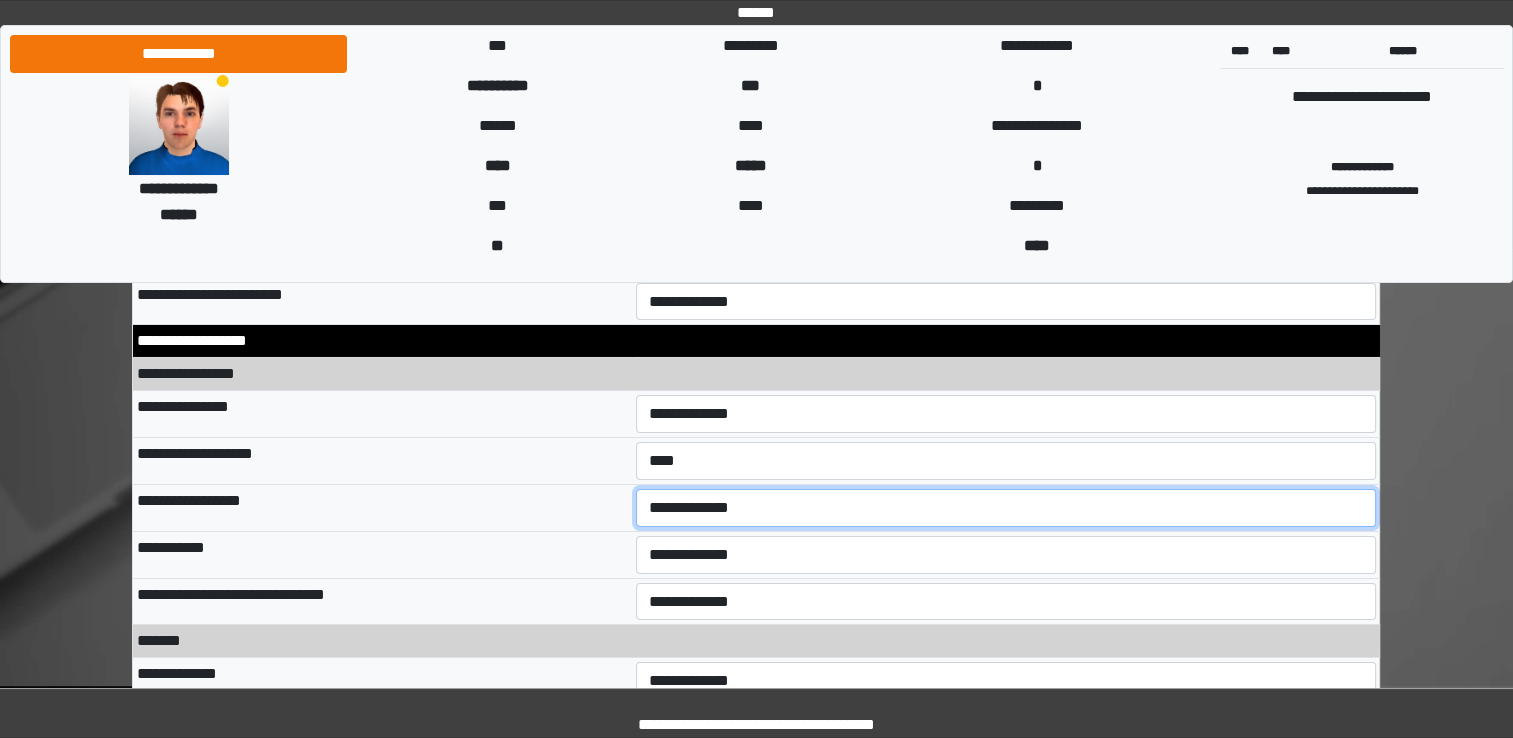 drag, startPoint x: 716, startPoint y: 505, endPoint x: 712, endPoint y: 525, distance: 20.396078 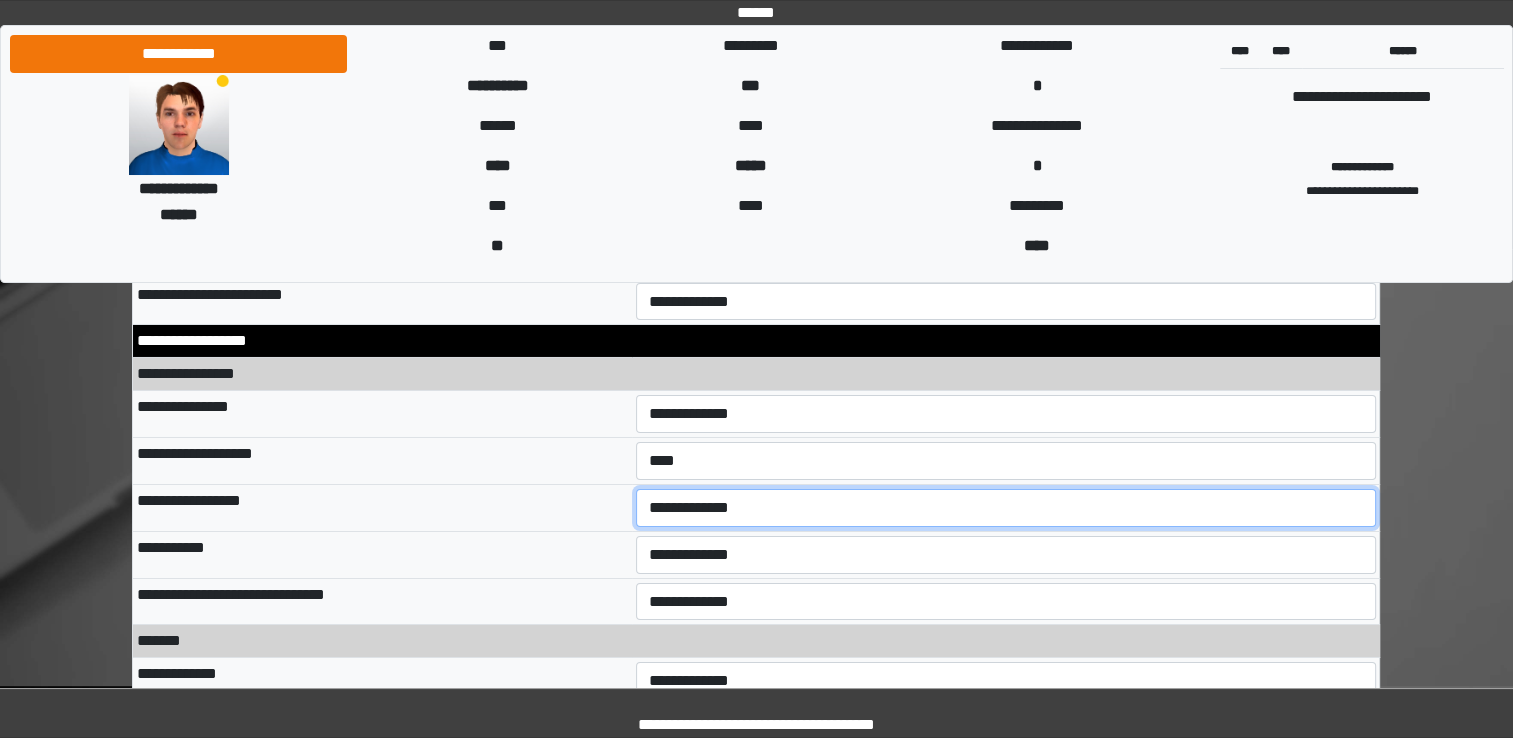 select on "**" 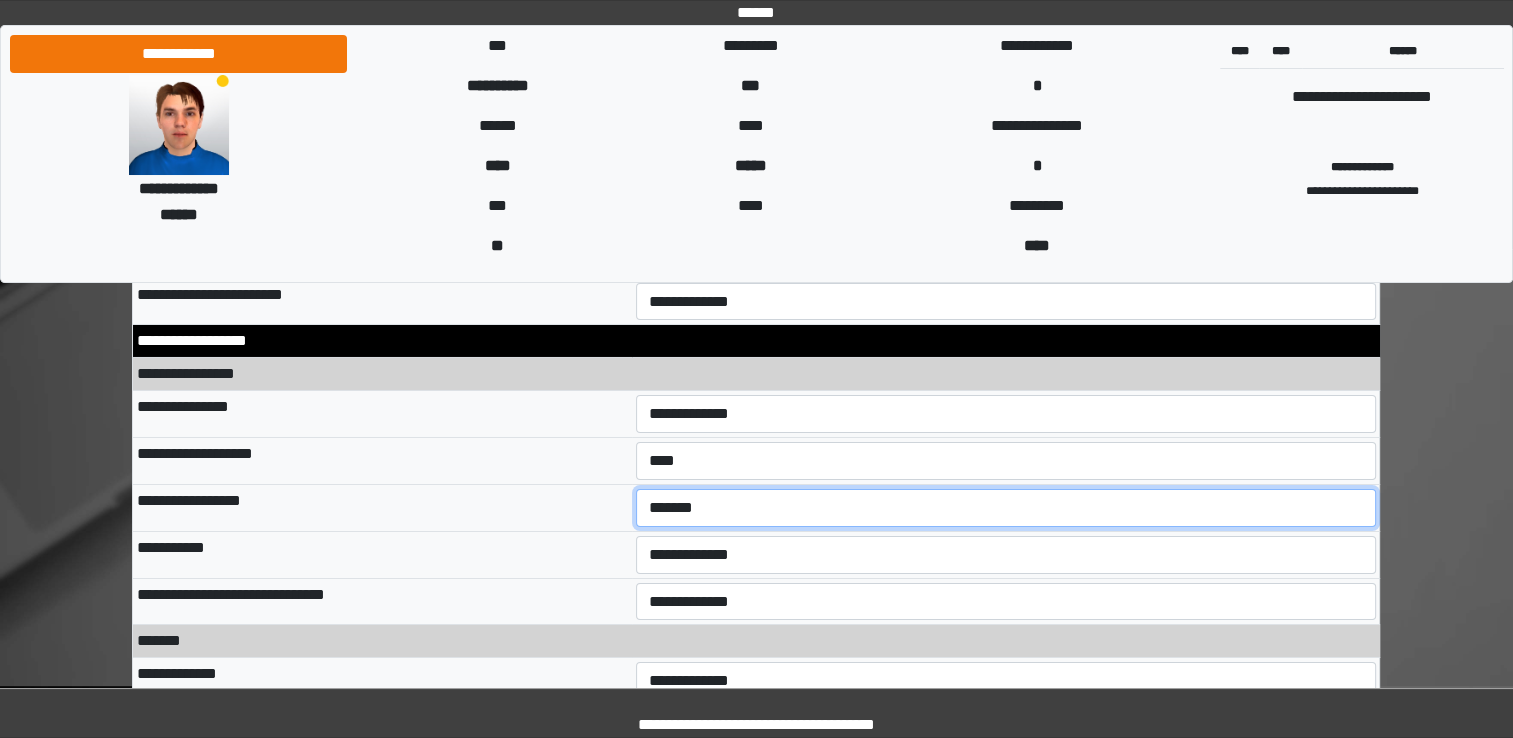click on "**********" at bounding box center [1006, 508] 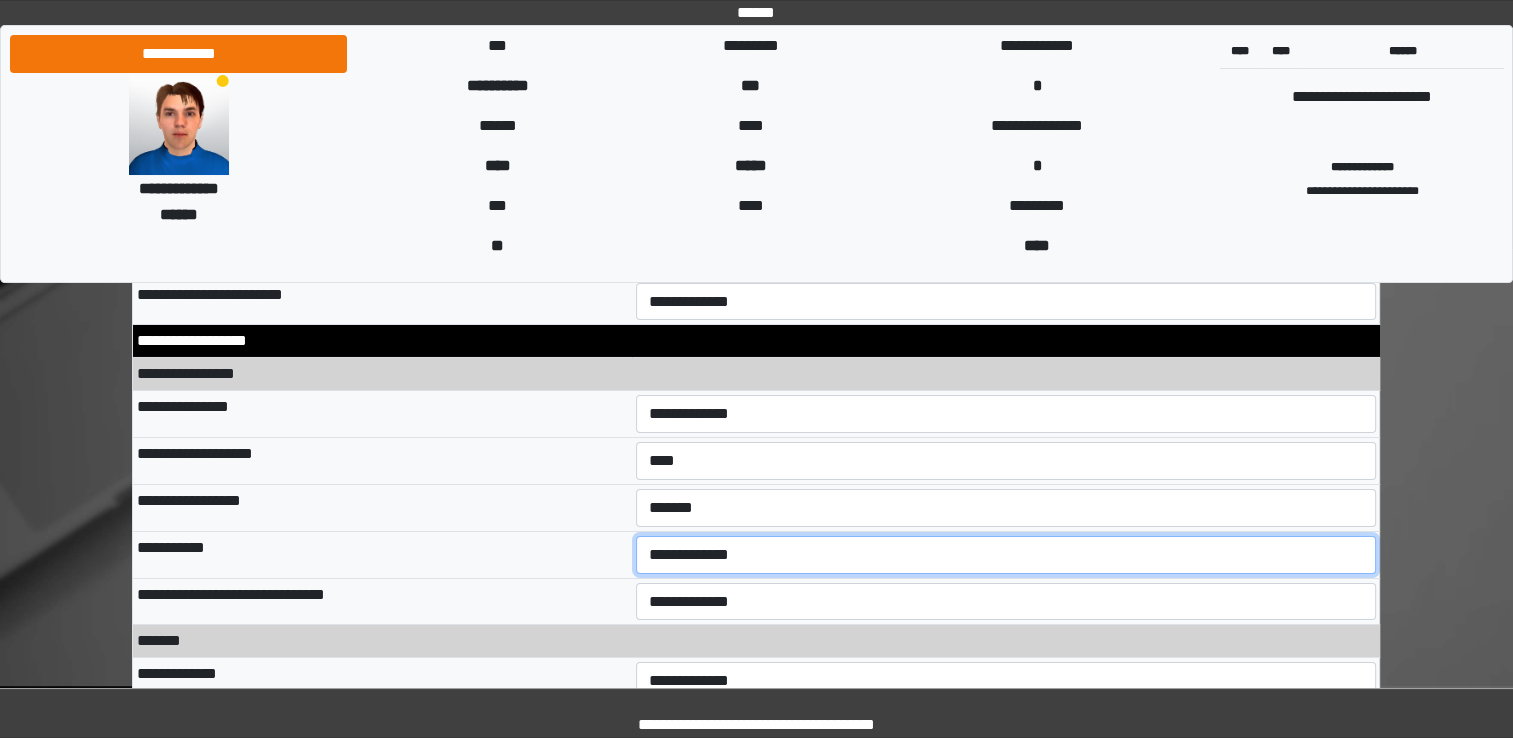 click on "**********" at bounding box center [1006, 555] 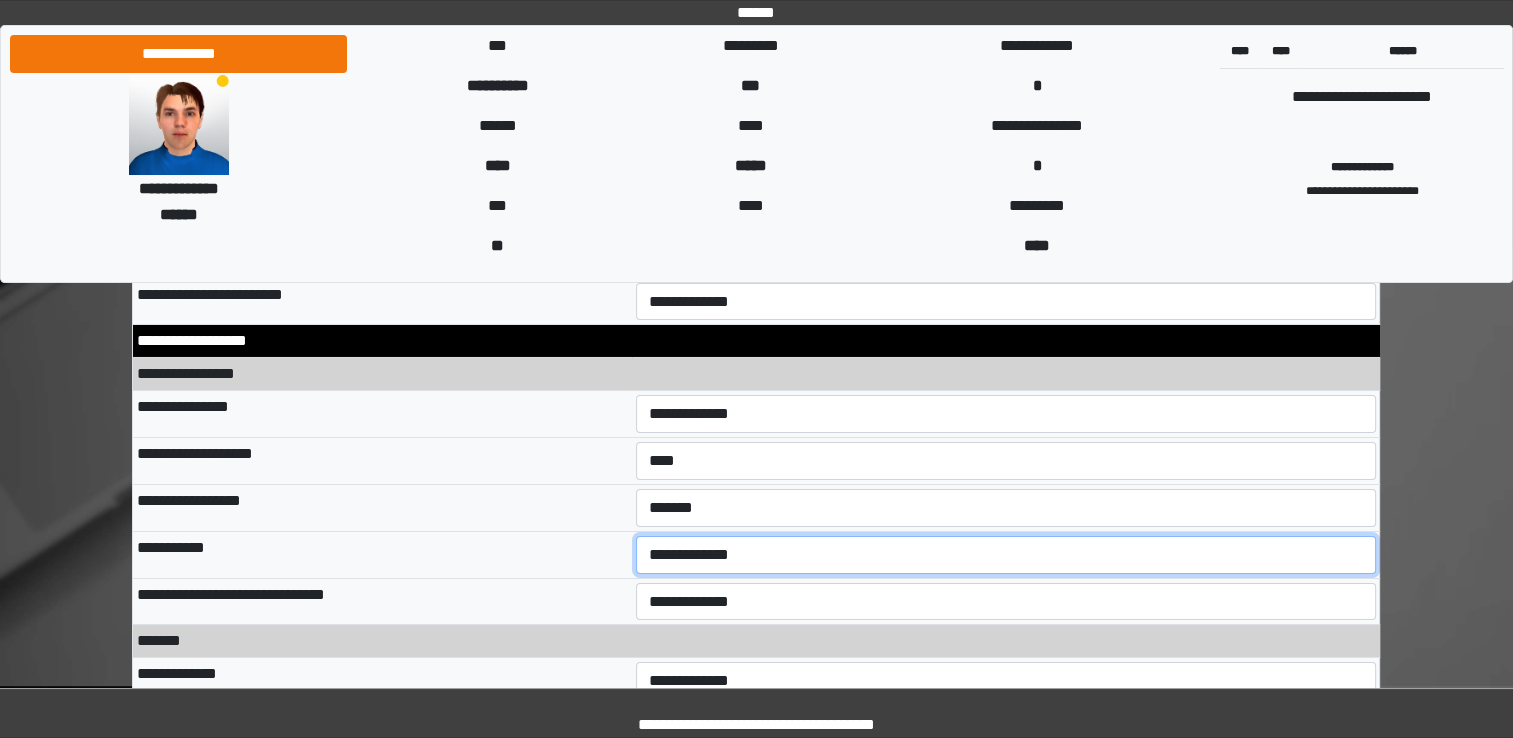 select on "**" 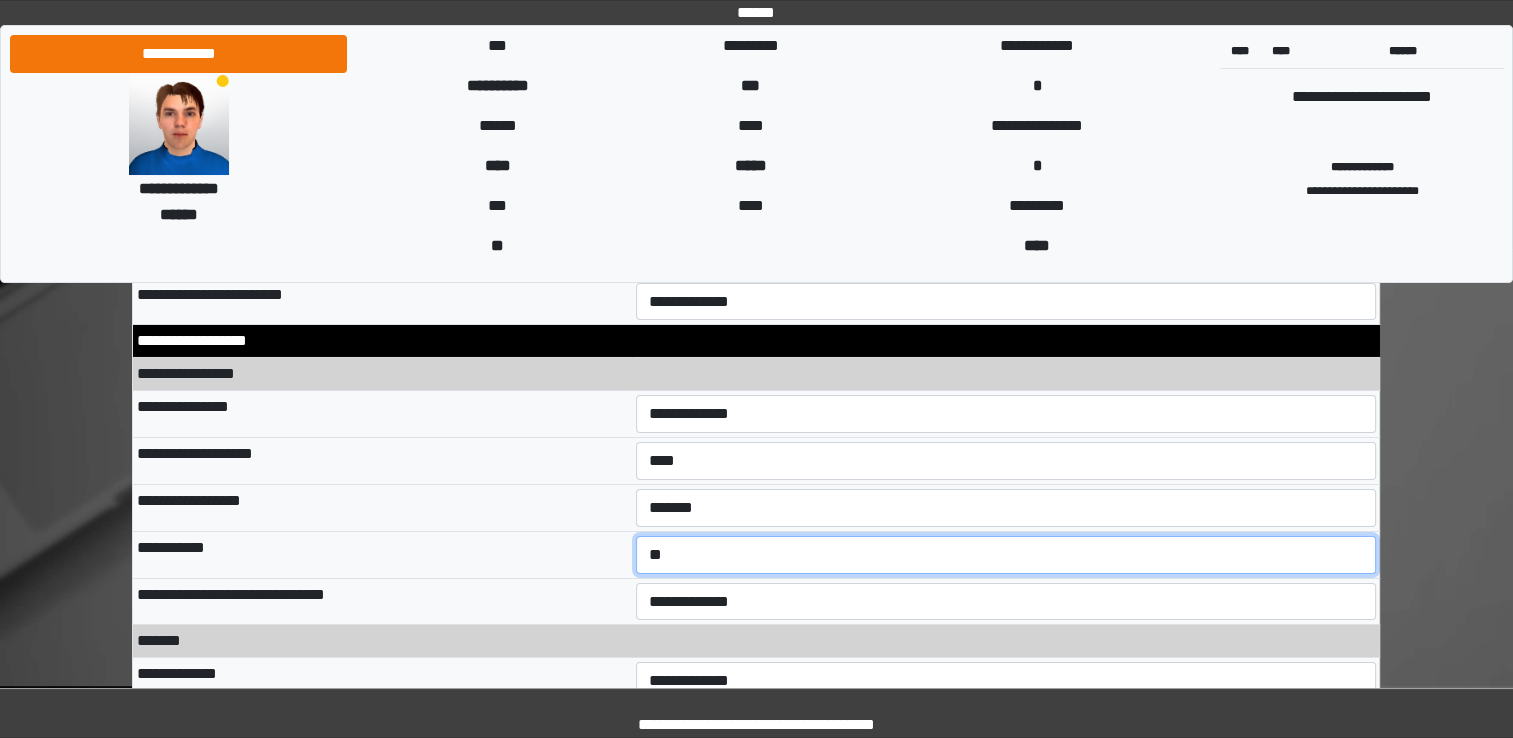 click on "**********" at bounding box center (1006, 555) 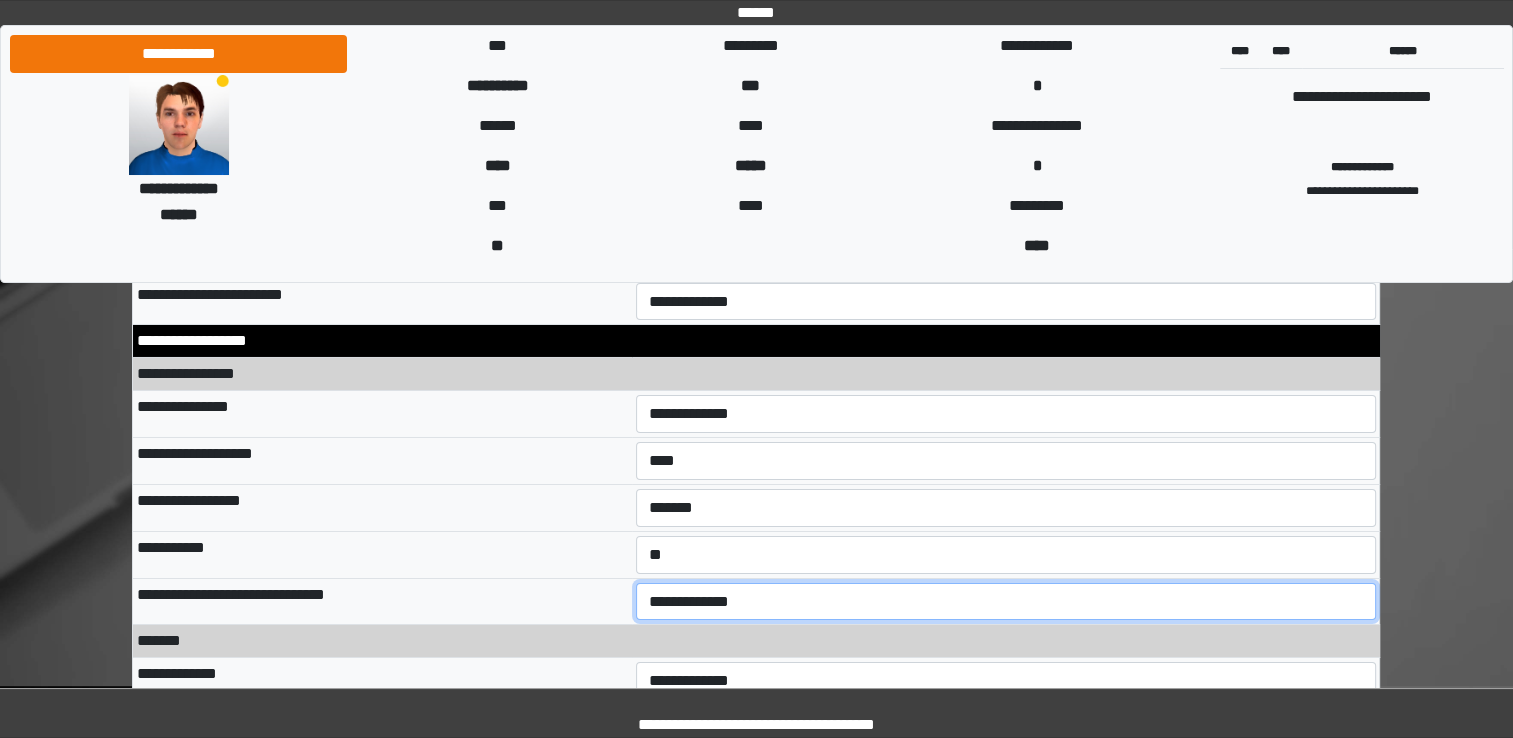 click on "**********" at bounding box center [1006, 602] 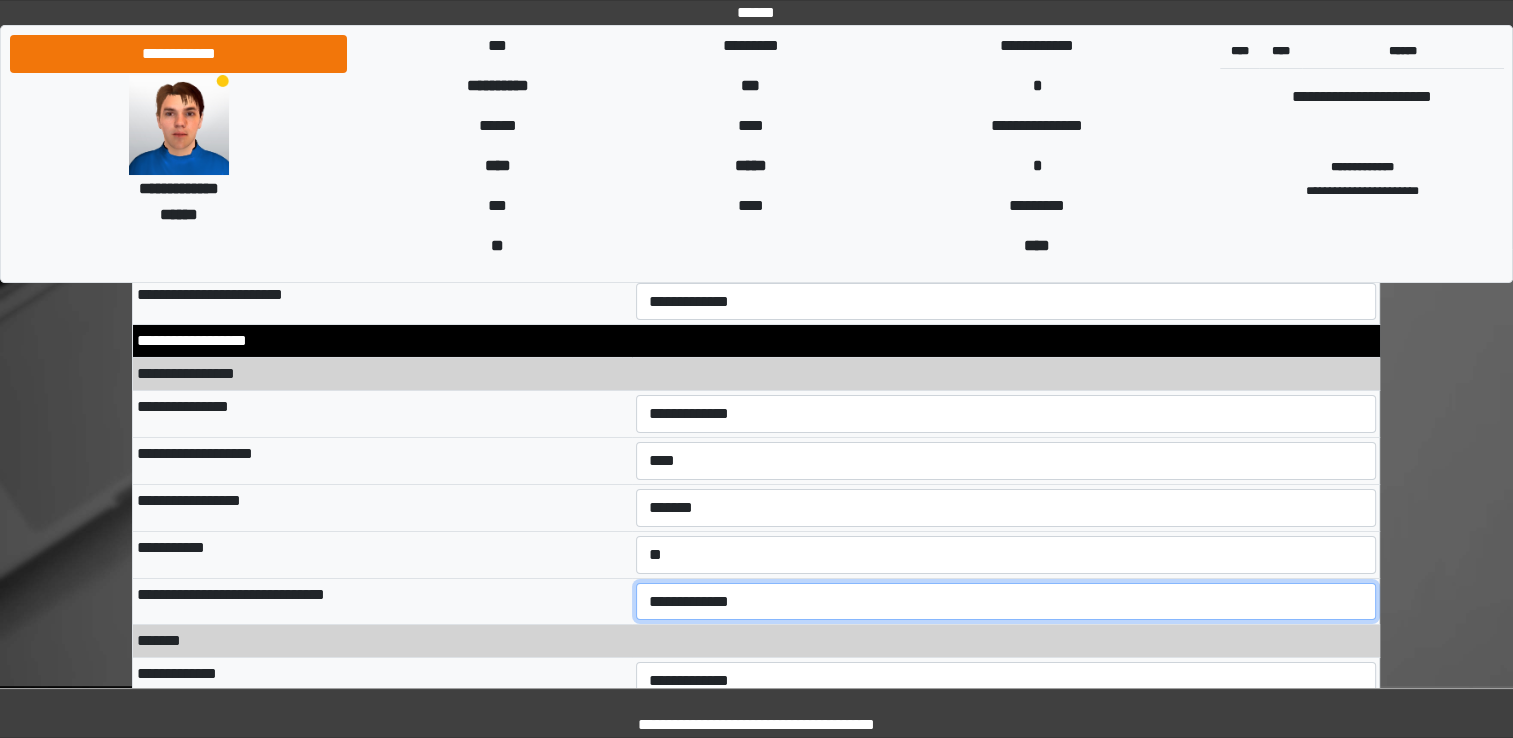 select on "*" 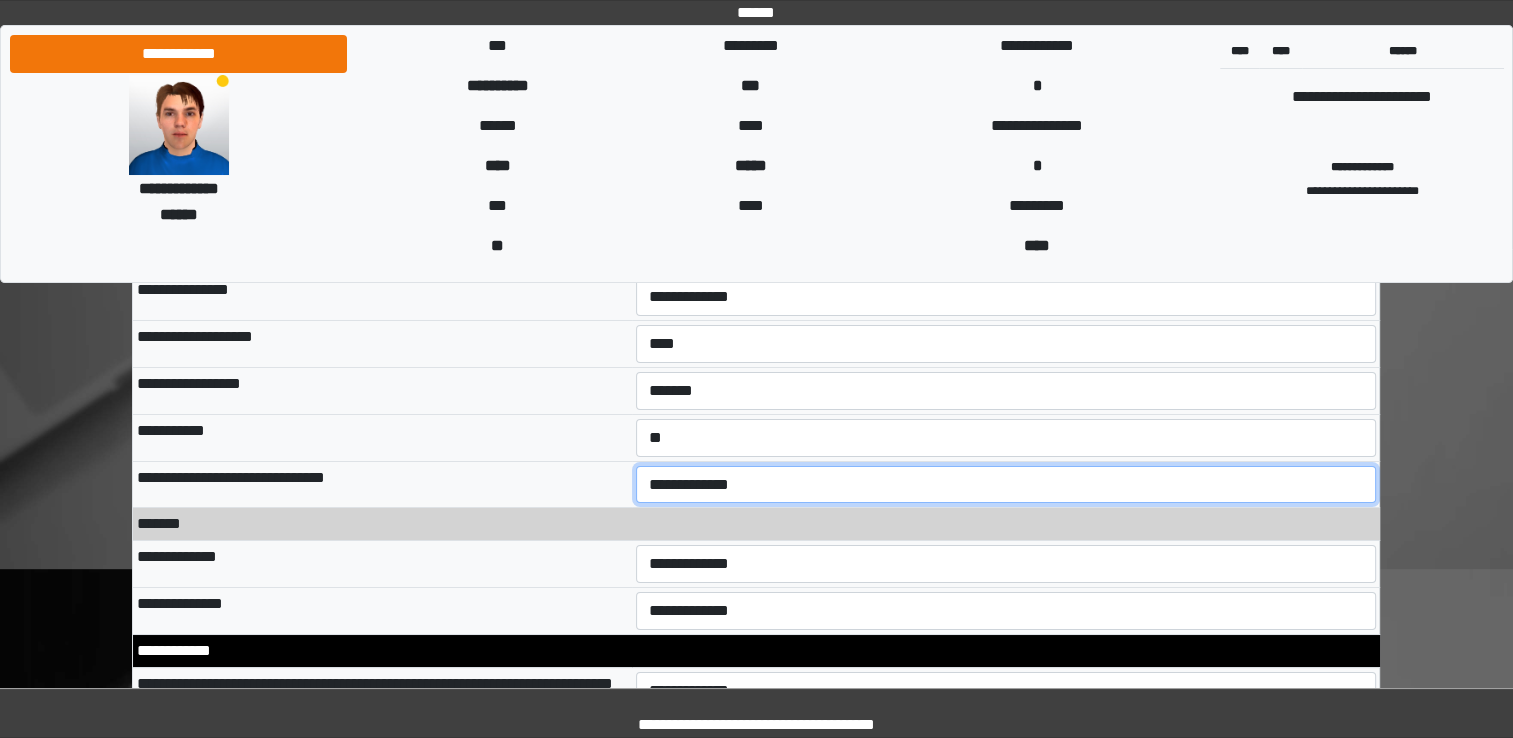 scroll, scrollTop: 7224, scrollLeft: 0, axis: vertical 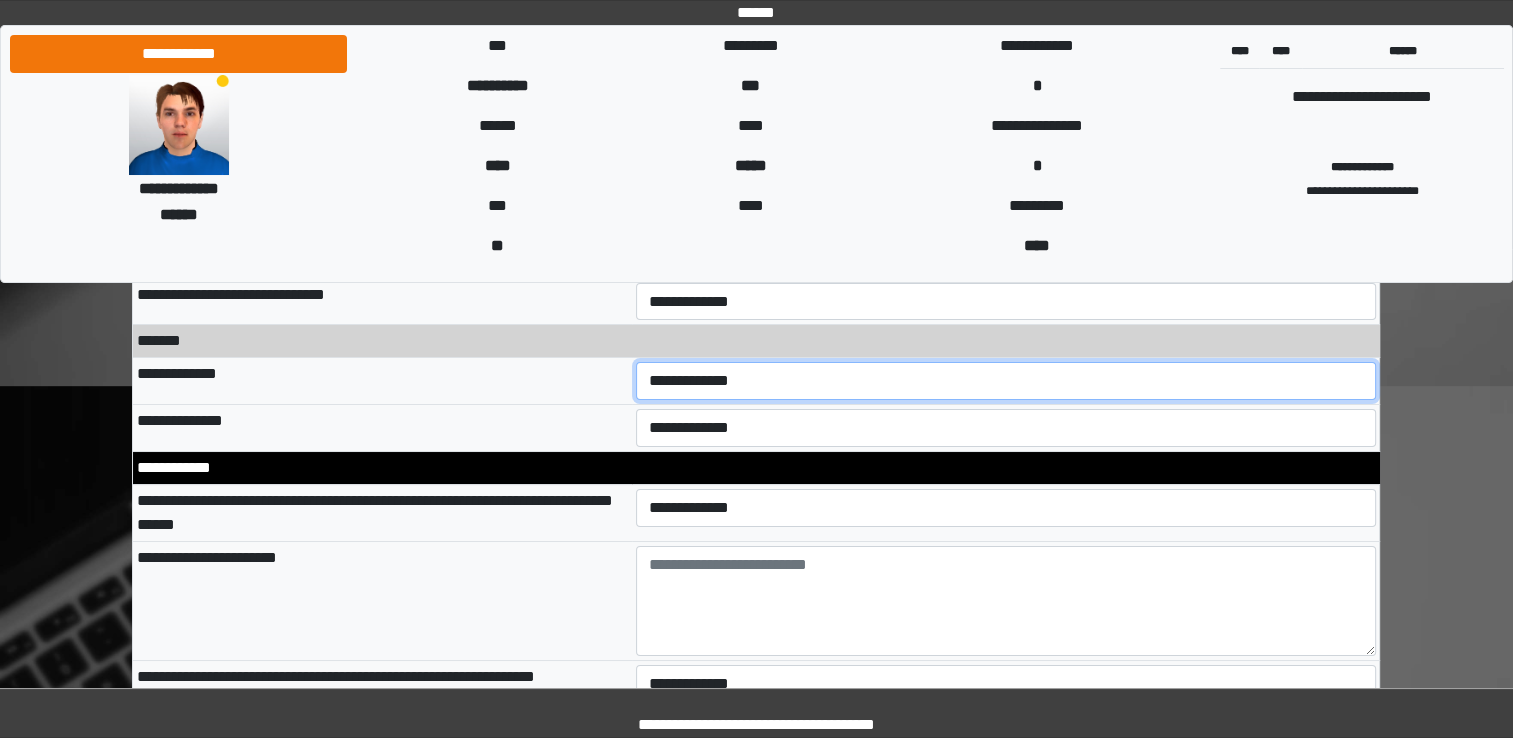 click on "**********" at bounding box center [1006, 381] 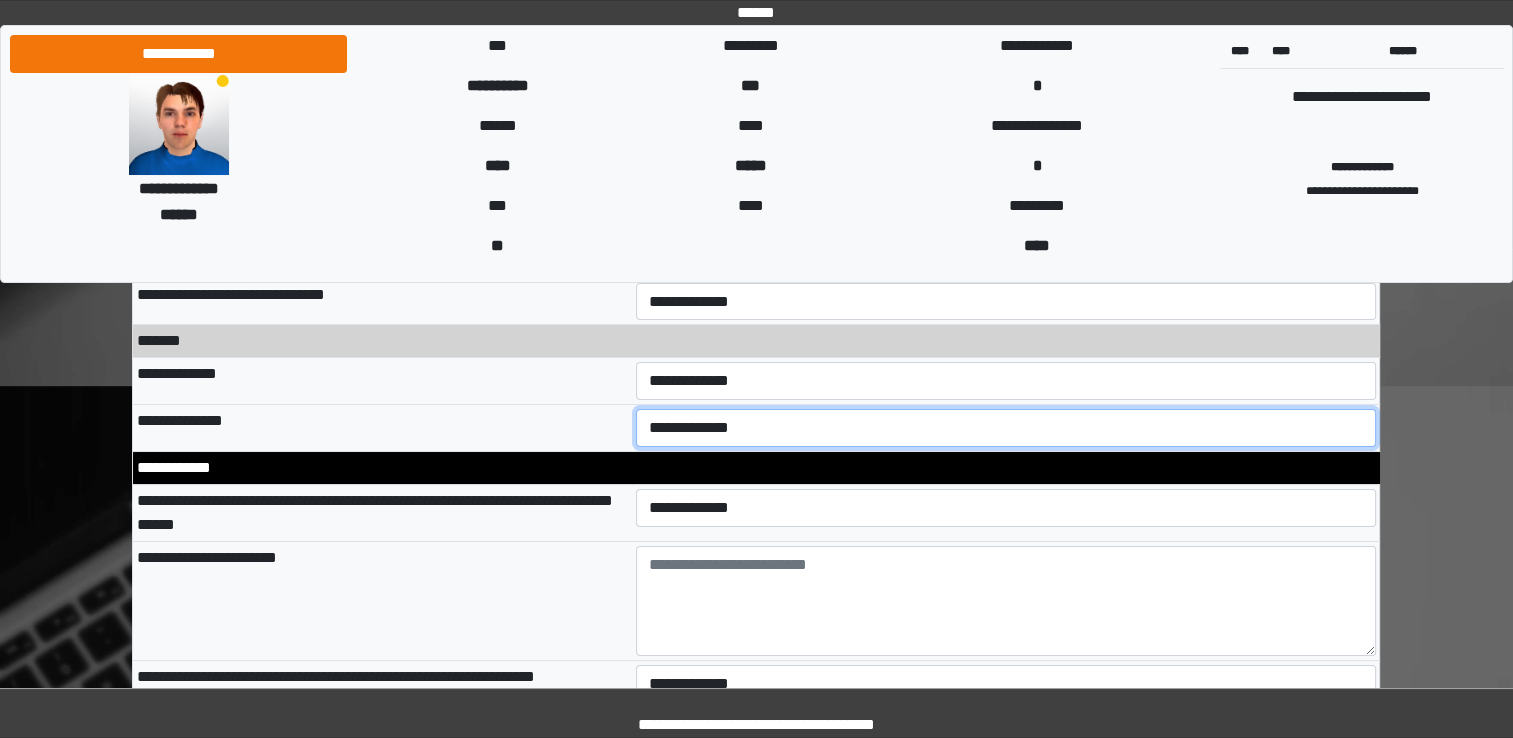 click on "**********" at bounding box center (1006, 428) 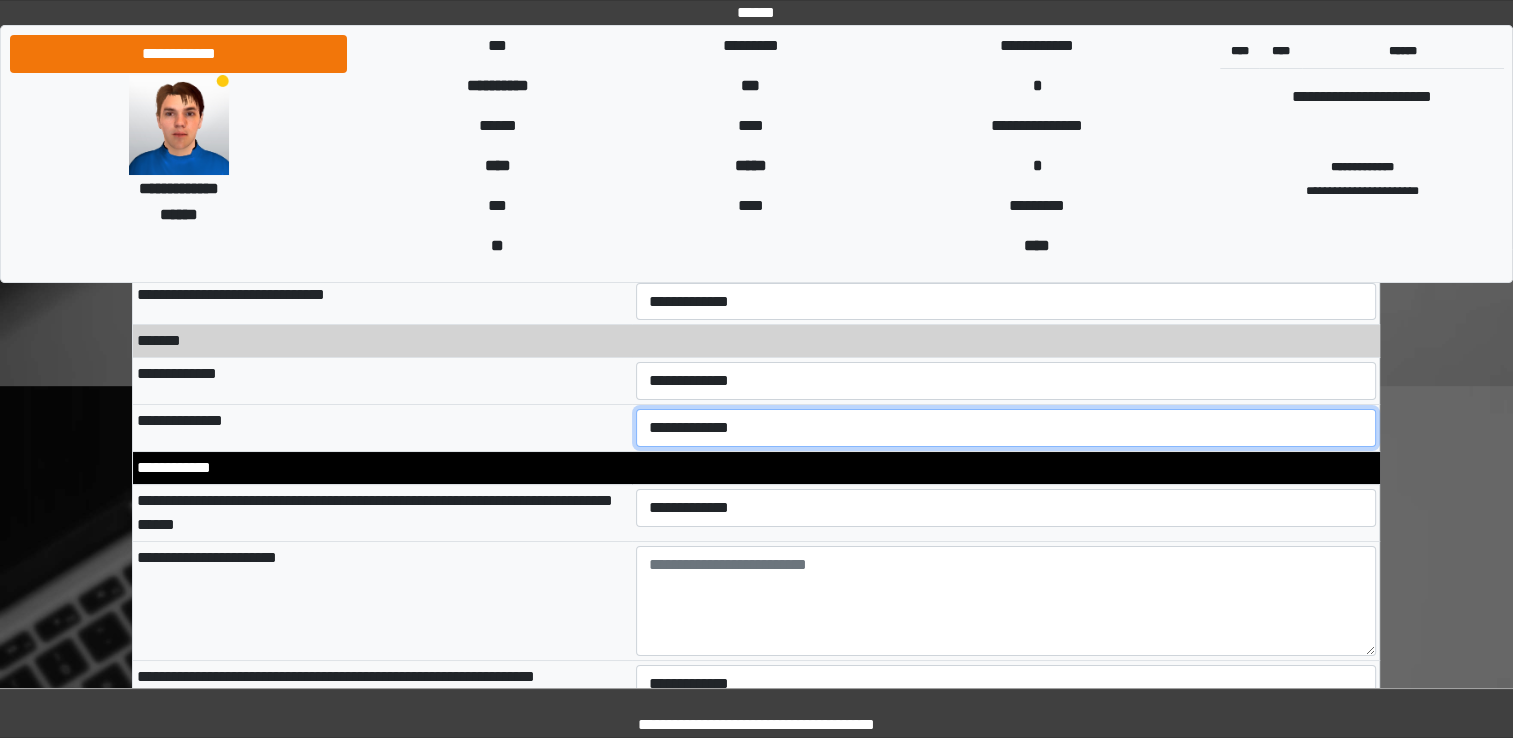 select on "**" 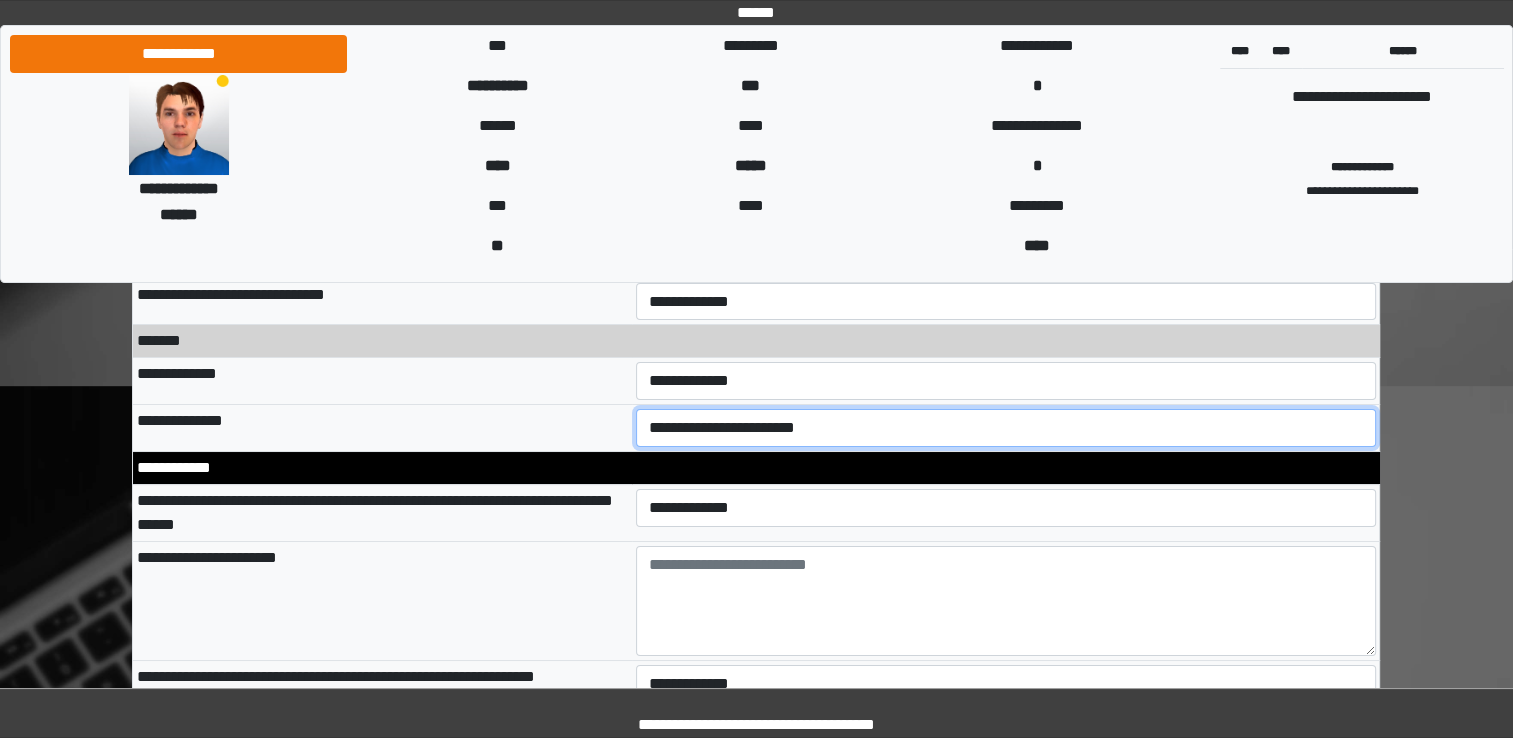 click on "**********" at bounding box center (1006, 428) 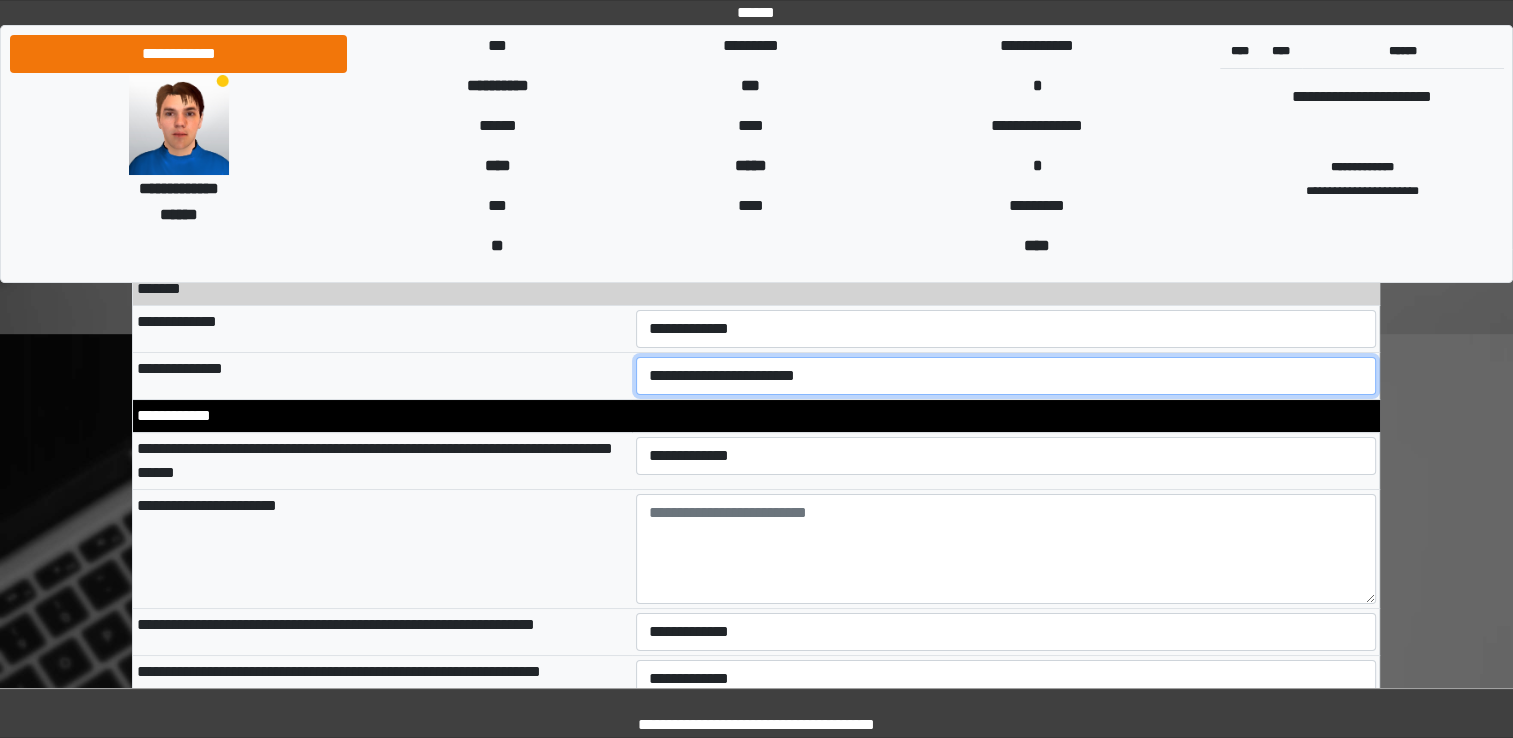 scroll, scrollTop: 7324, scrollLeft: 0, axis: vertical 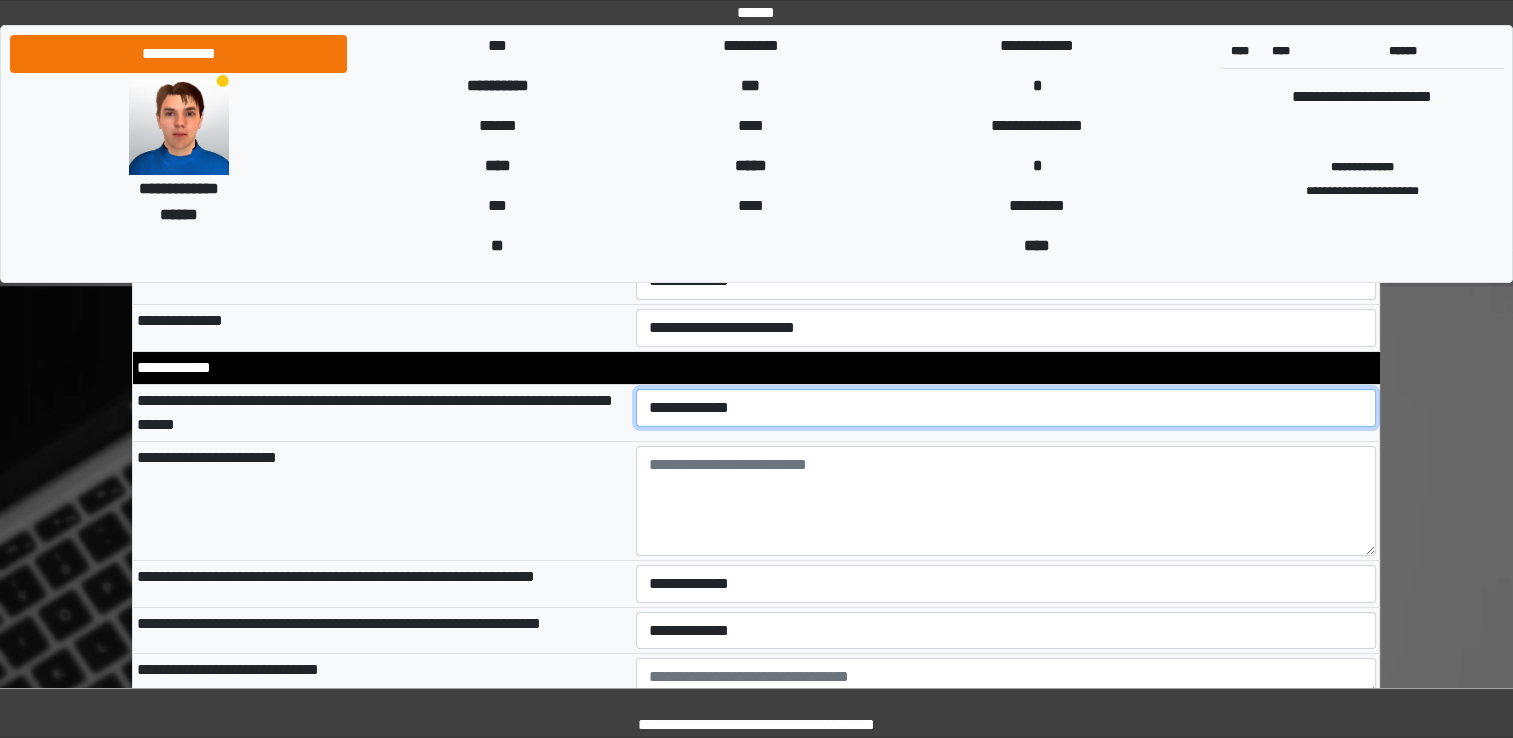 click on "**********" at bounding box center (1006, 408) 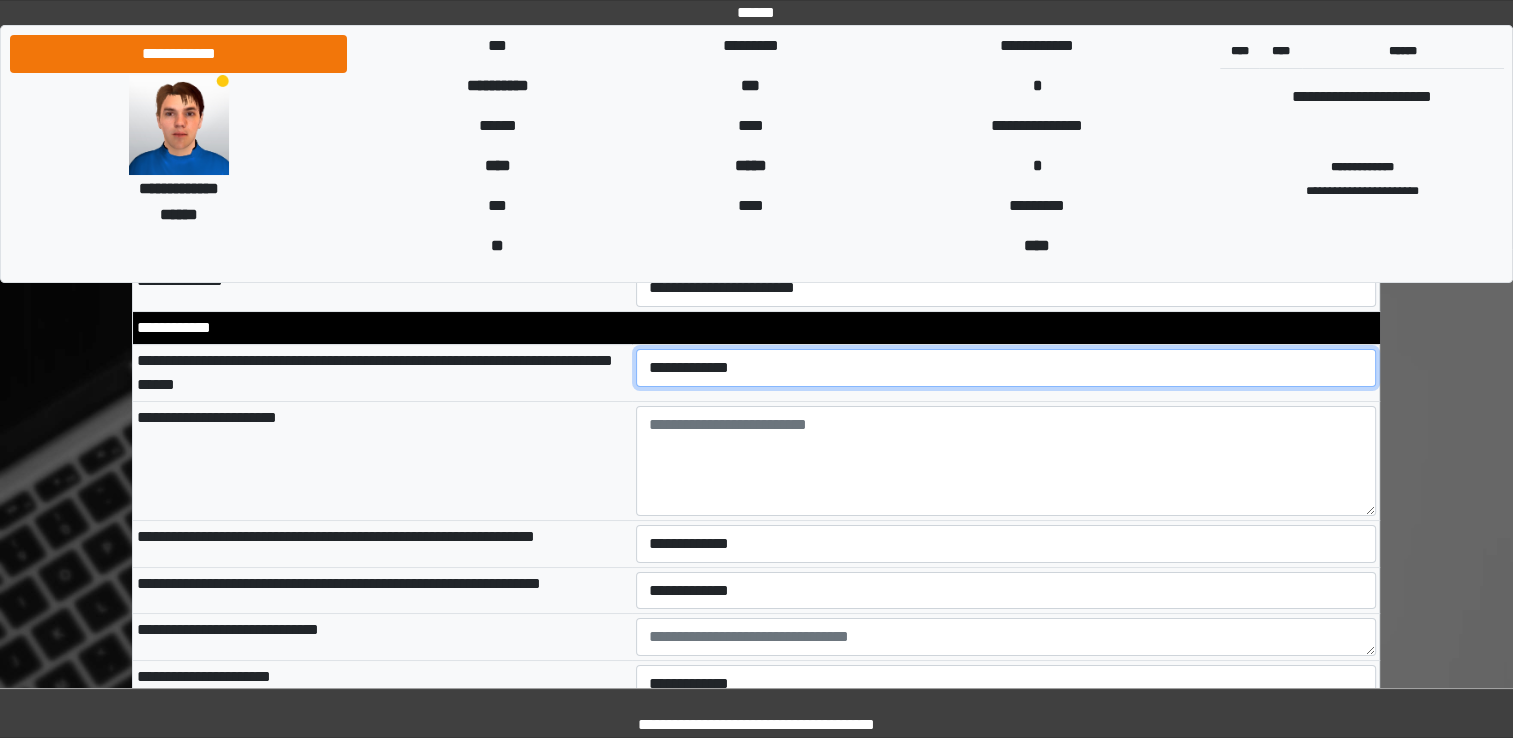 scroll, scrollTop: 7424, scrollLeft: 0, axis: vertical 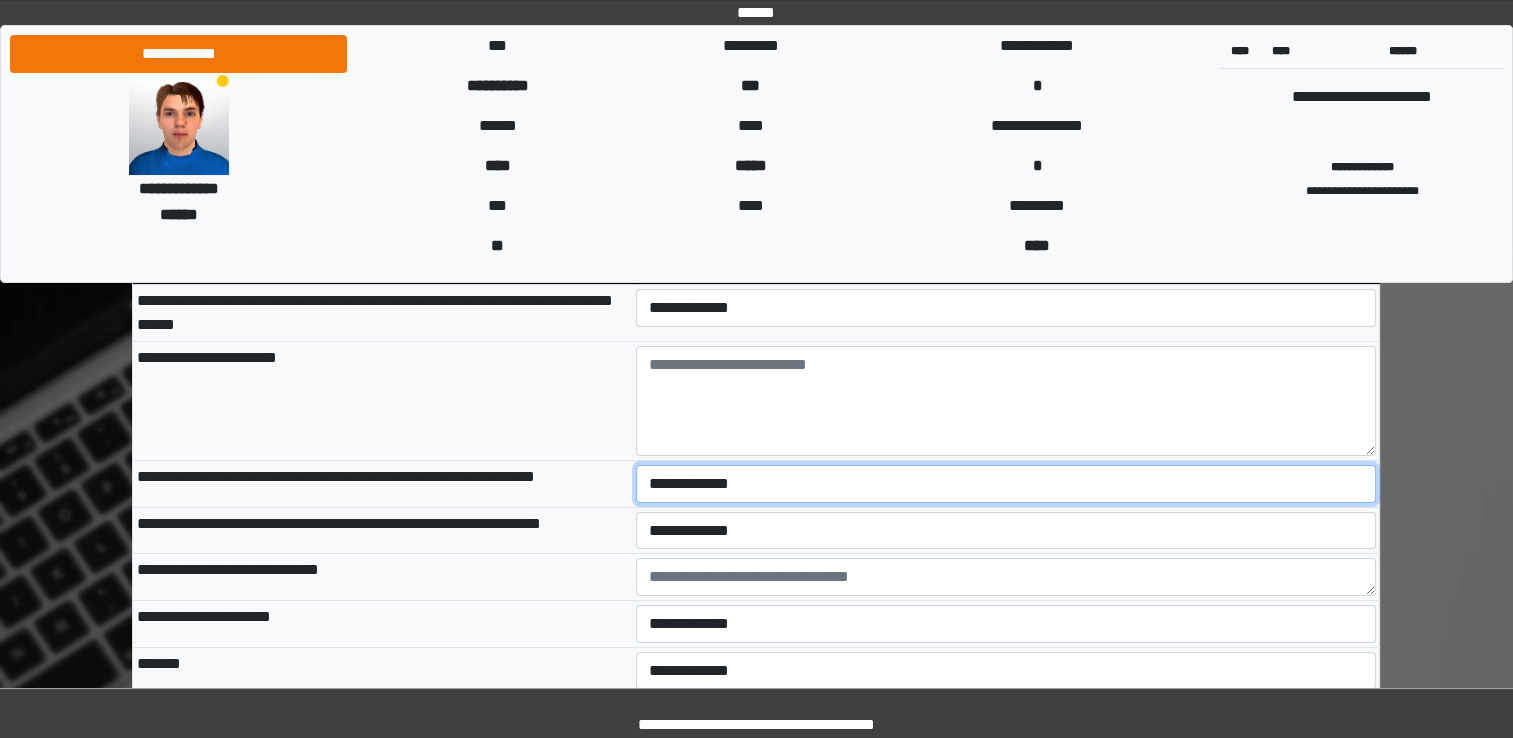 drag, startPoint x: 689, startPoint y: 480, endPoint x: 687, endPoint y: 498, distance: 18.110771 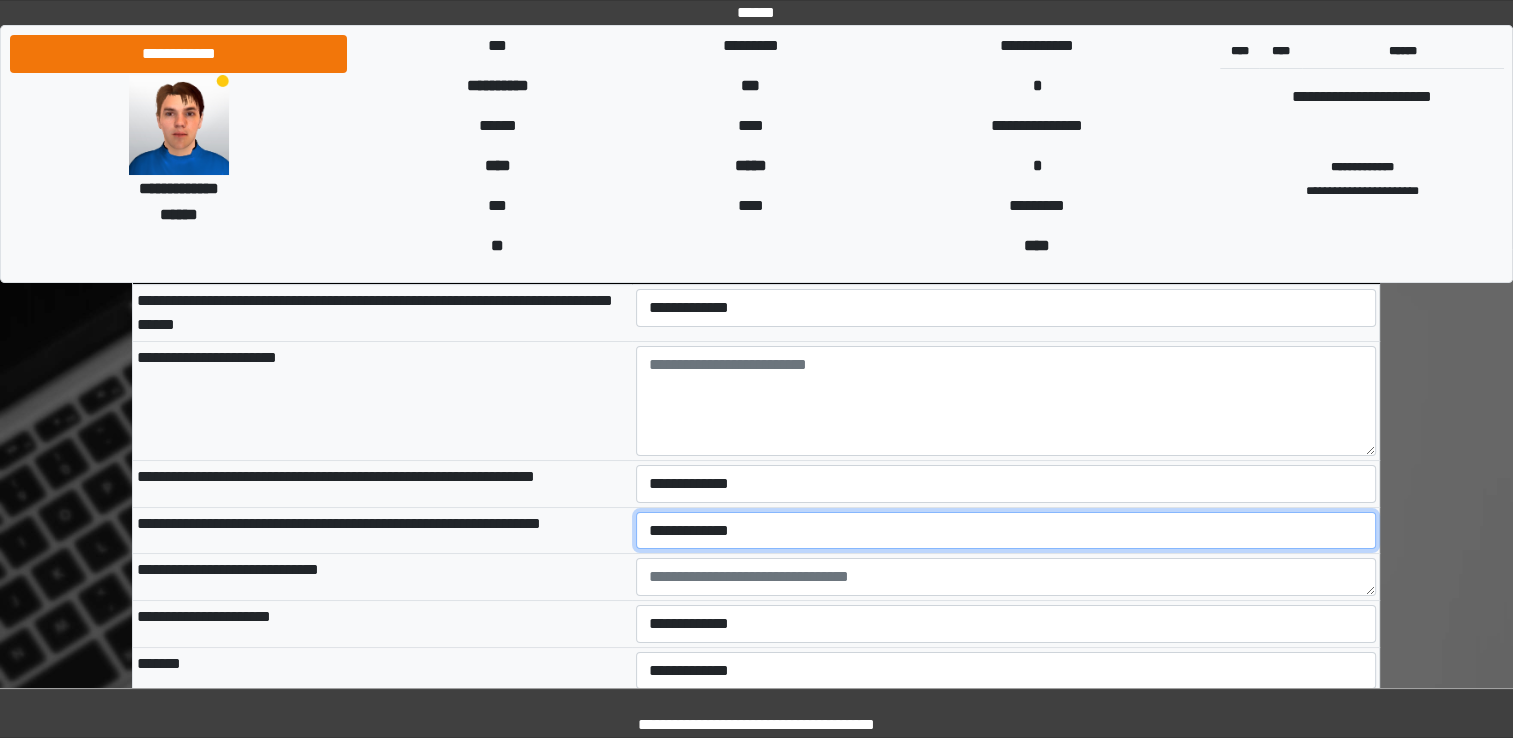 click on "**********" at bounding box center (1006, 531) 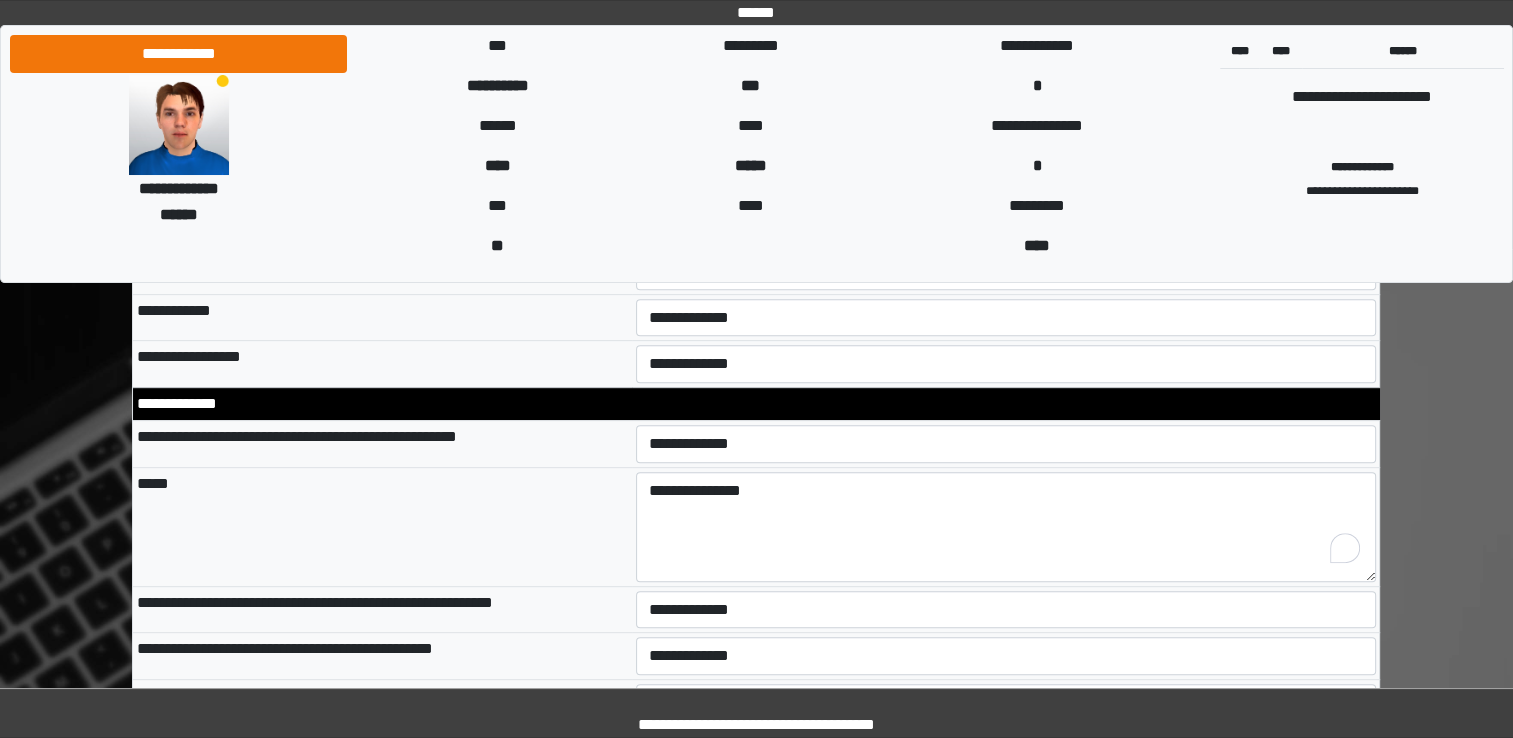 scroll, scrollTop: 8324, scrollLeft: 0, axis: vertical 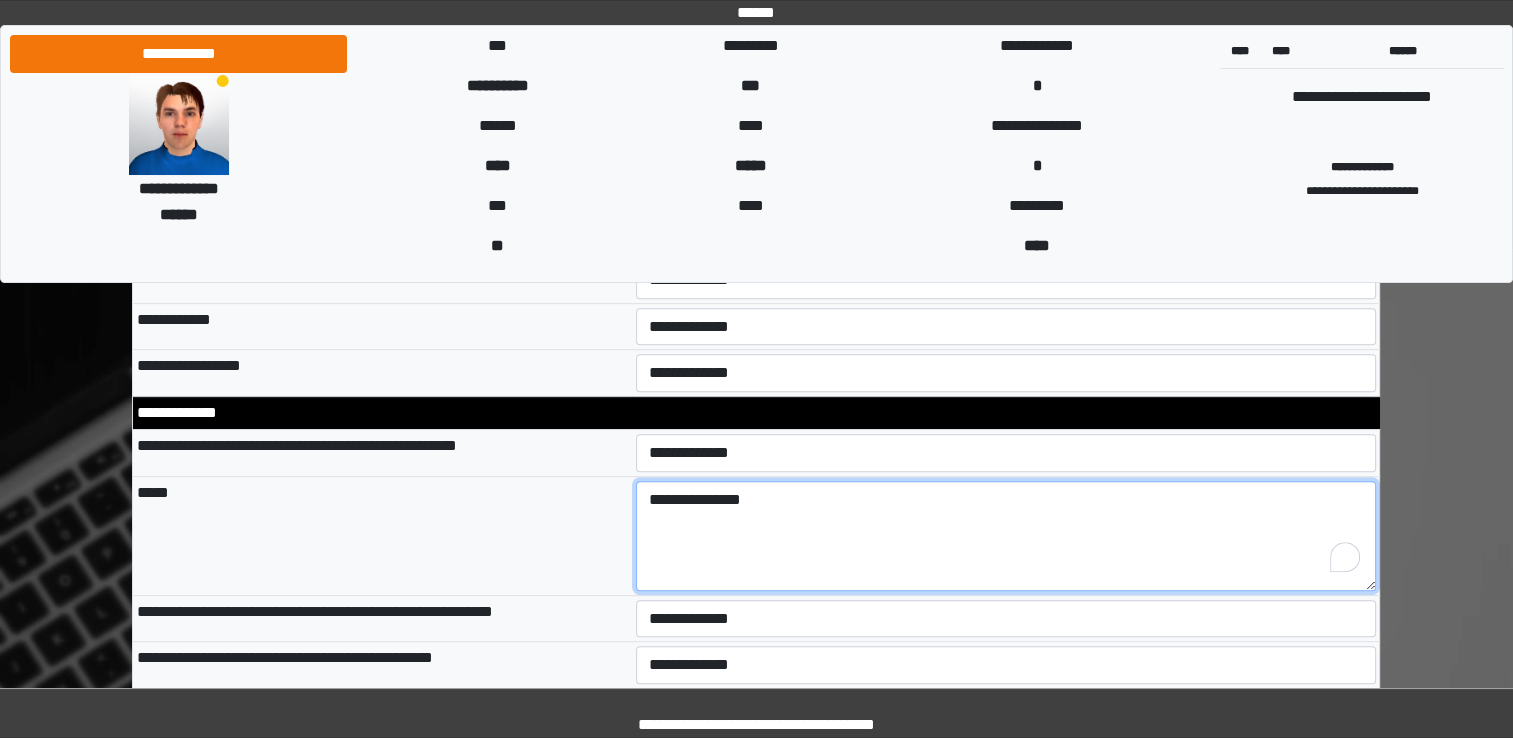 click on "**********" at bounding box center (1006, 536) 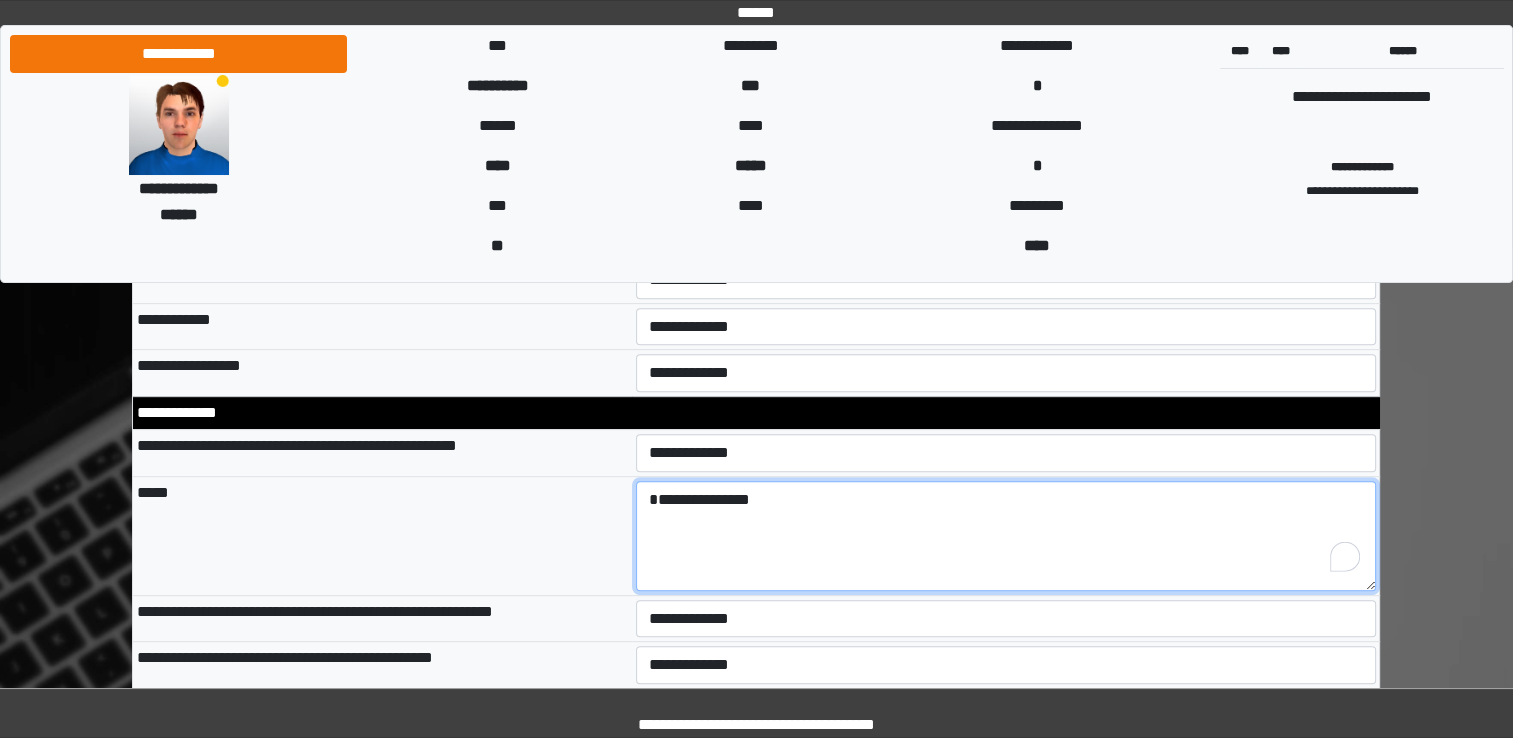 click on "**********" at bounding box center (1006, 536) 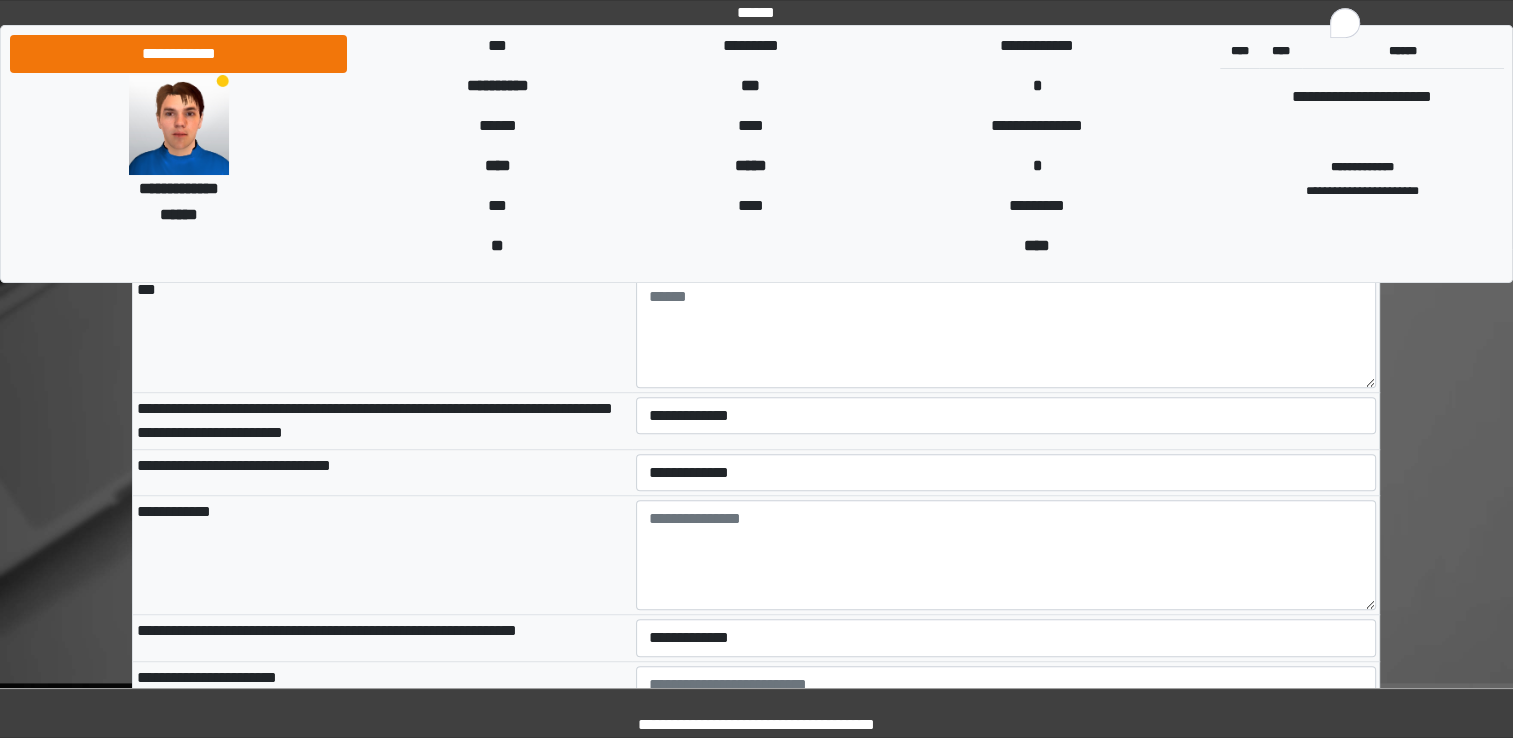 scroll, scrollTop: 8824, scrollLeft: 0, axis: vertical 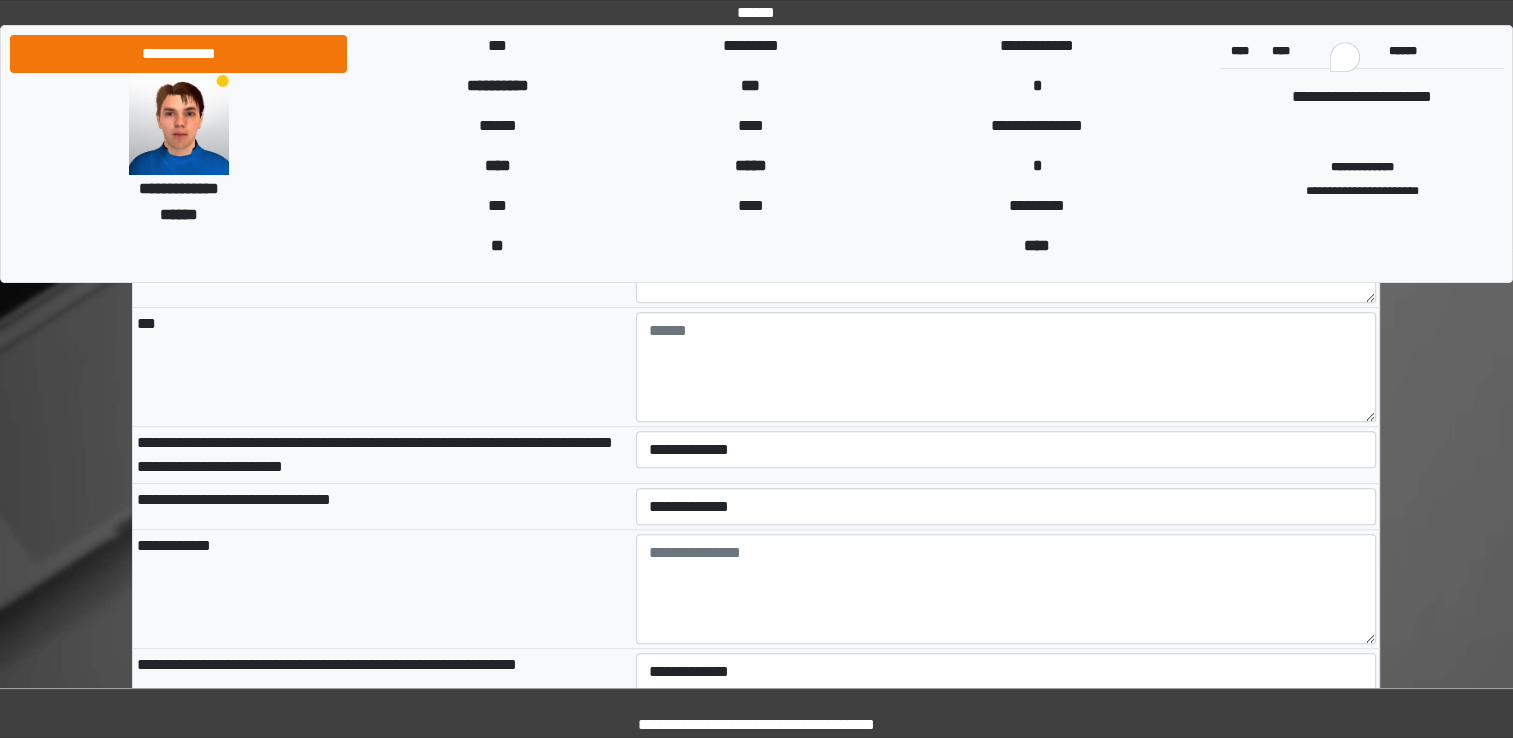 type on "**********" 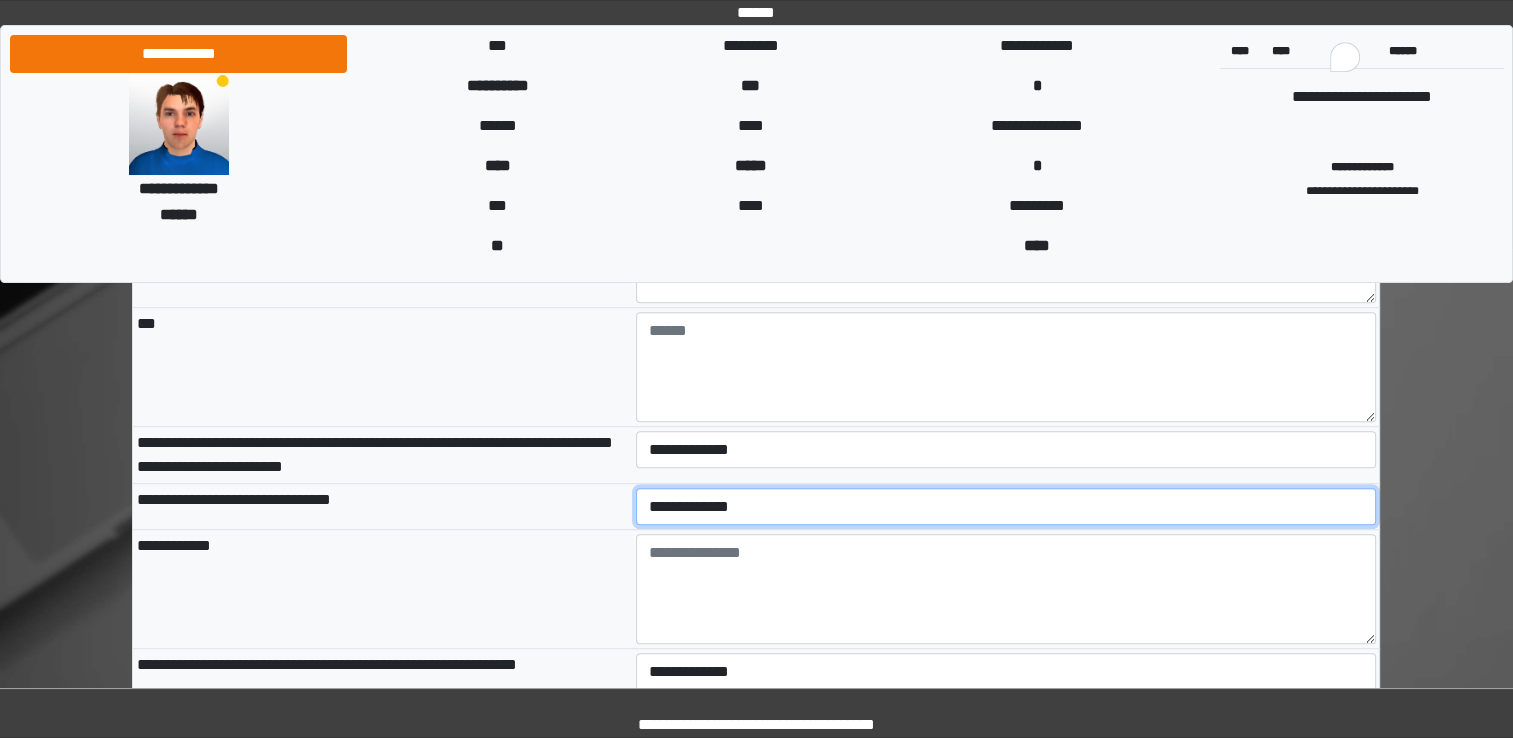 click on "**********" at bounding box center [1006, 507] 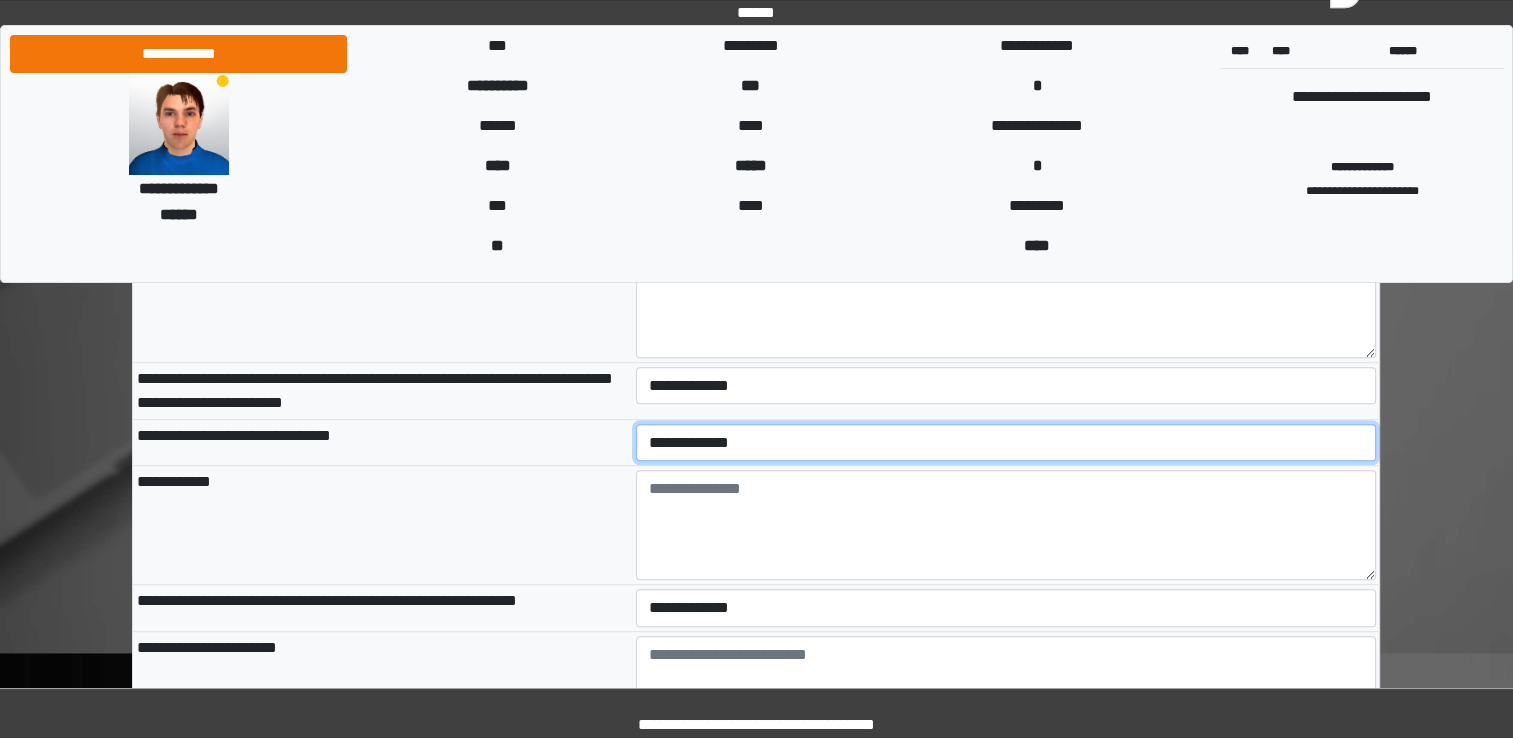 scroll, scrollTop: 8924, scrollLeft: 0, axis: vertical 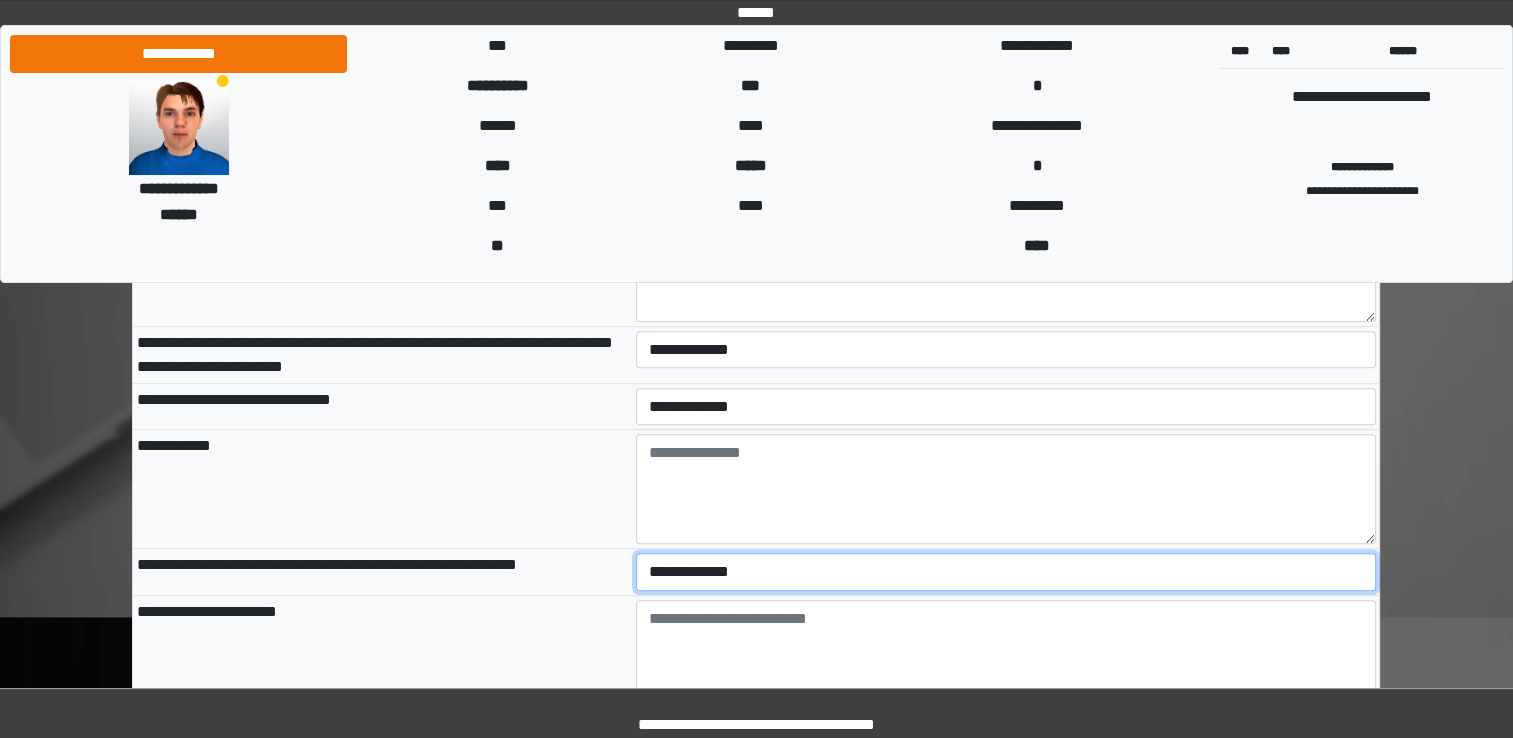click on "**********" at bounding box center [1006, 572] 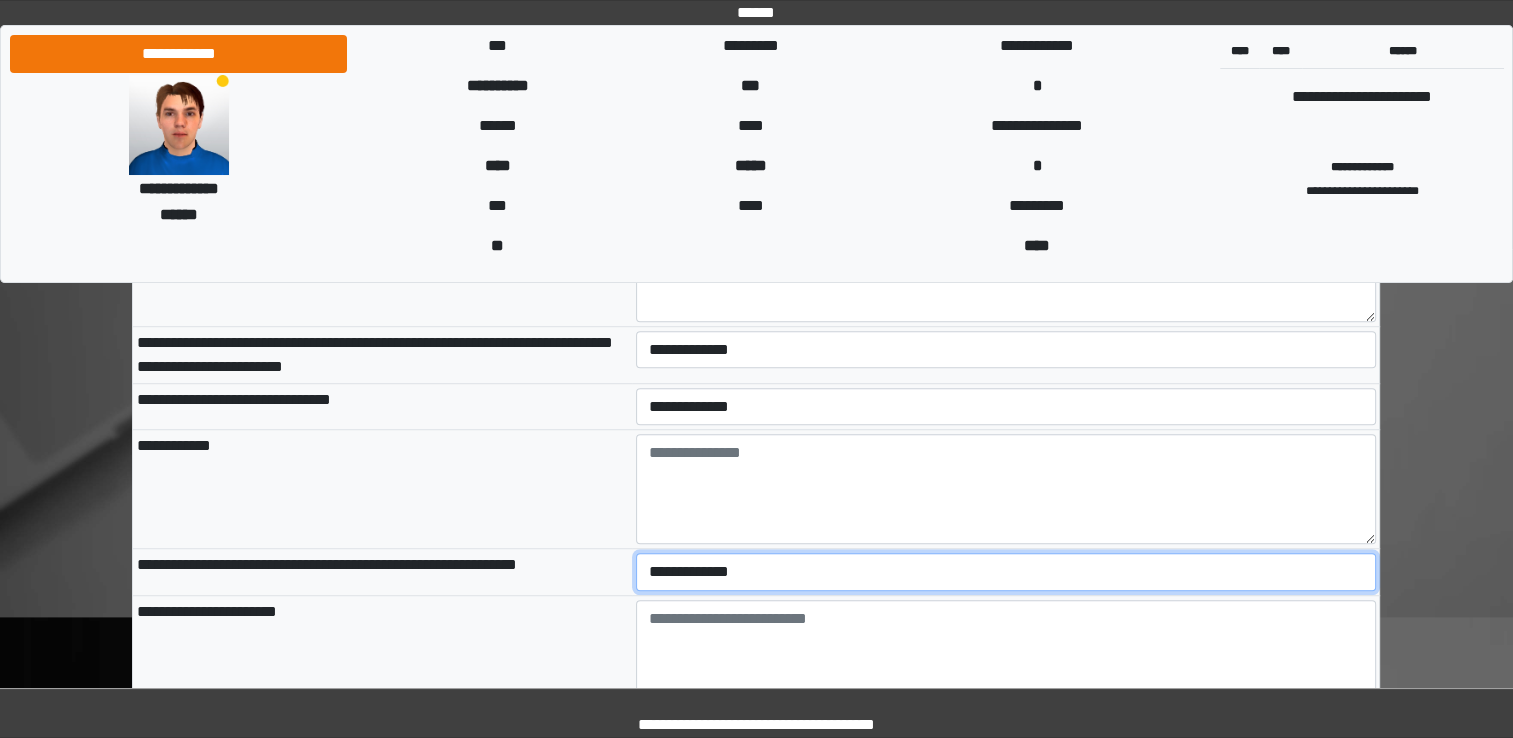 select on "*" 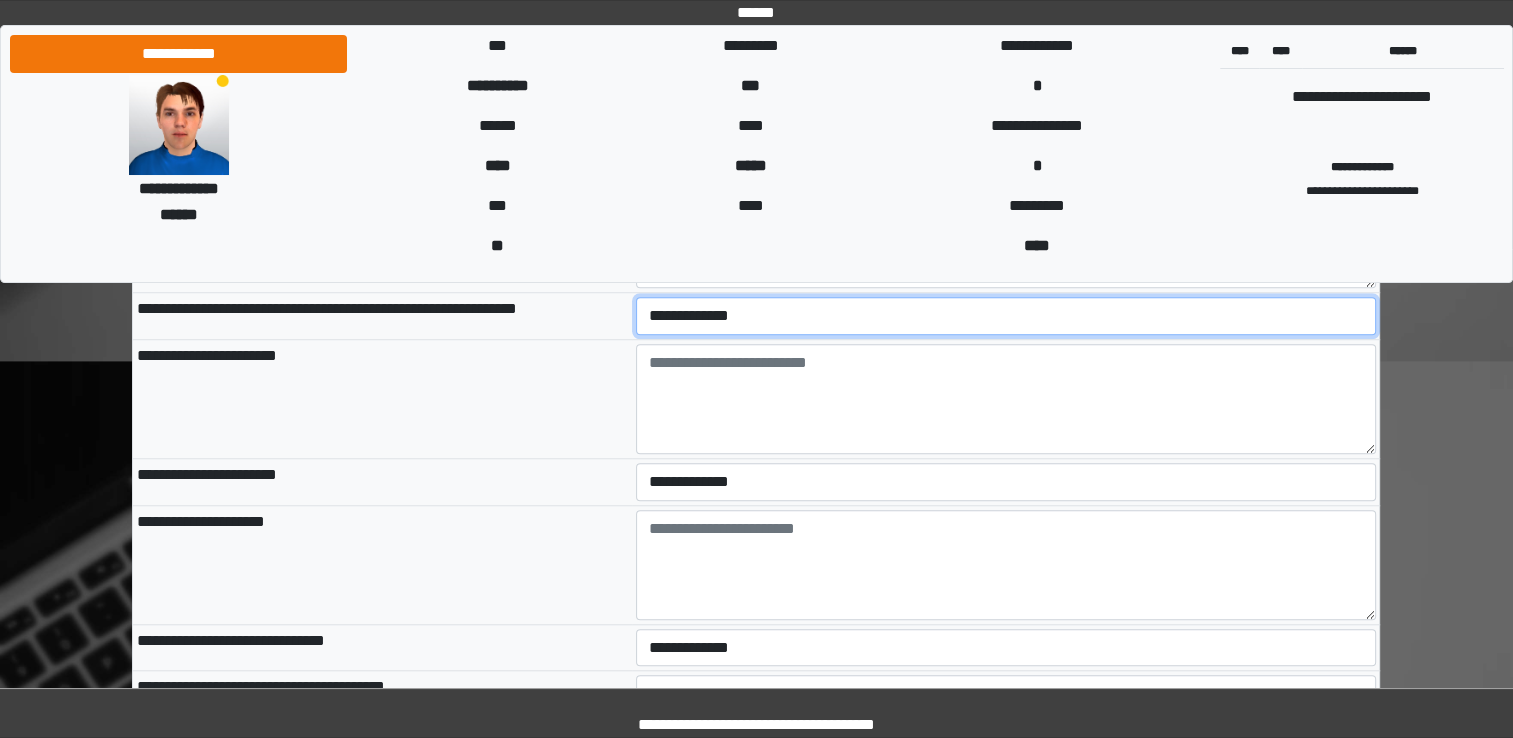 scroll, scrollTop: 9224, scrollLeft: 0, axis: vertical 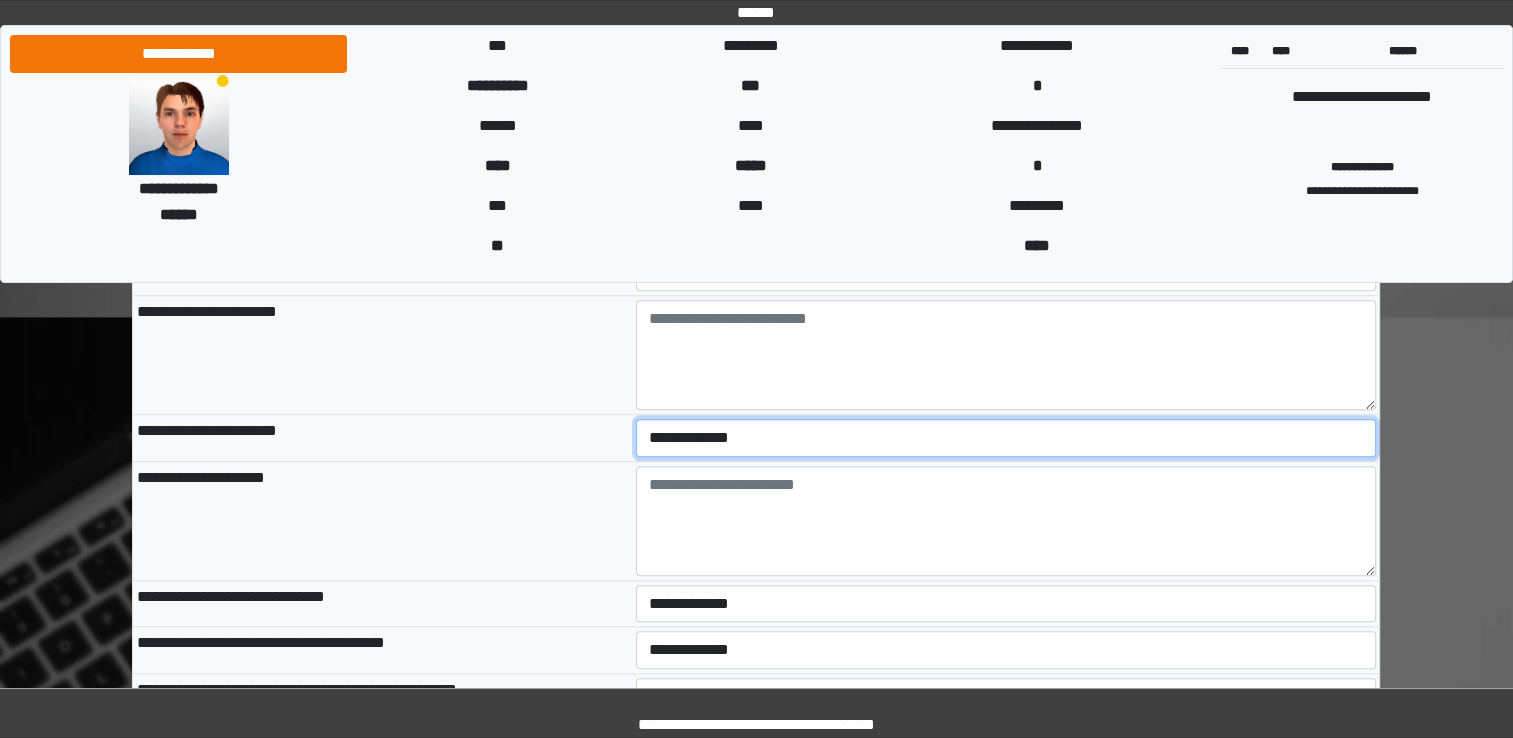 drag, startPoint x: 721, startPoint y: 418, endPoint x: 712, endPoint y: 444, distance: 27.513634 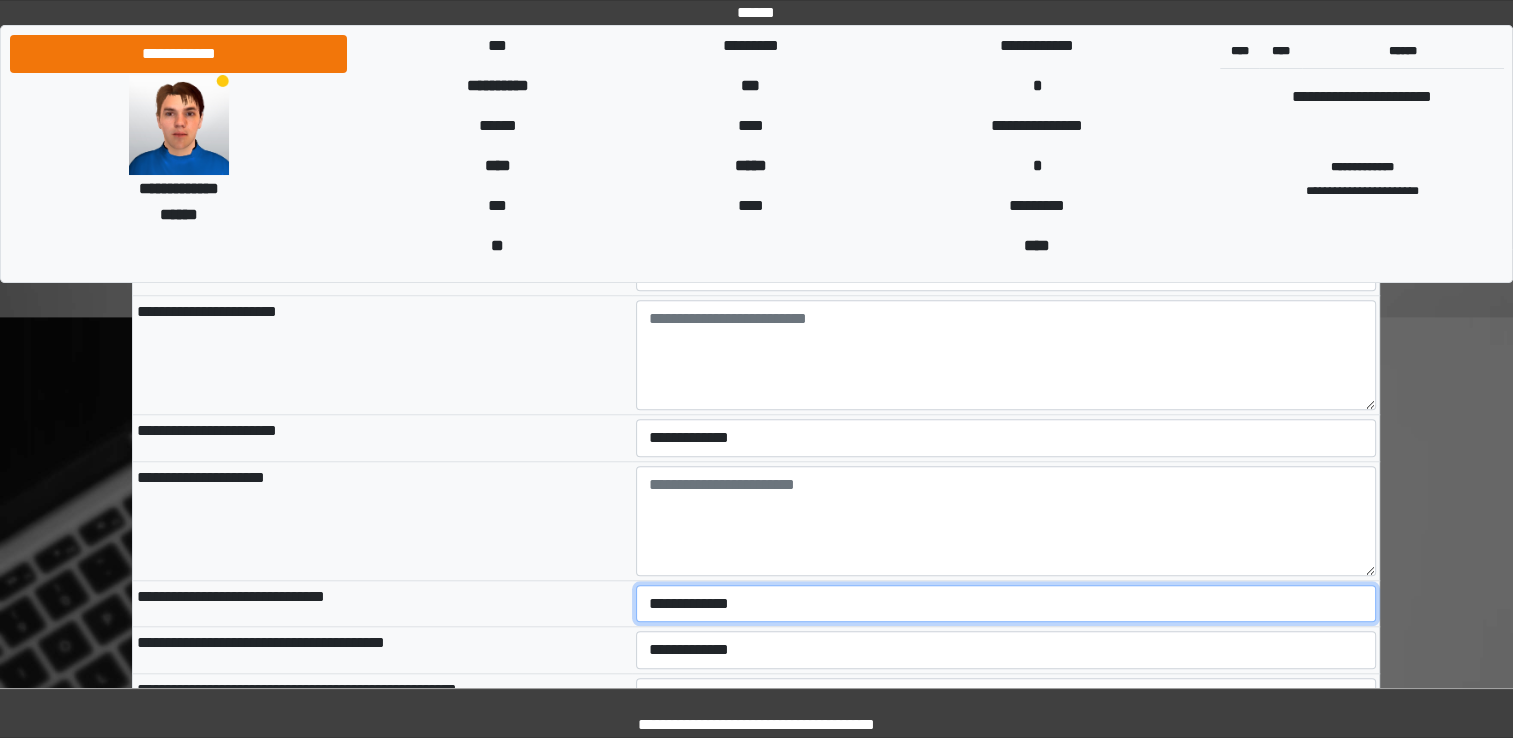 drag, startPoint x: 705, startPoint y: 583, endPoint x: 705, endPoint y: 596, distance: 13 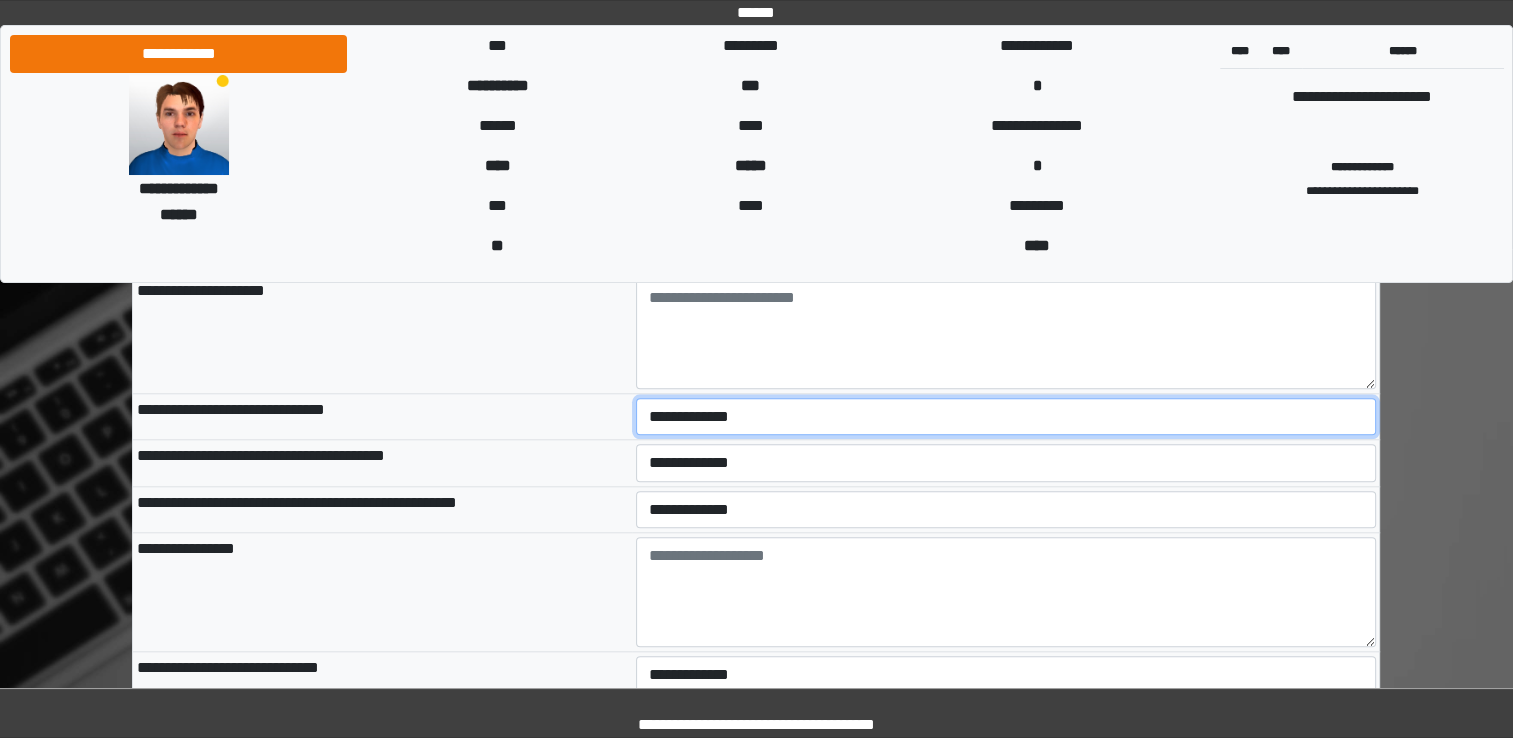 scroll, scrollTop: 9424, scrollLeft: 0, axis: vertical 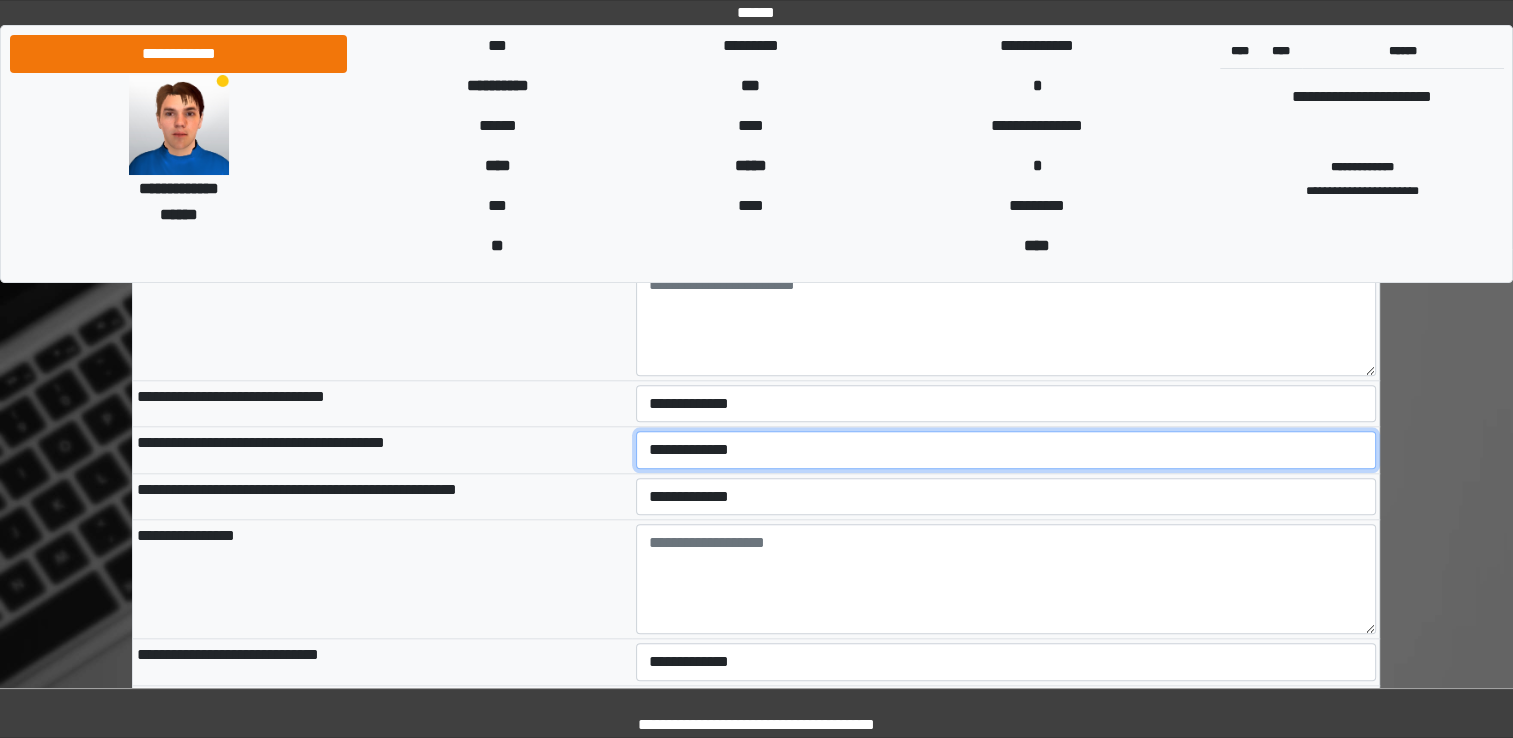click on "**********" at bounding box center [1006, 450] 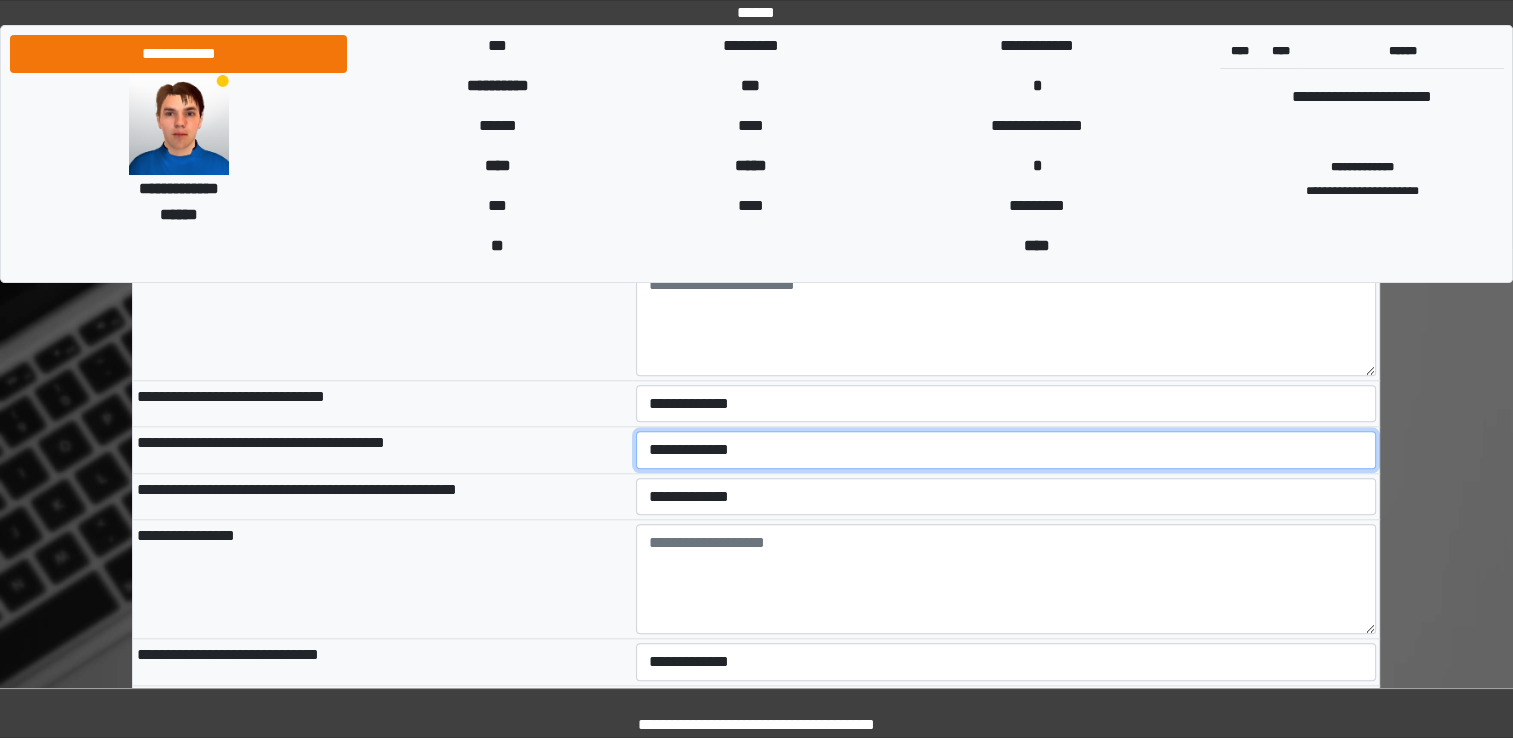 select on "*" 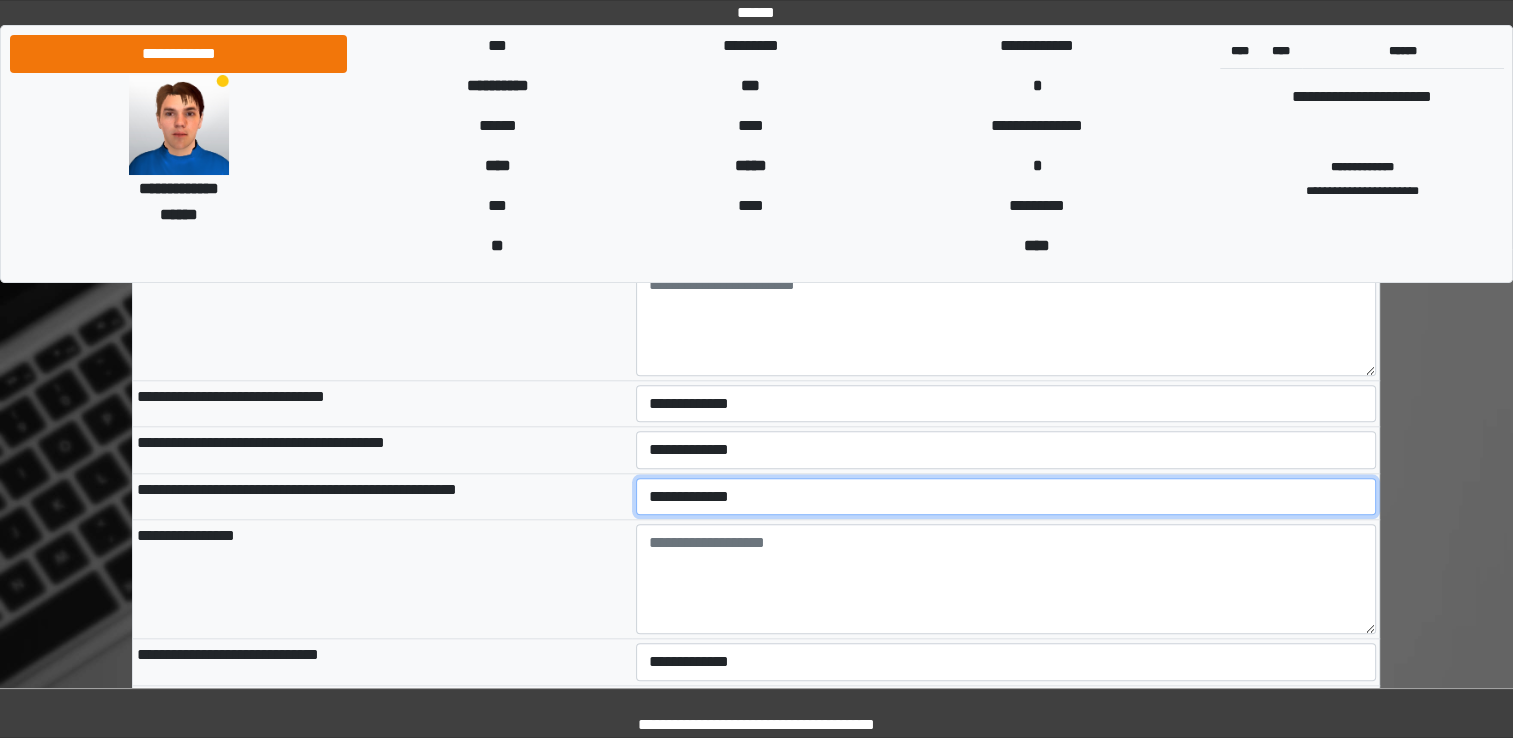 click on "**********" at bounding box center [1006, 497] 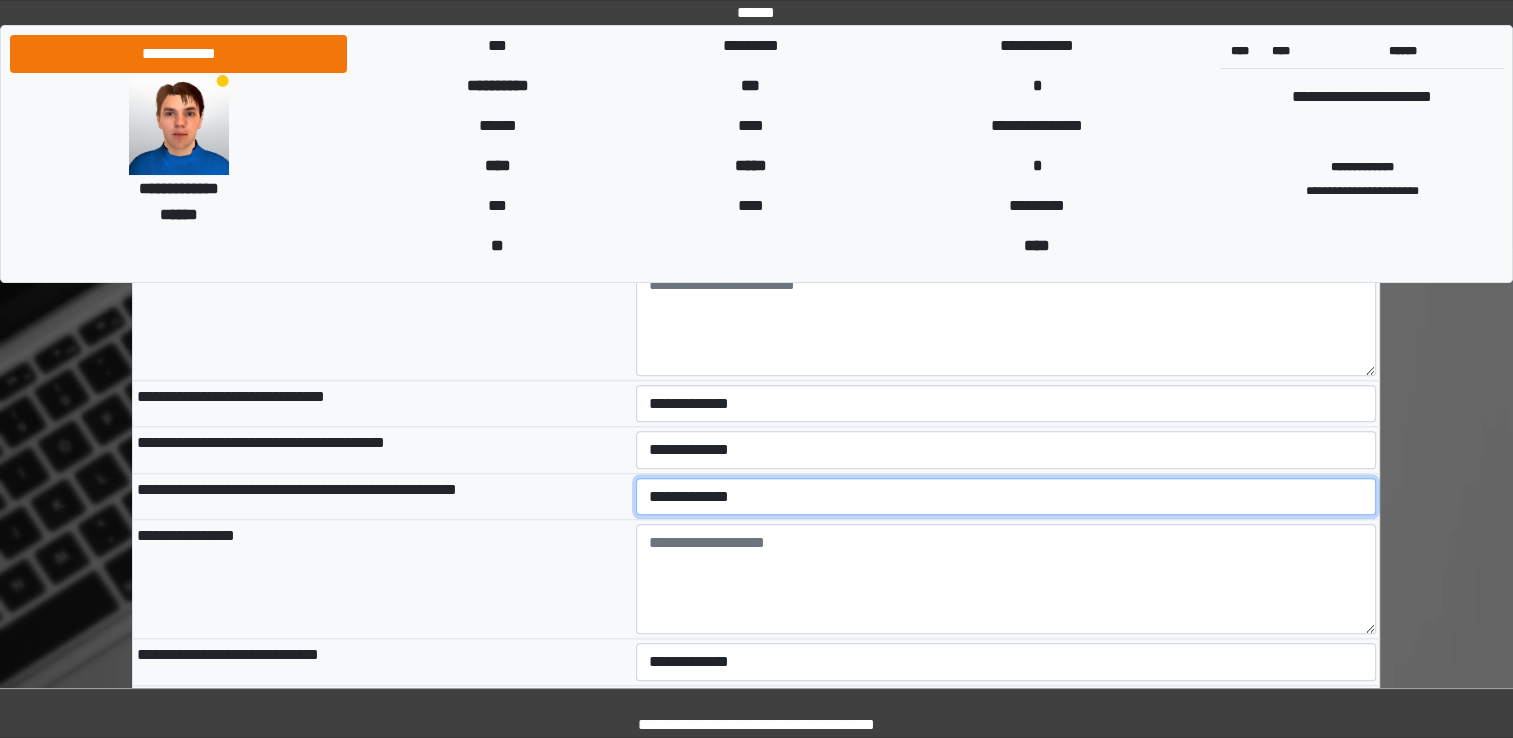 select on "*" 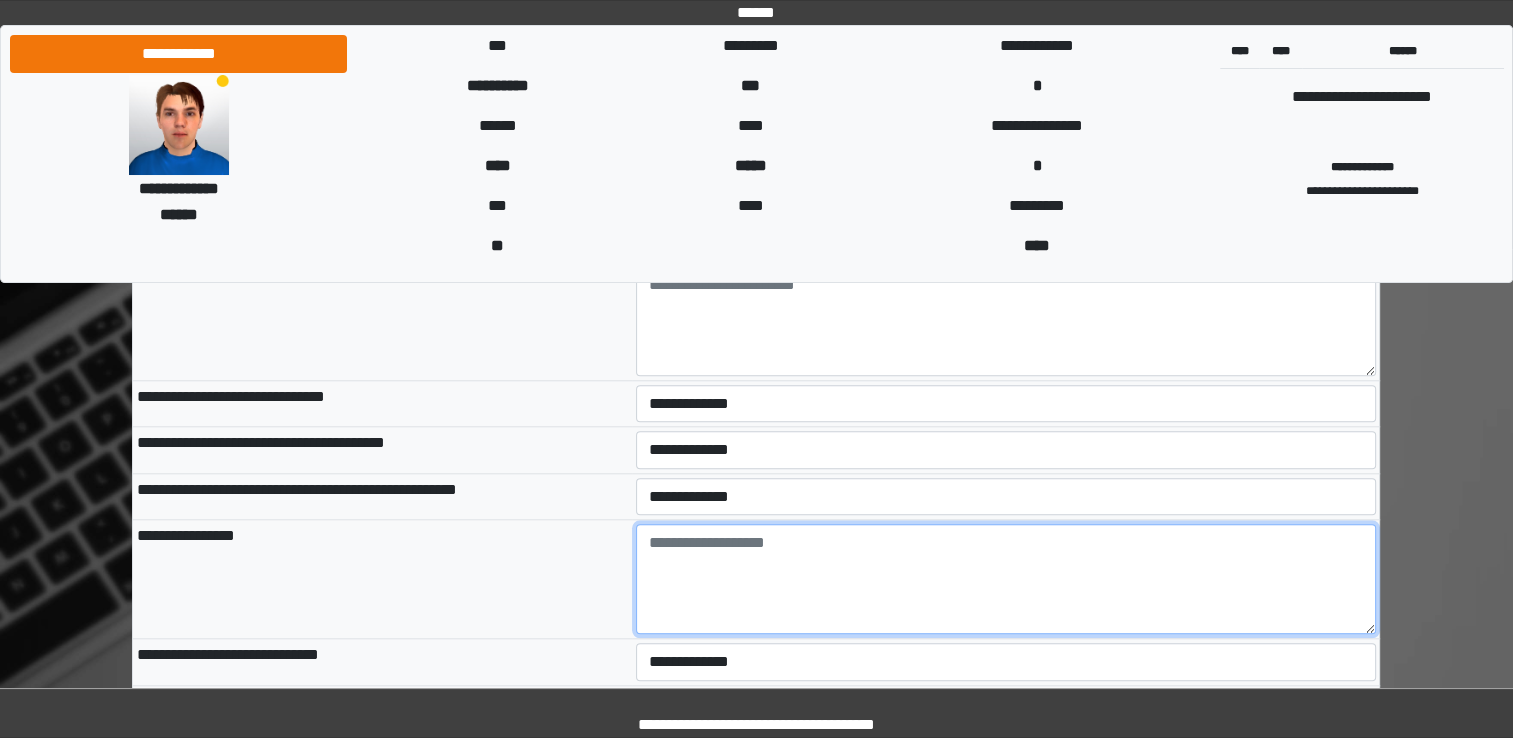 click at bounding box center [1006, 579] 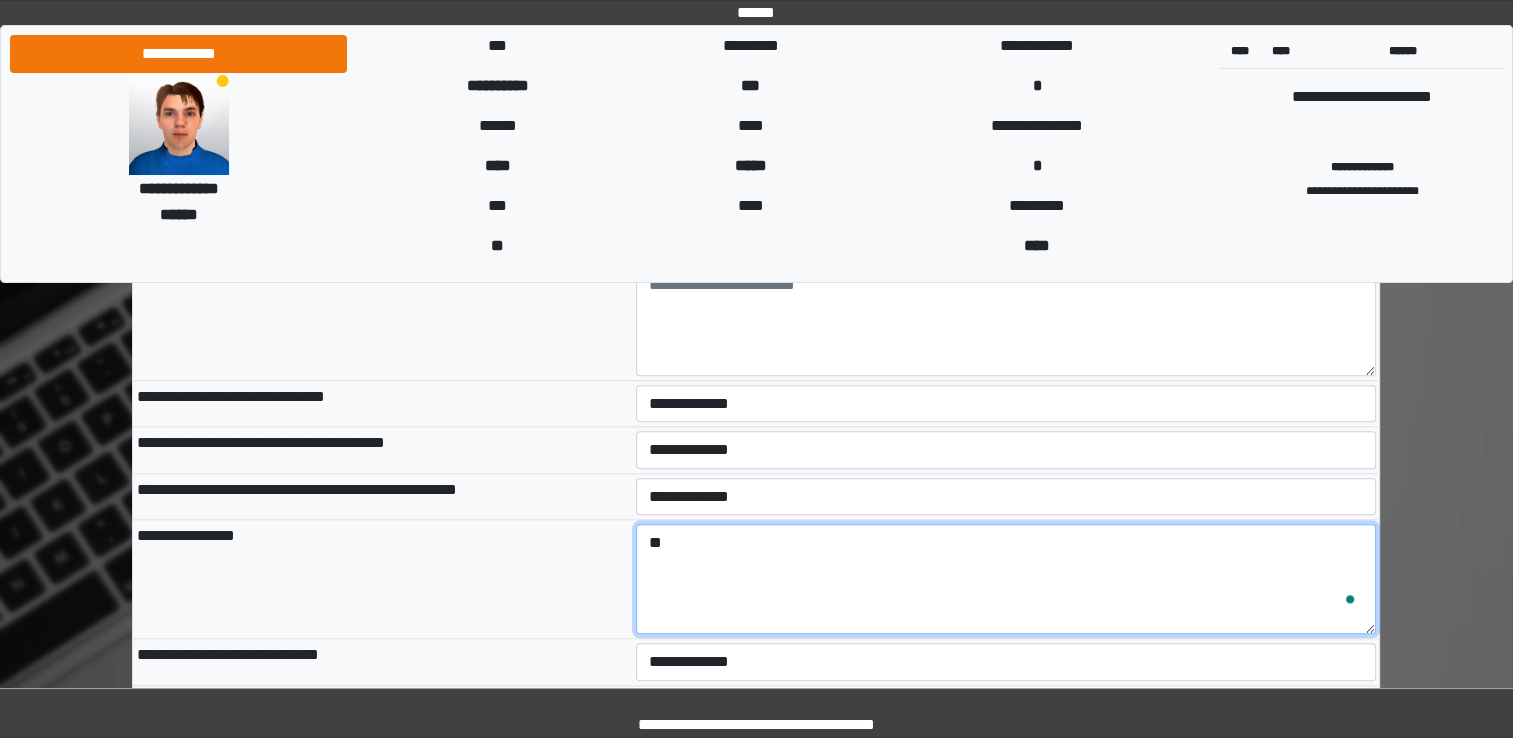 type on "*" 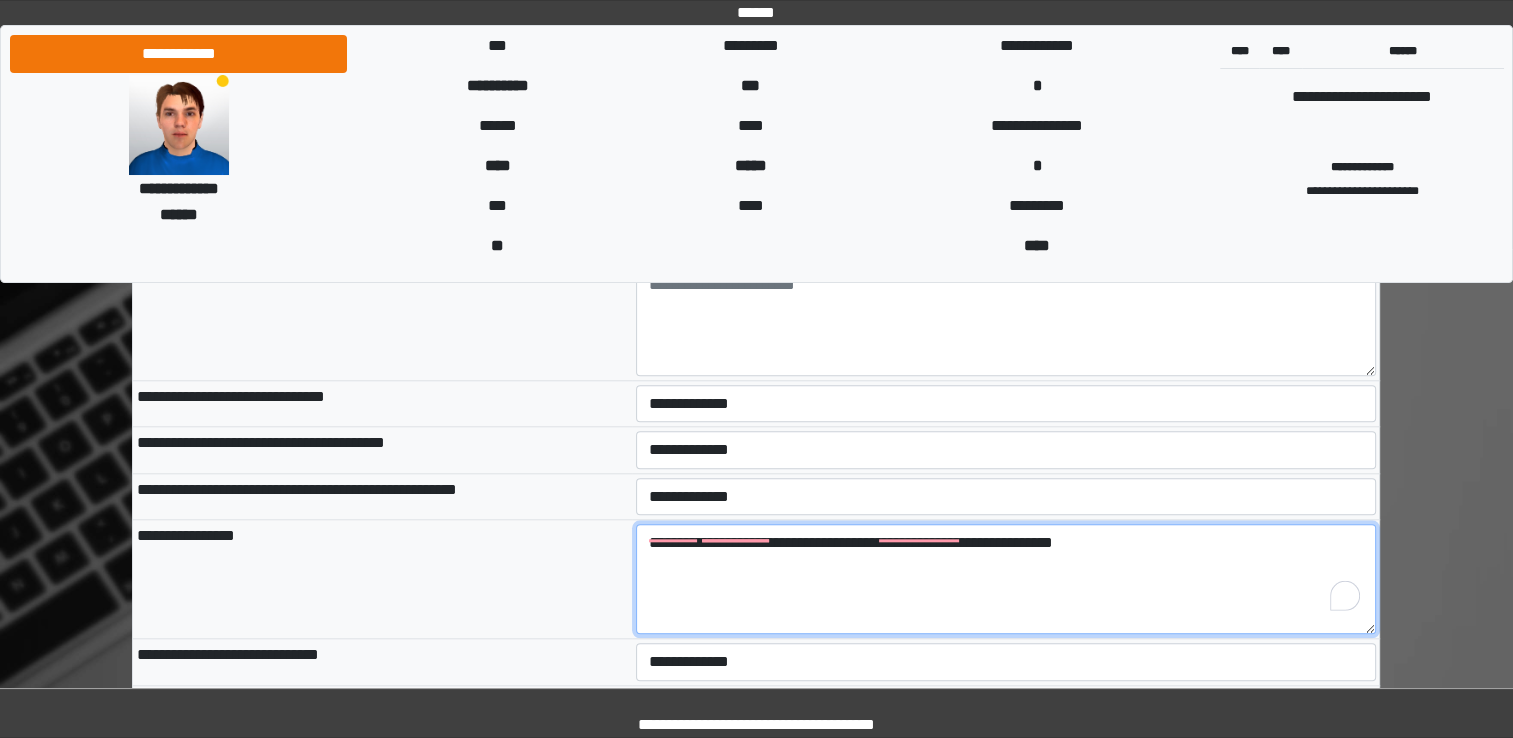 drag, startPoint x: 871, startPoint y: 534, endPoint x: 830, endPoint y: 532, distance: 41.04875 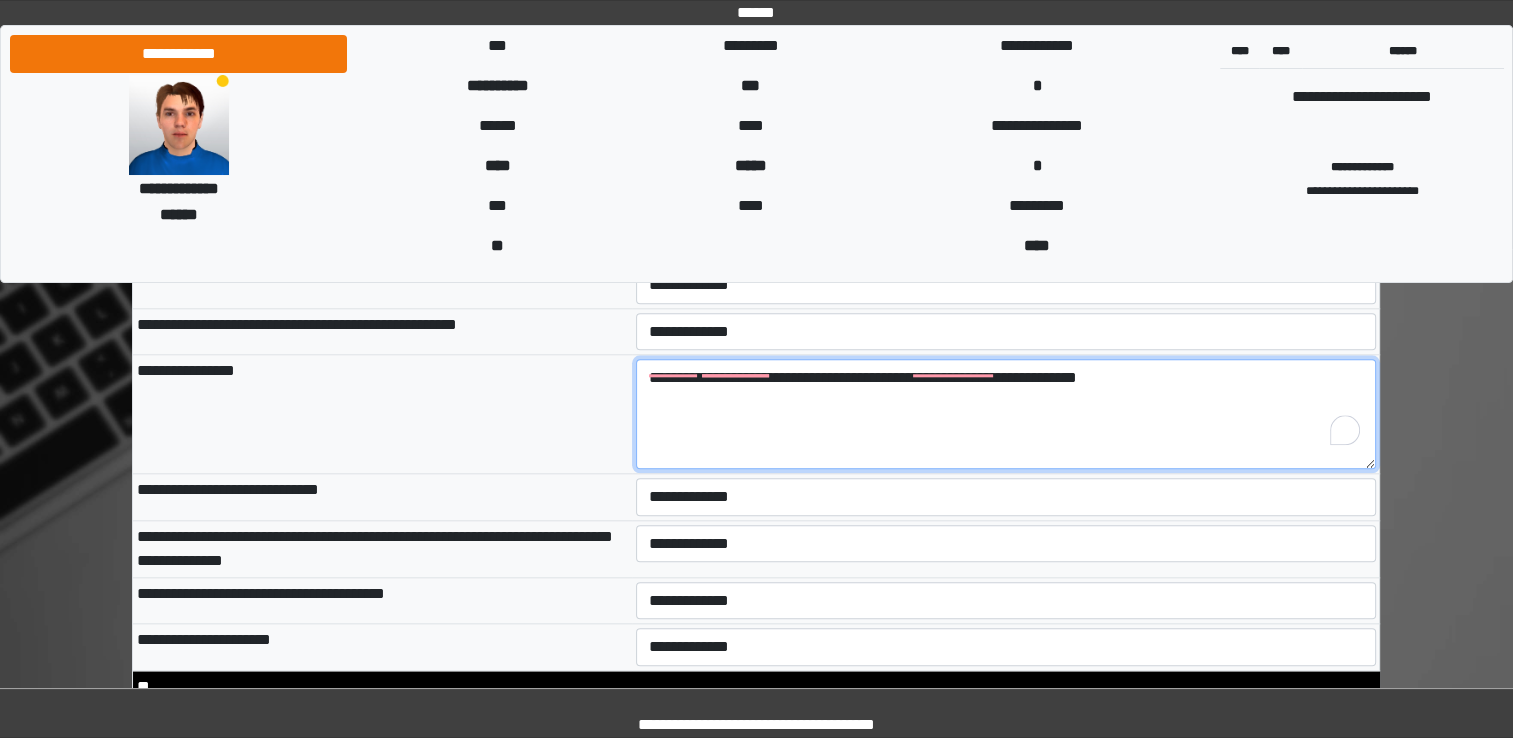 scroll, scrollTop: 9624, scrollLeft: 0, axis: vertical 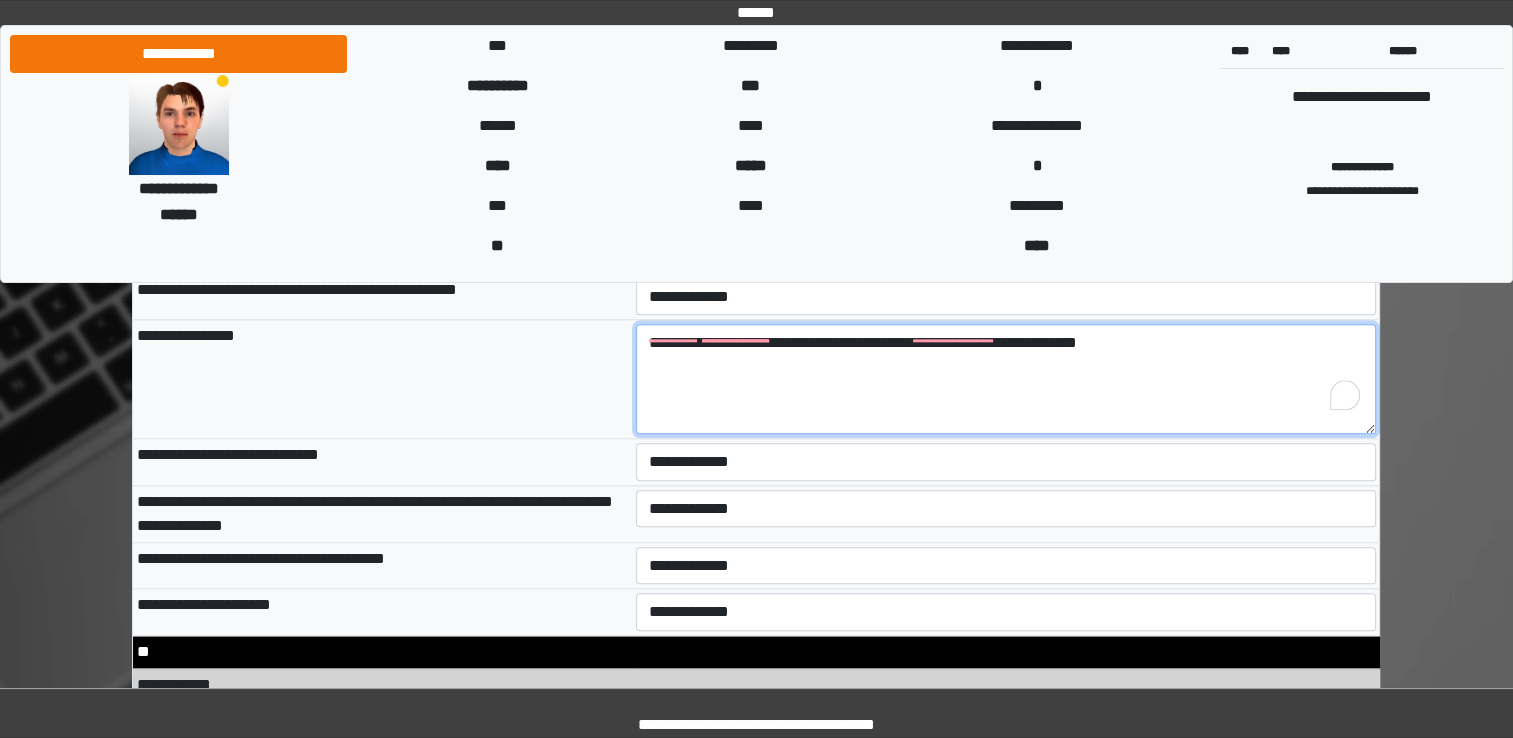 type on "**********" 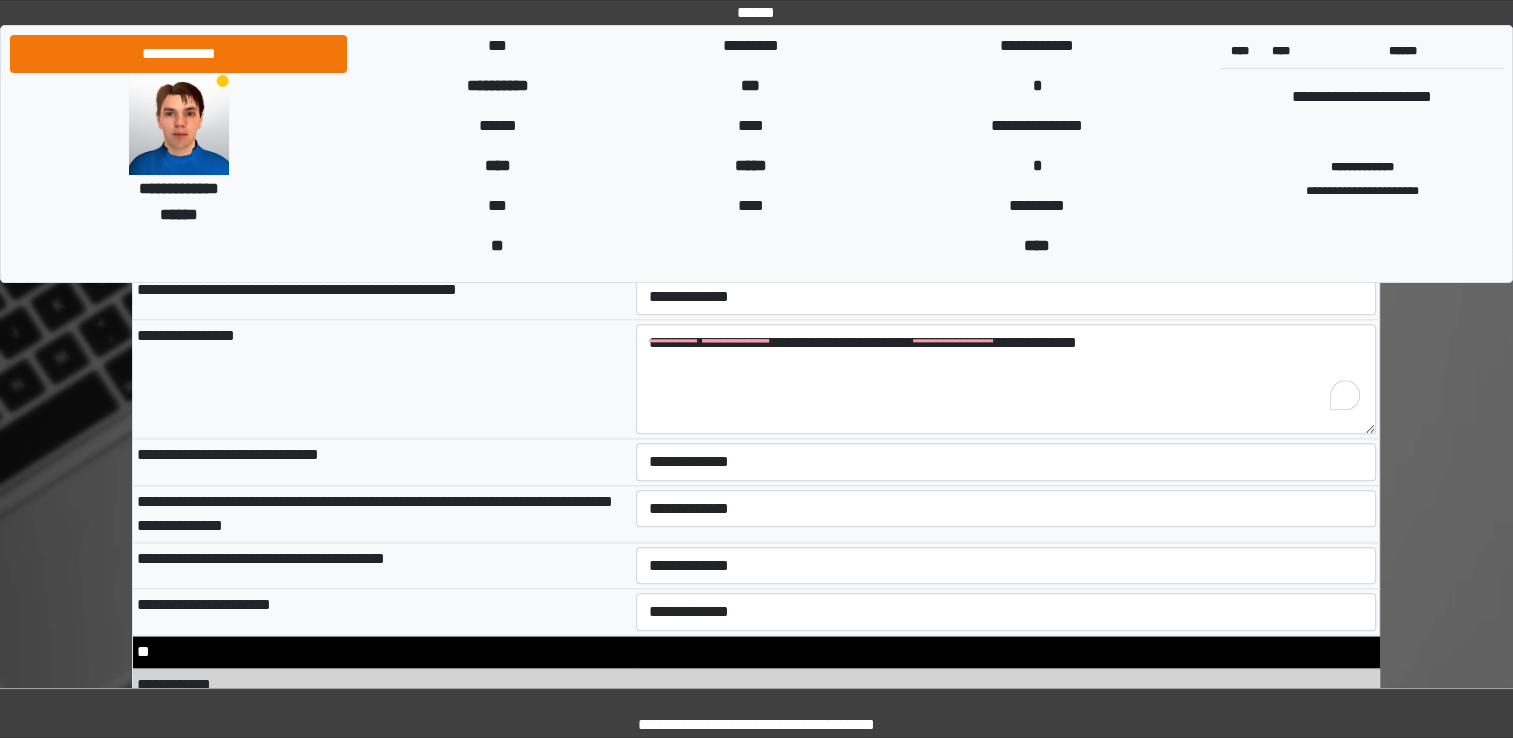click on "**********" at bounding box center [1006, 462] 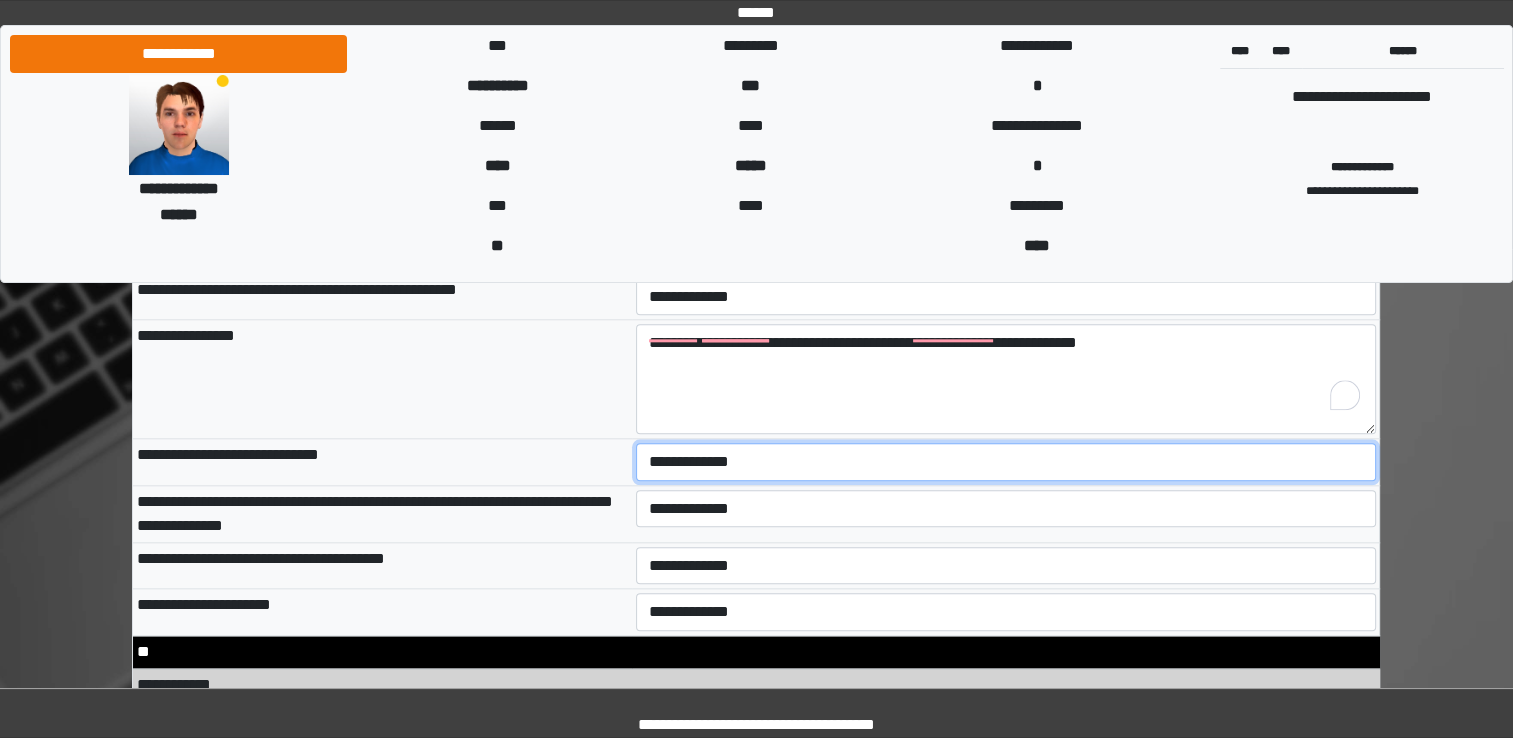 click on "**********" at bounding box center [1006, 462] 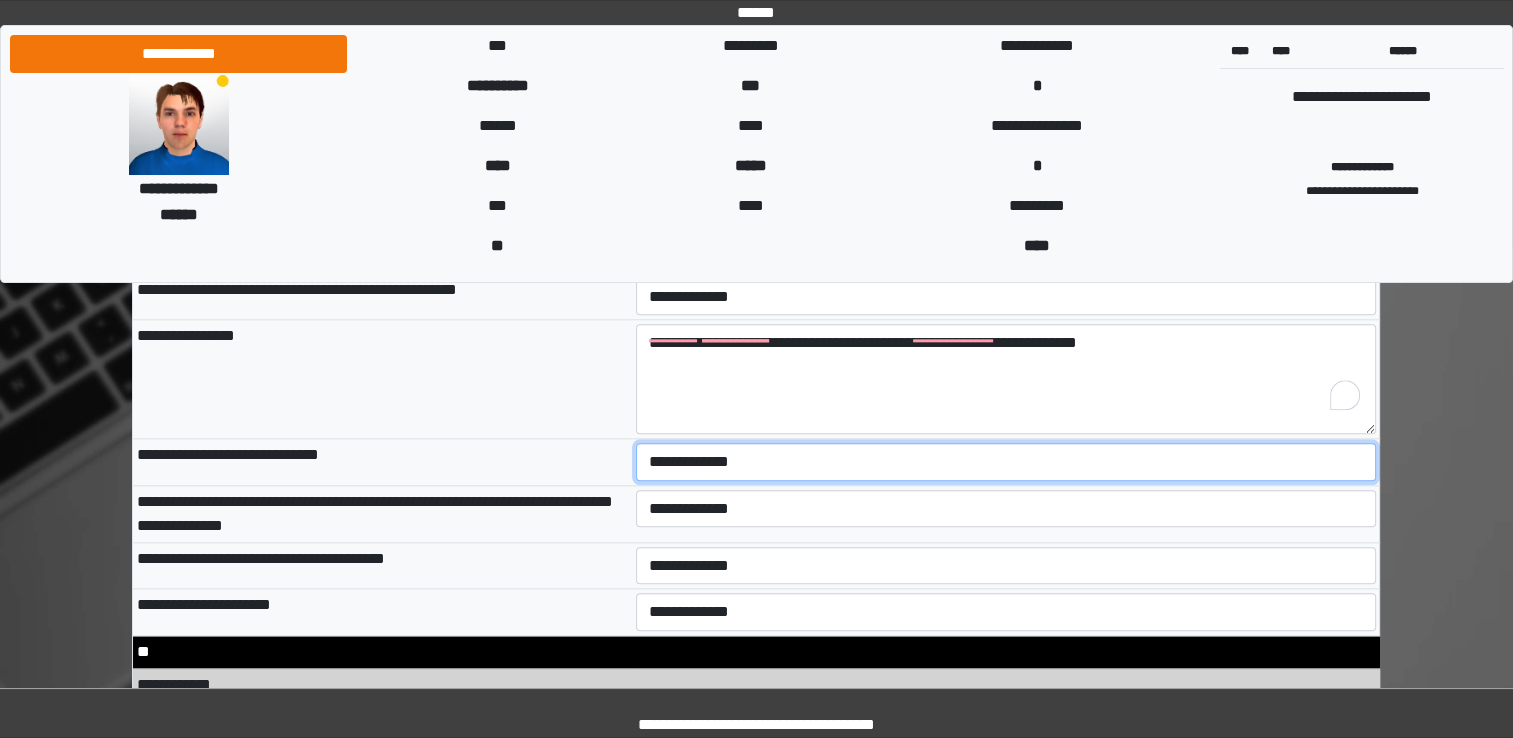 select on "*" 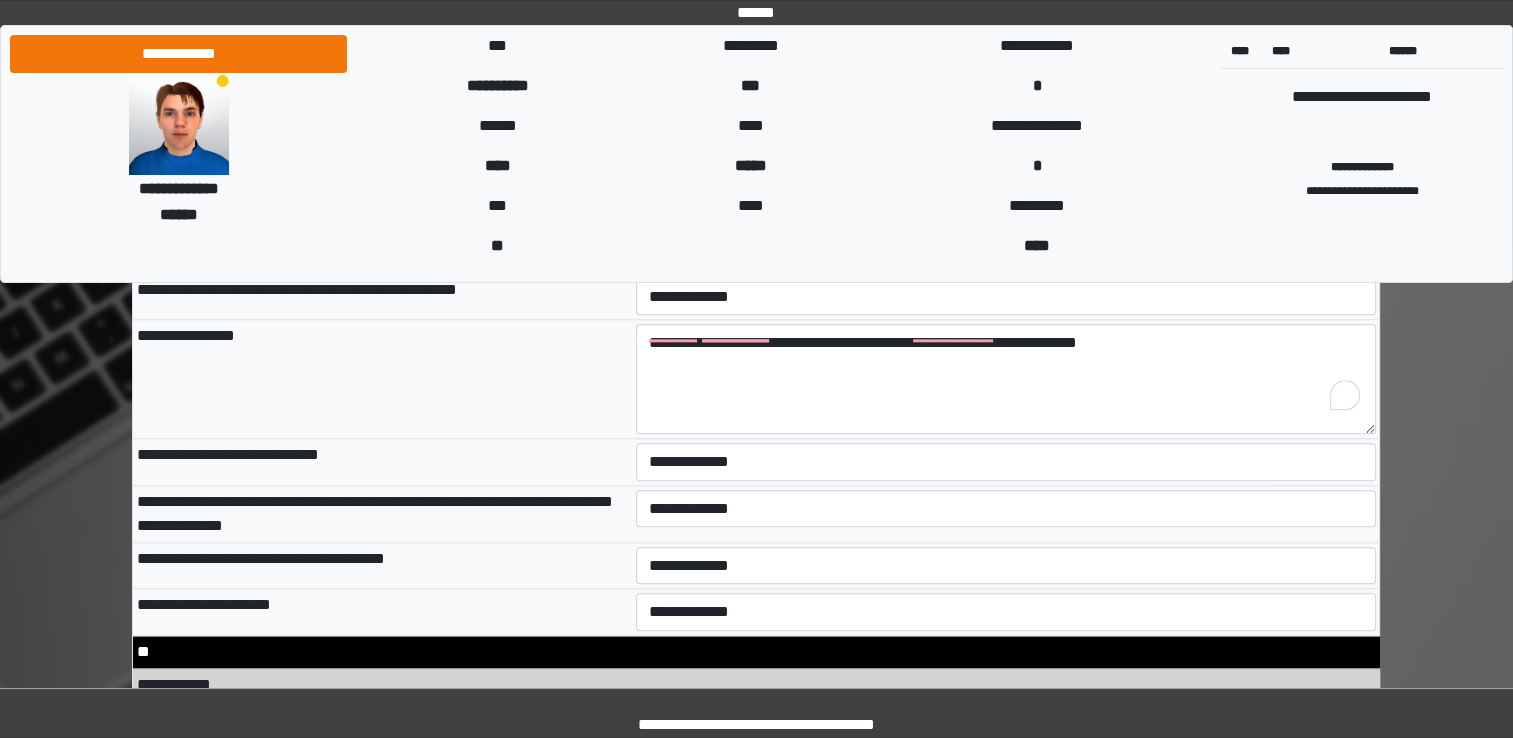 click on "**********" at bounding box center [1006, 513] 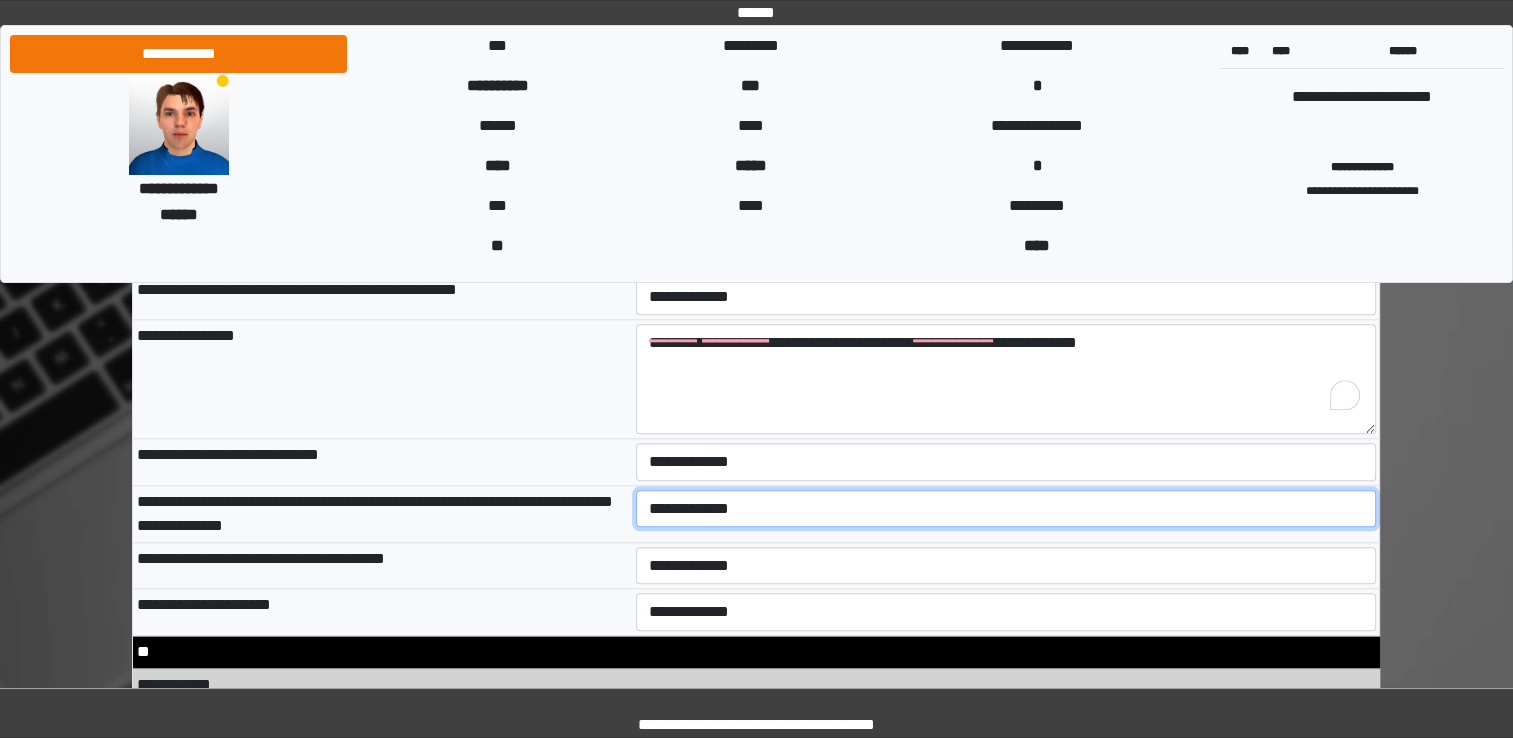 drag, startPoint x: 728, startPoint y: 513, endPoint x: 858, endPoint y: 497, distance: 130.98091 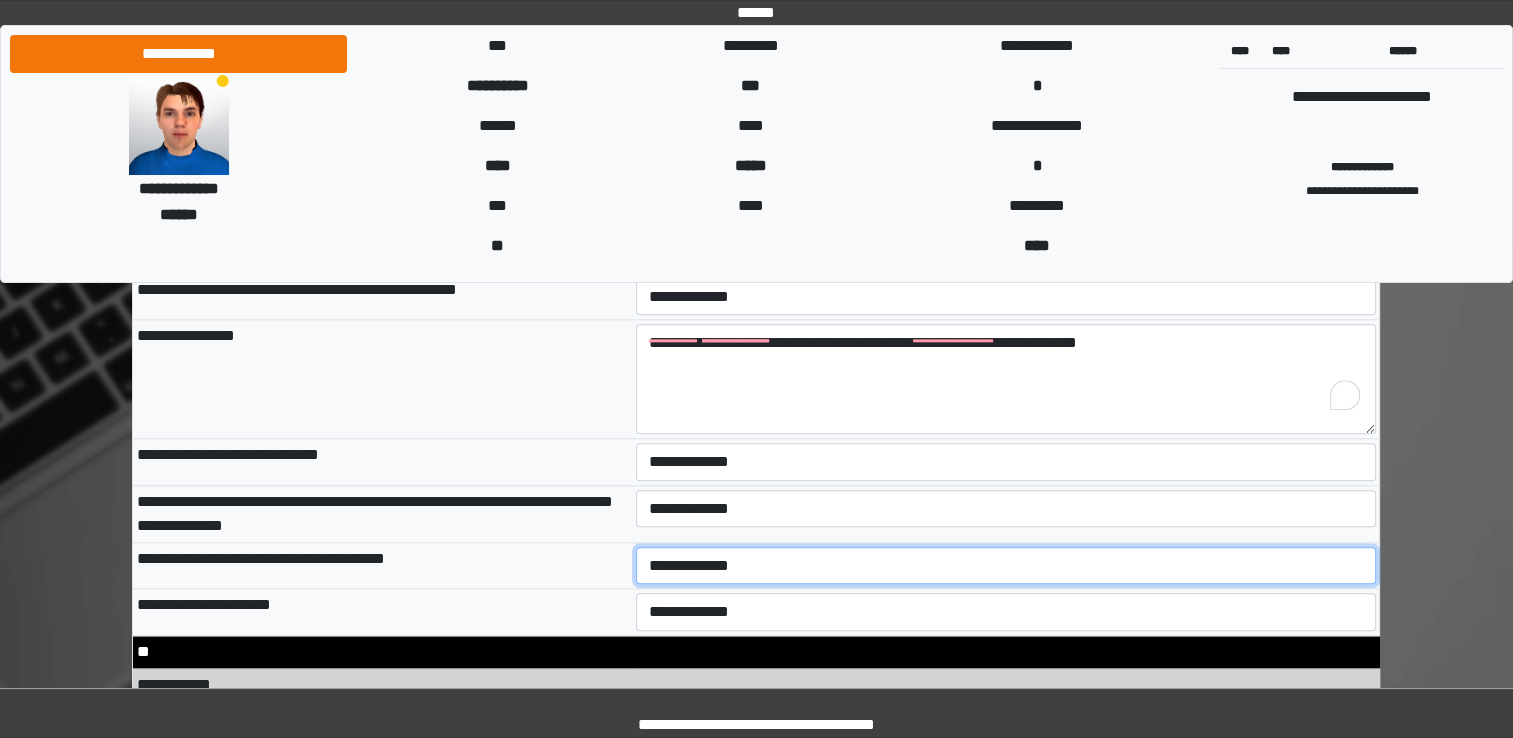 click on "**********" at bounding box center [1006, 566] 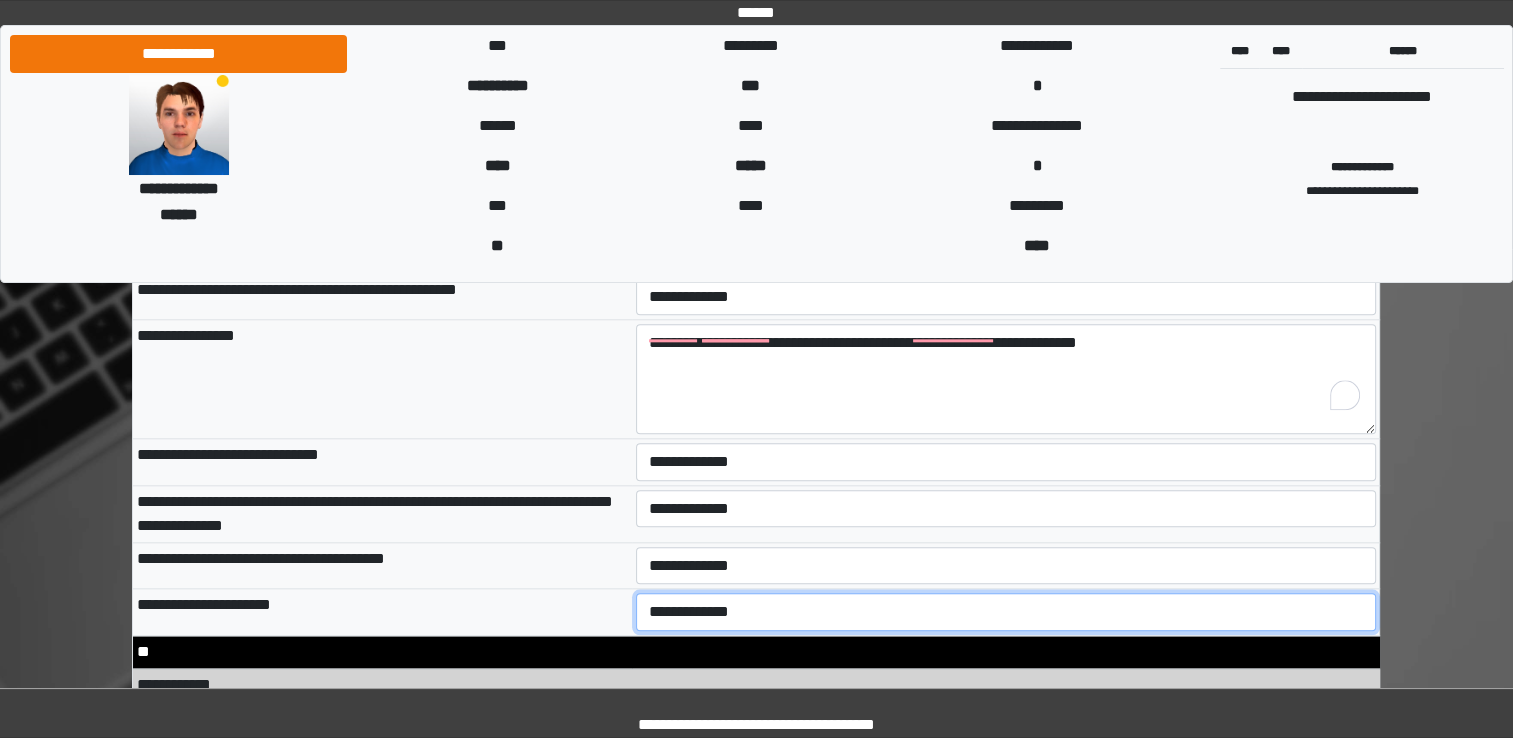 drag, startPoint x: 772, startPoint y: 601, endPoint x: 772, endPoint y: 617, distance: 16 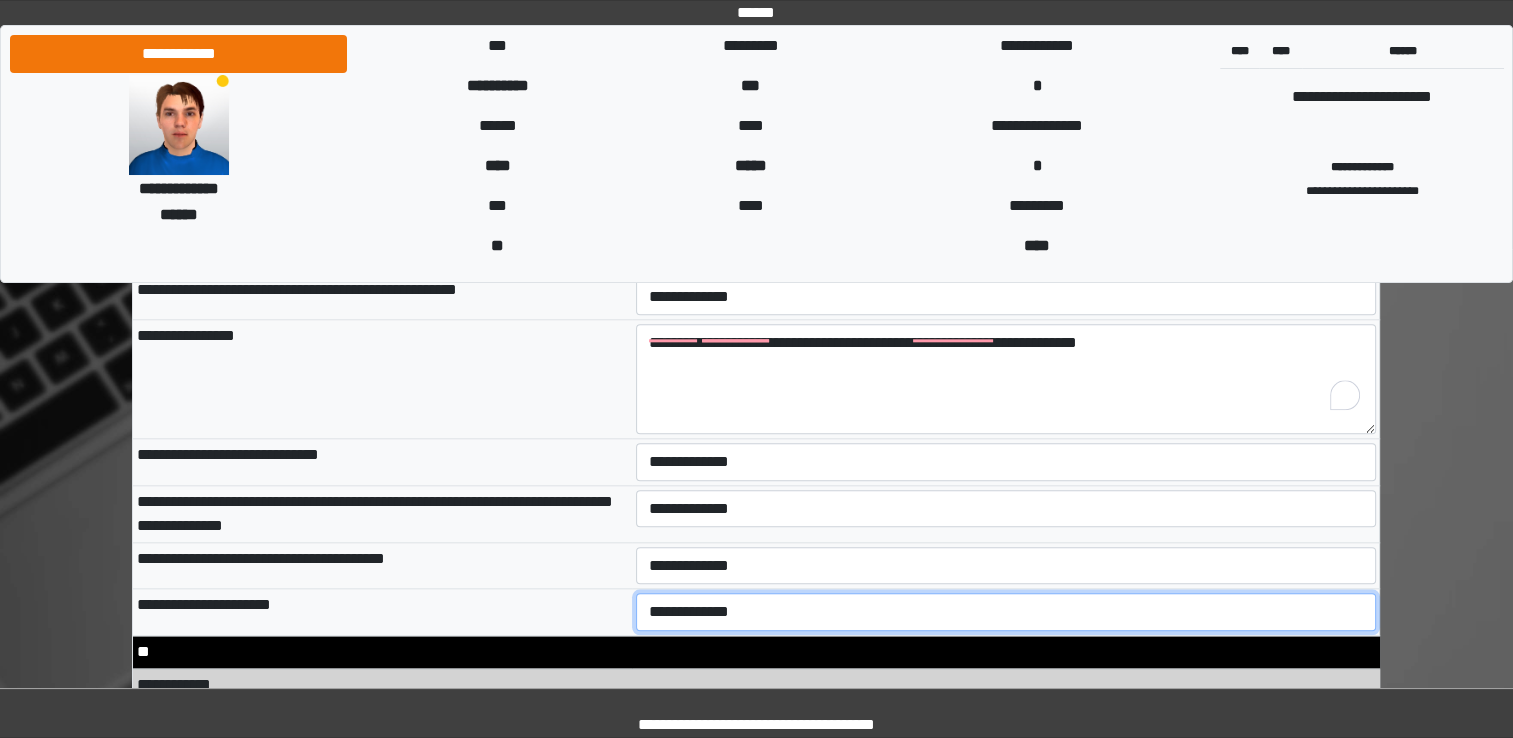 select on "*" 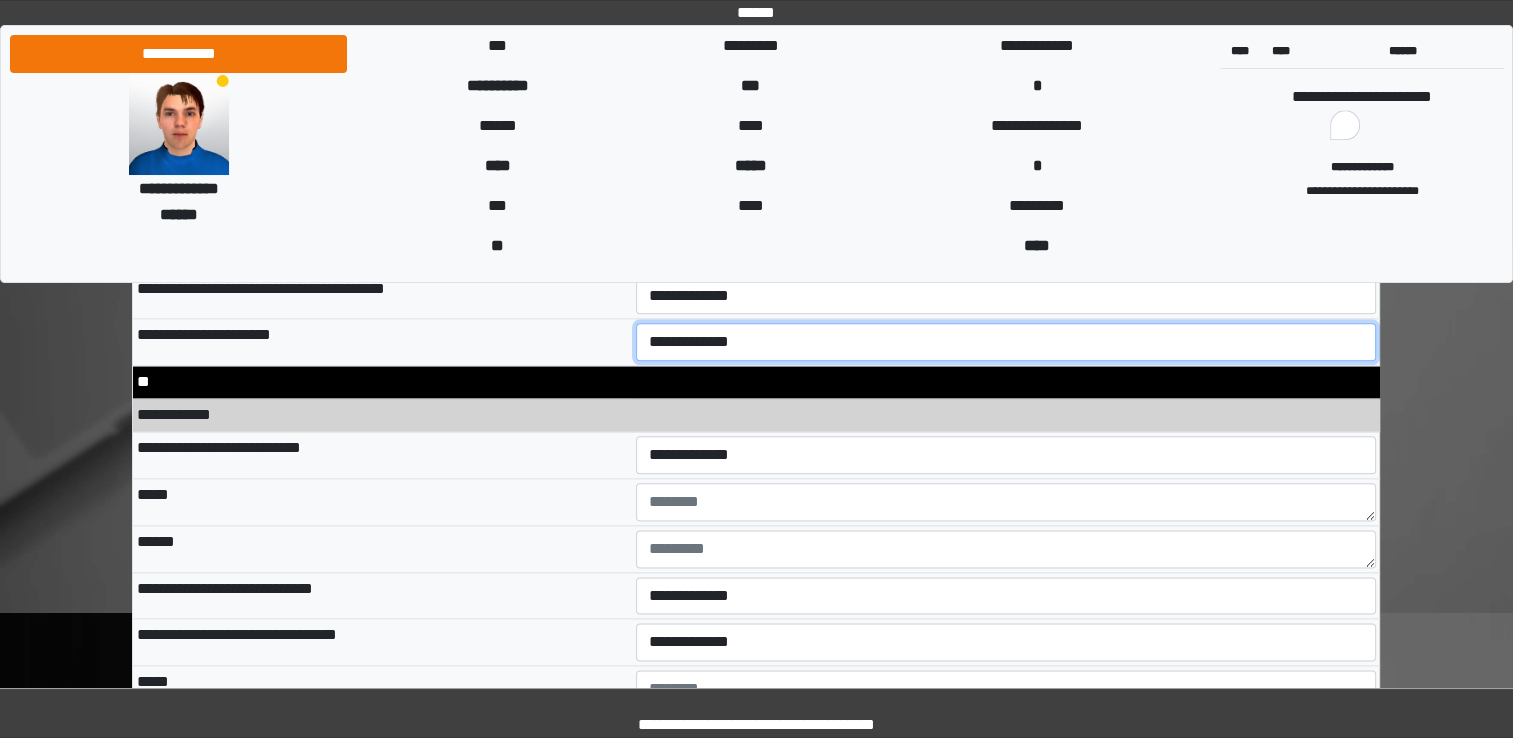scroll, scrollTop: 9924, scrollLeft: 0, axis: vertical 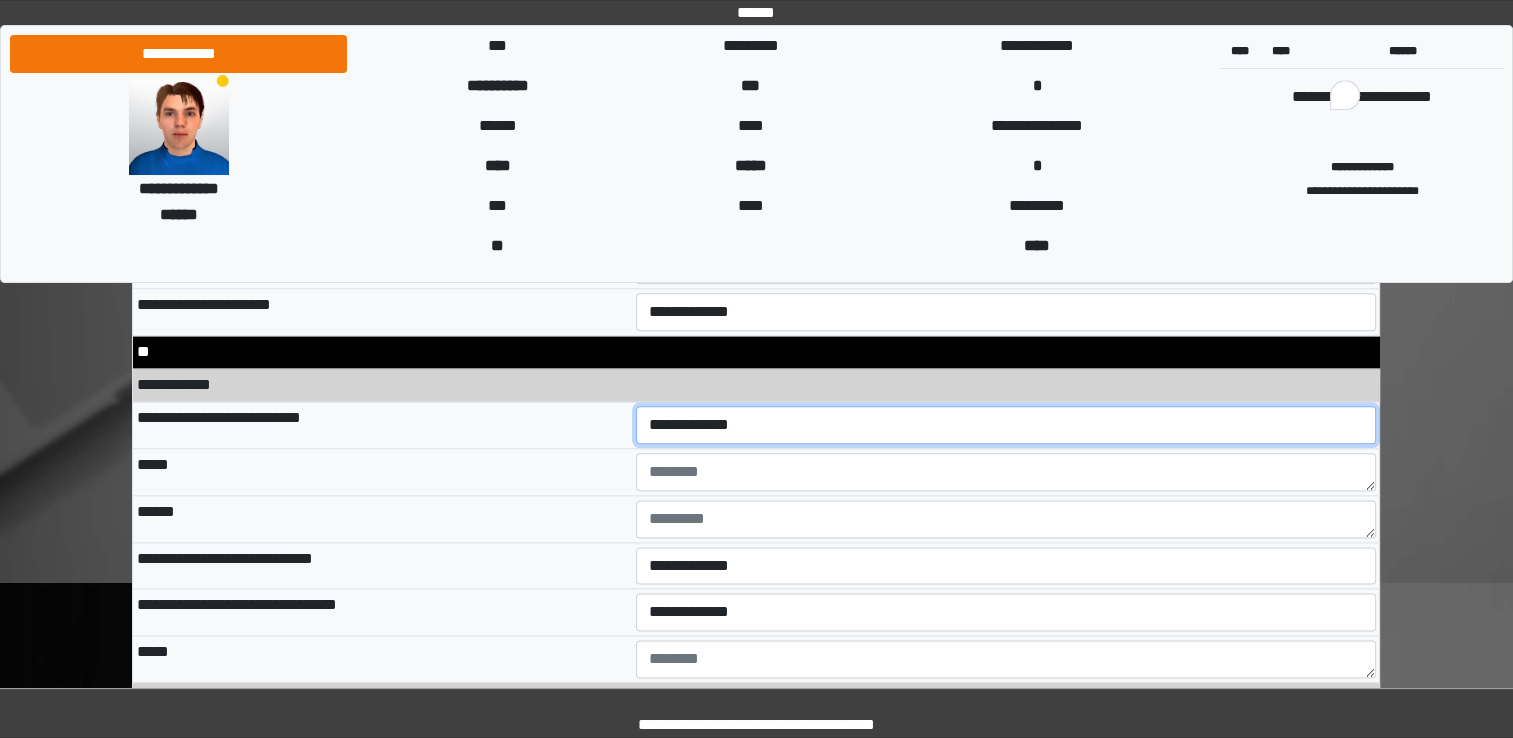 drag, startPoint x: 735, startPoint y: 406, endPoint x: 735, endPoint y: 430, distance: 24 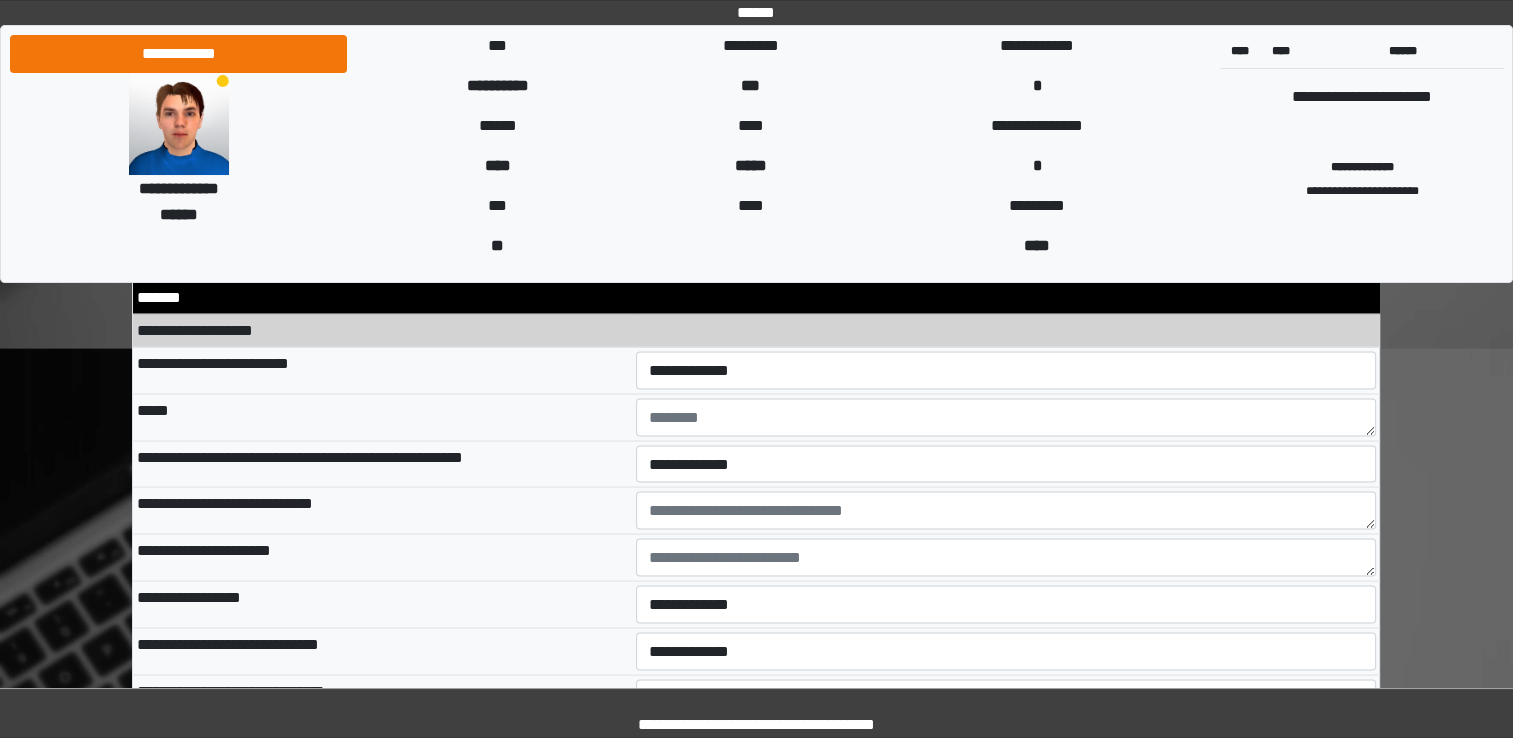 scroll, scrollTop: 10824, scrollLeft: 0, axis: vertical 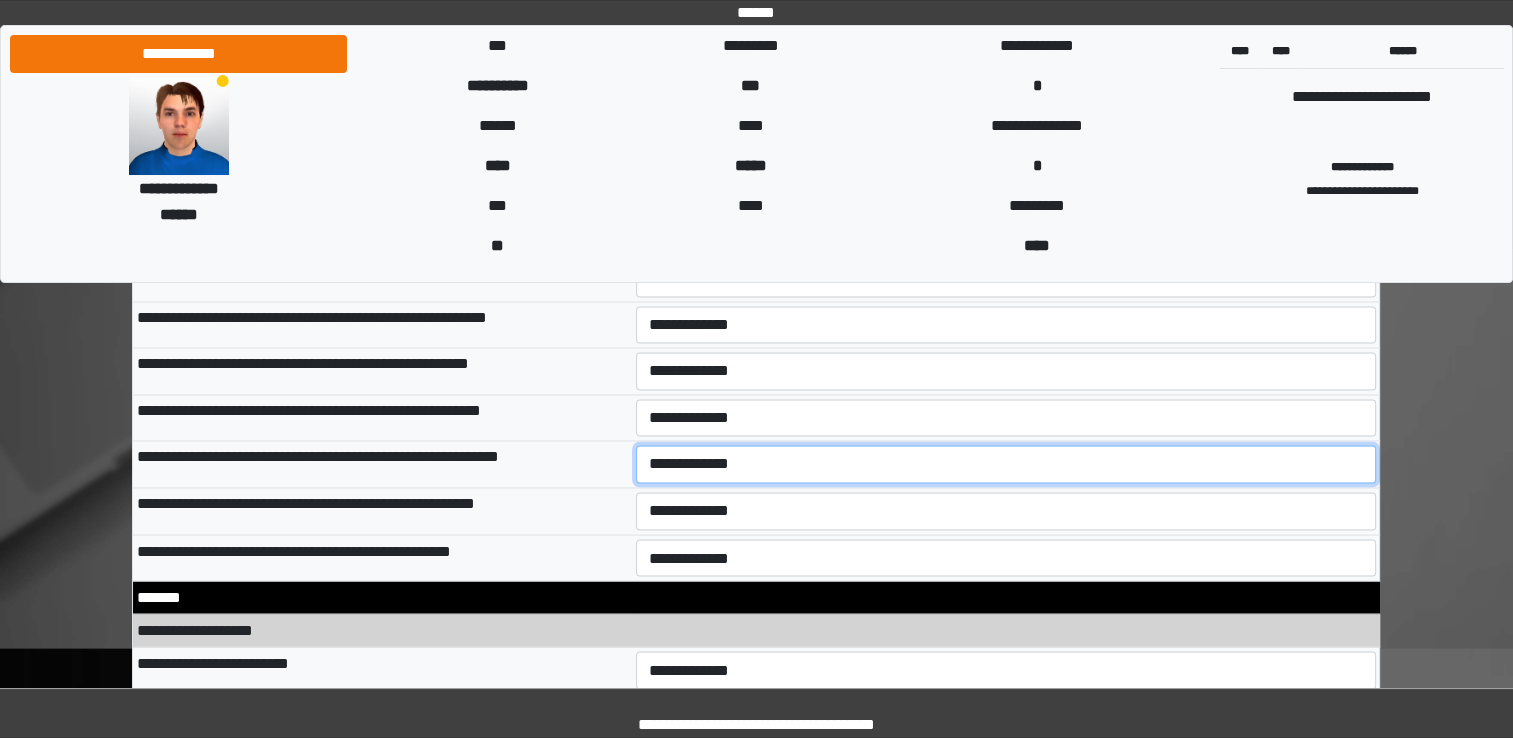click on "**********" at bounding box center [1006, 464] 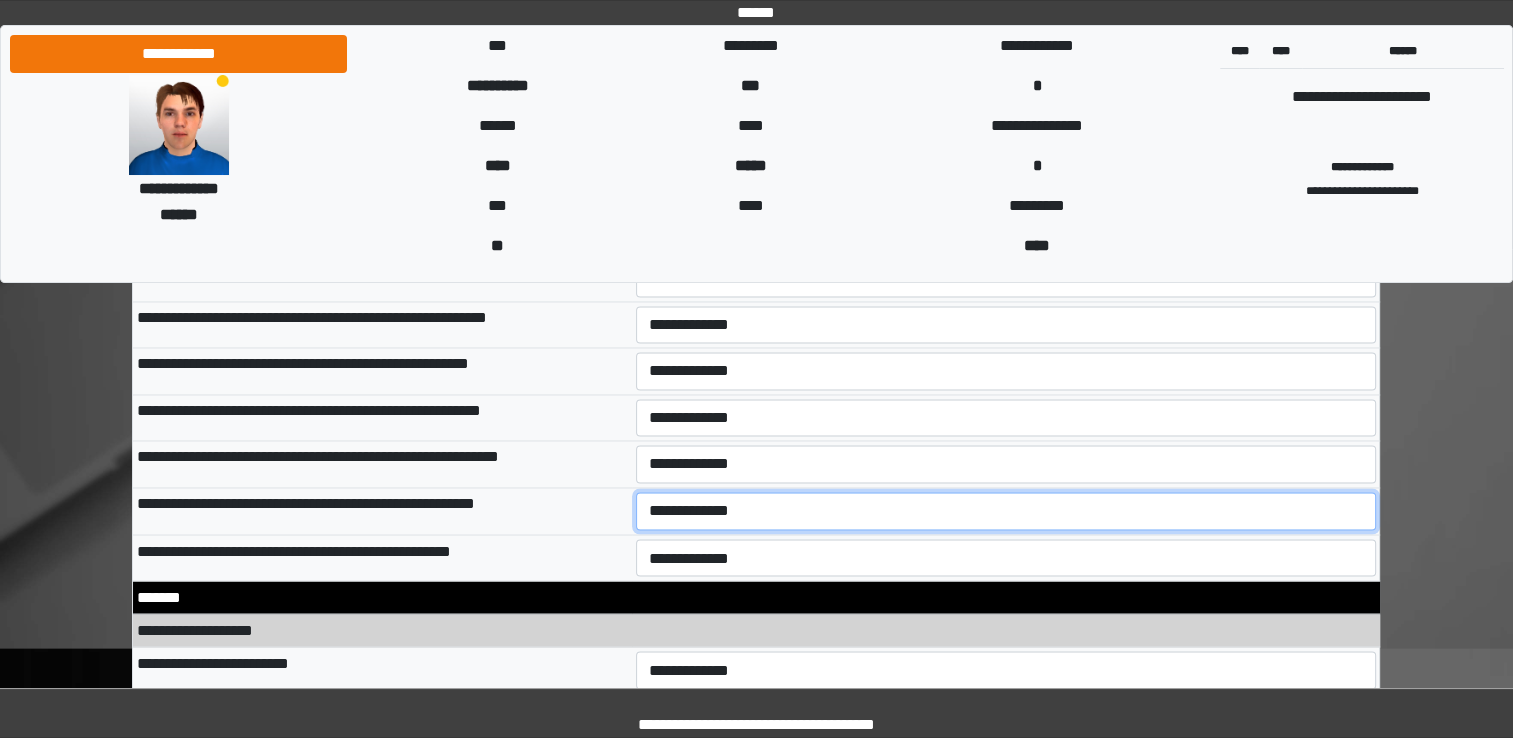 click on "**********" at bounding box center [1006, 511] 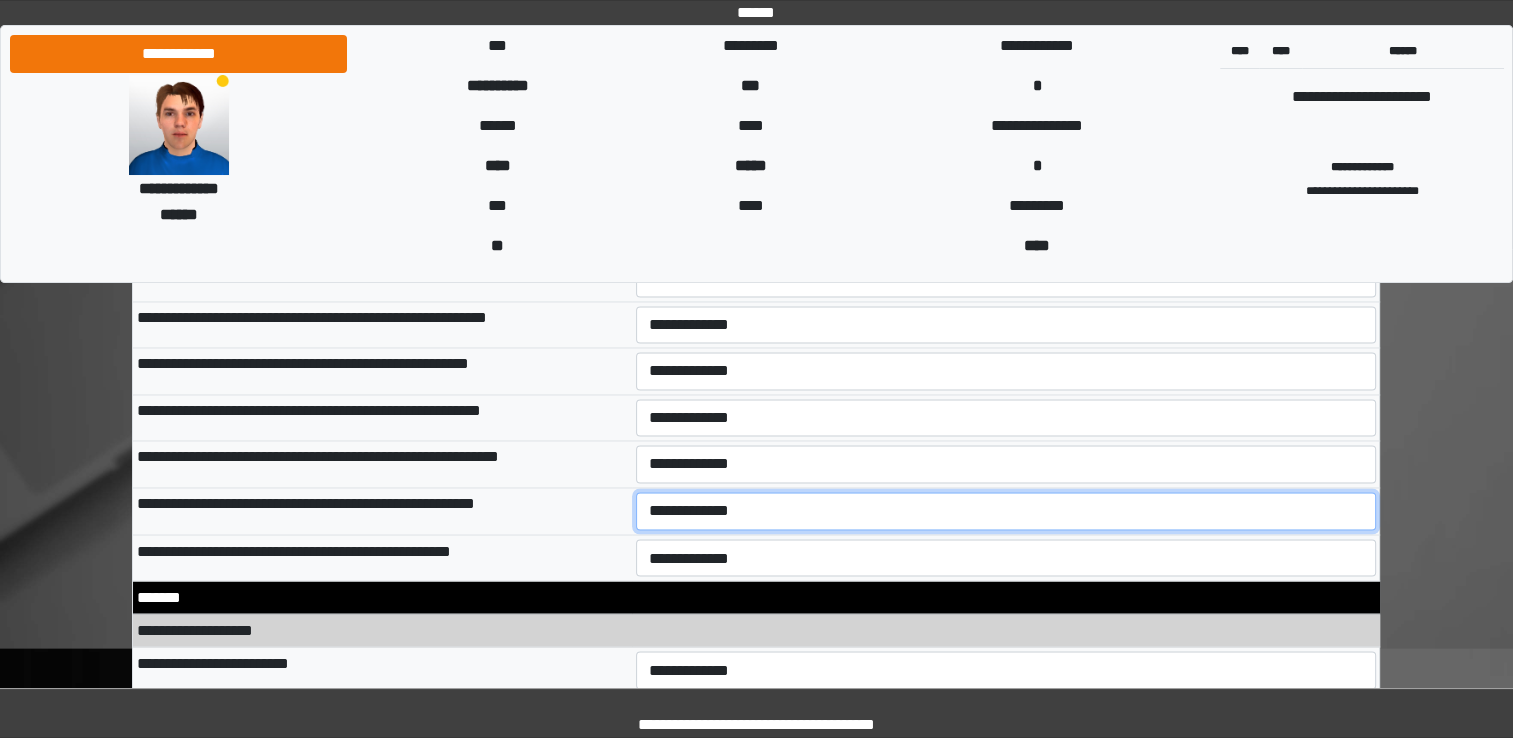 select on "*" 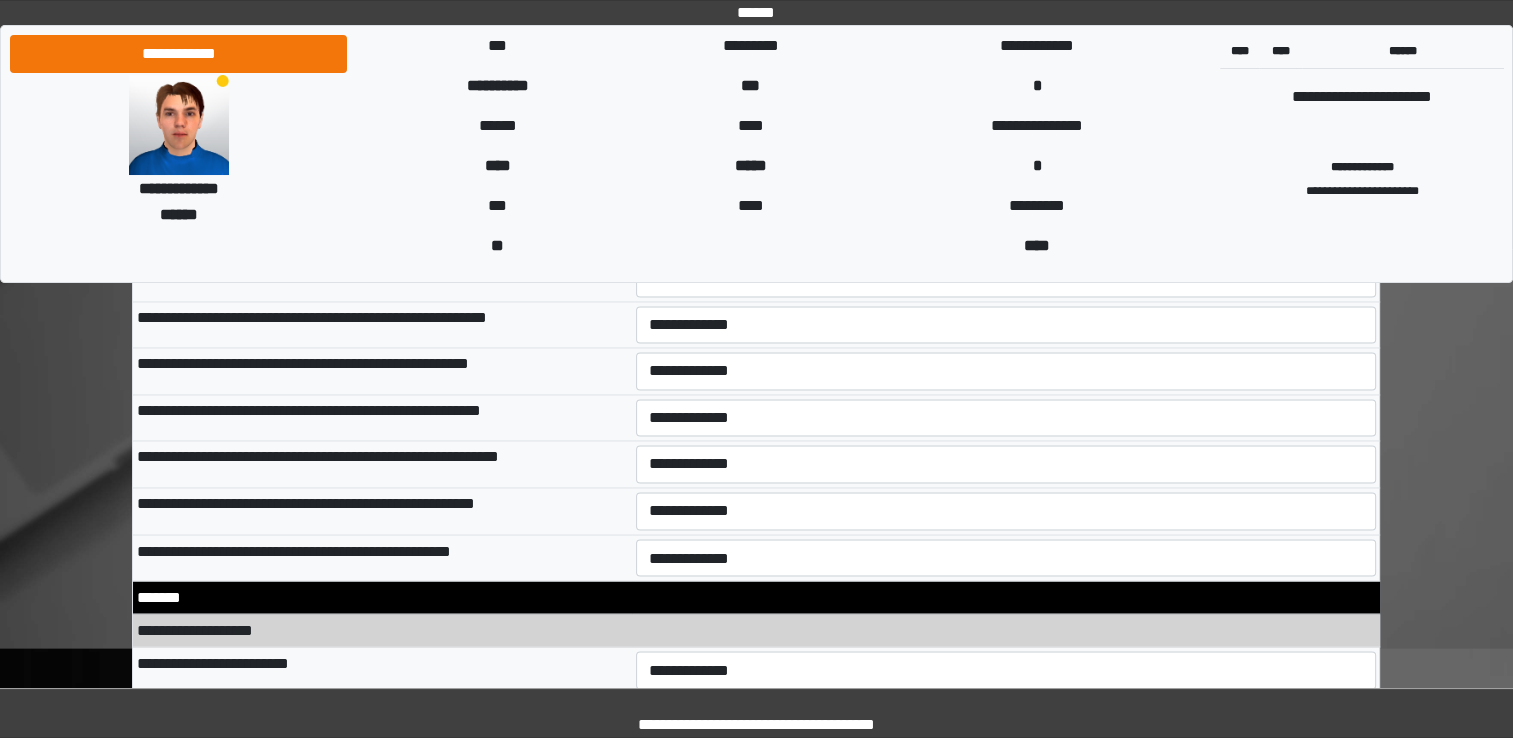 click on "*******" at bounding box center [756, 597] 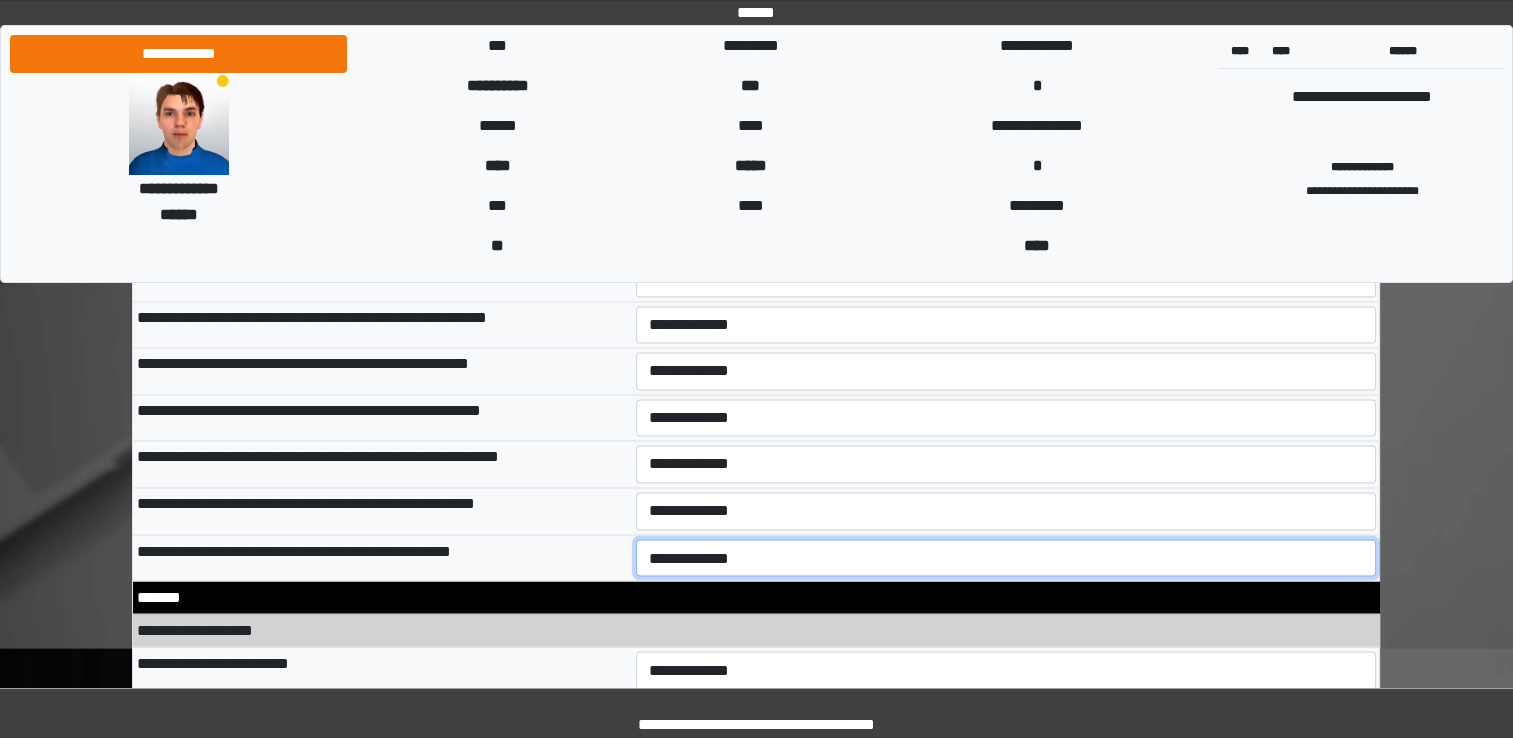 click on "**********" at bounding box center [1006, 558] 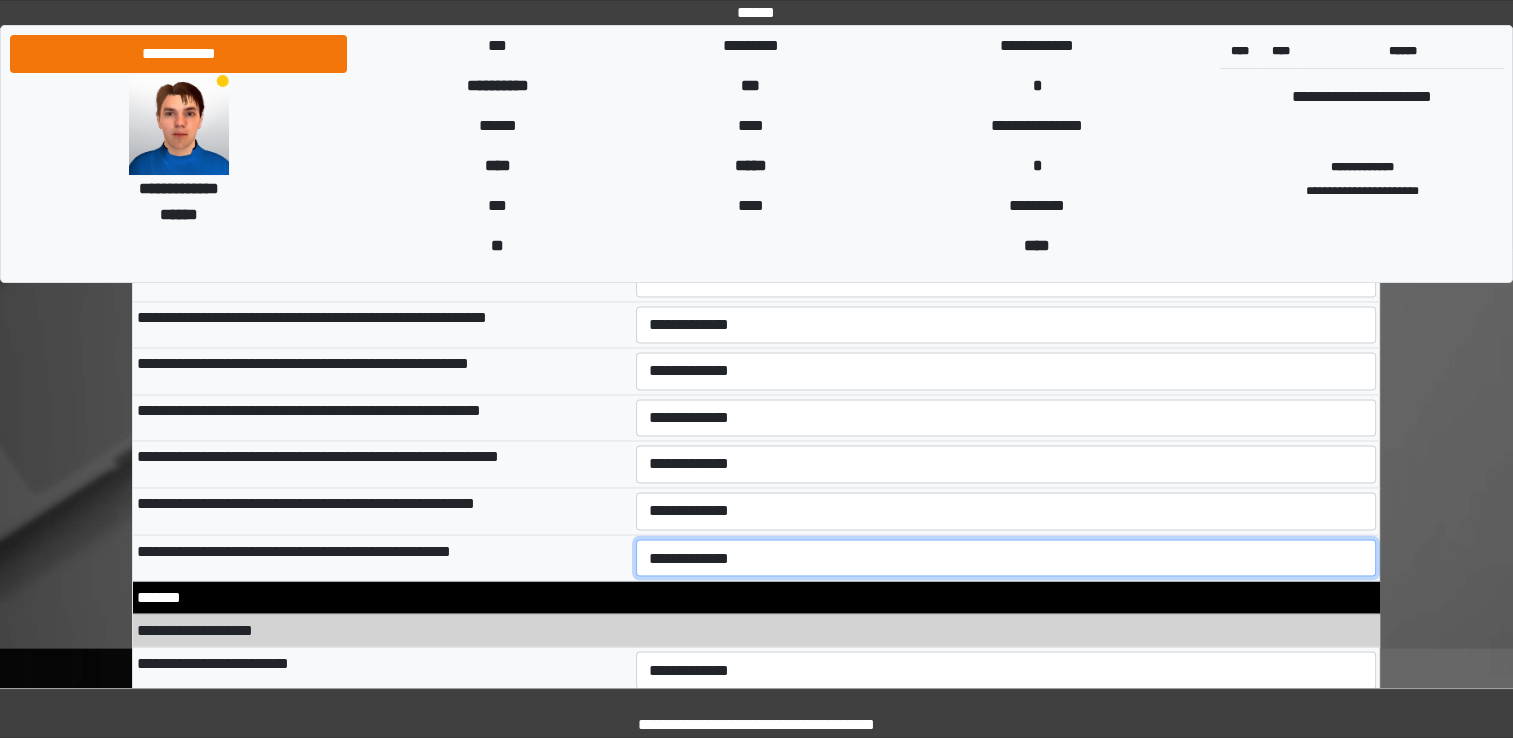 select on "*" 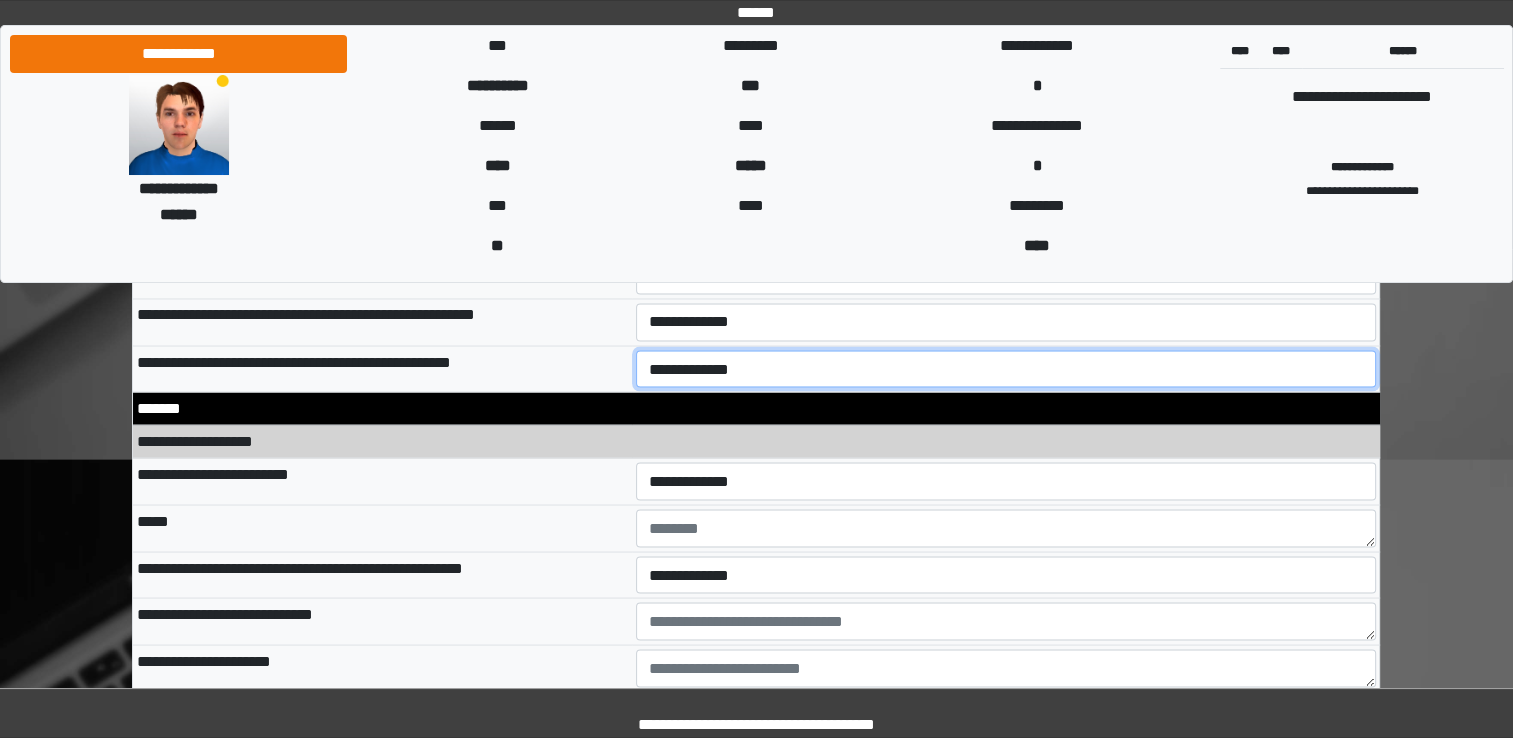 scroll, scrollTop: 11124, scrollLeft: 0, axis: vertical 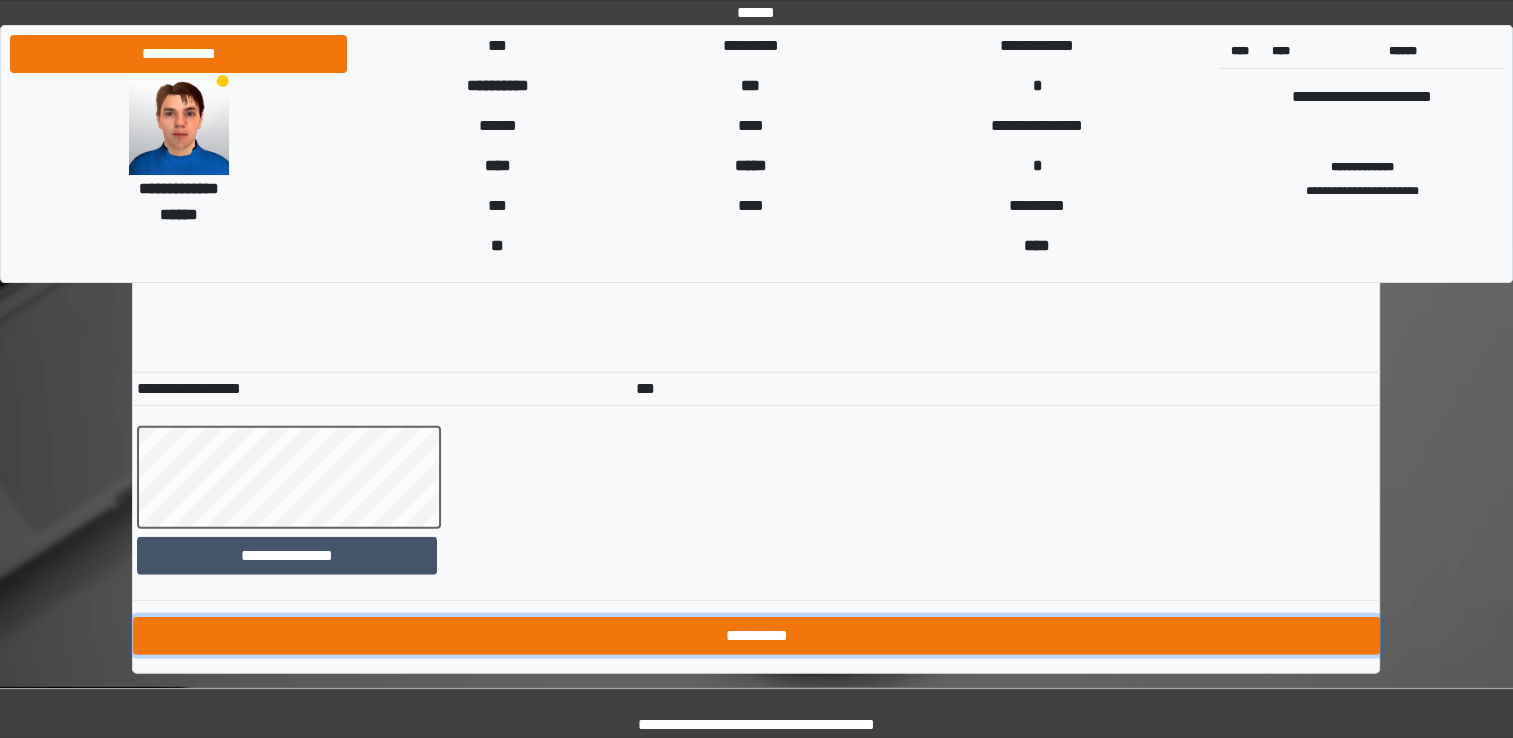 click on "**********" at bounding box center (756, 636) 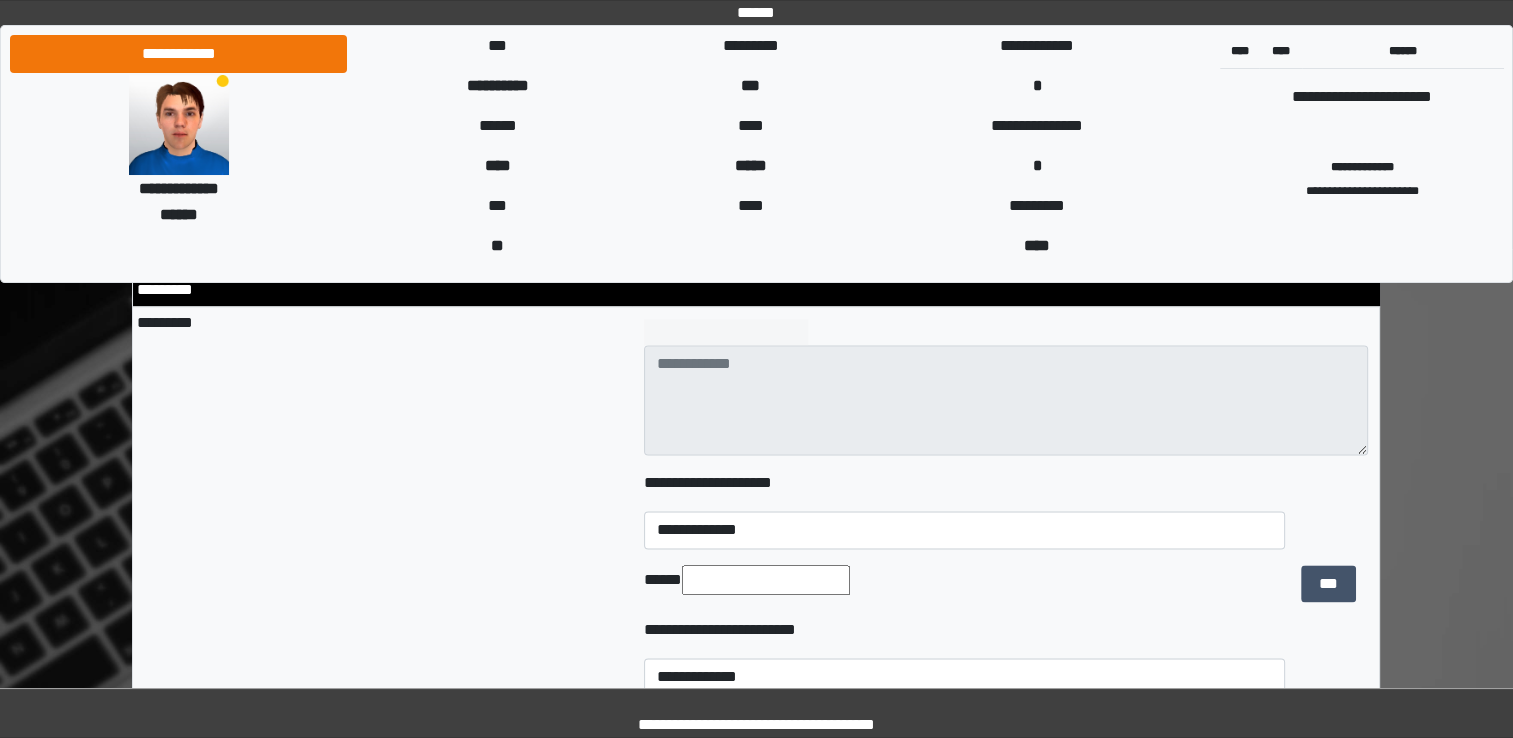 scroll, scrollTop: 2606, scrollLeft: 0, axis: vertical 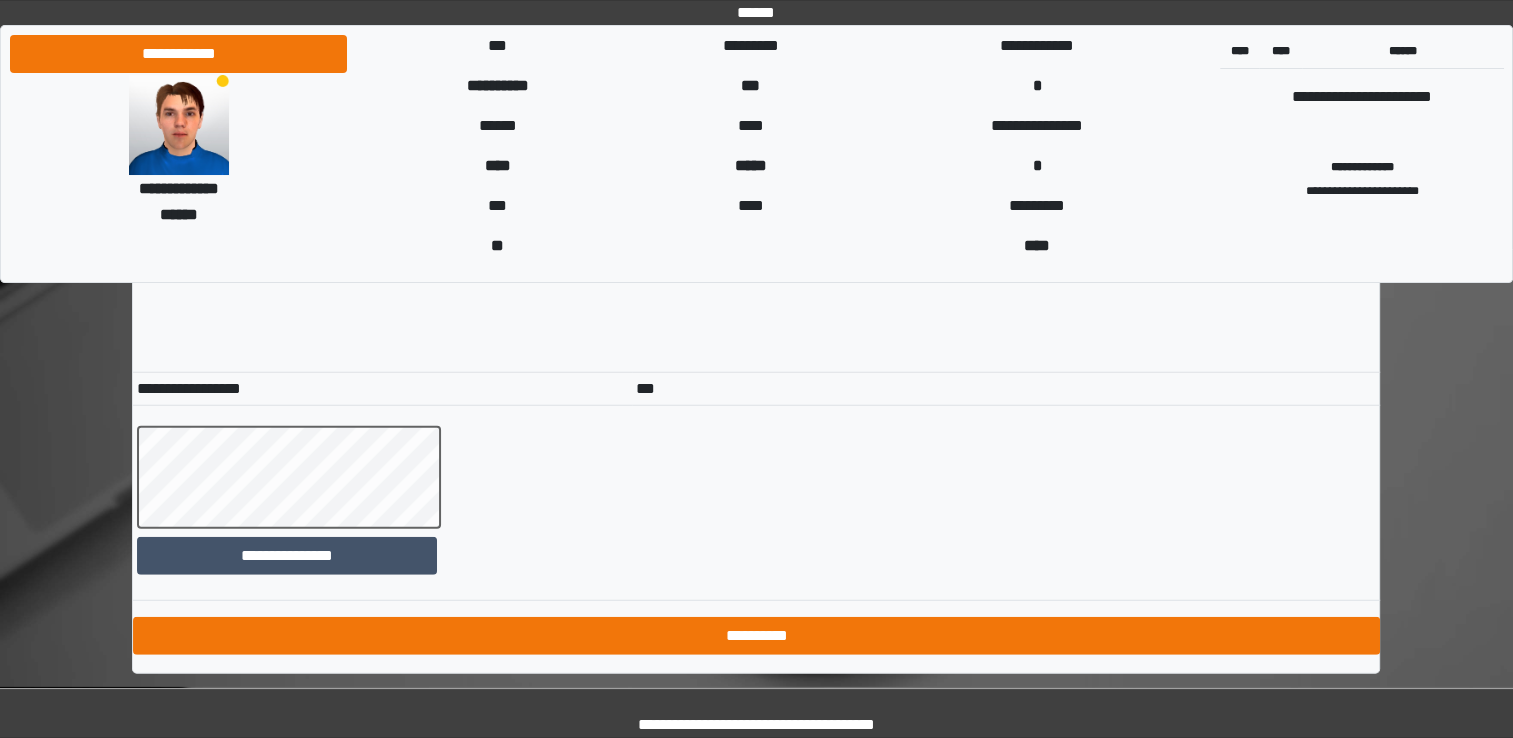 type on "**" 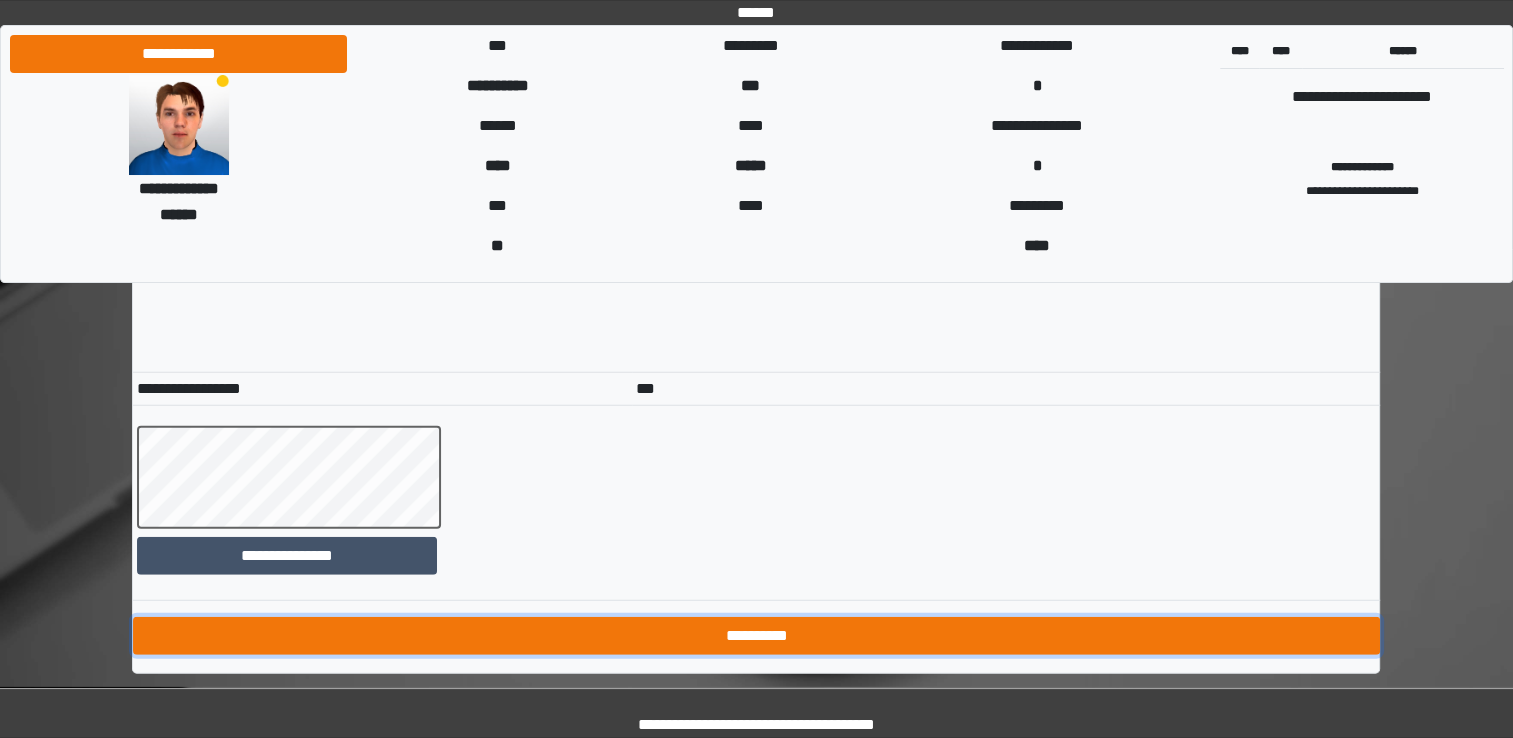 click on "**********" at bounding box center (756, 636) 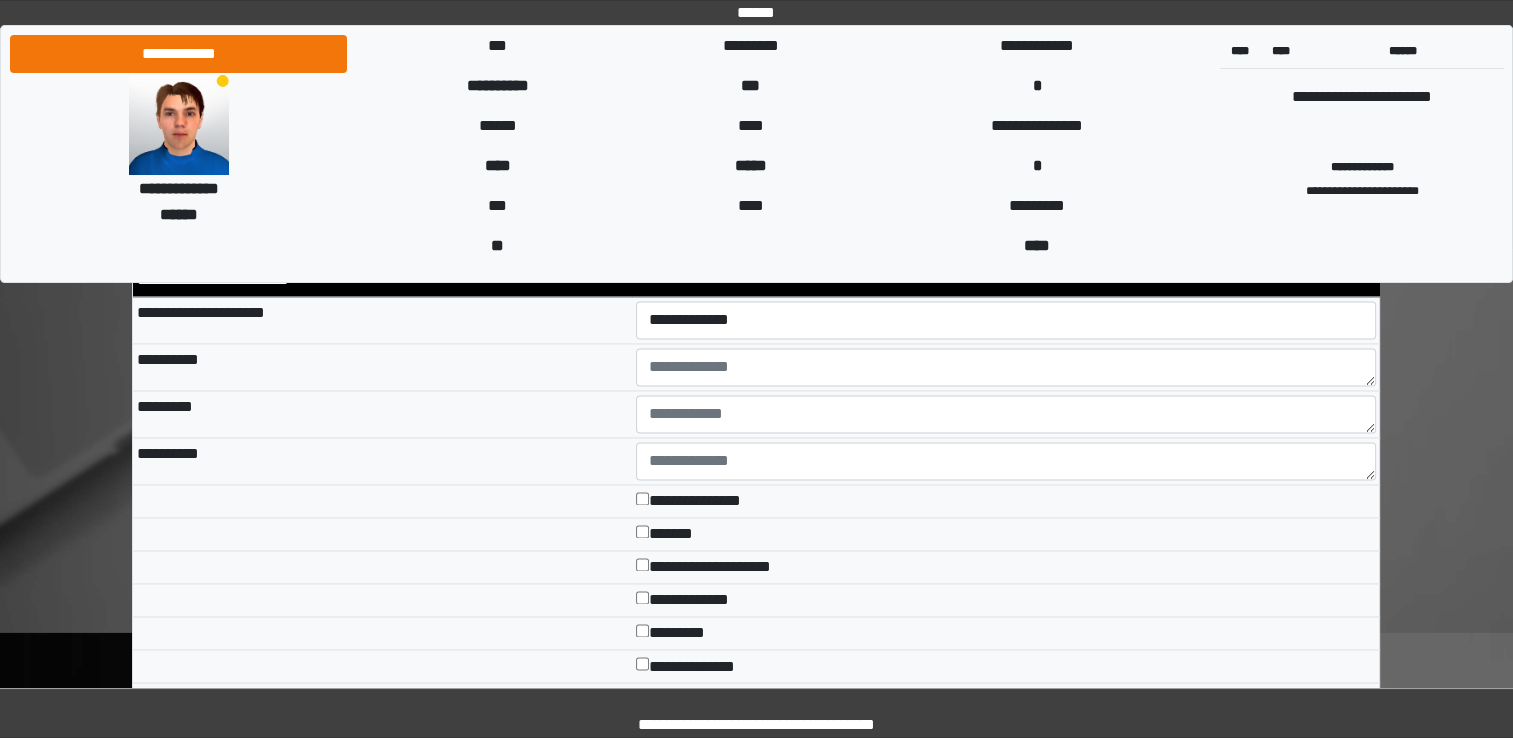 scroll, scrollTop: 206, scrollLeft: 0, axis: vertical 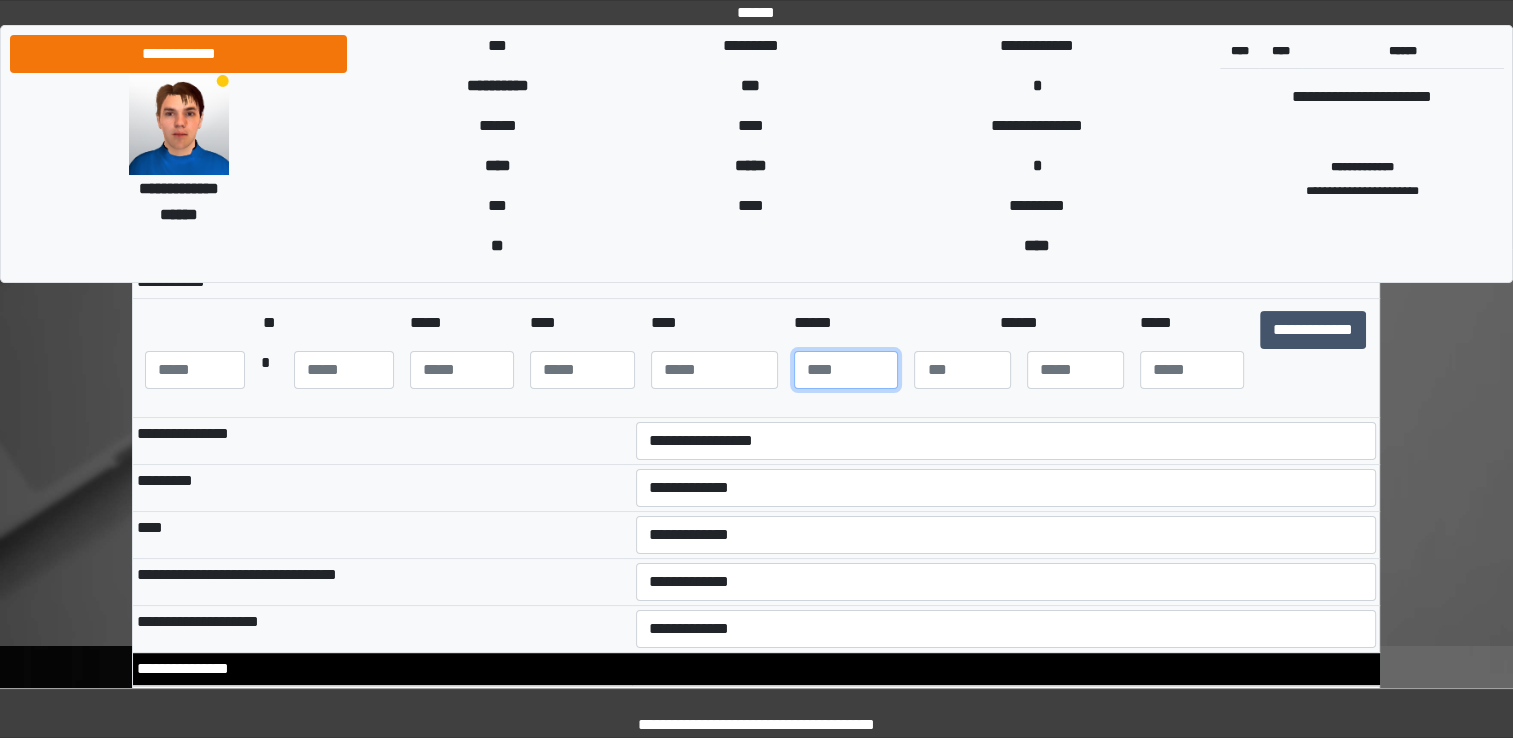 type on "**" 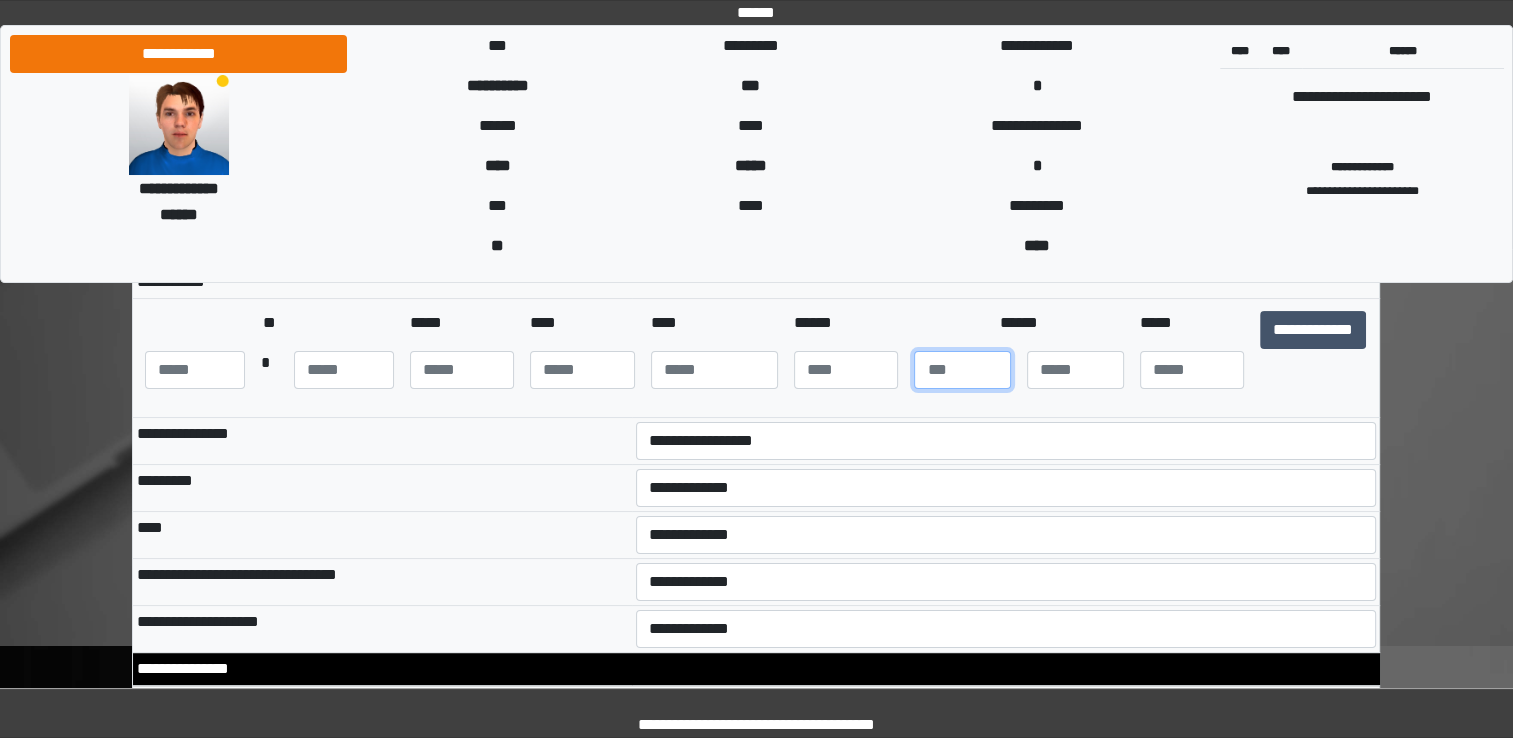 type on "*" 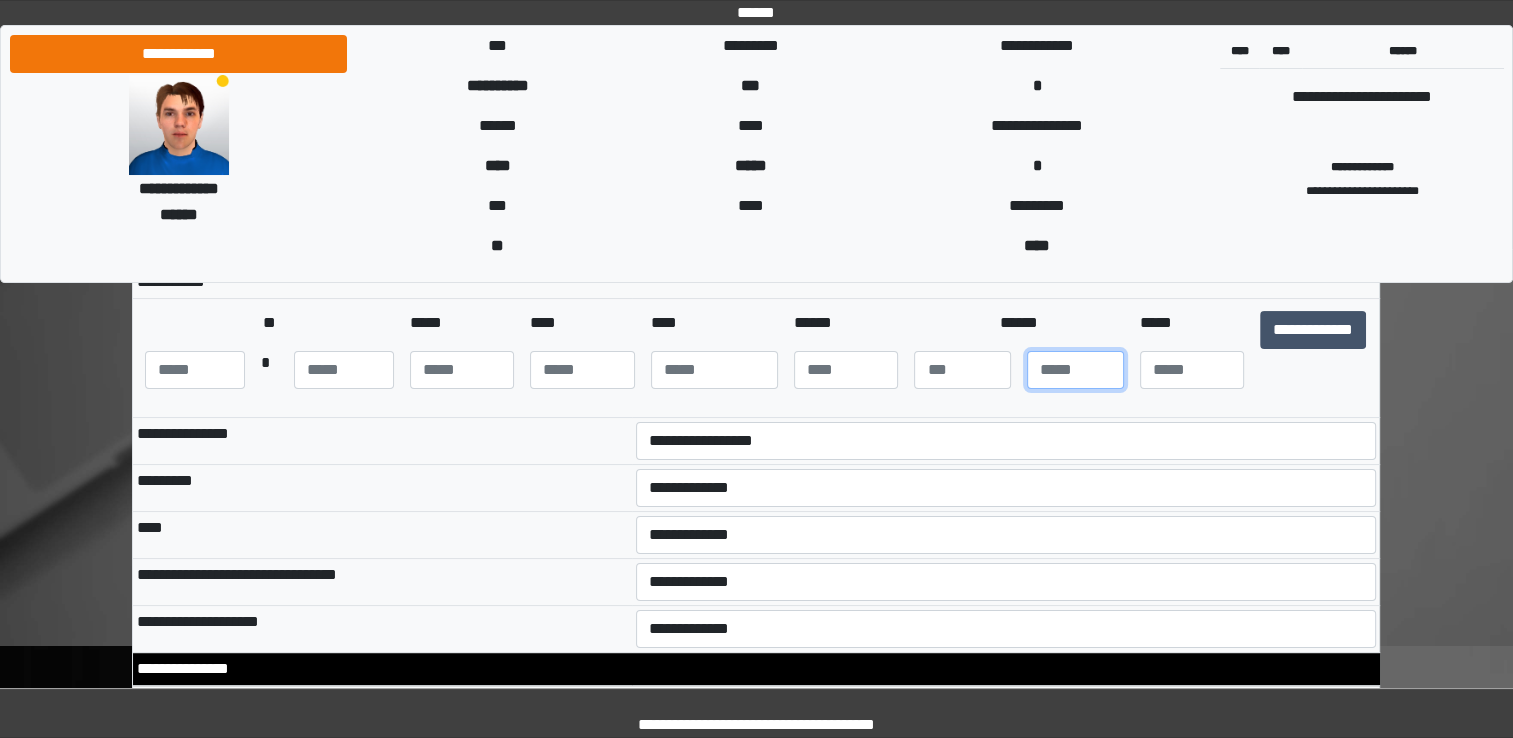 click at bounding box center (1075, 370) 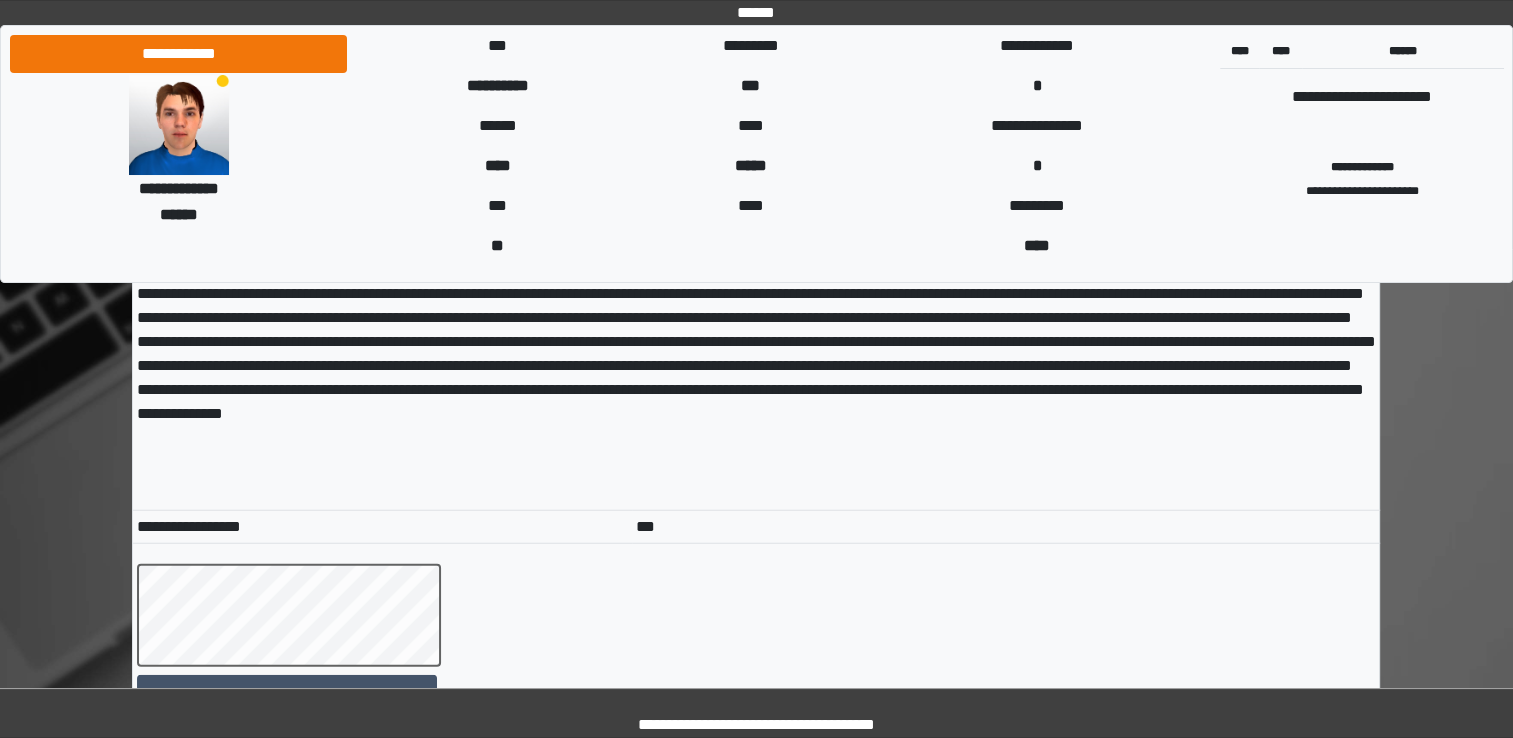 scroll, scrollTop: 12716, scrollLeft: 0, axis: vertical 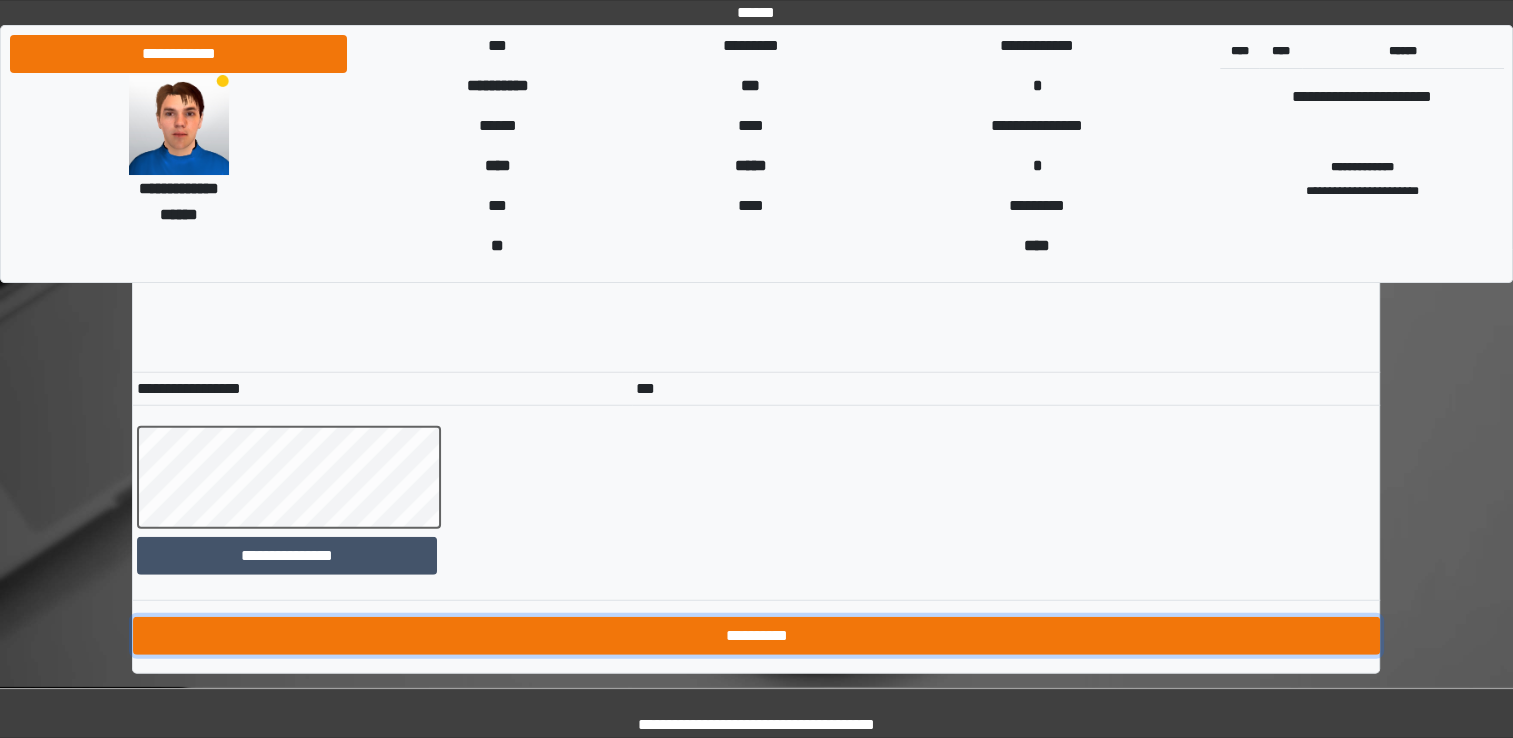 click on "**********" at bounding box center [756, 636] 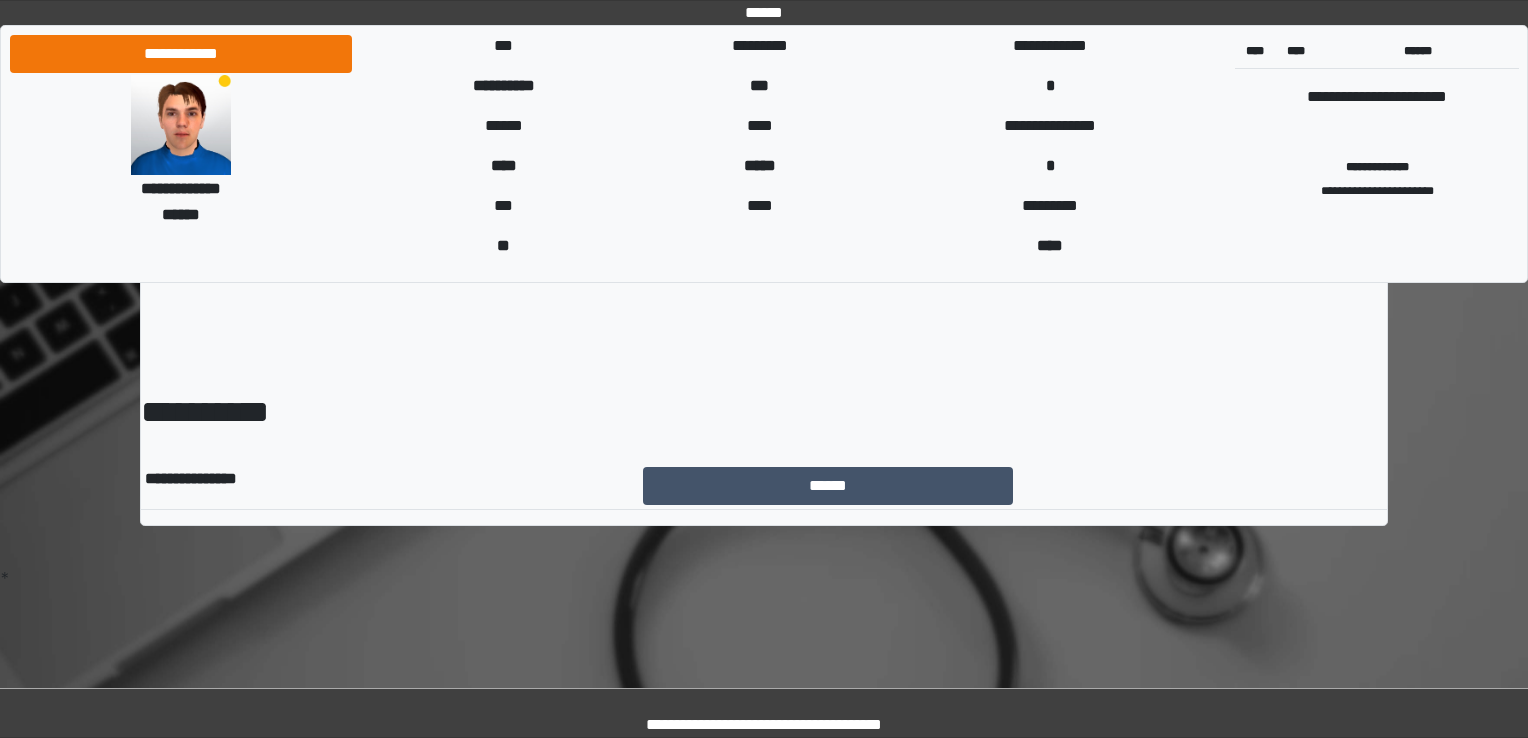 scroll, scrollTop: 0, scrollLeft: 0, axis: both 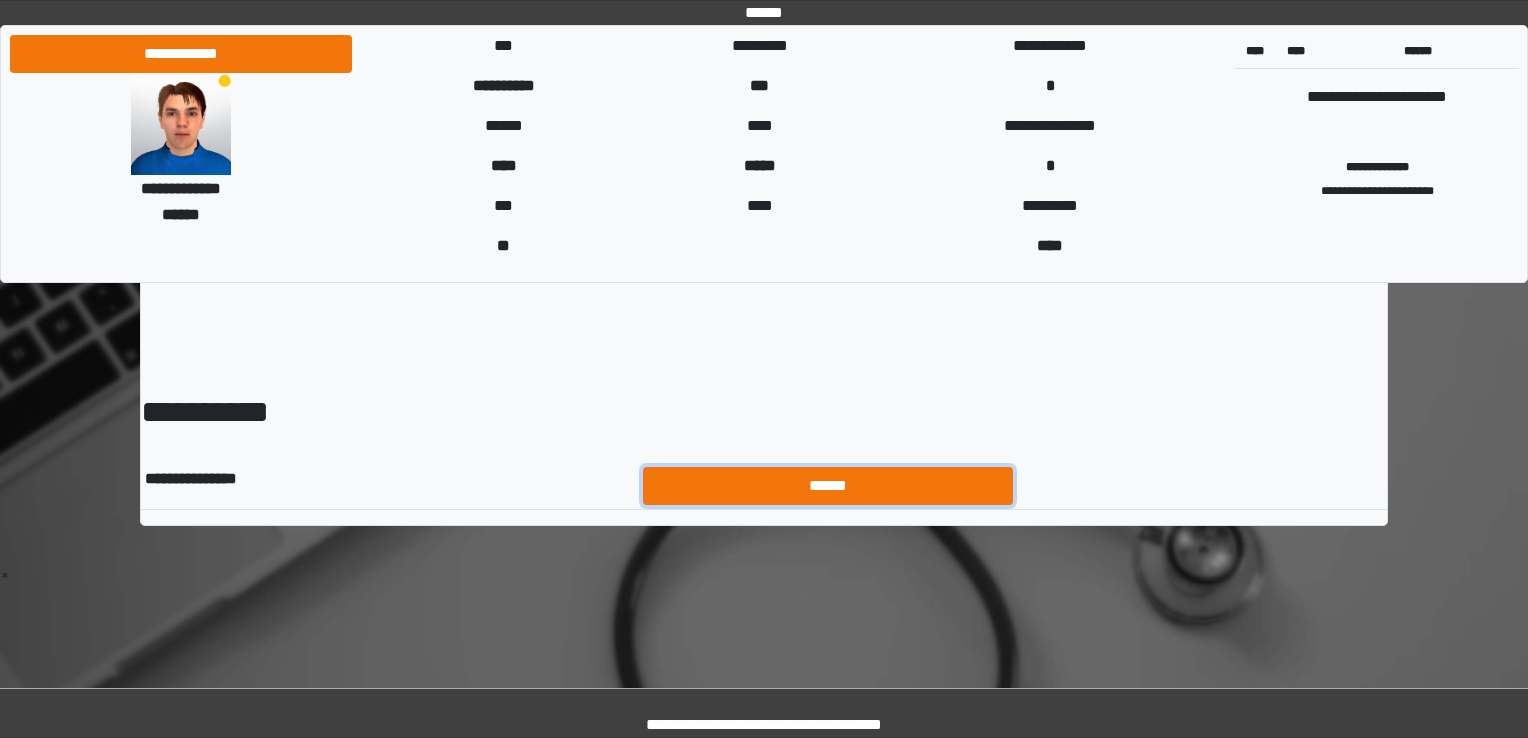 click on "******" at bounding box center [828, 486] 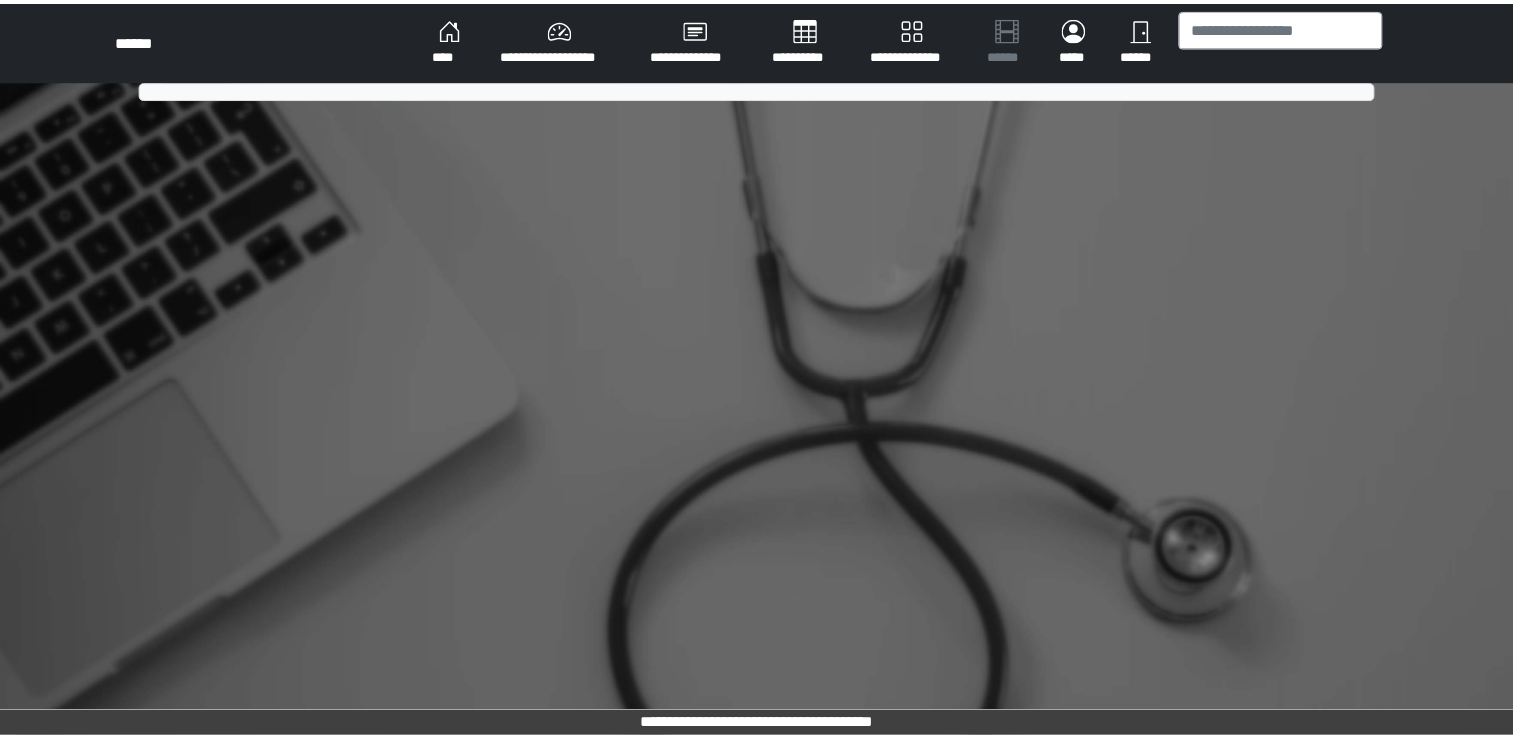scroll, scrollTop: 0, scrollLeft: 0, axis: both 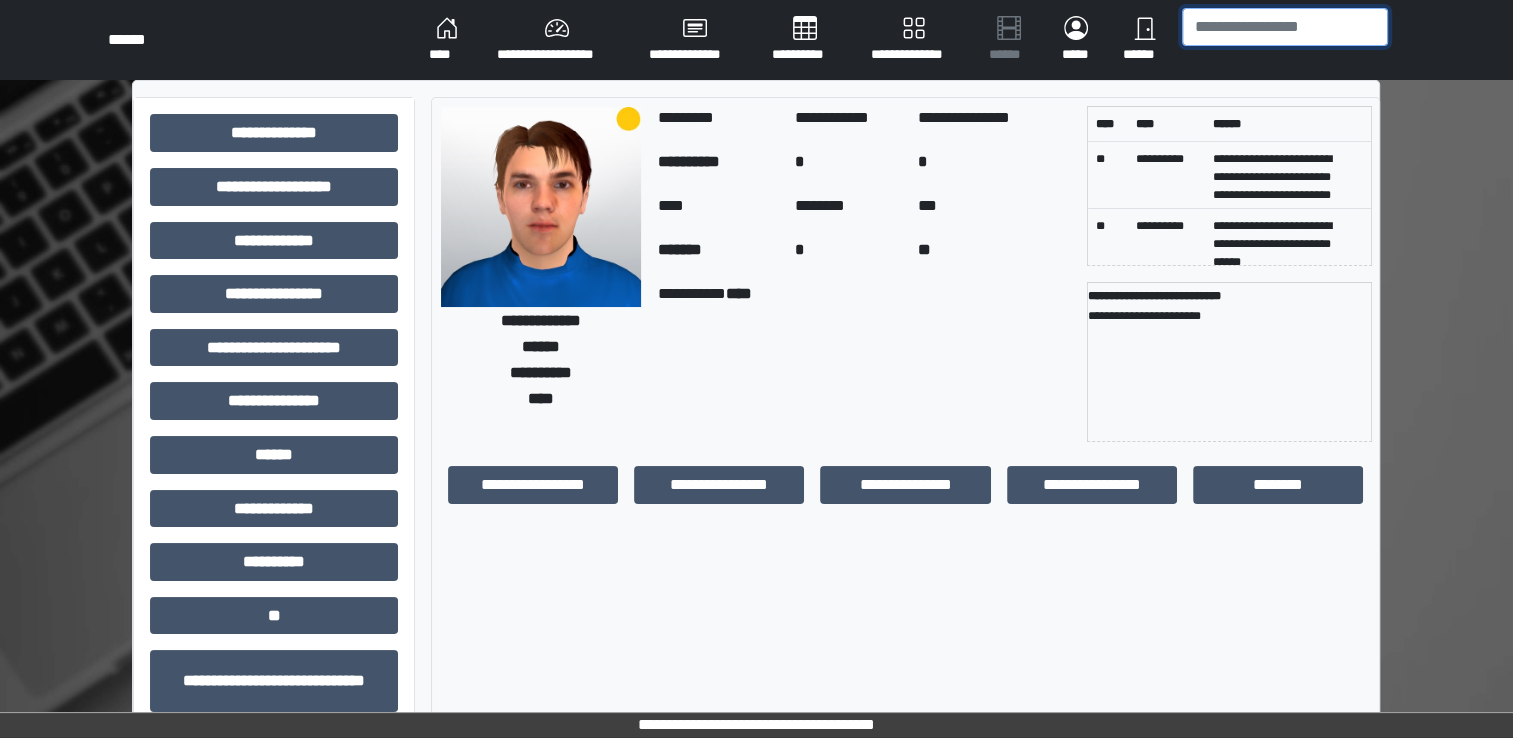 click at bounding box center (1285, 27) 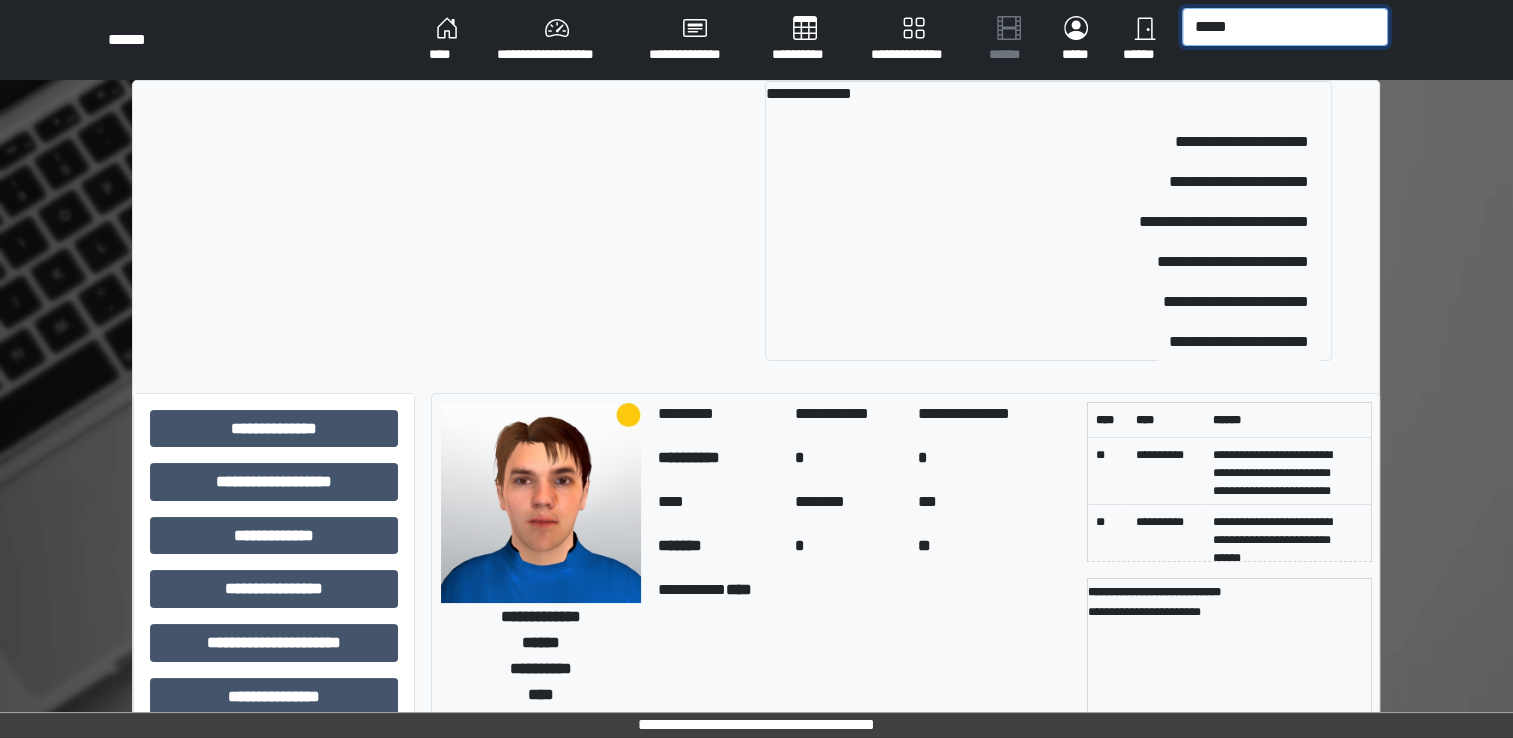 type on "*****" 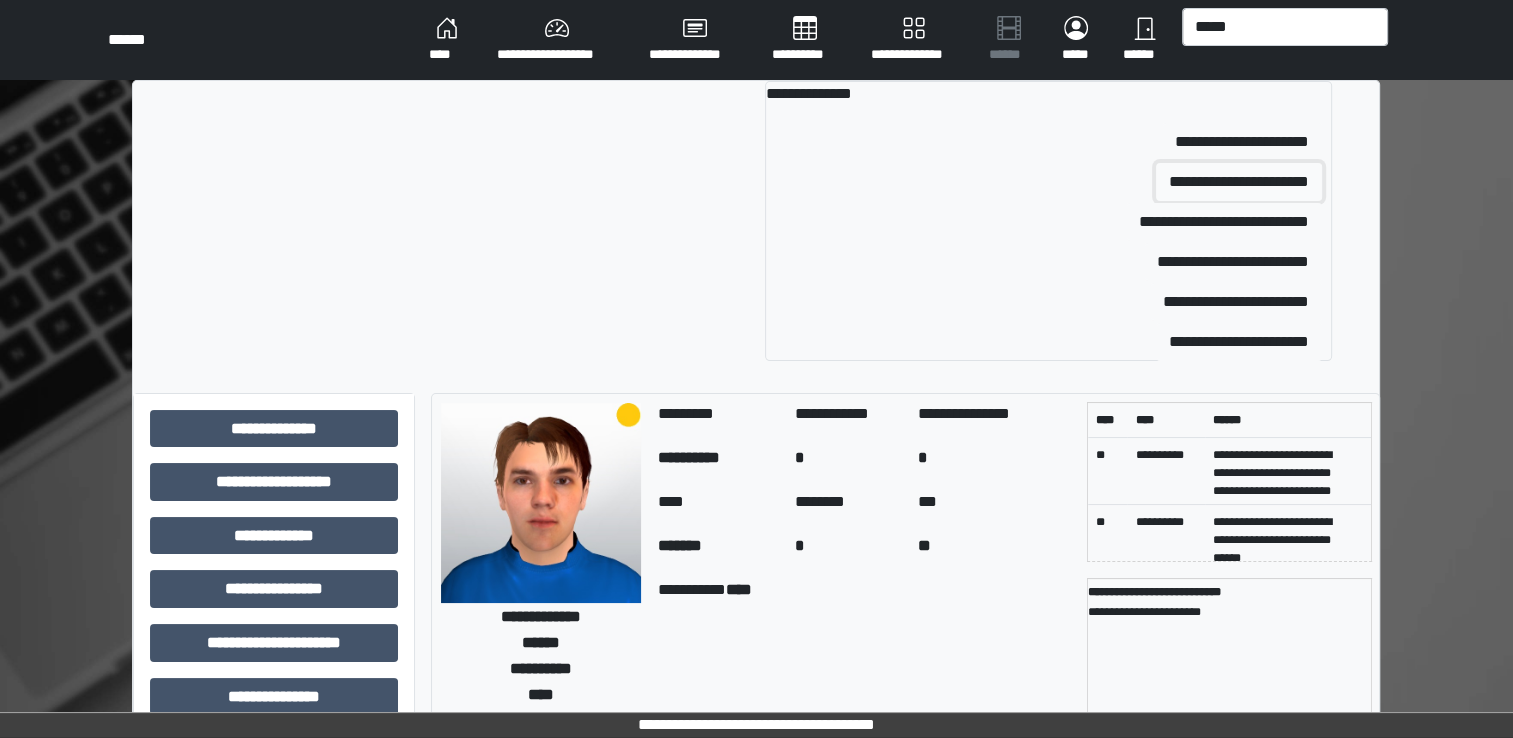 click on "**********" at bounding box center (1239, 182) 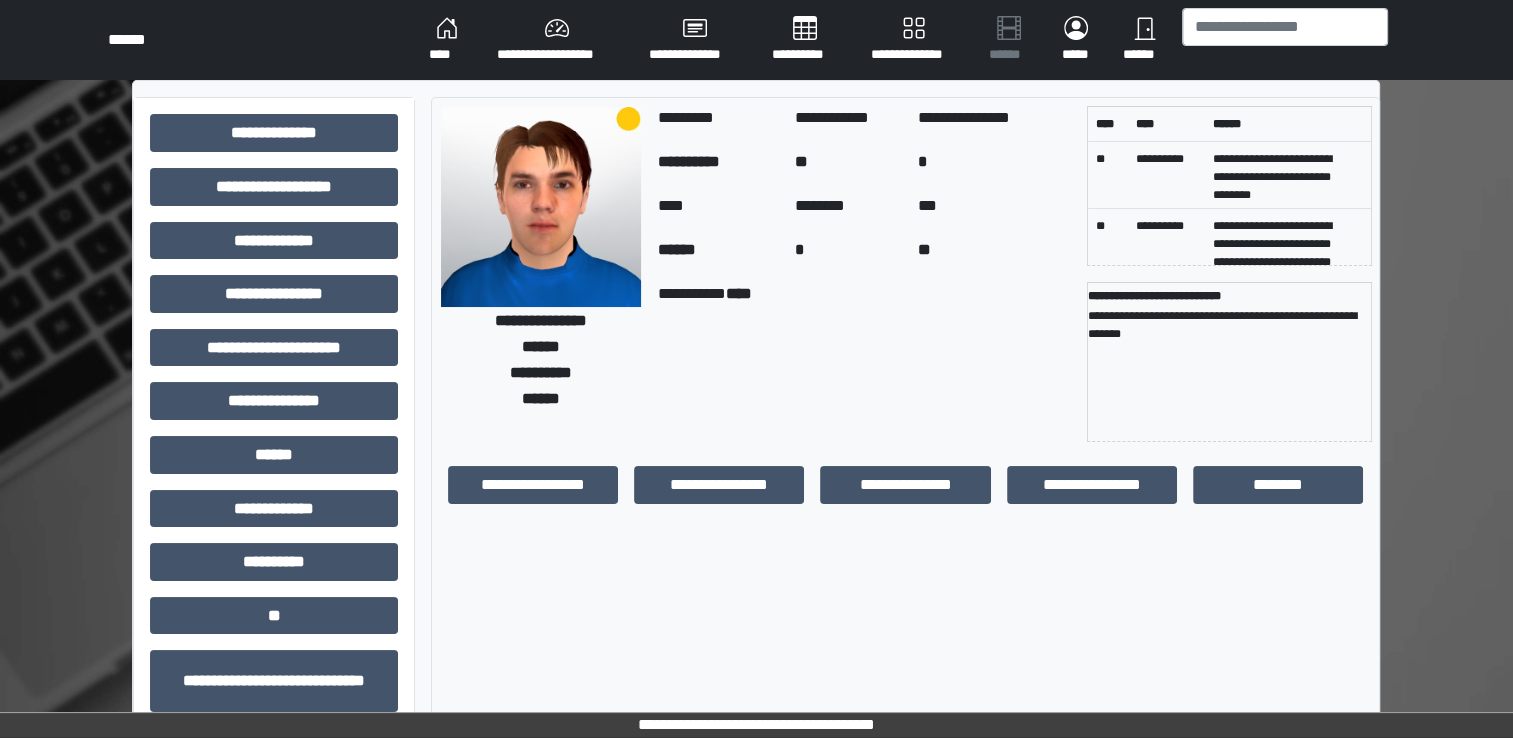 click on "****" at bounding box center [447, 40] 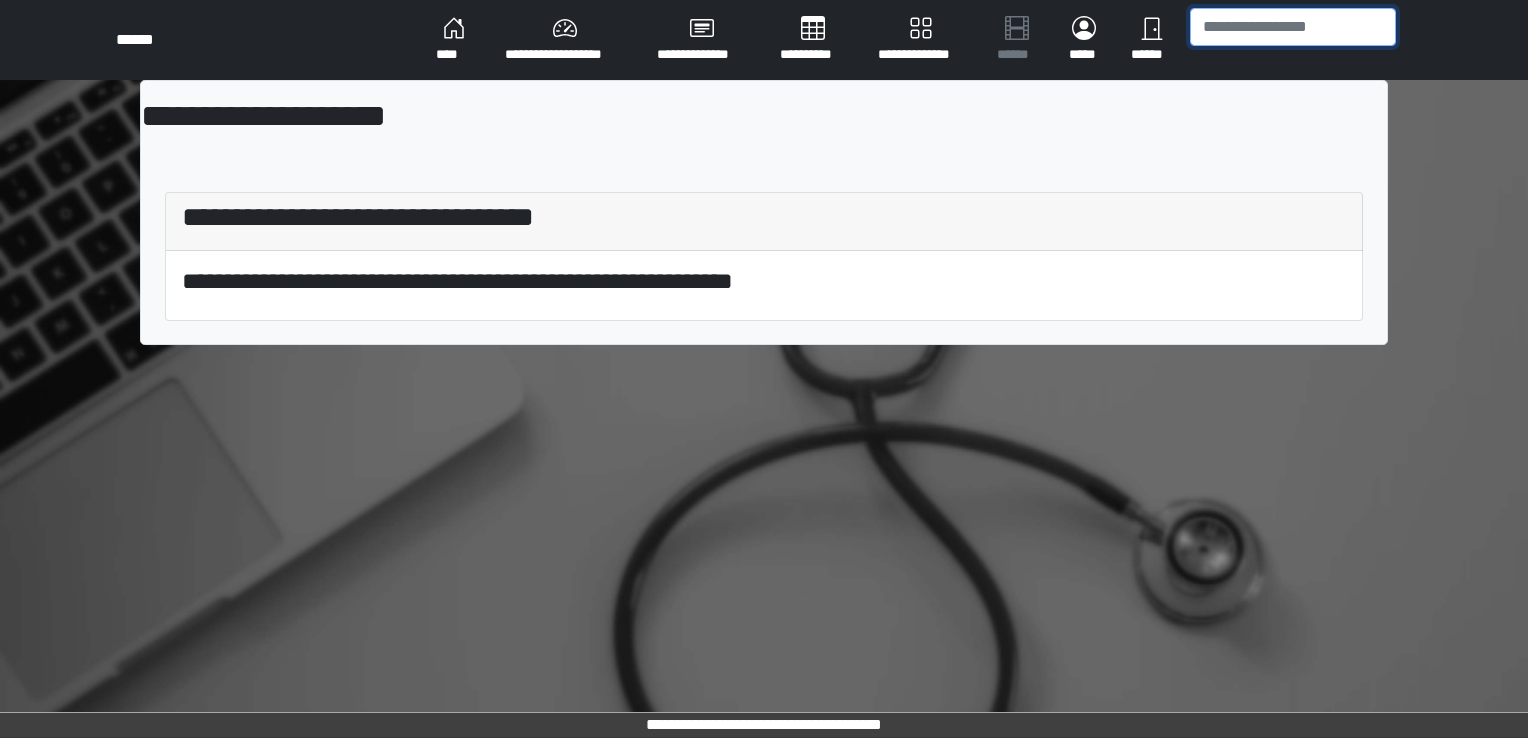 click at bounding box center (1293, 27) 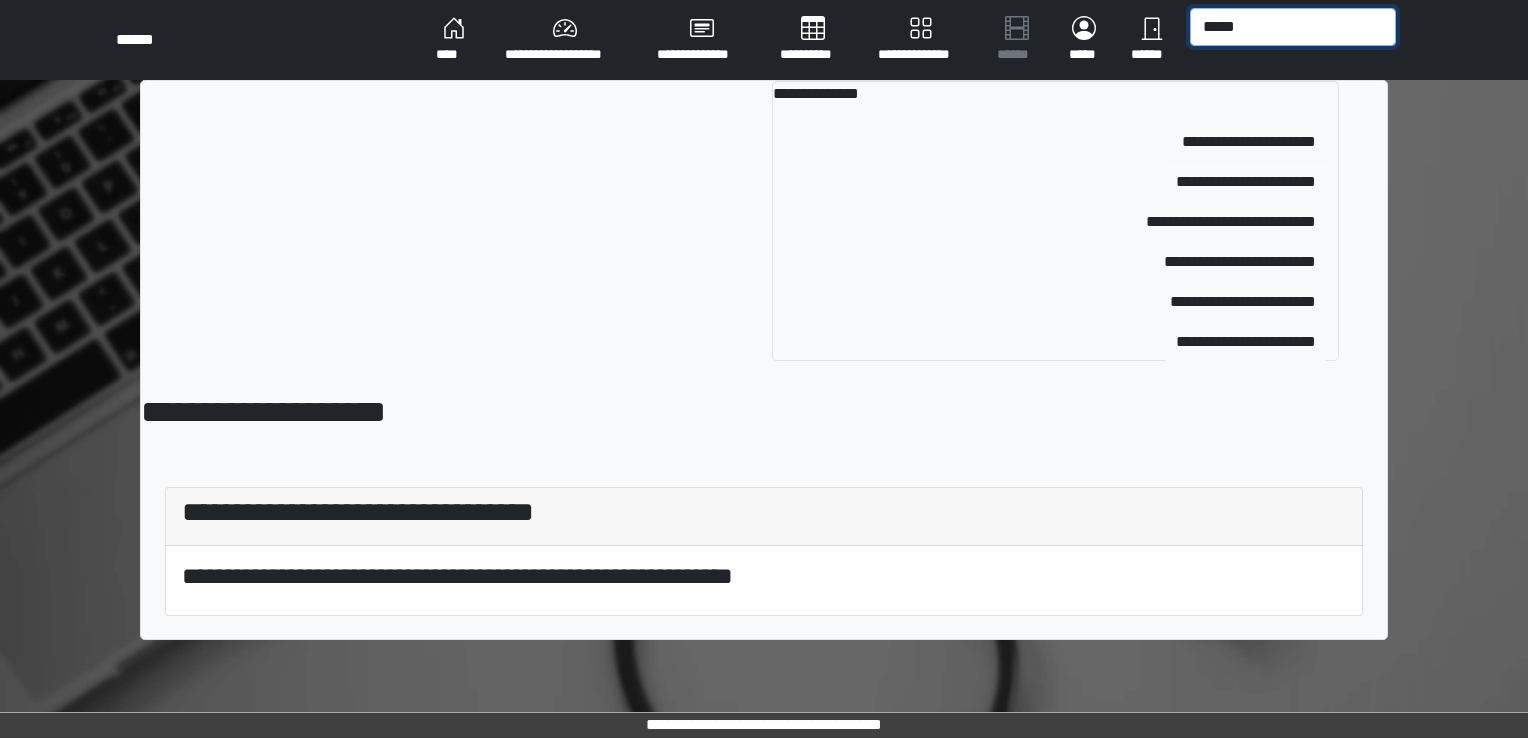 type on "*****" 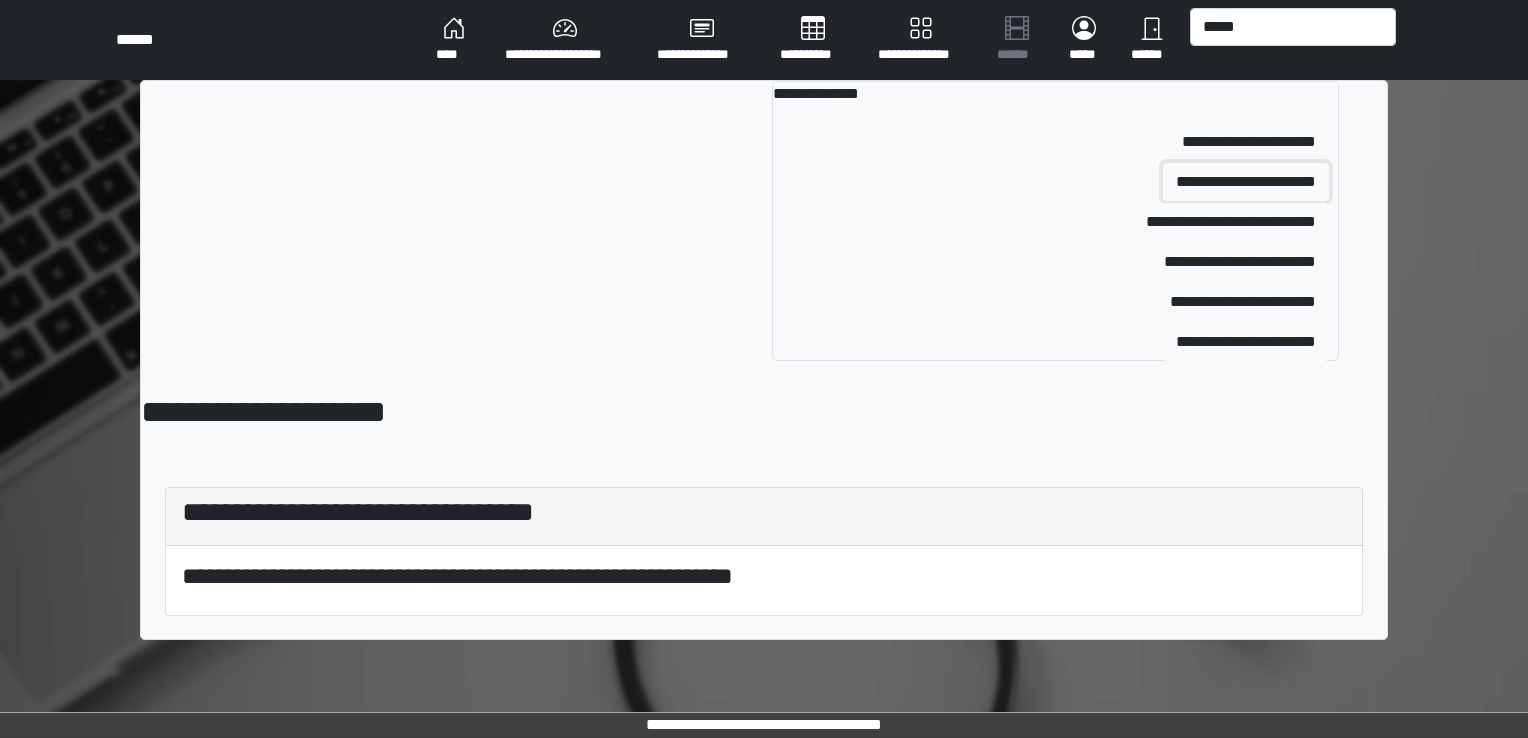 click on "**********" at bounding box center [1246, 182] 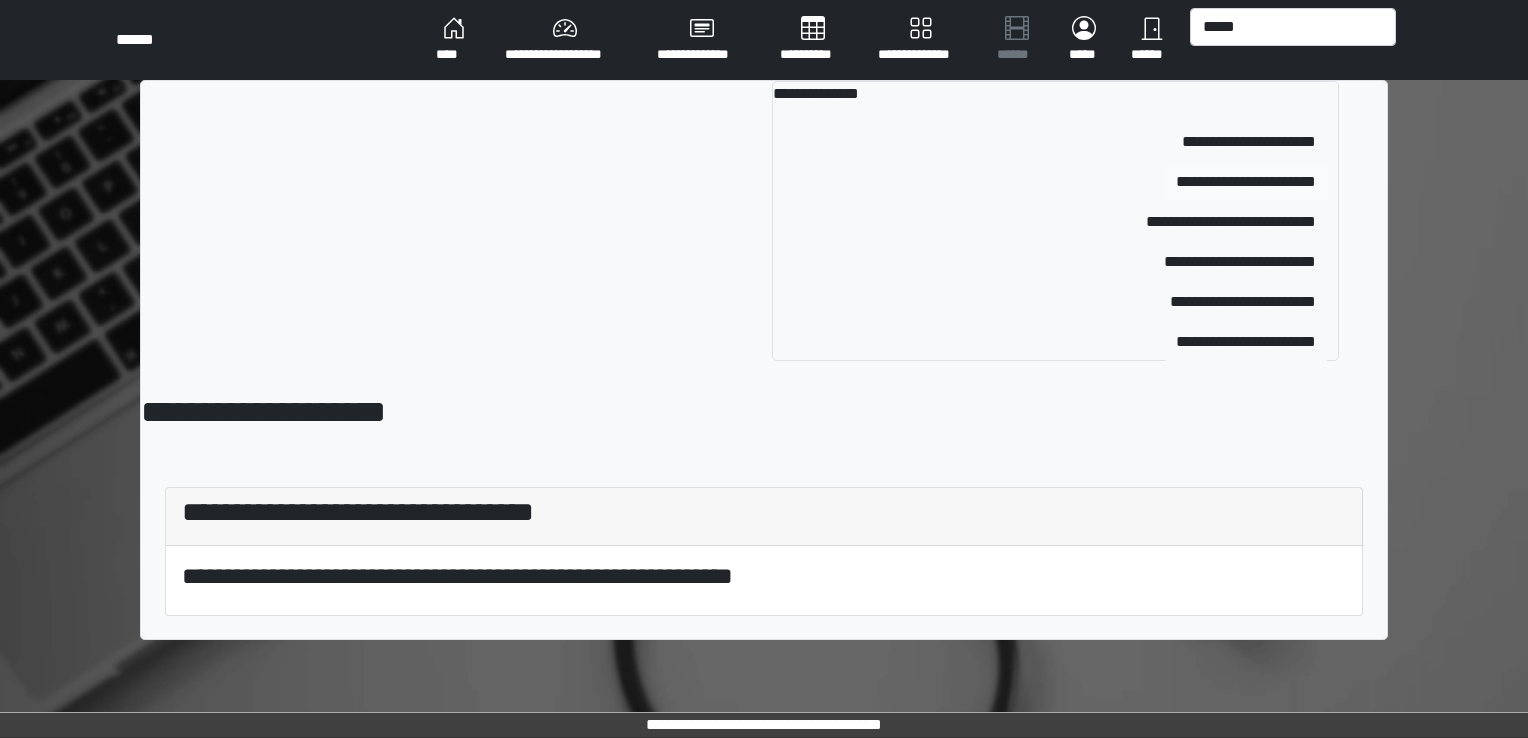 type 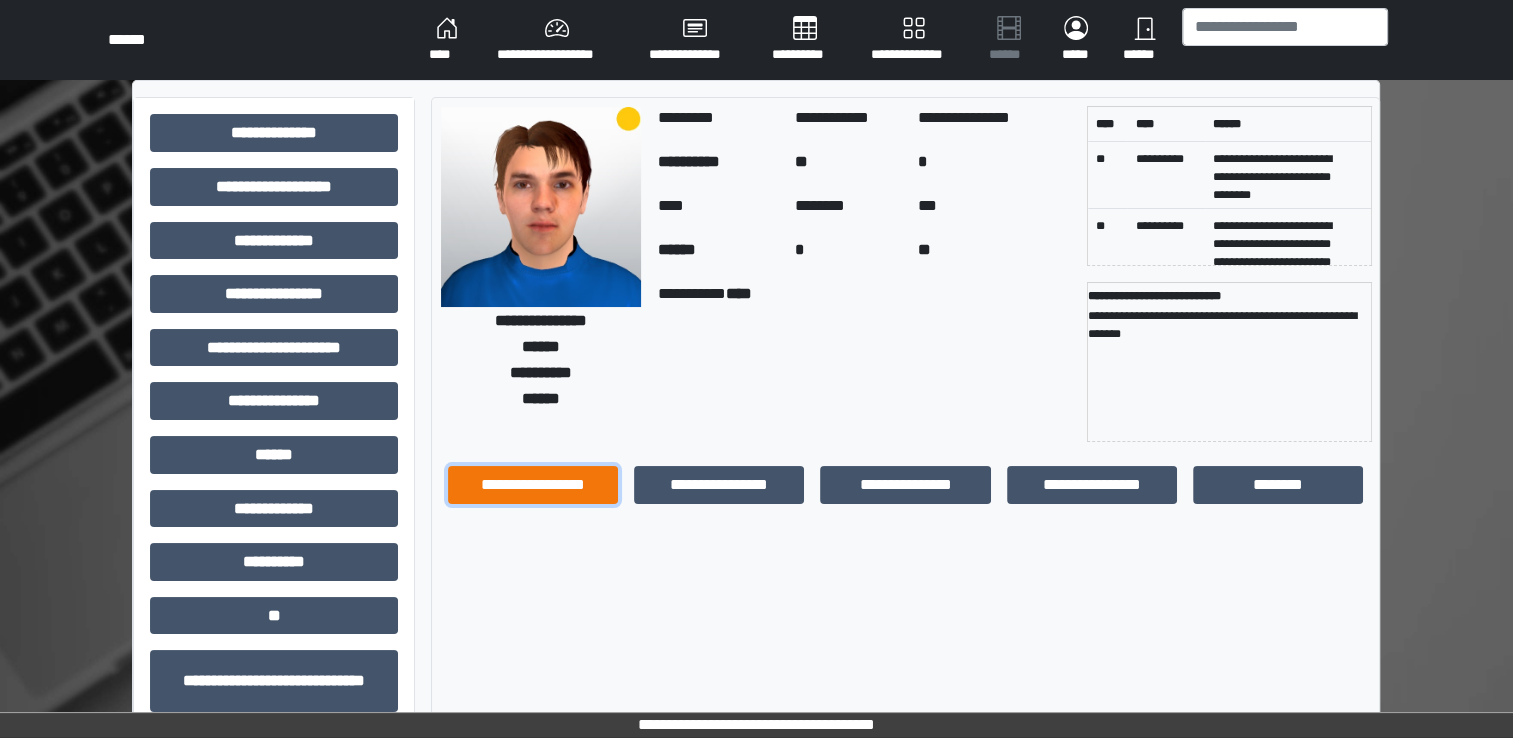 click on "**********" at bounding box center (533, 485) 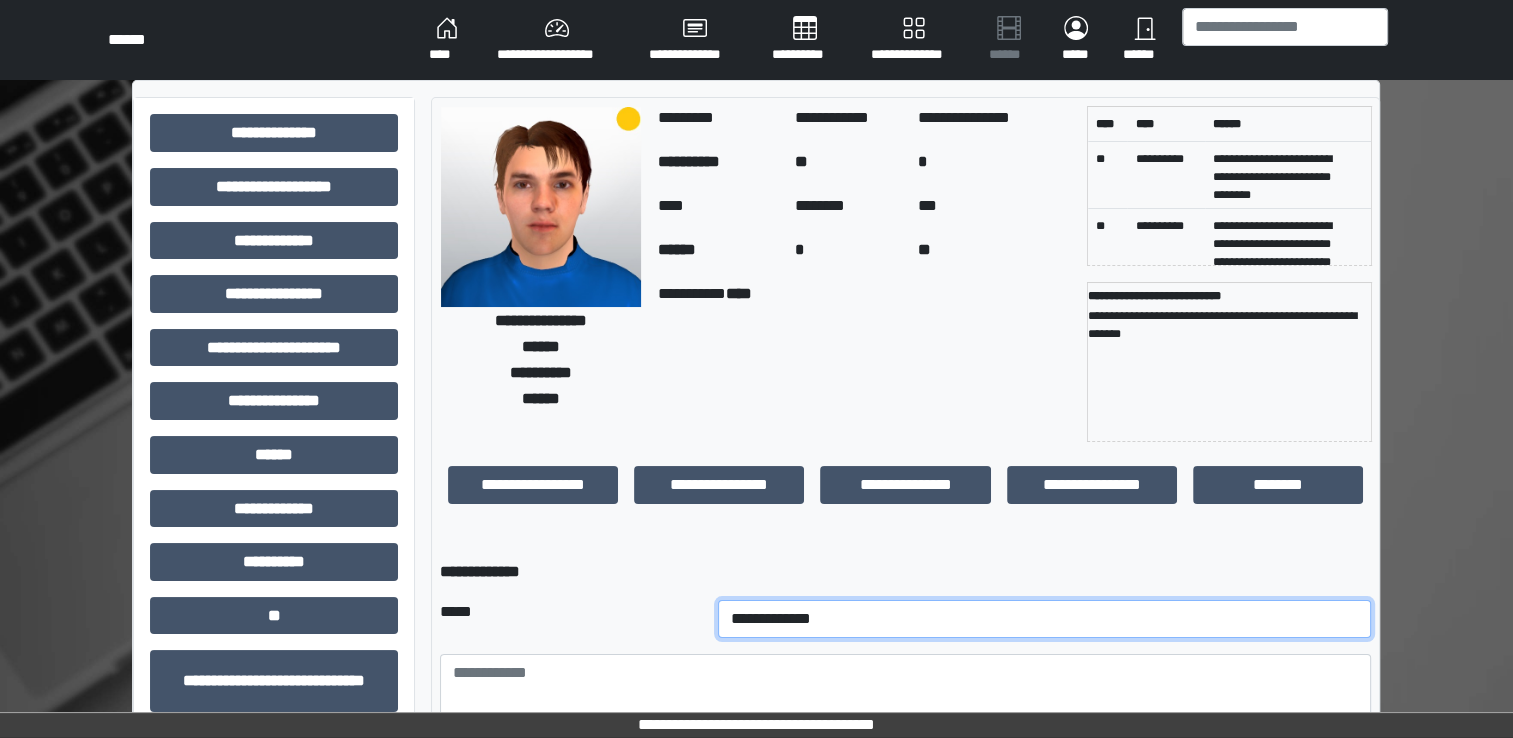 click on "**********" at bounding box center (1045, 619) 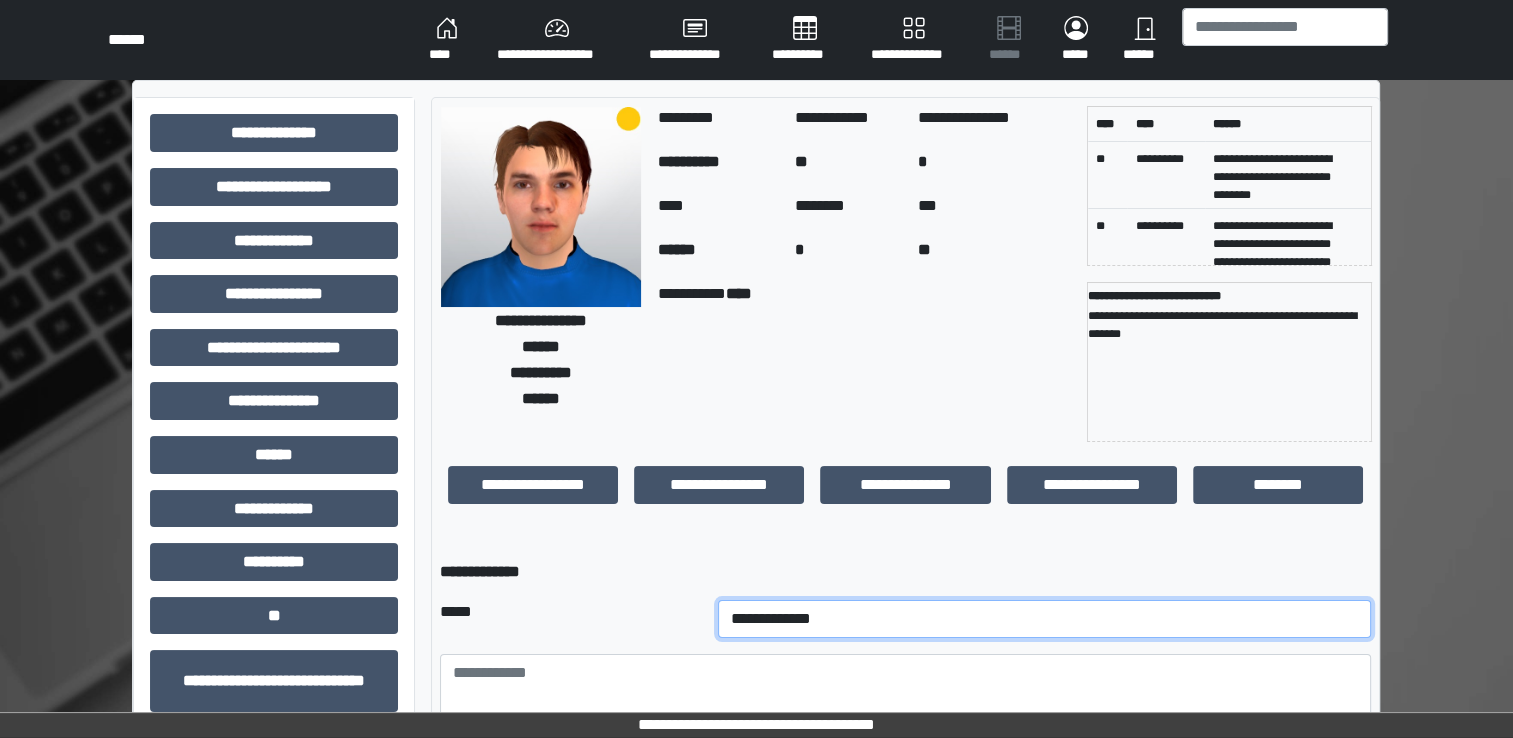 select on "*" 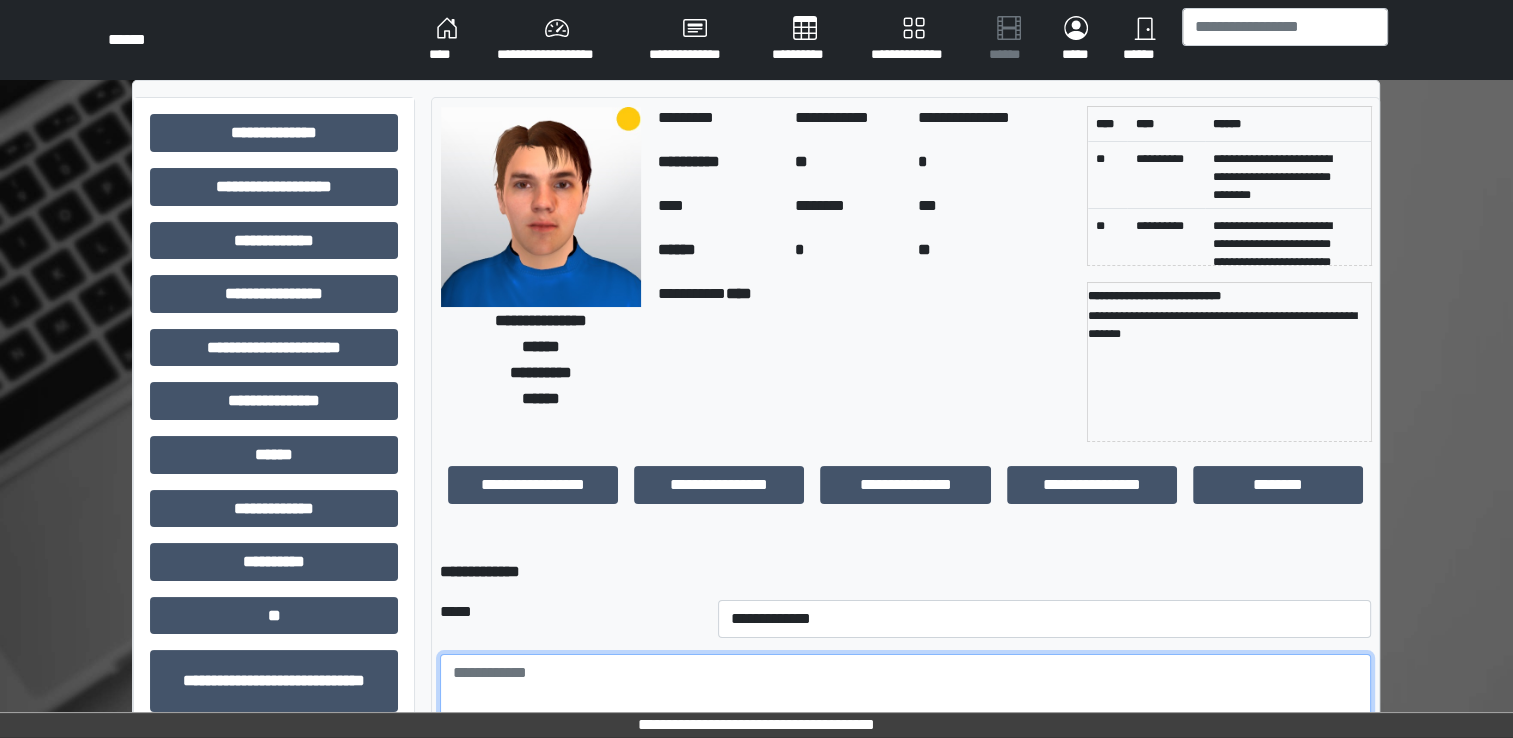 click at bounding box center [905, 709] 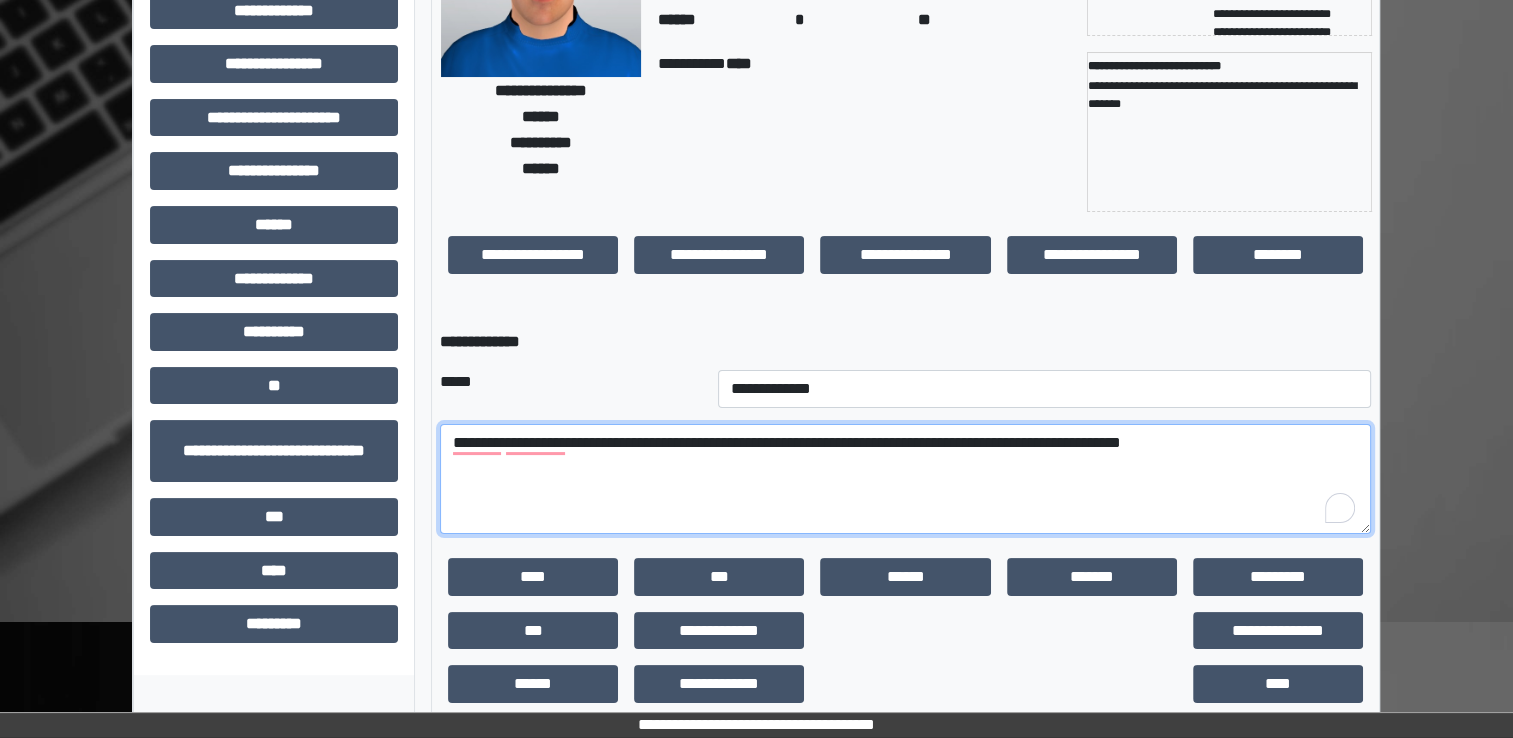 scroll, scrollTop: 259, scrollLeft: 0, axis: vertical 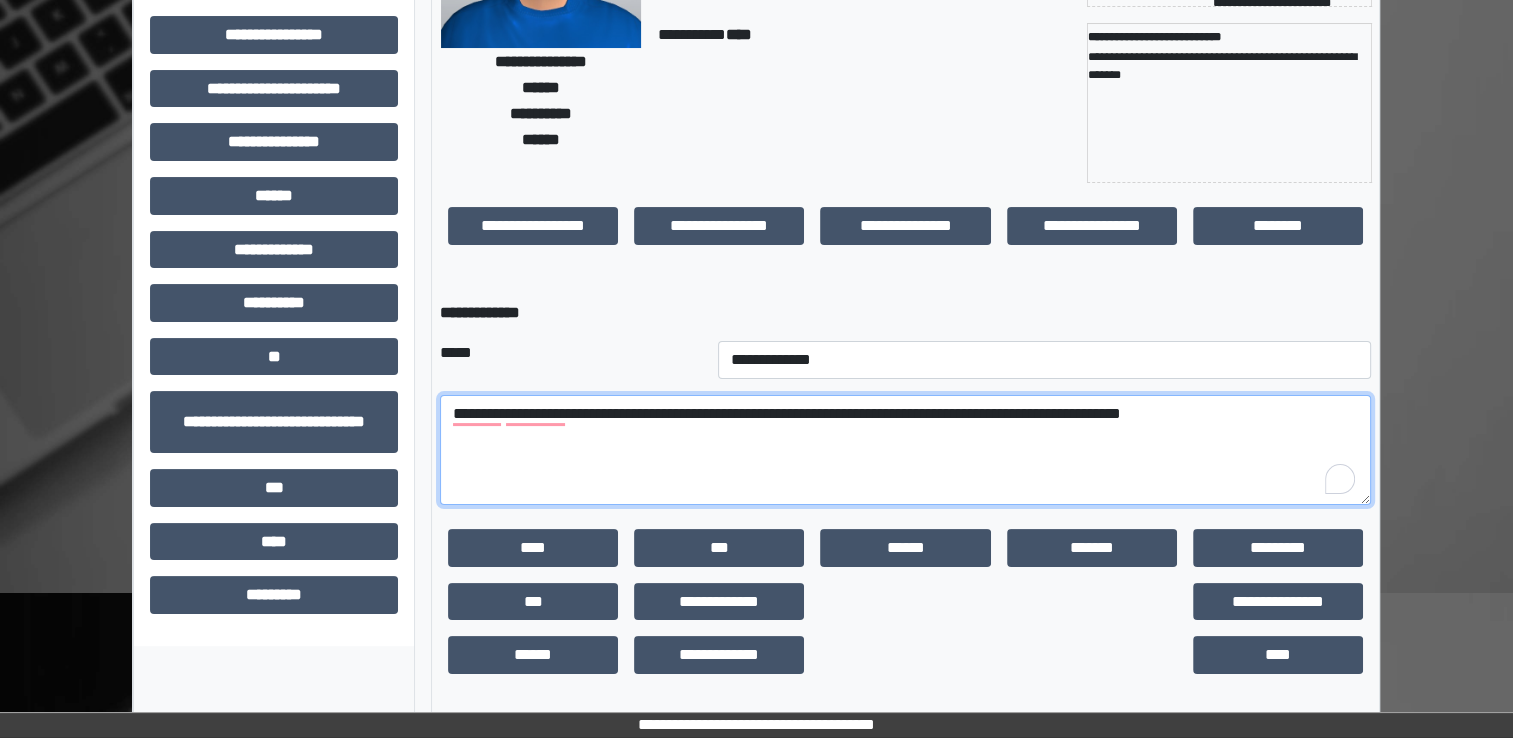 type on "**********" 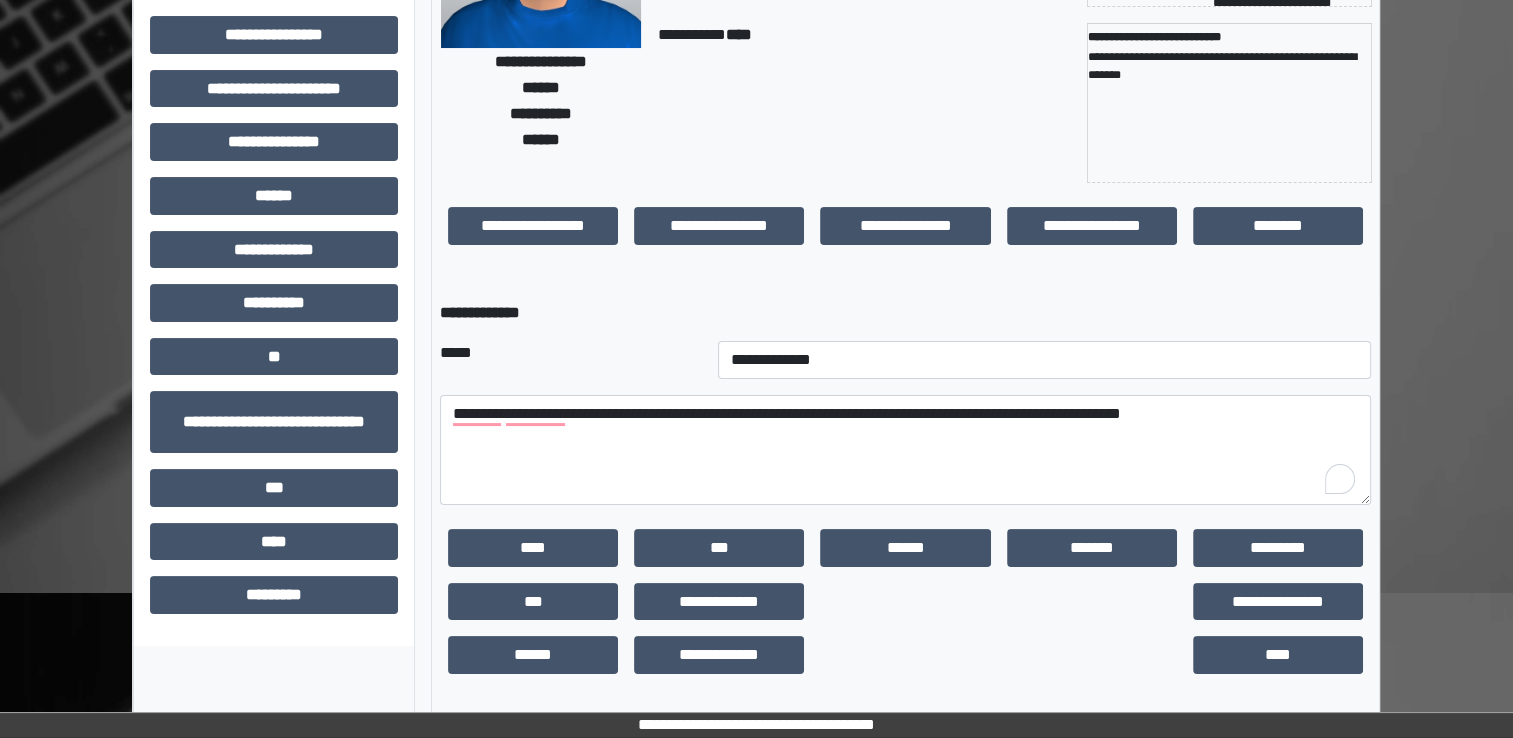 click on "****" at bounding box center (1278, 655) 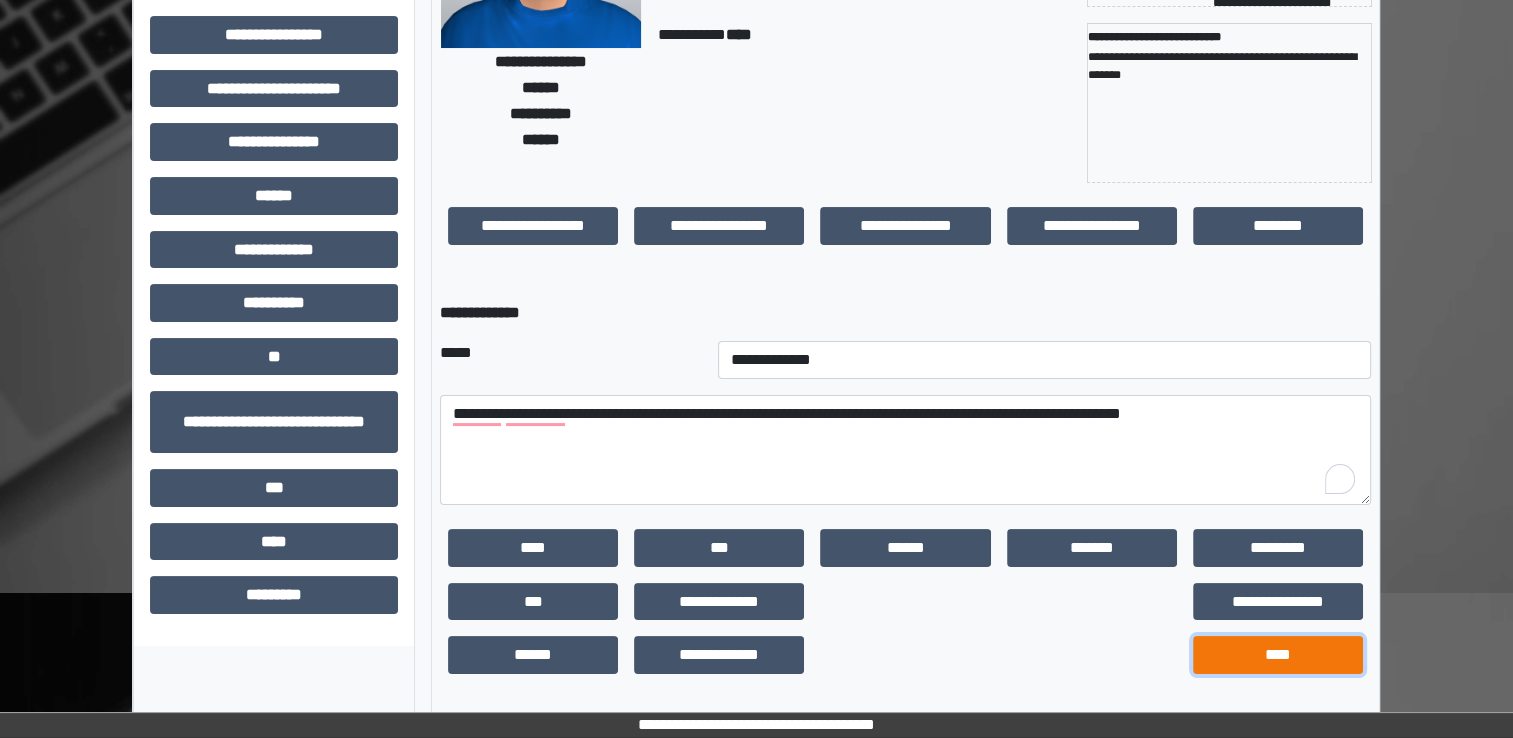 click on "****" at bounding box center [1278, 655] 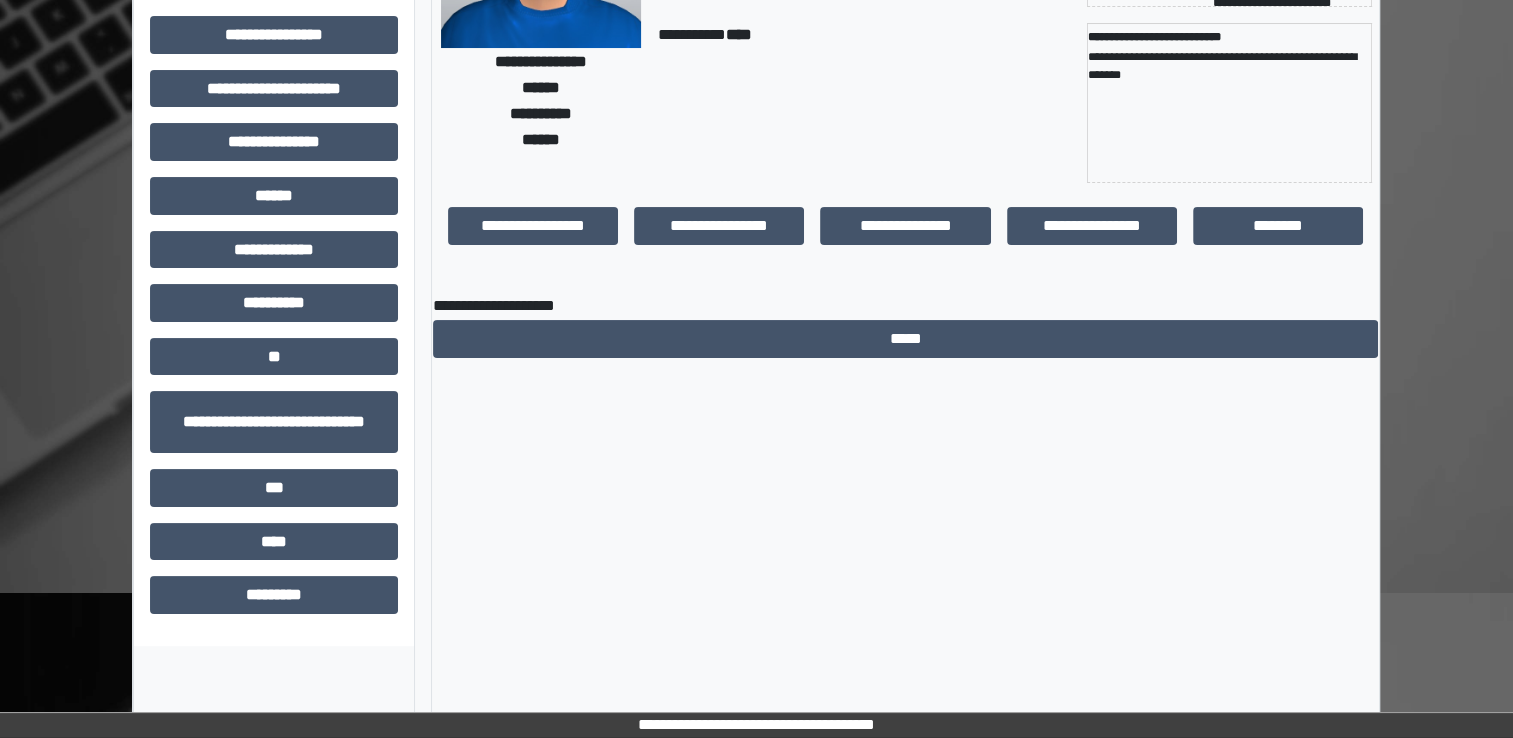 scroll, scrollTop: 184, scrollLeft: 0, axis: vertical 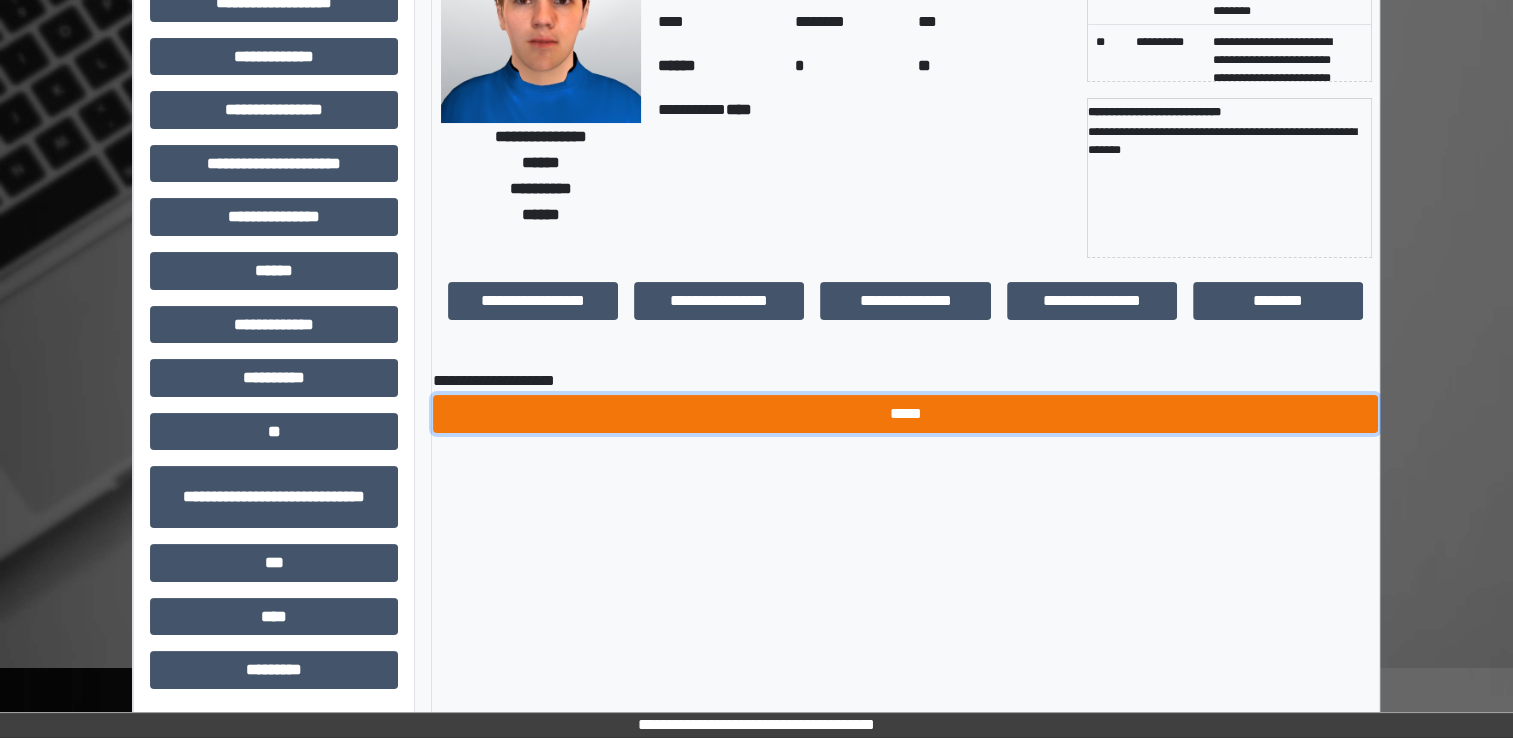 click on "*****" at bounding box center [905, 414] 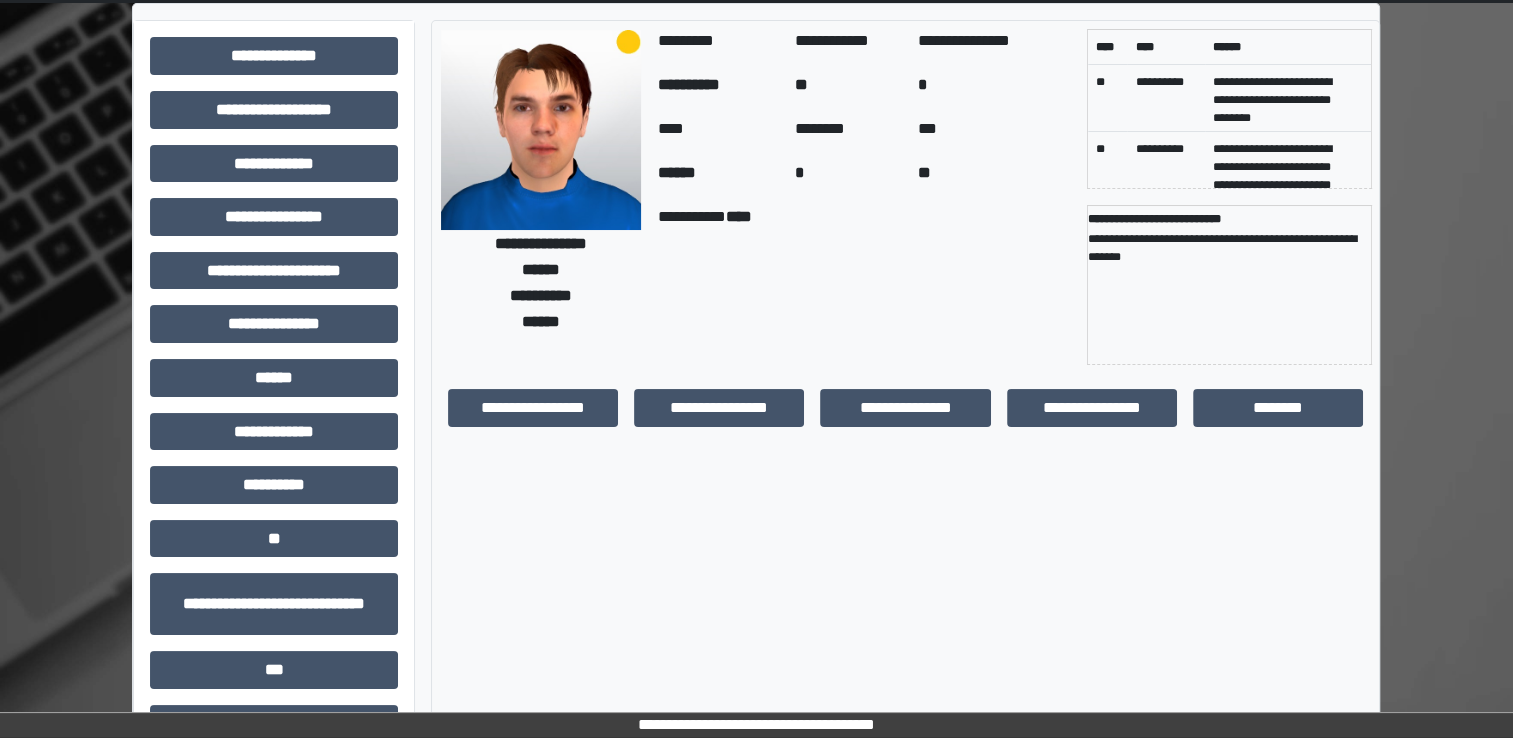 scroll, scrollTop: 0, scrollLeft: 0, axis: both 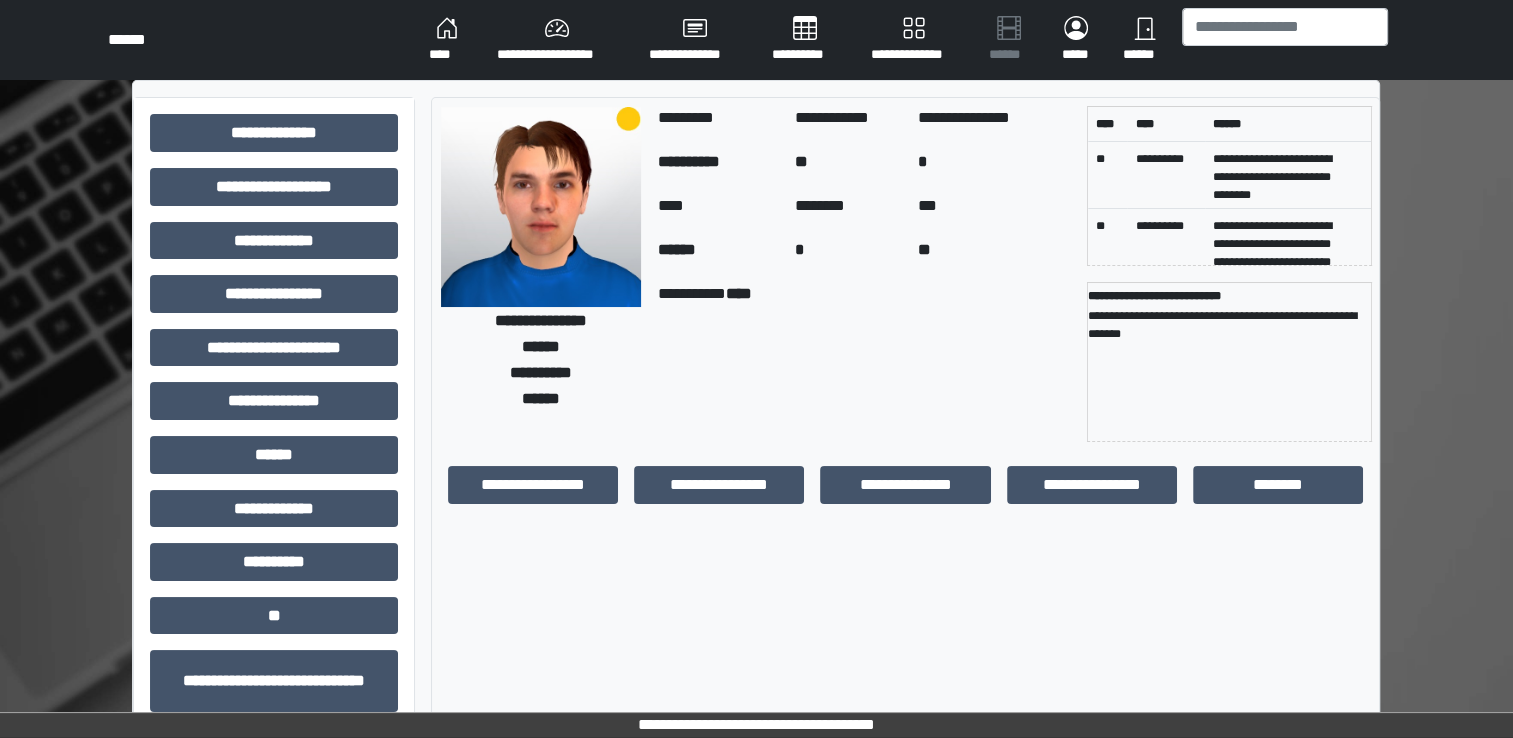 click on "****" at bounding box center (447, 40) 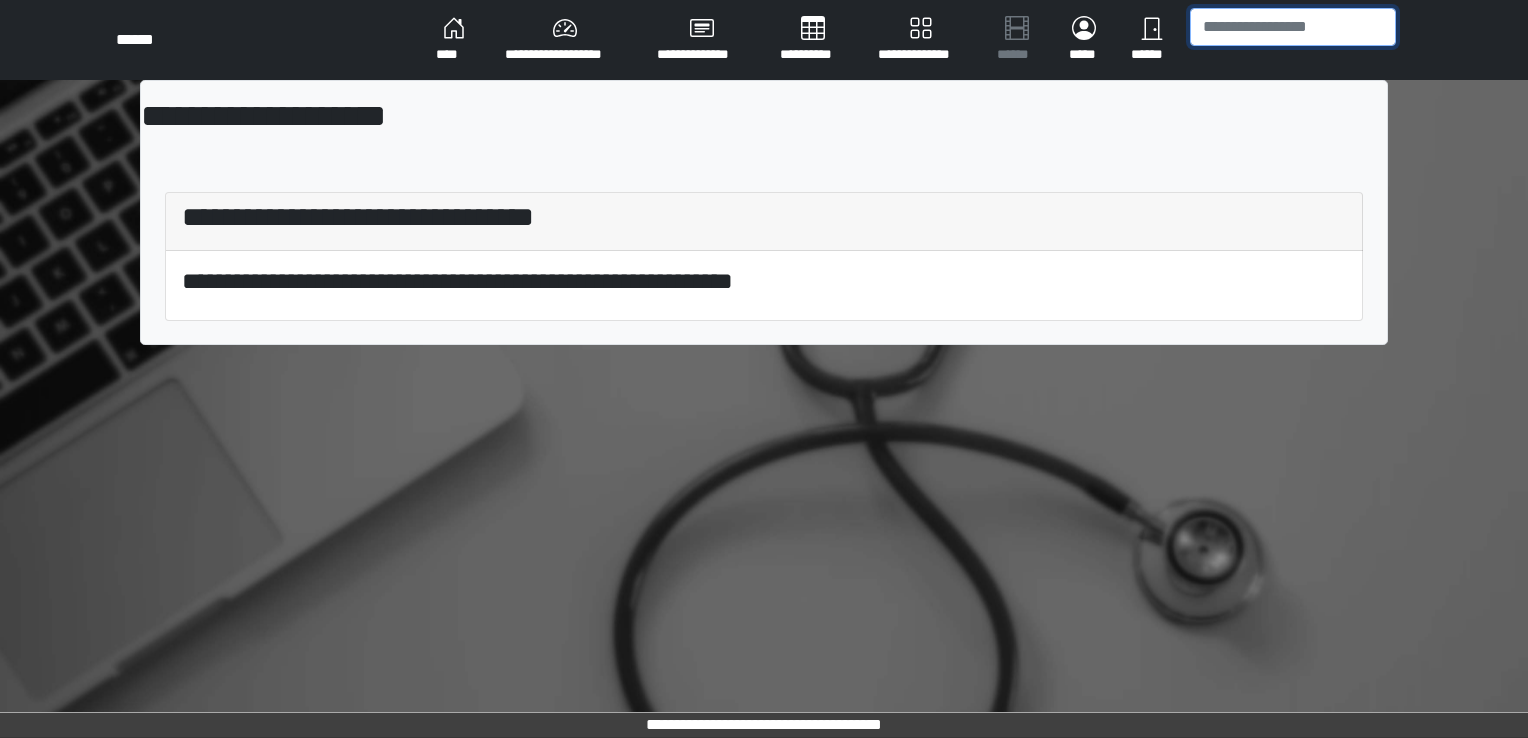 click at bounding box center [1293, 27] 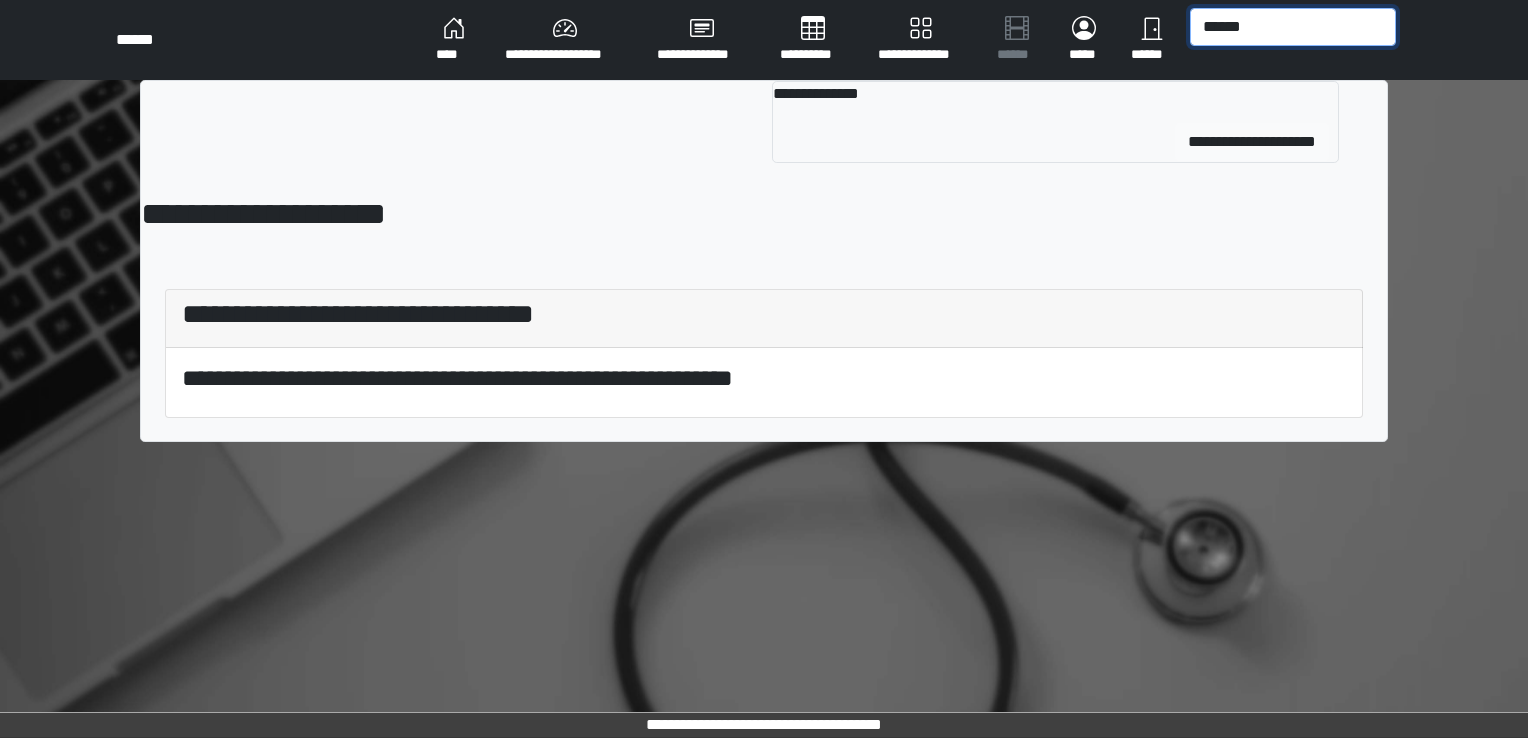 type on "******" 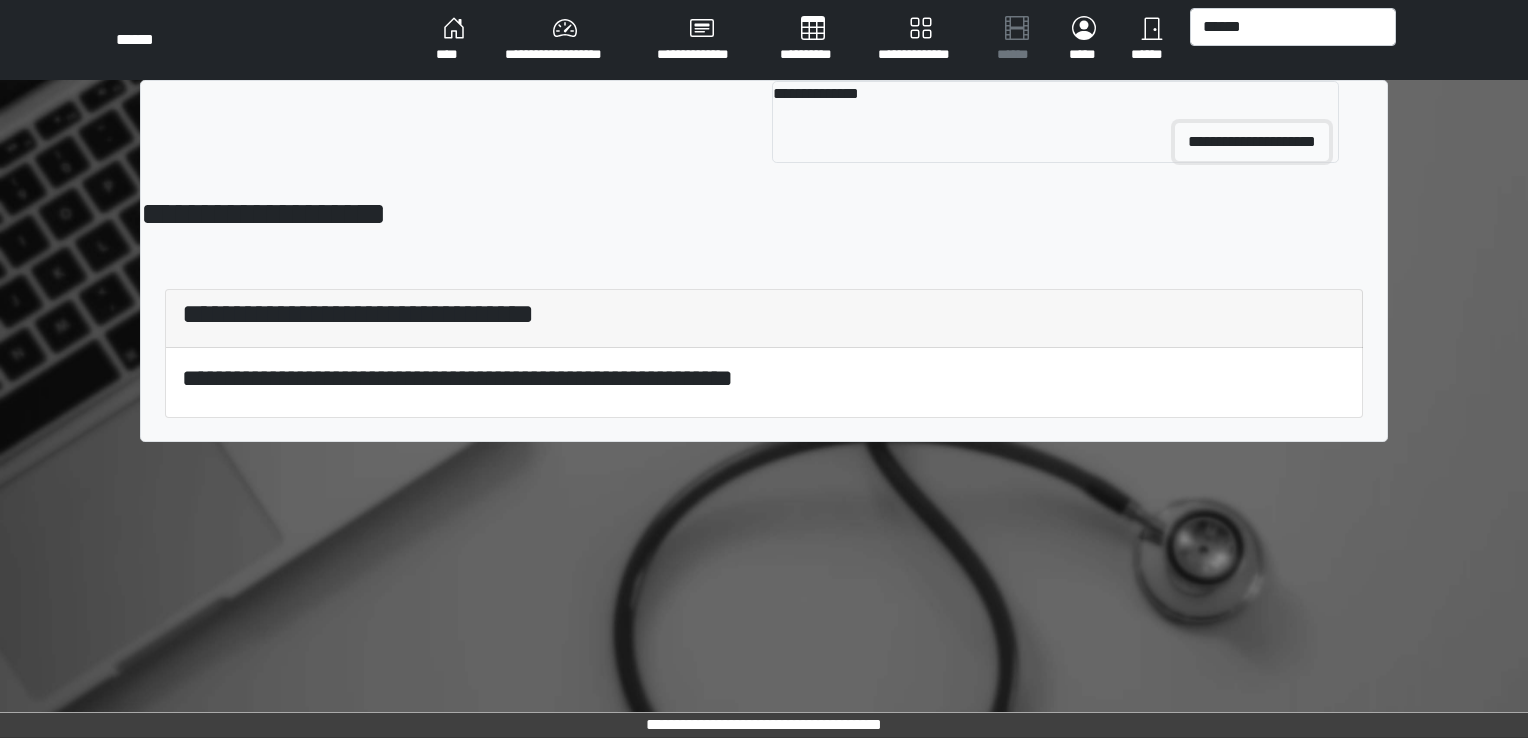 click on "**********" at bounding box center (1252, 142) 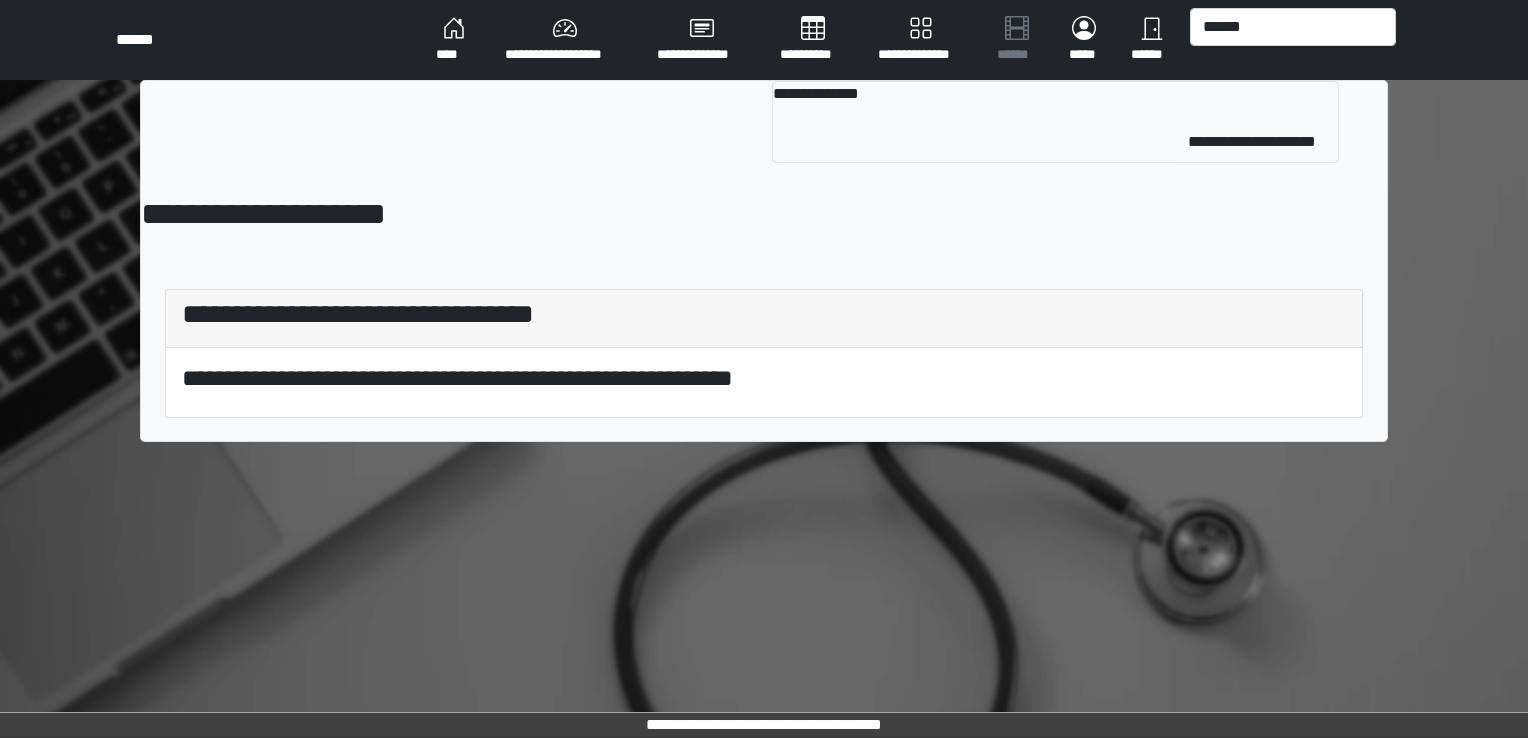type 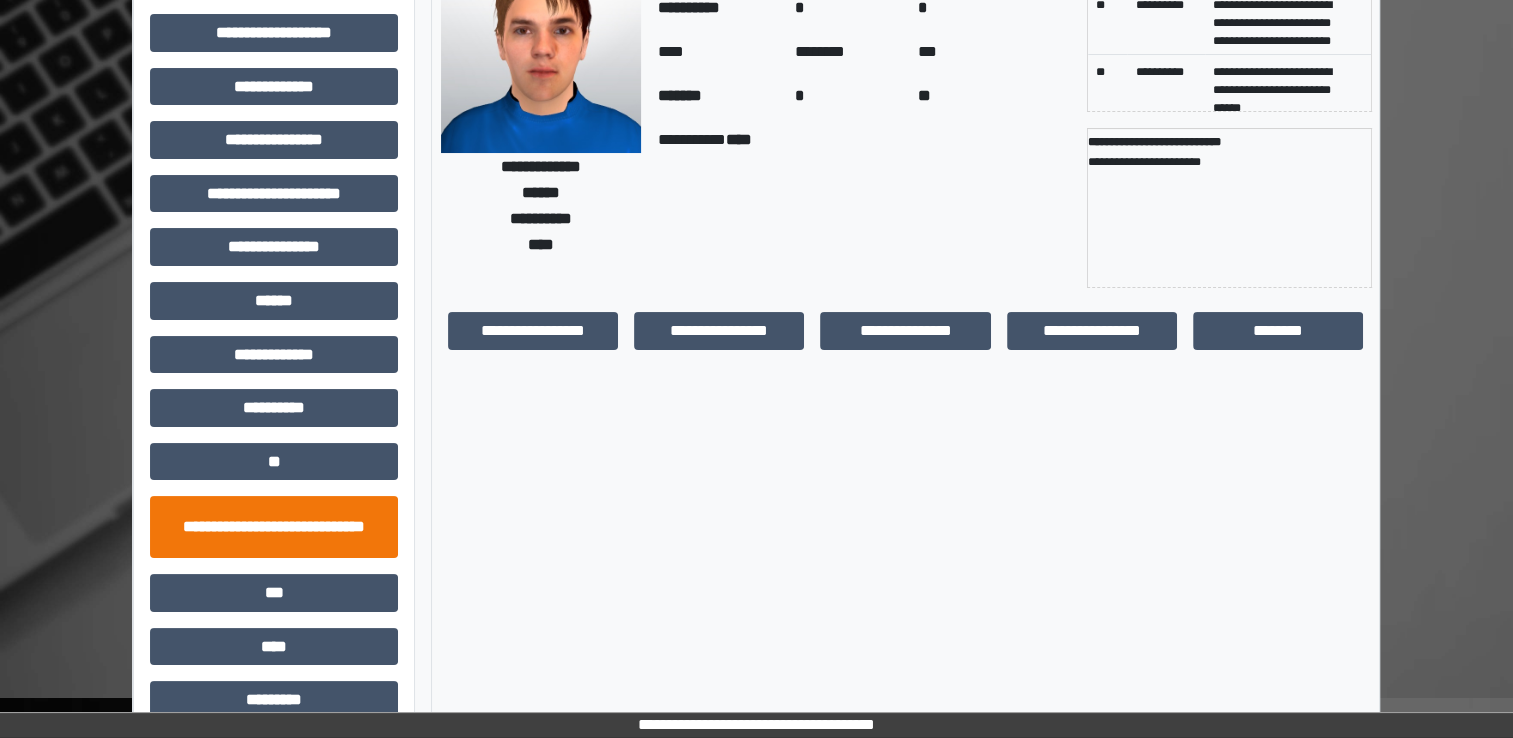 scroll, scrollTop: 184, scrollLeft: 0, axis: vertical 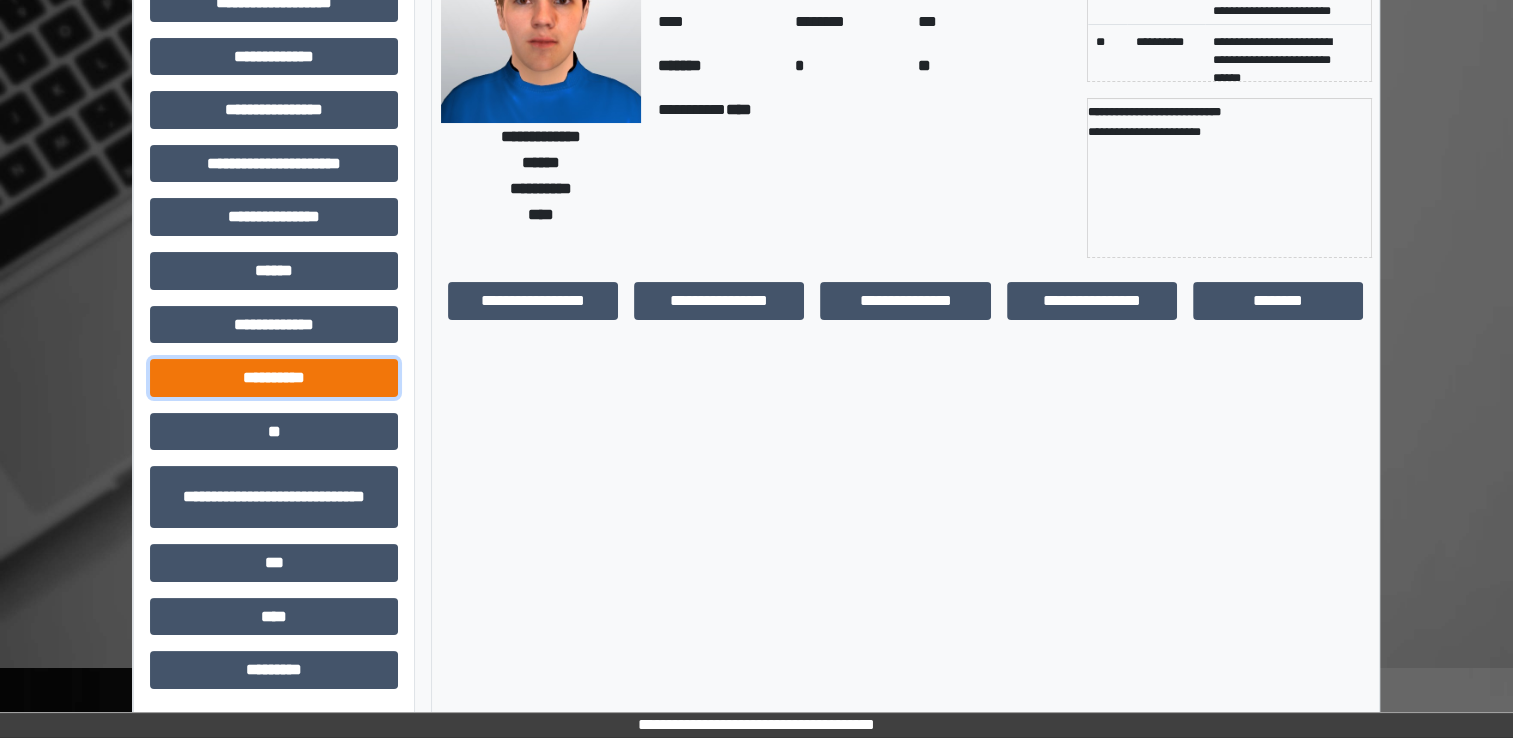 click on "**********" at bounding box center (274, 378) 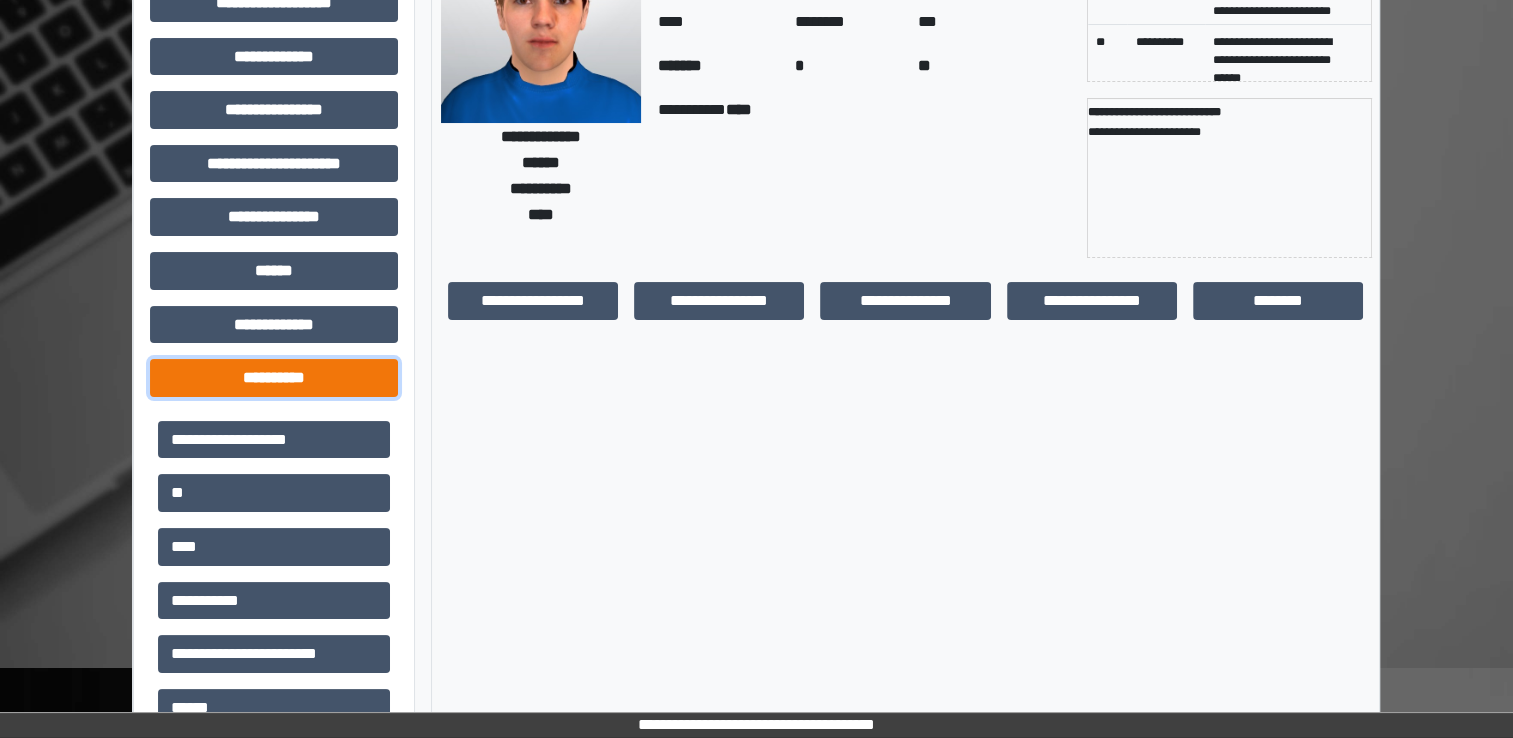click on "**********" at bounding box center (274, 378) 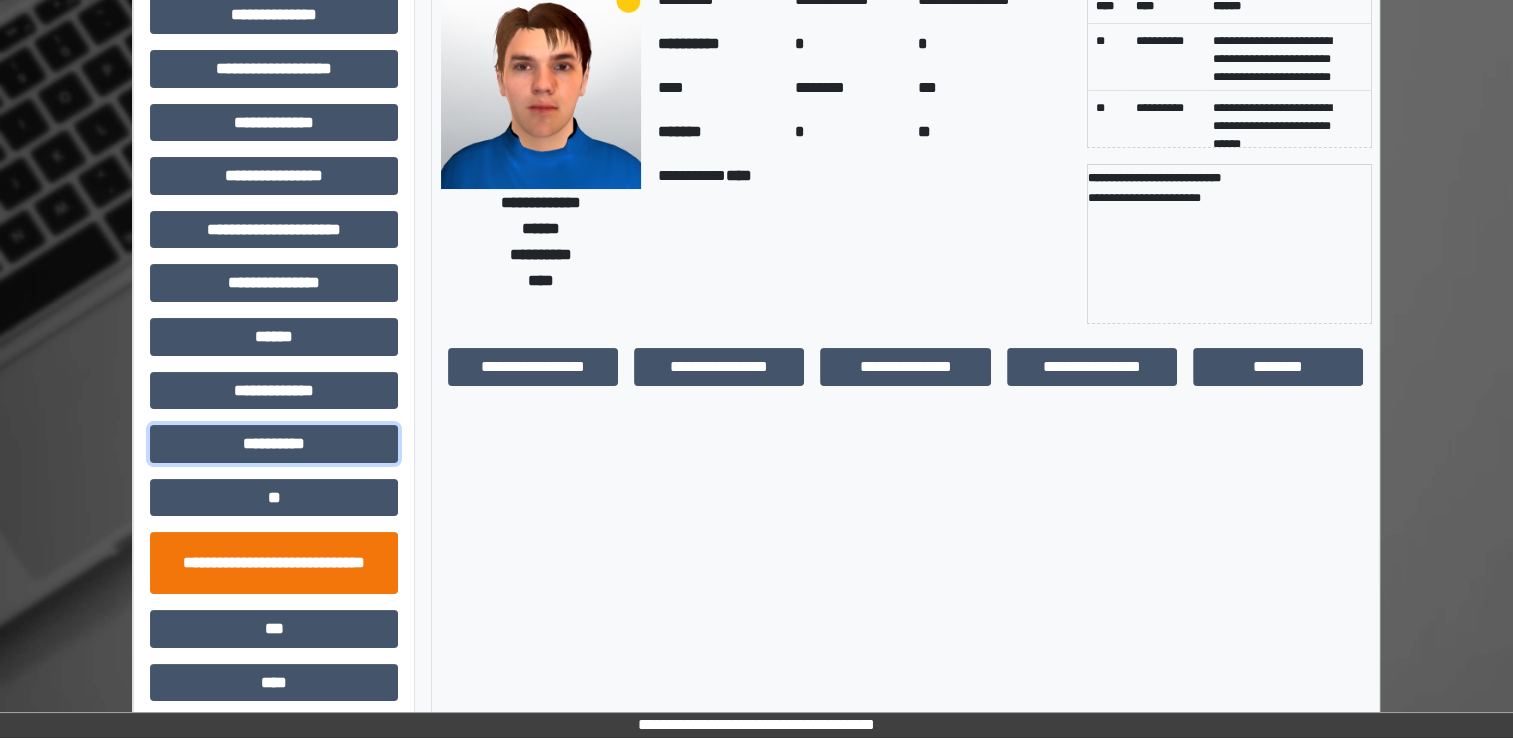 scroll, scrollTop: 84, scrollLeft: 0, axis: vertical 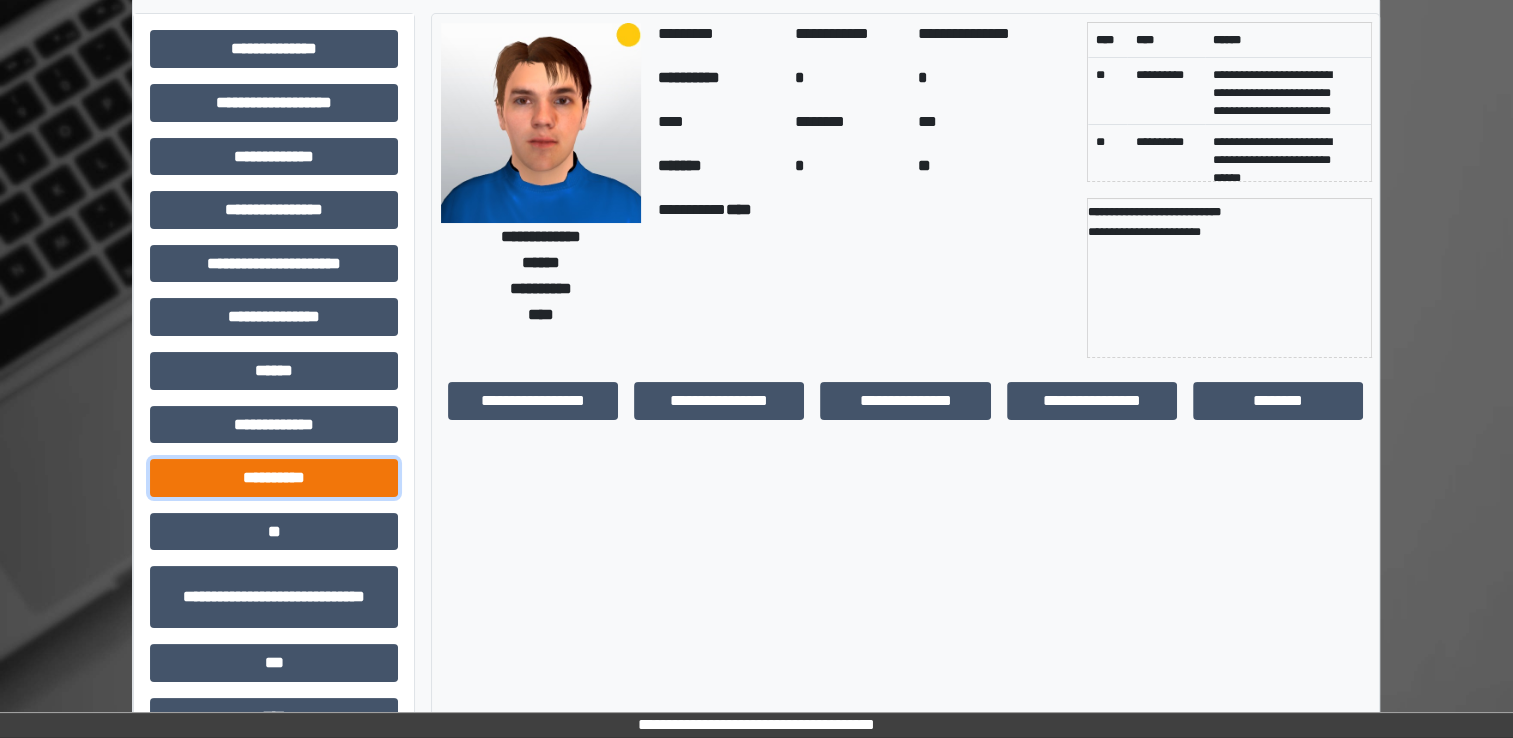 click on "**********" at bounding box center (274, 478) 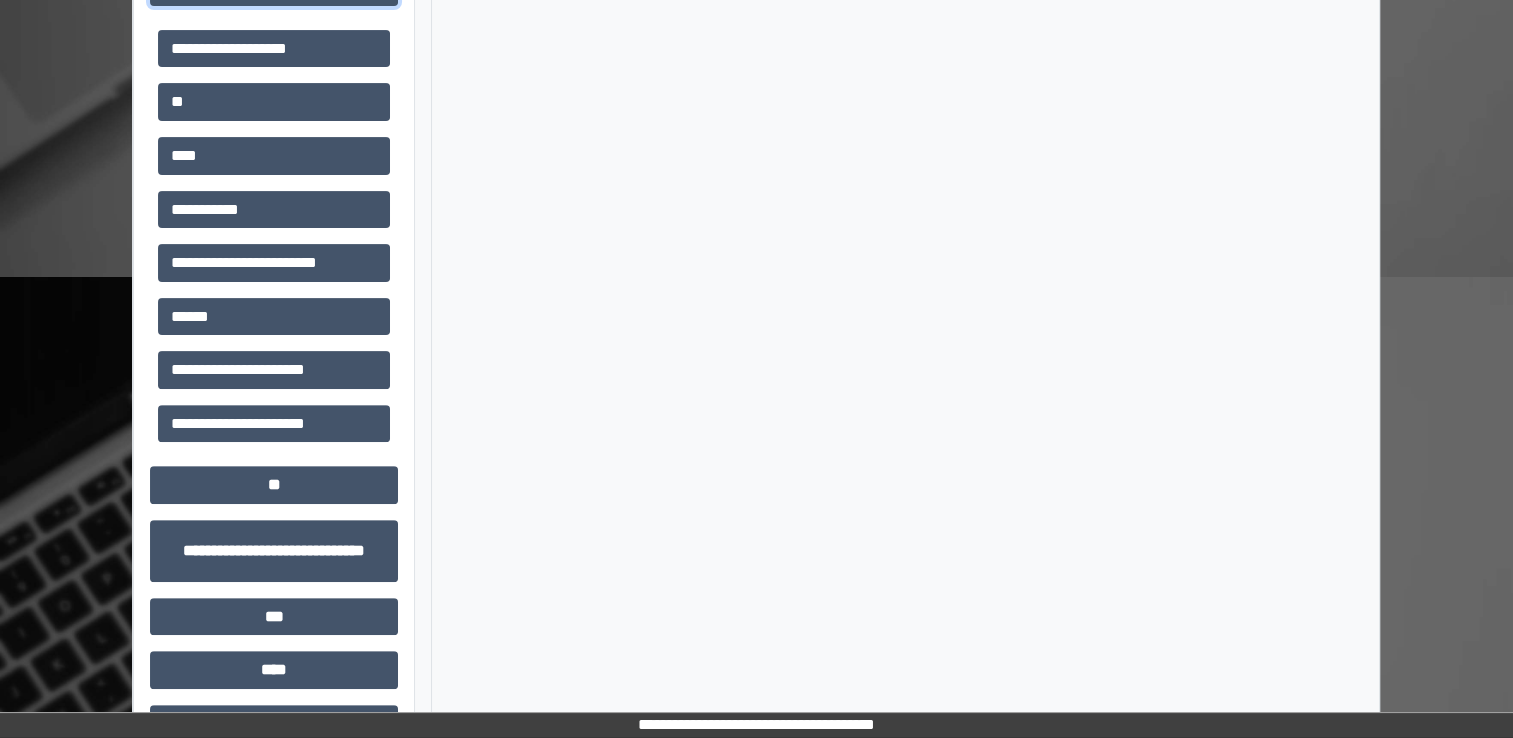scroll, scrollTop: 584, scrollLeft: 0, axis: vertical 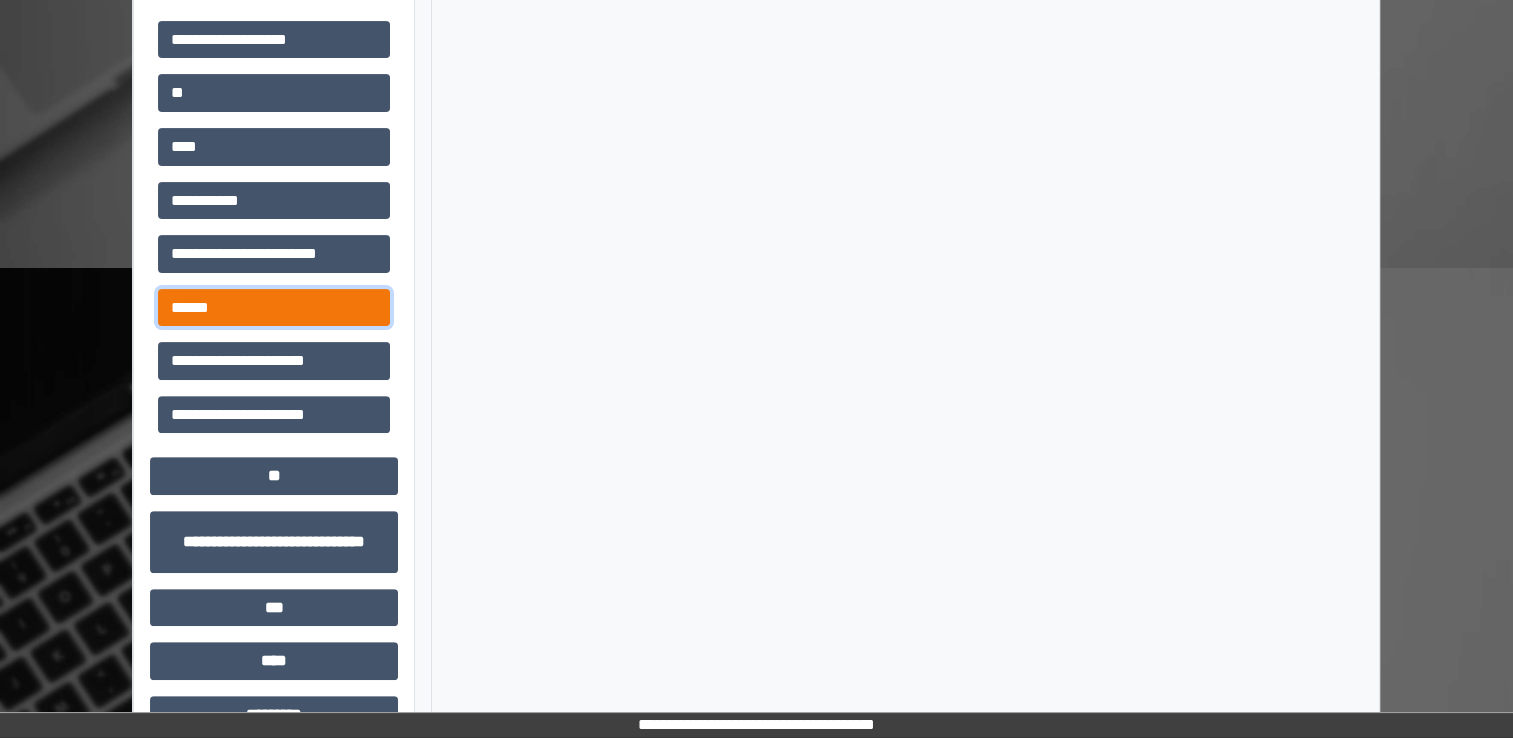 click on "******" at bounding box center [274, 308] 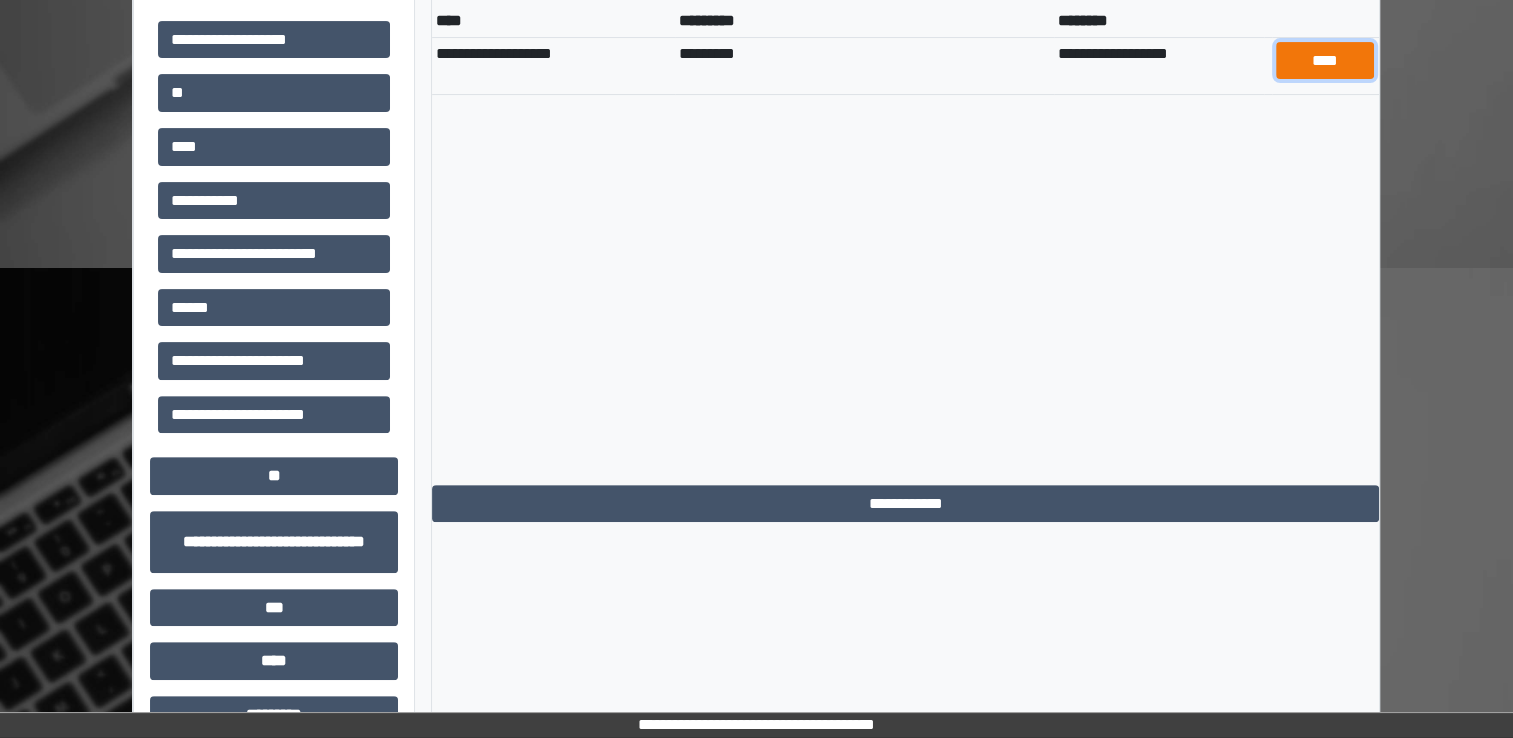 click on "****" at bounding box center (1325, 61) 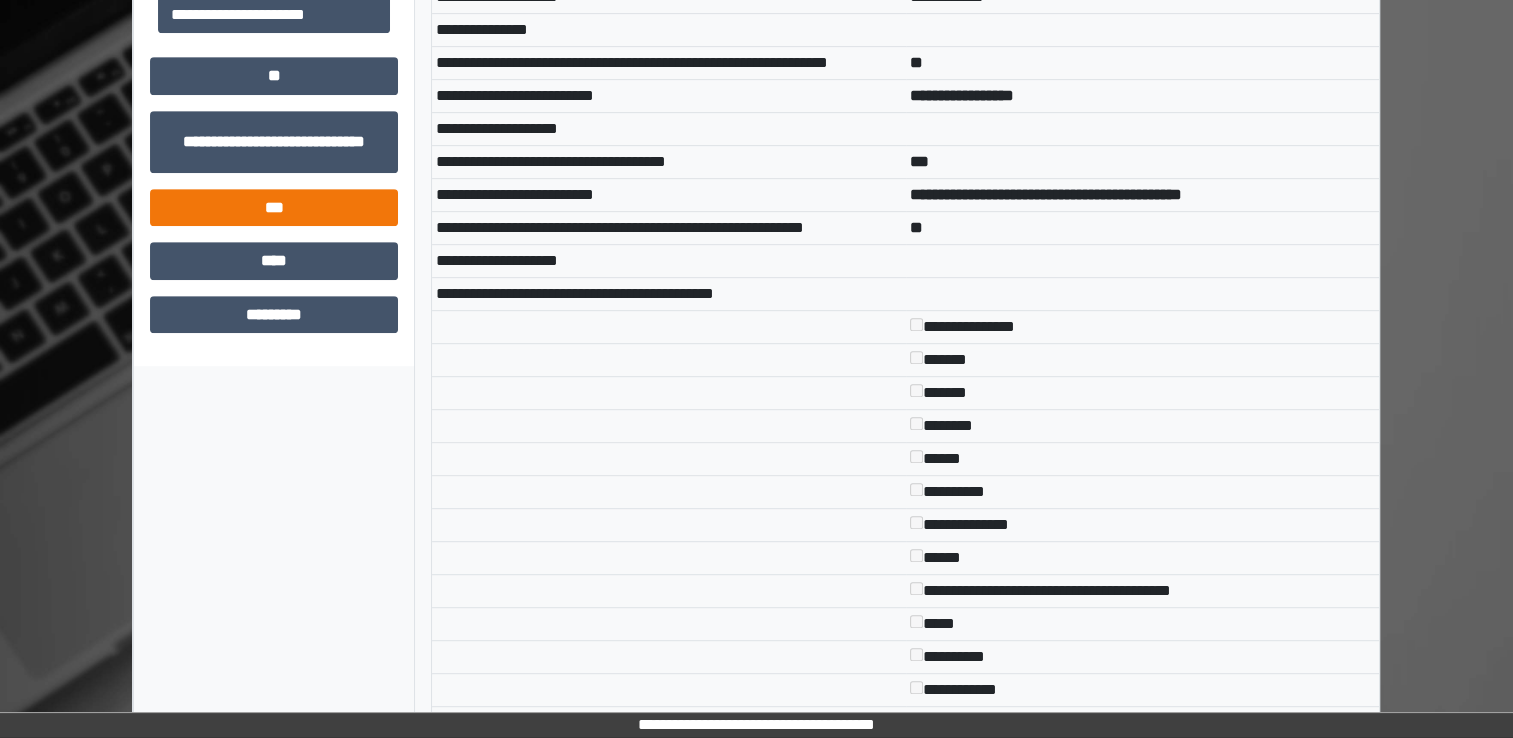 scroll, scrollTop: 784, scrollLeft: 0, axis: vertical 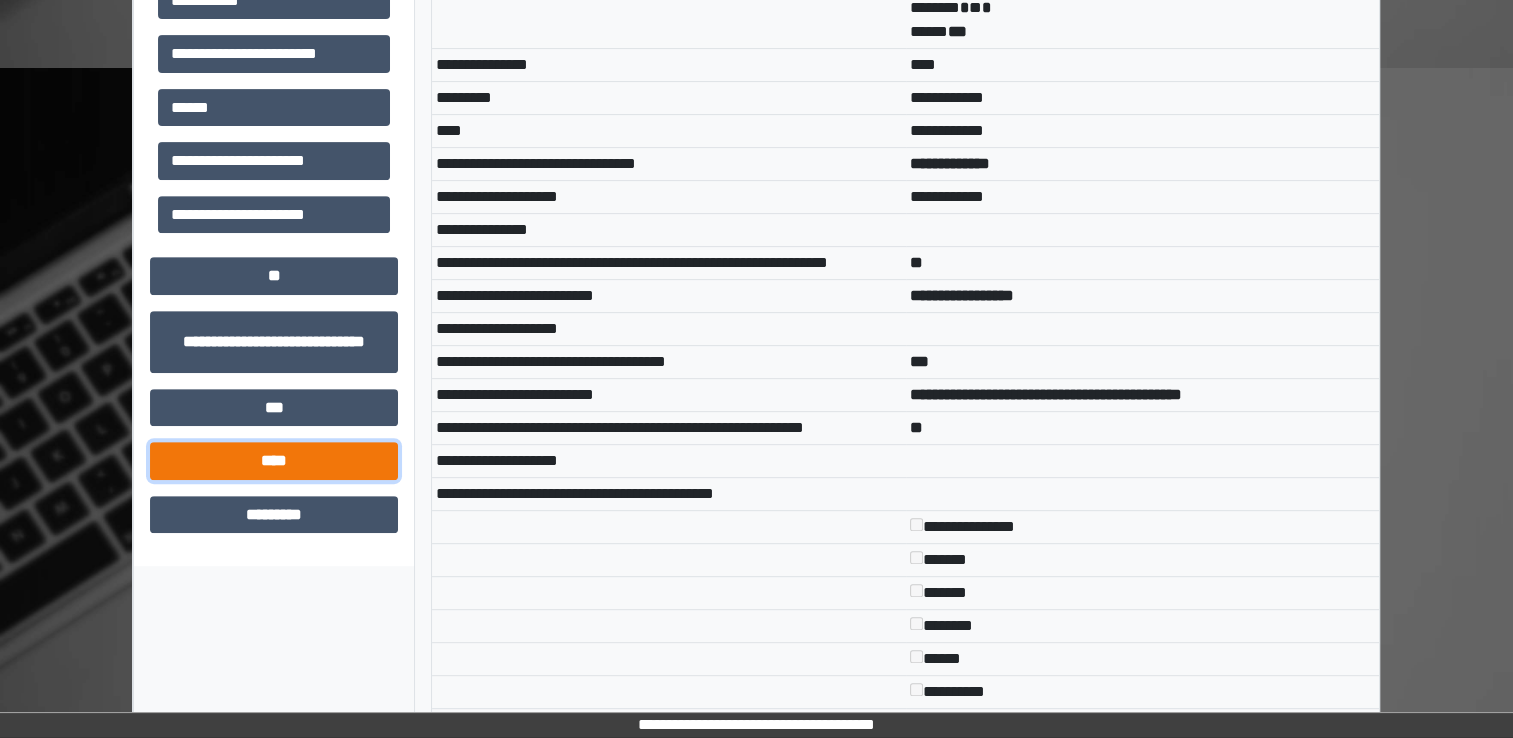 click on "****" at bounding box center (274, 461) 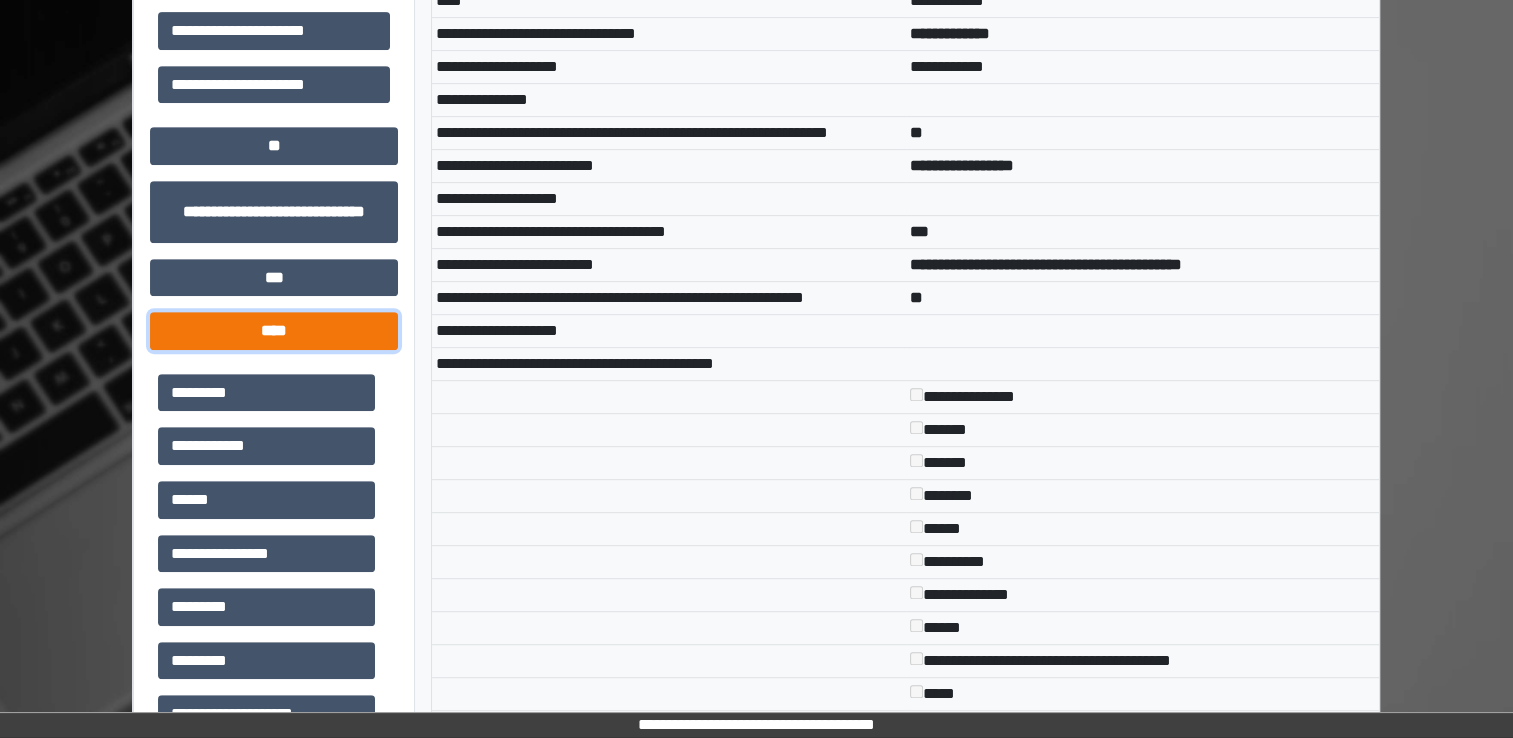 scroll, scrollTop: 1084, scrollLeft: 0, axis: vertical 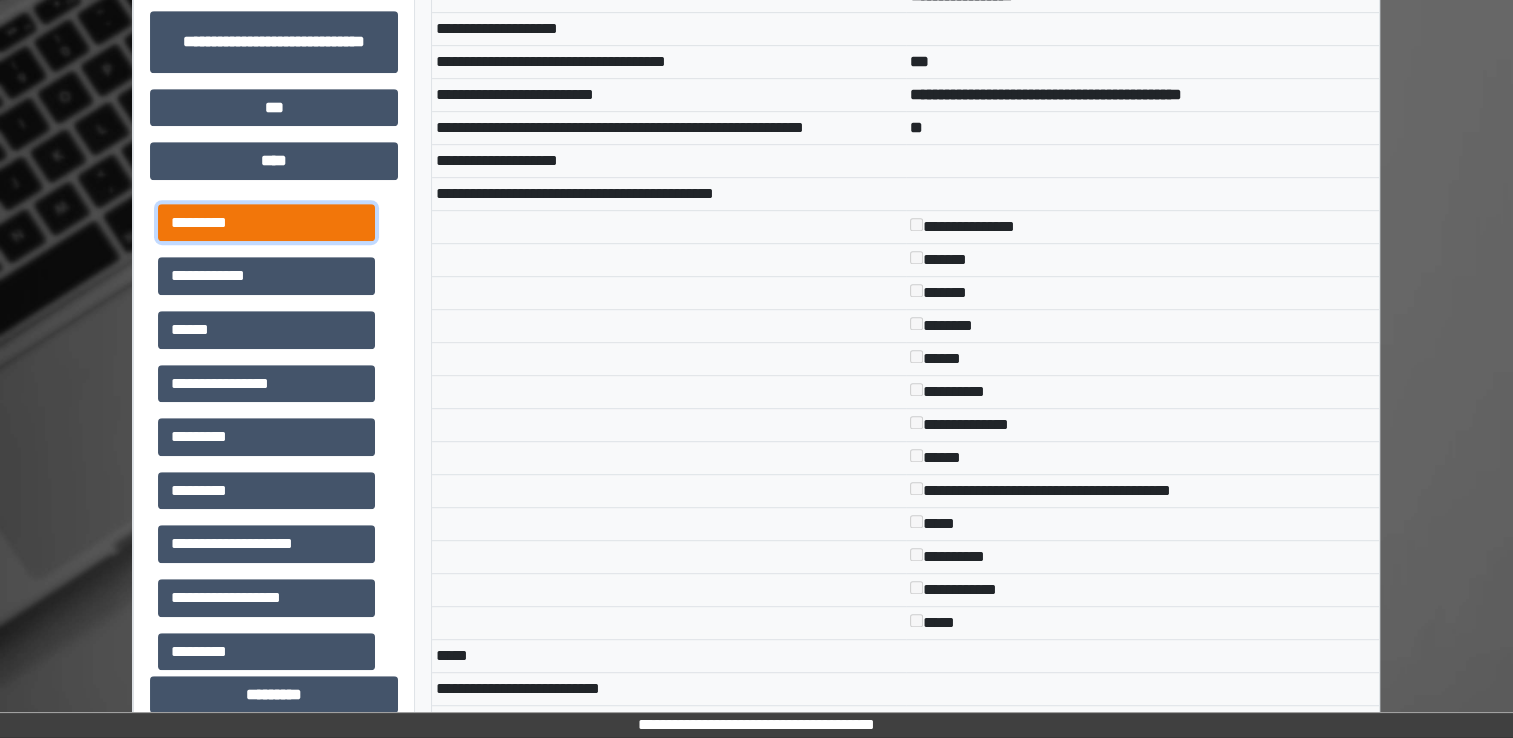 click on "*********" at bounding box center [266, 223] 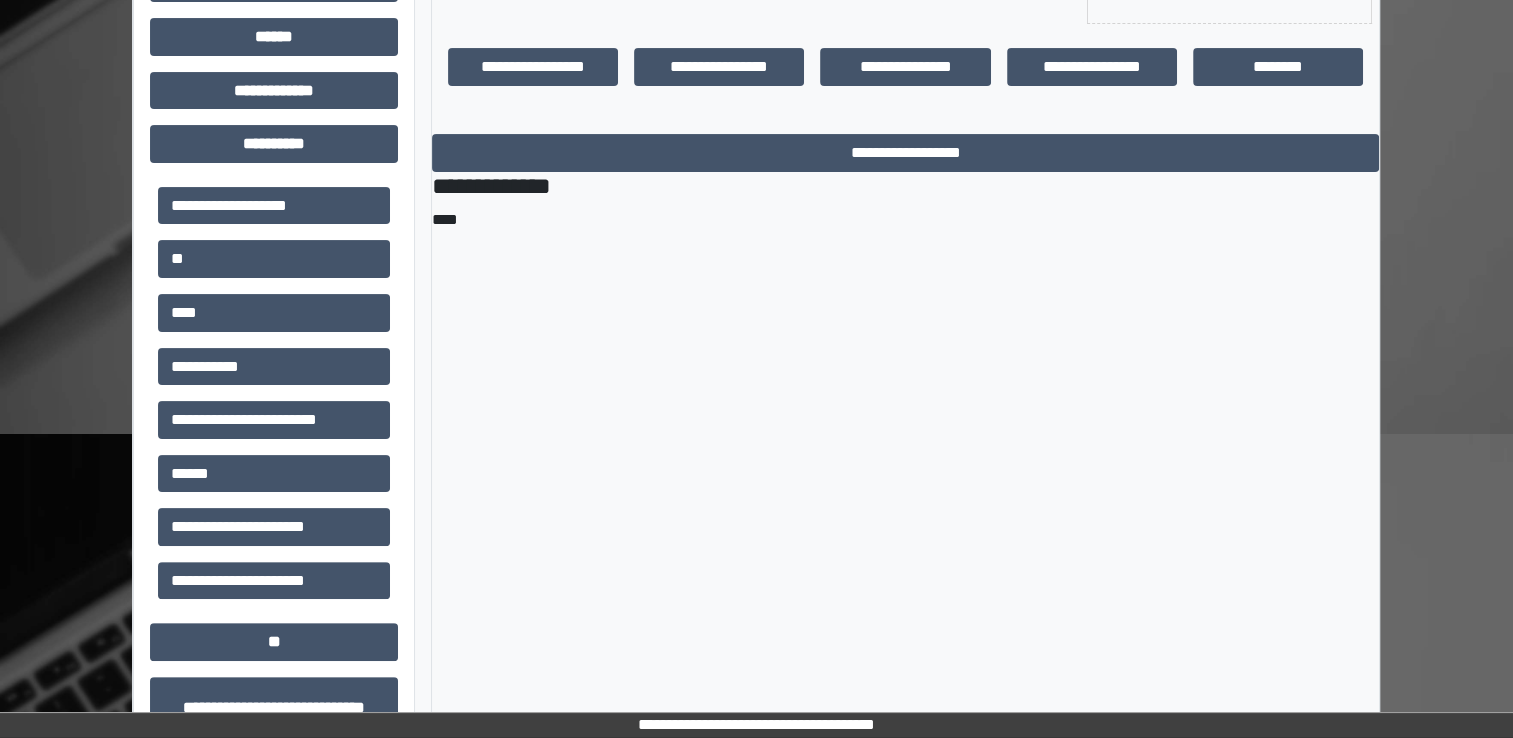 scroll, scrollTop: 384, scrollLeft: 0, axis: vertical 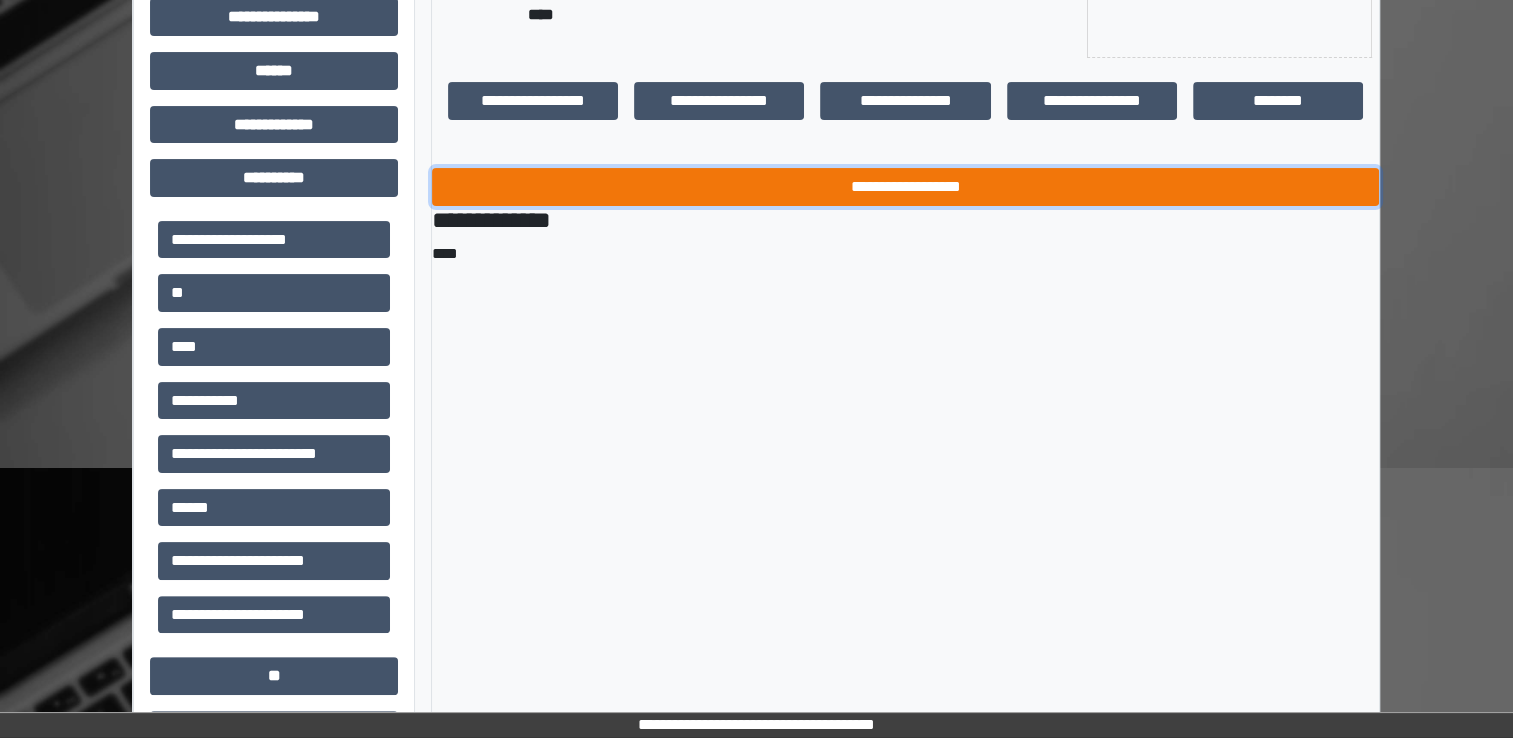 click on "**********" at bounding box center [905, 187] 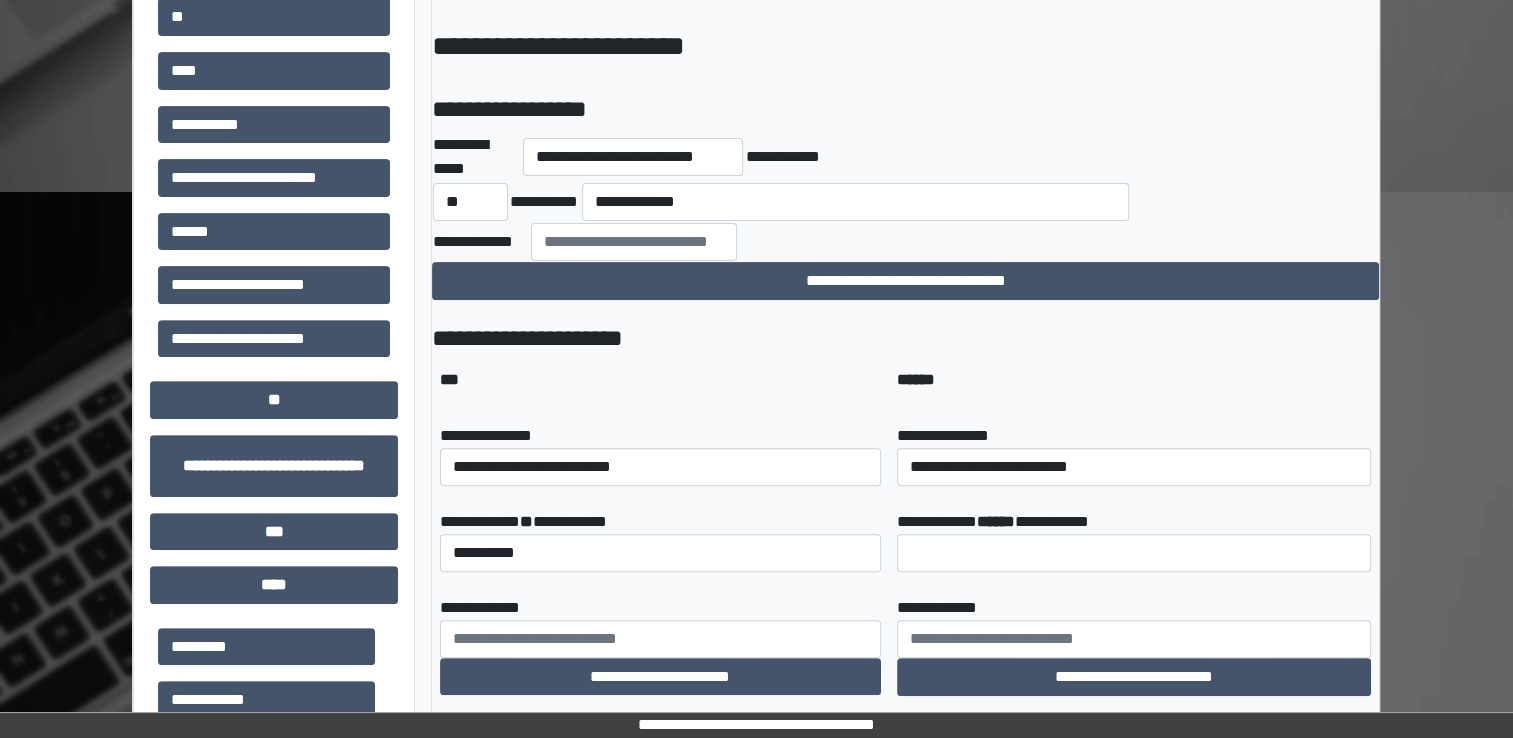 scroll, scrollTop: 684, scrollLeft: 0, axis: vertical 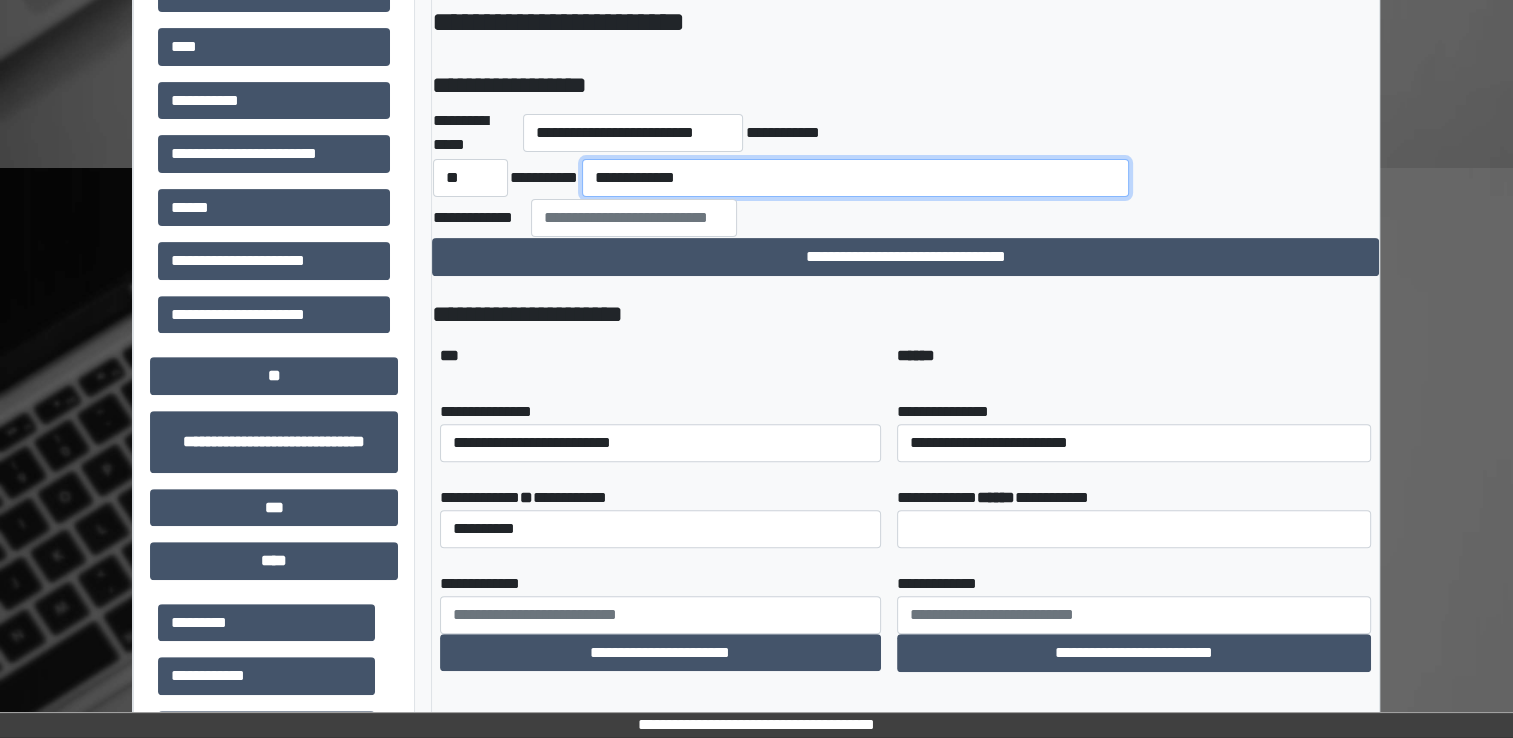 click on "**********" at bounding box center (855, 178) 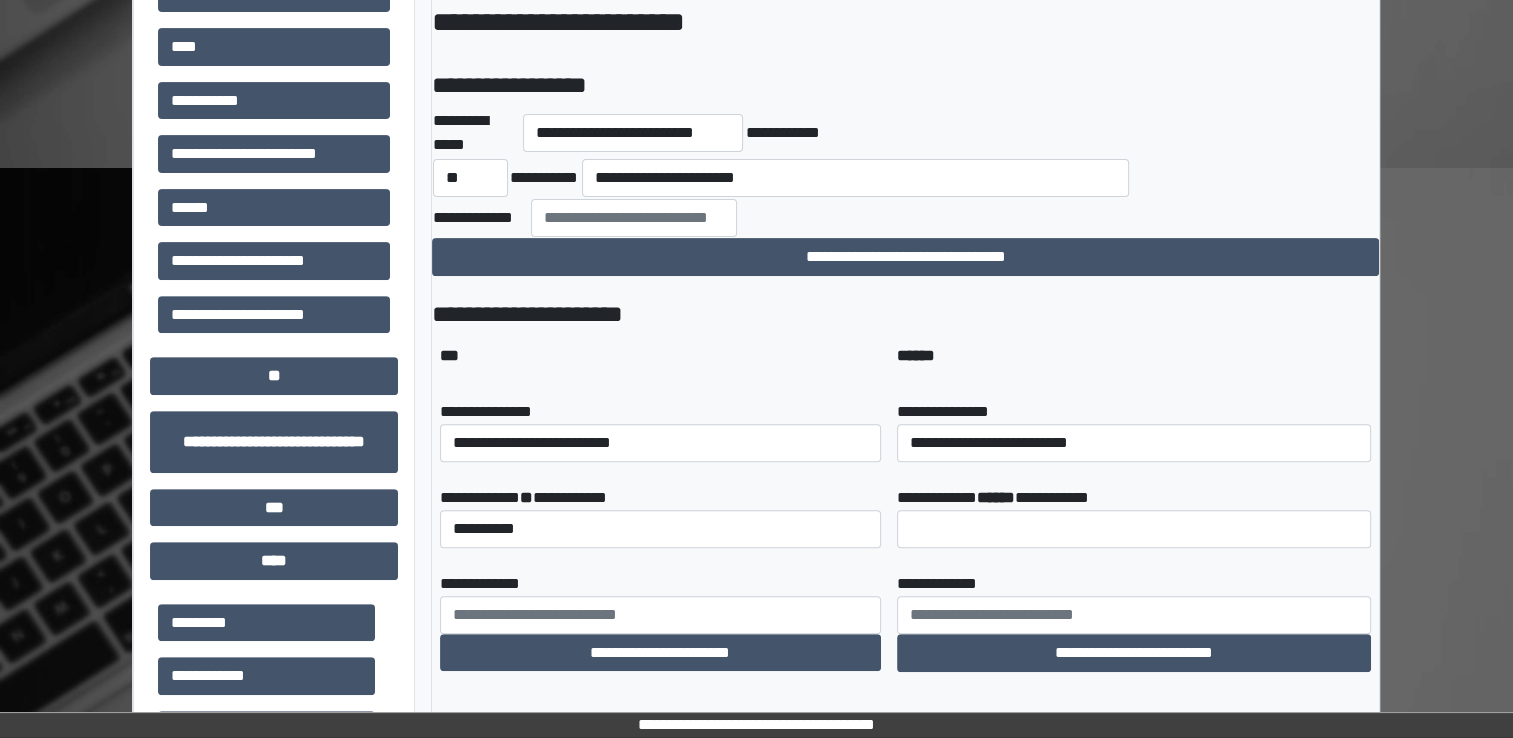 click on "***" at bounding box center (660, 356) 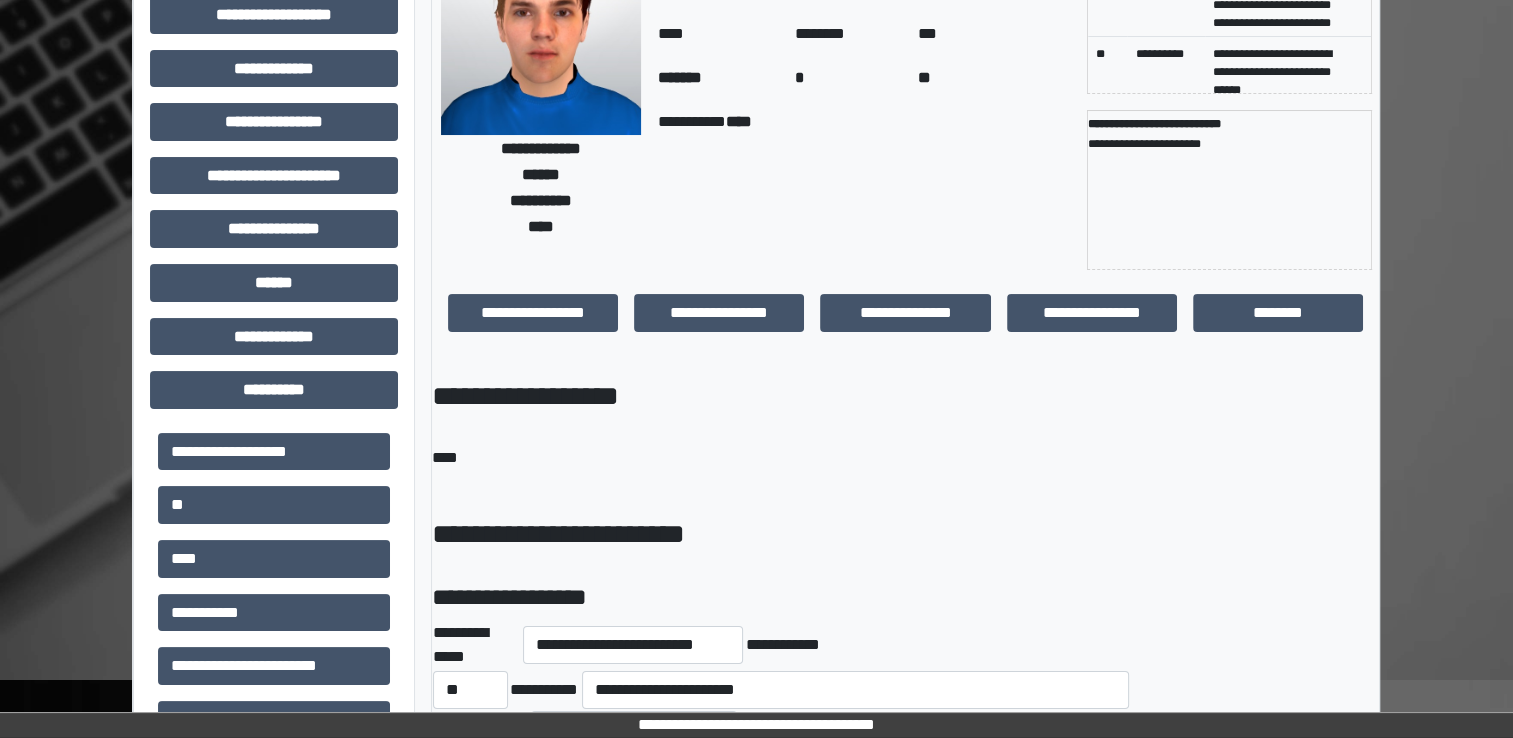 scroll, scrollTop: 0, scrollLeft: 0, axis: both 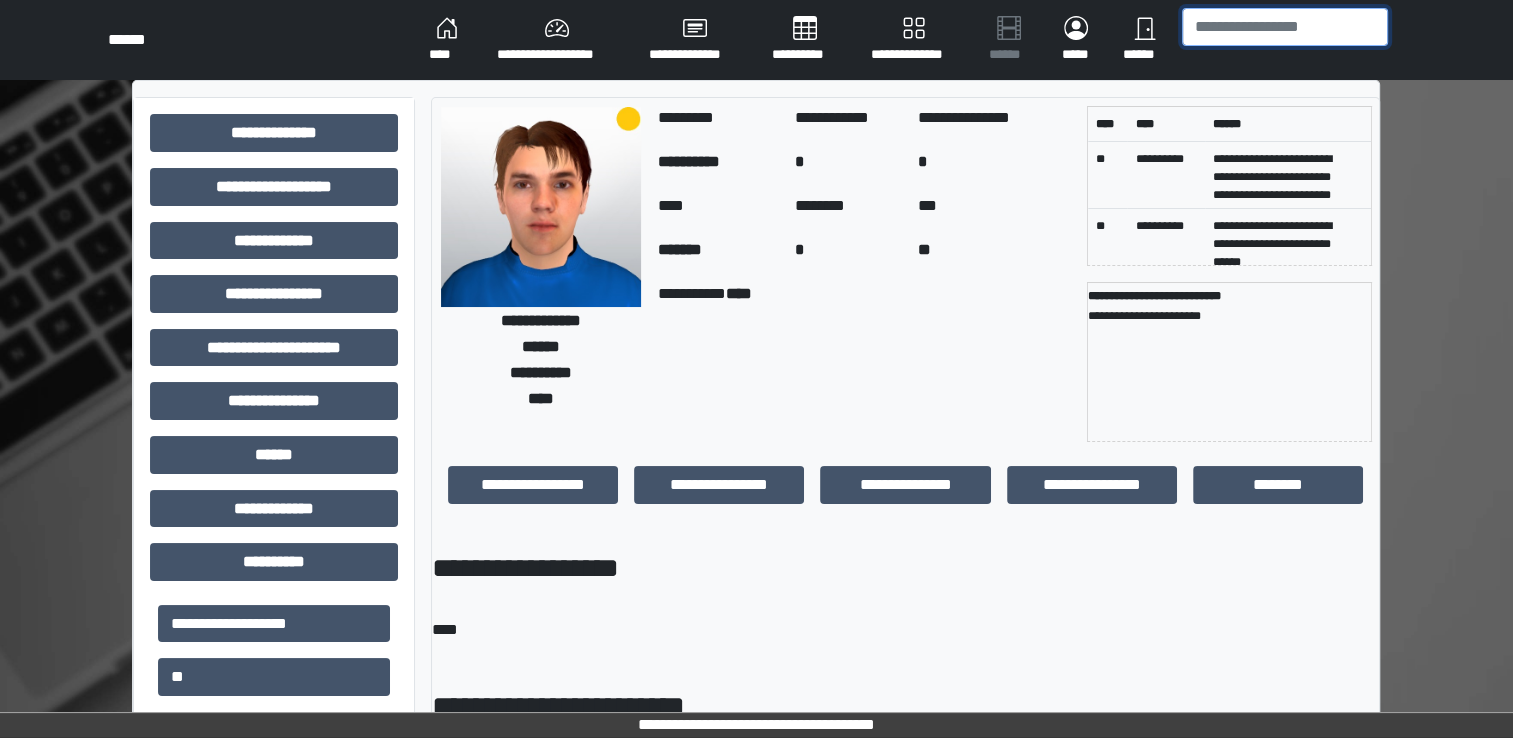 click at bounding box center [1285, 27] 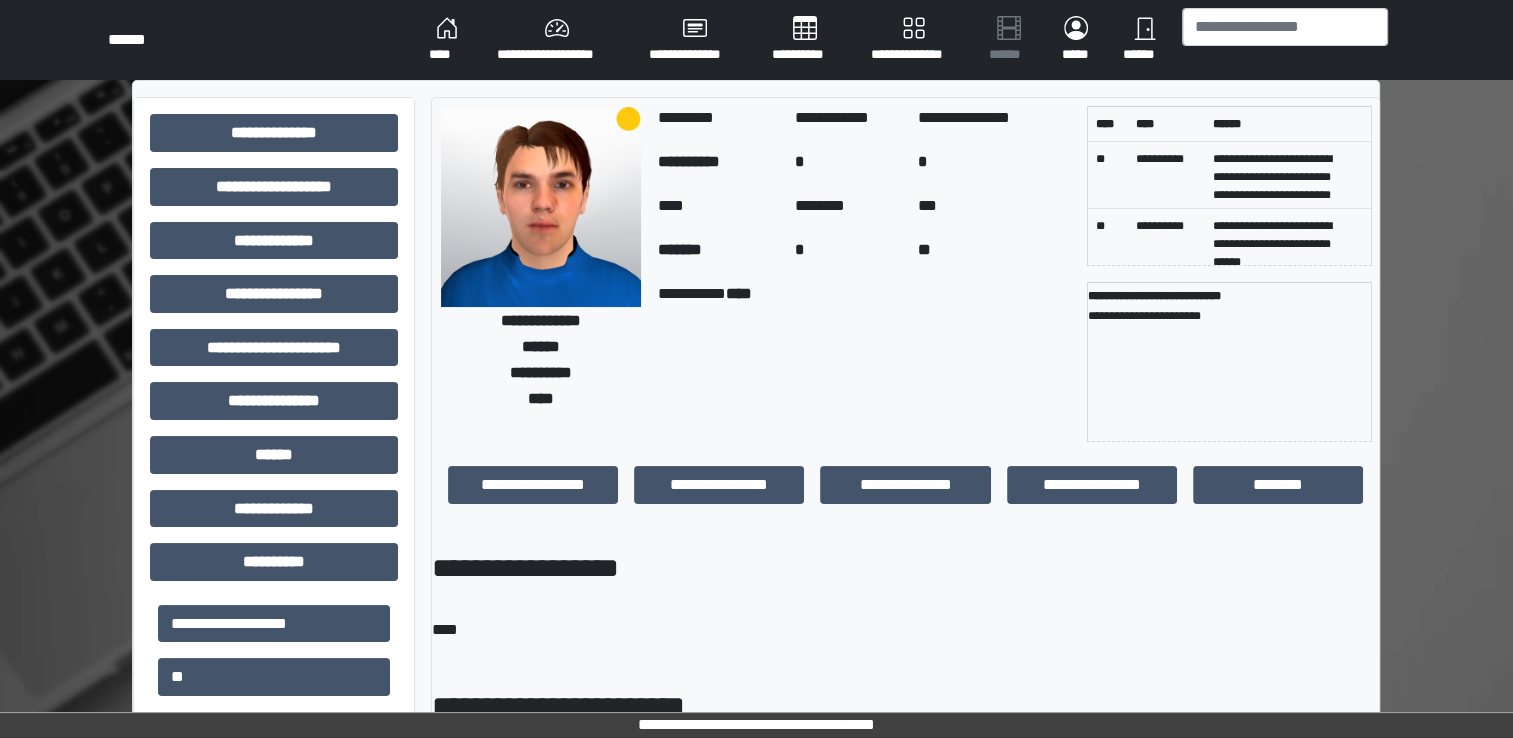 click on "****" at bounding box center (447, 40) 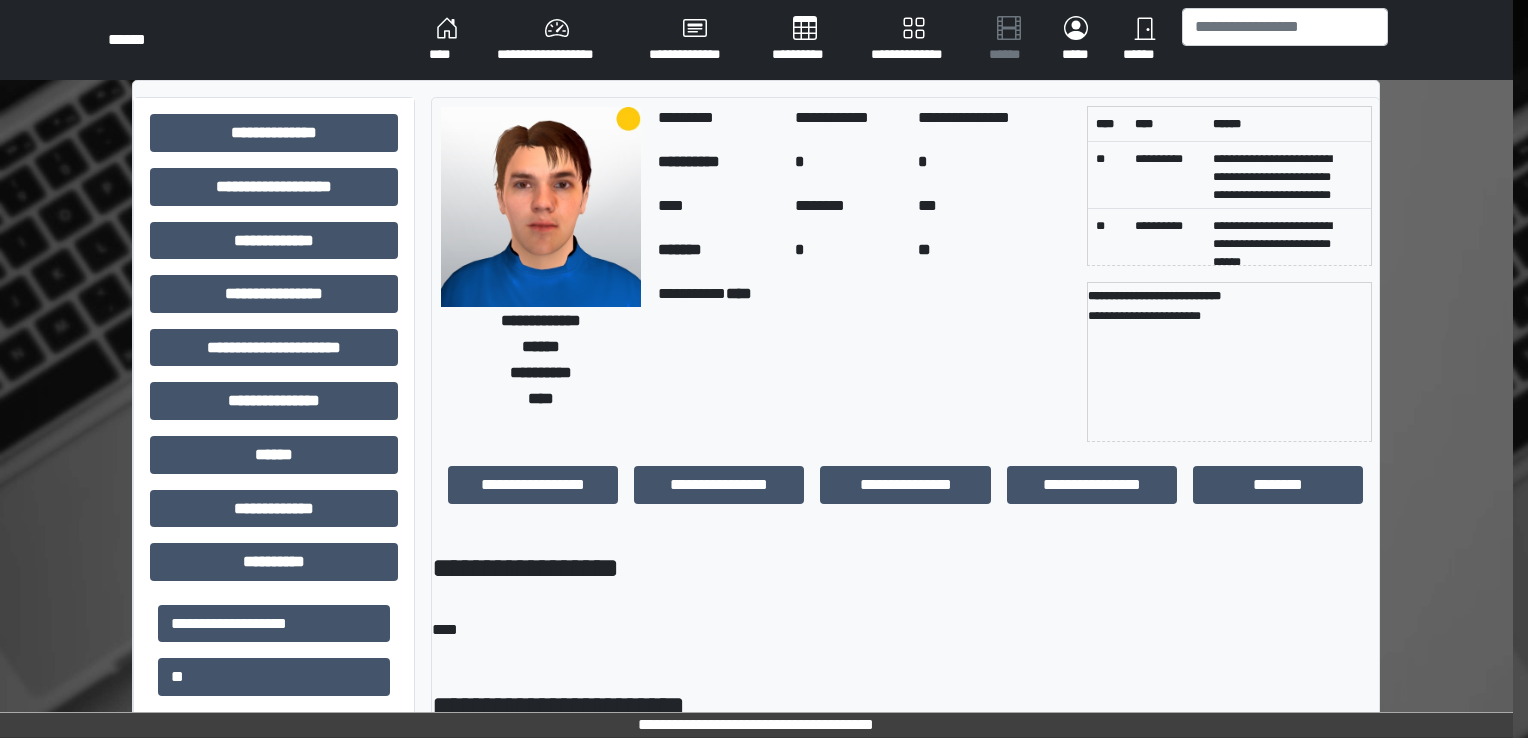 click on "****" at bounding box center (447, 40) 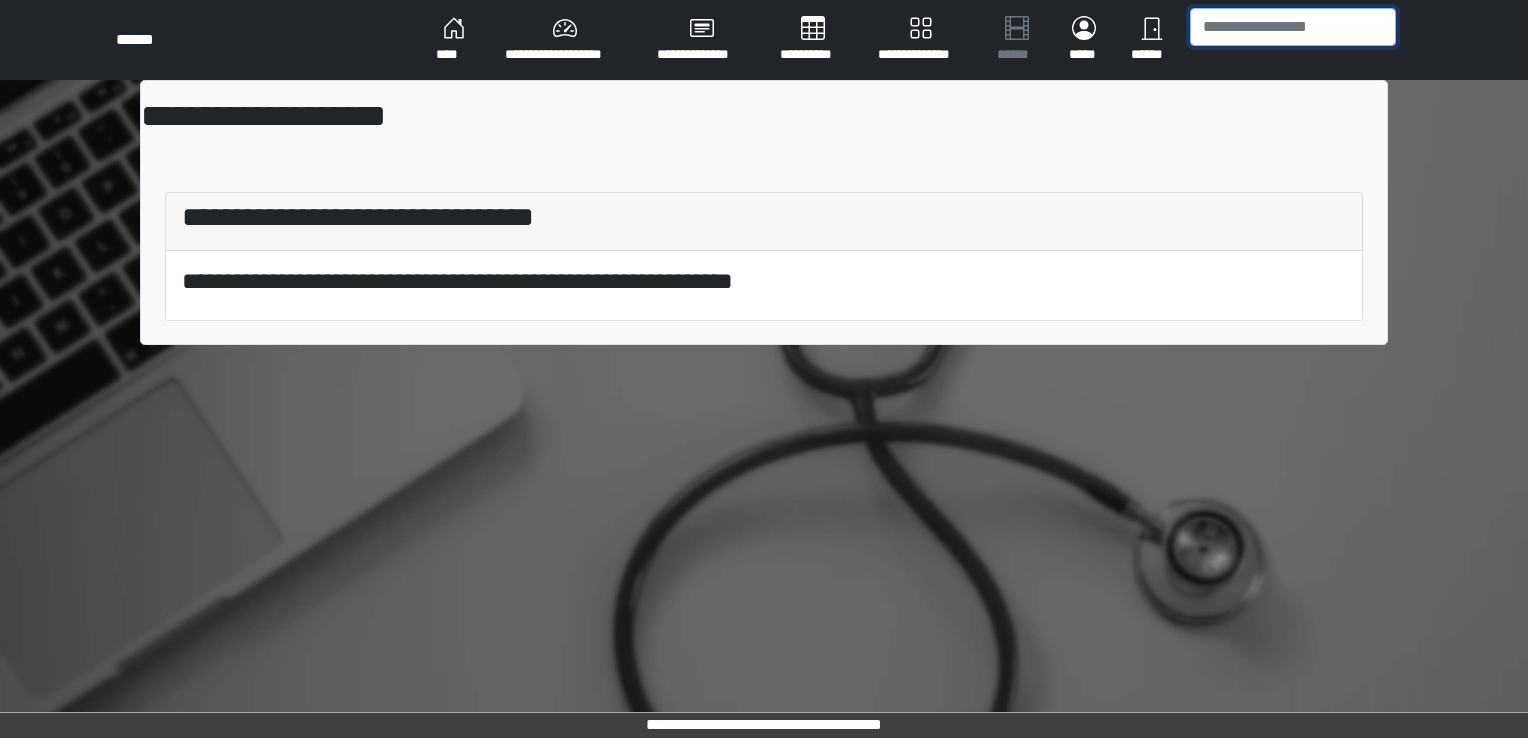 click at bounding box center [1293, 27] 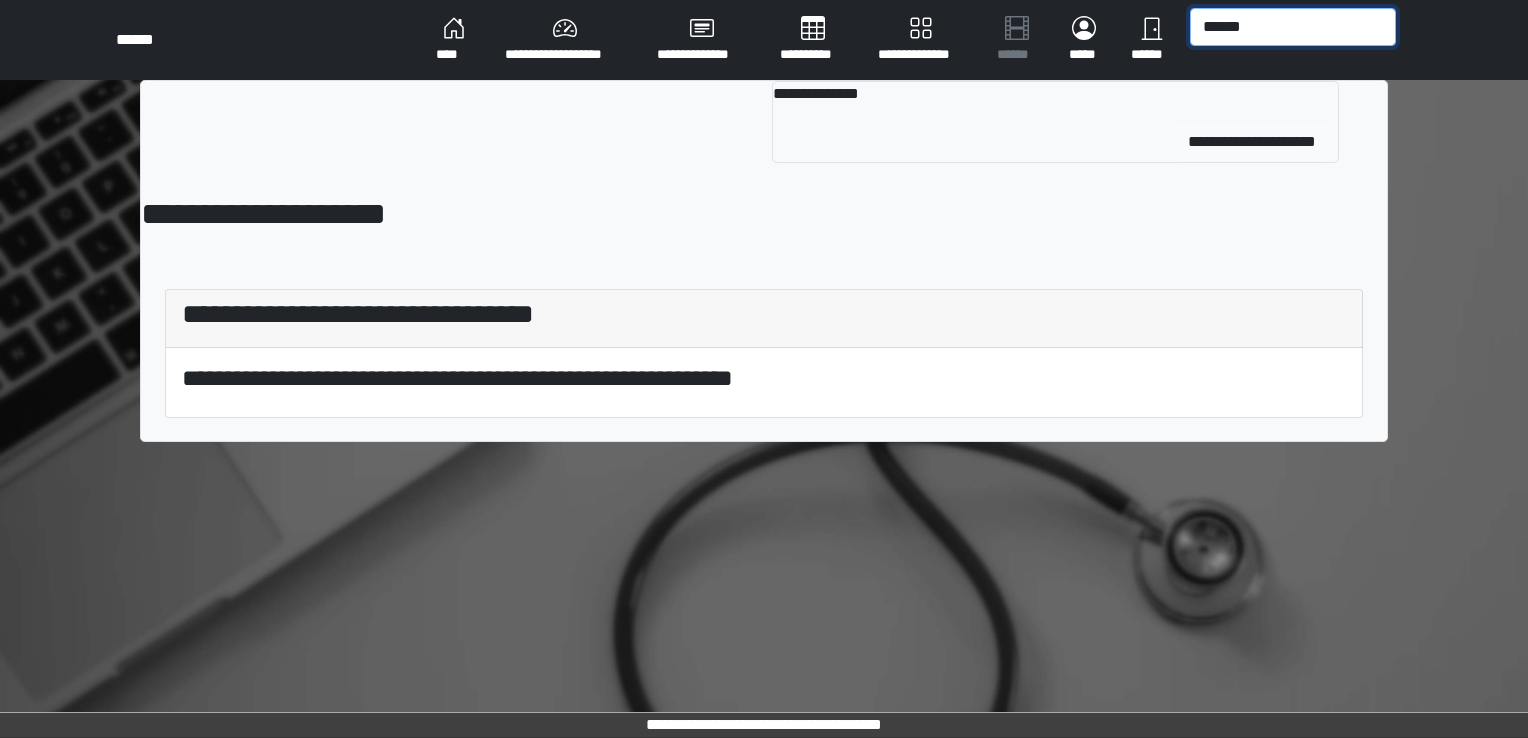 type on "******" 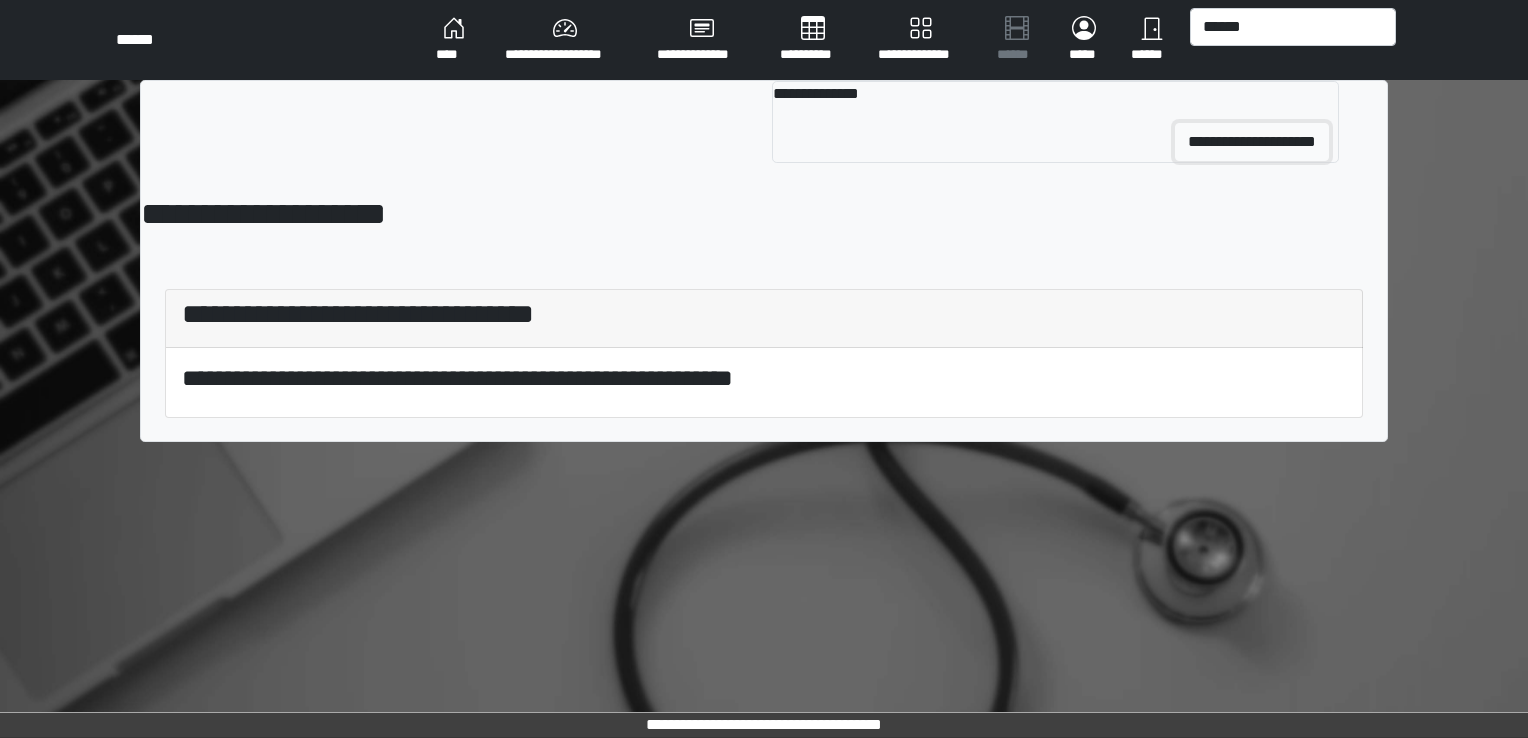 click on "**********" at bounding box center (1252, 142) 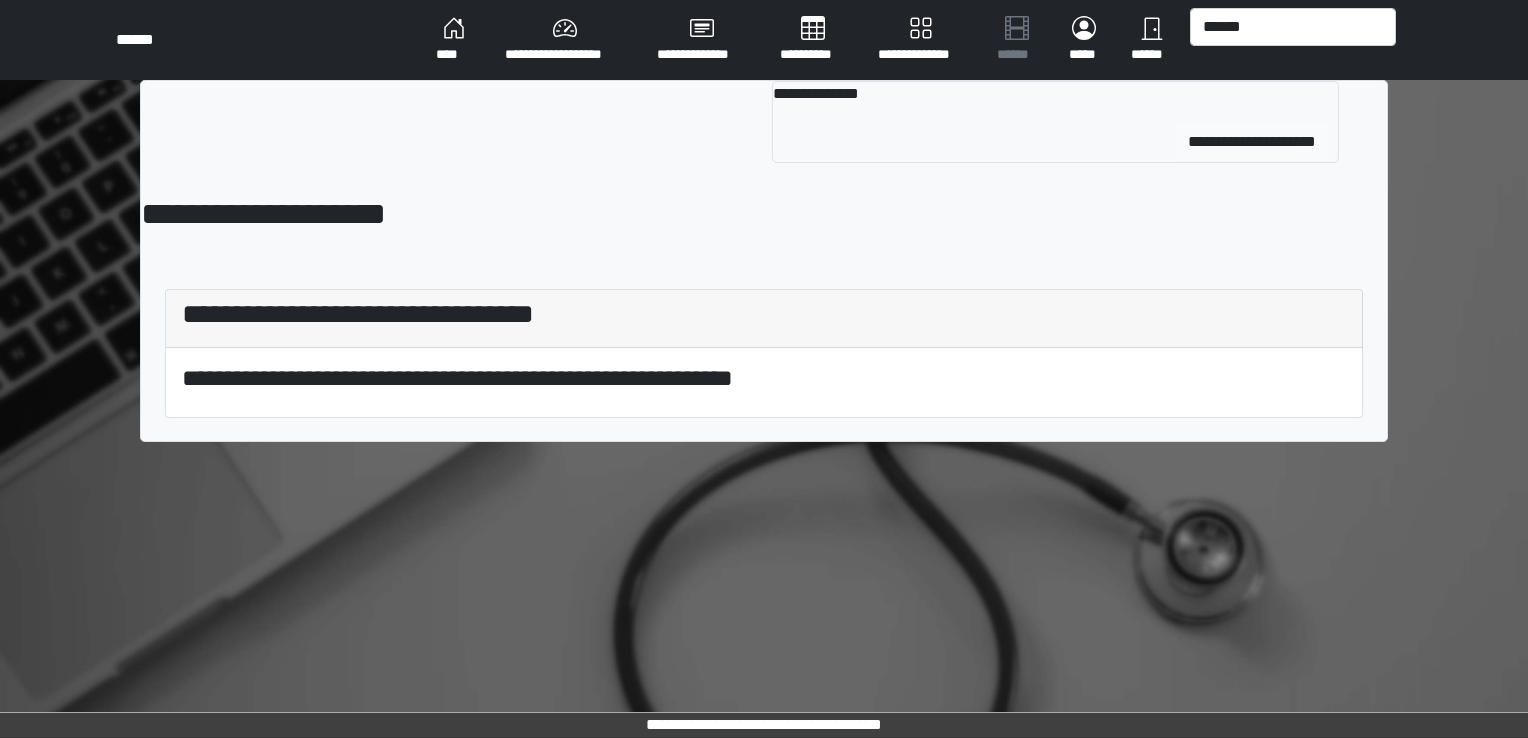 type 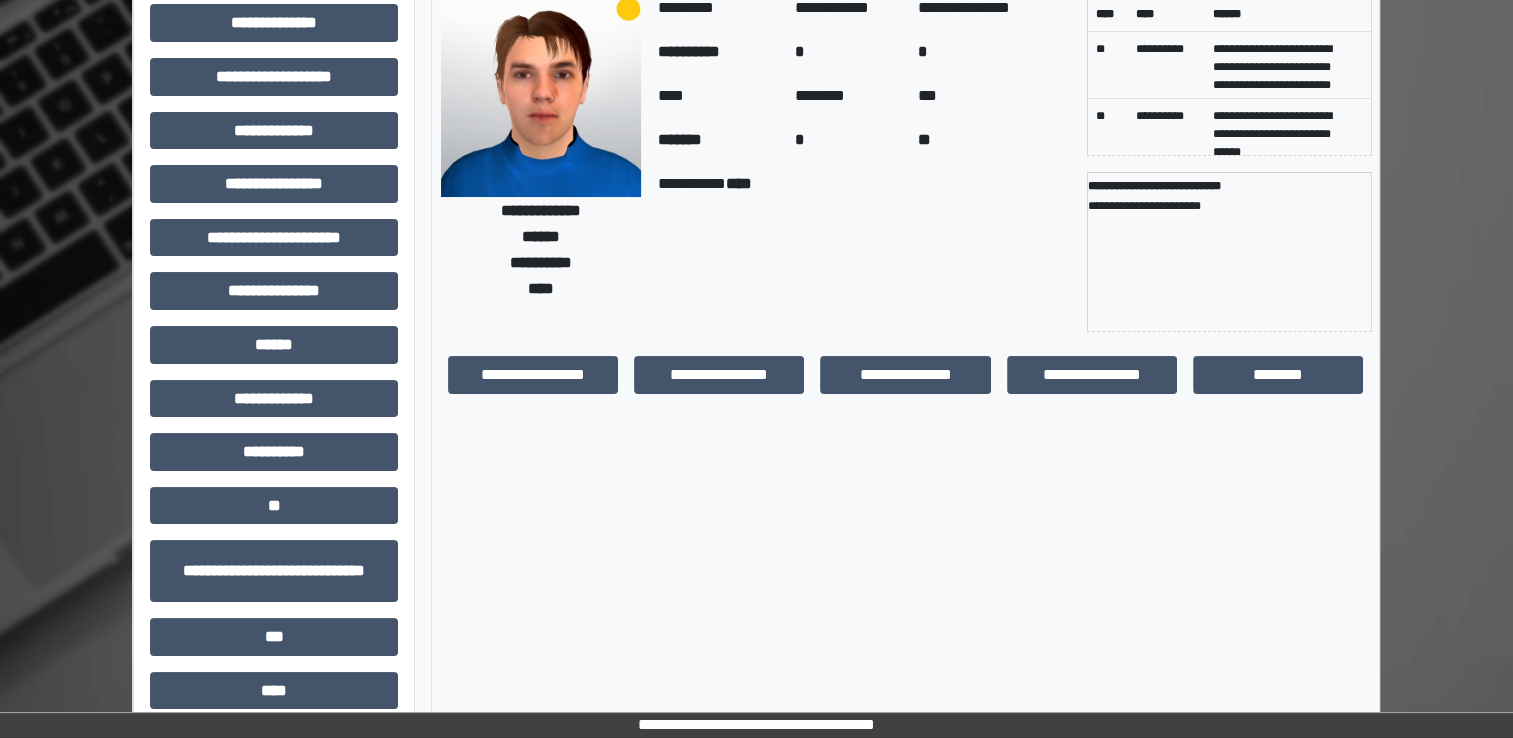 scroll, scrollTop: 184, scrollLeft: 0, axis: vertical 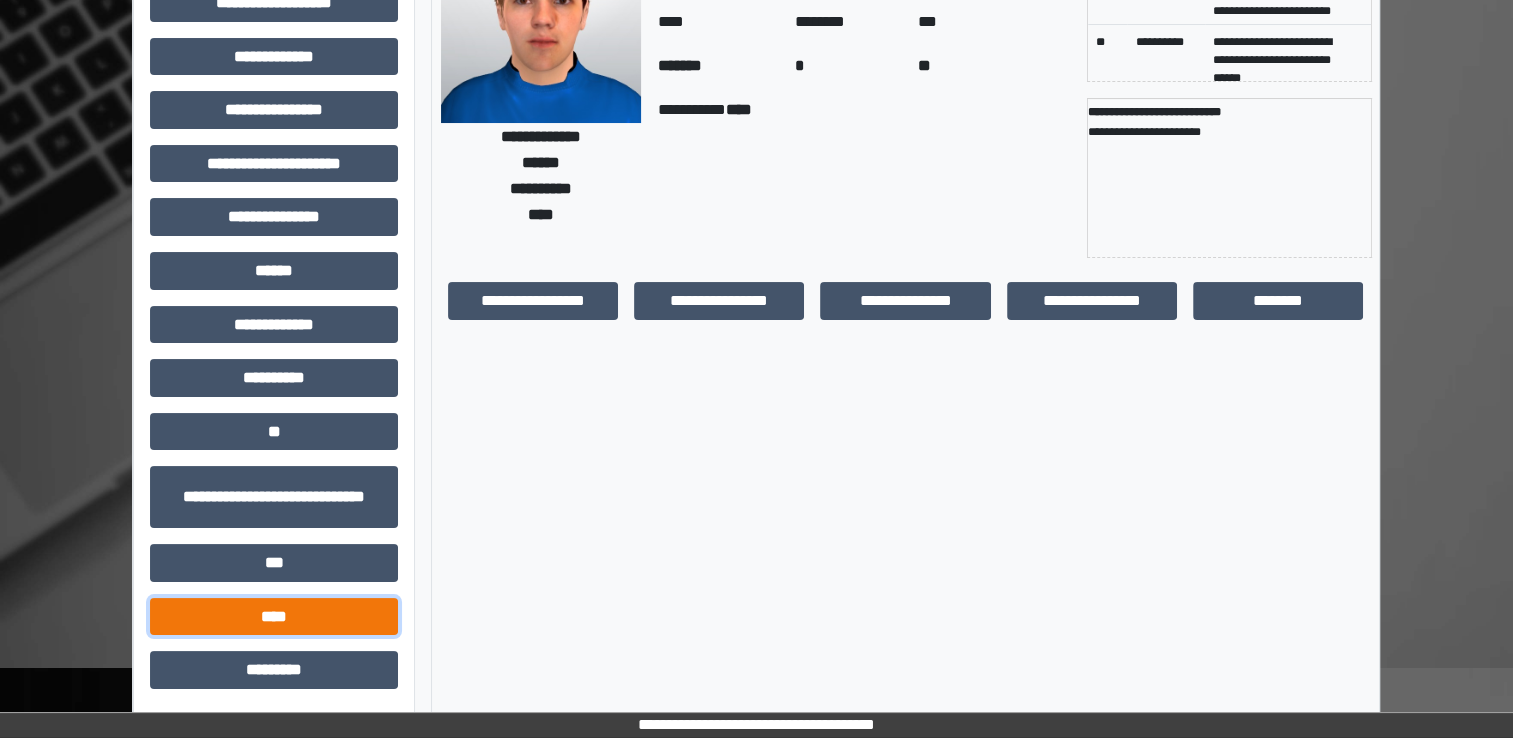 click on "****" at bounding box center [274, 617] 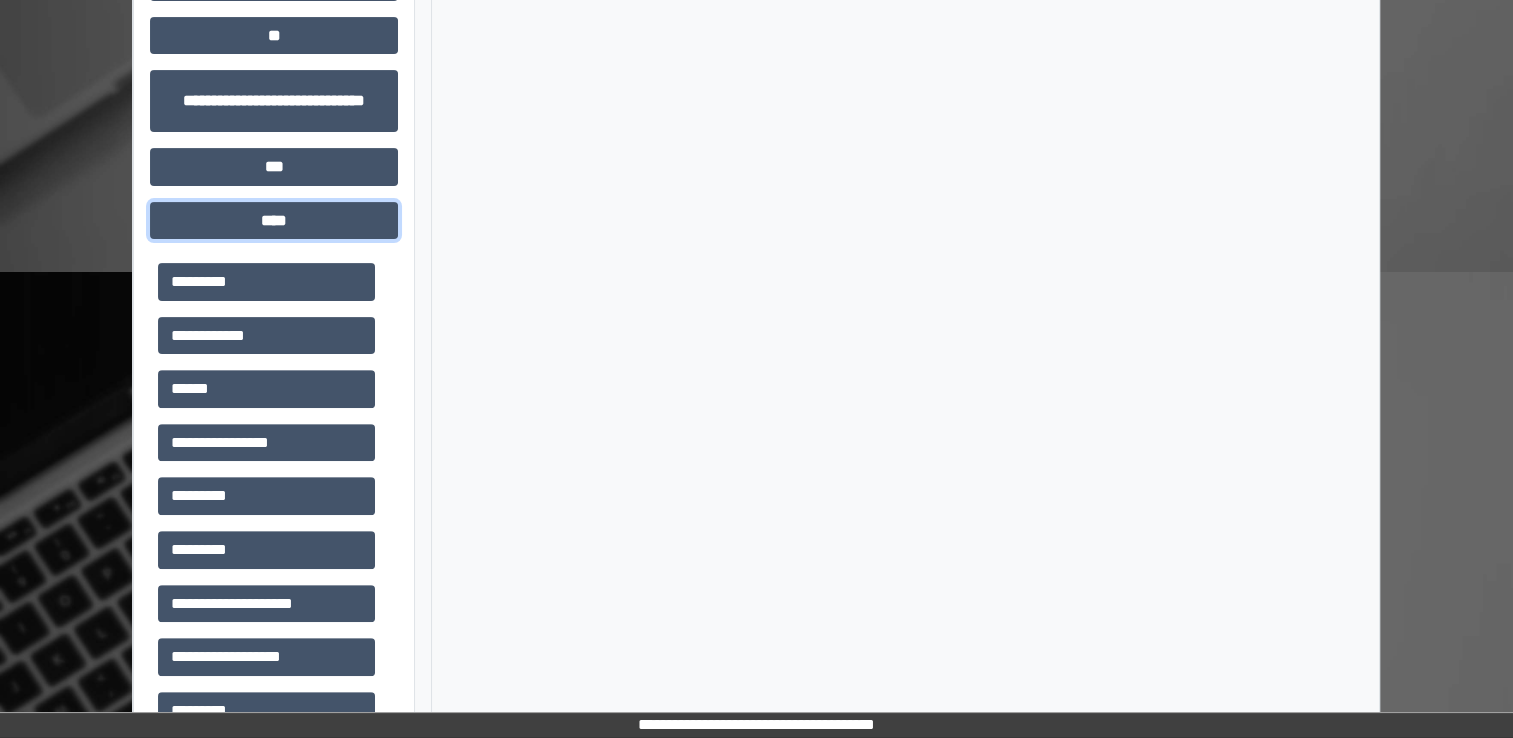 scroll, scrollTop: 584, scrollLeft: 0, axis: vertical 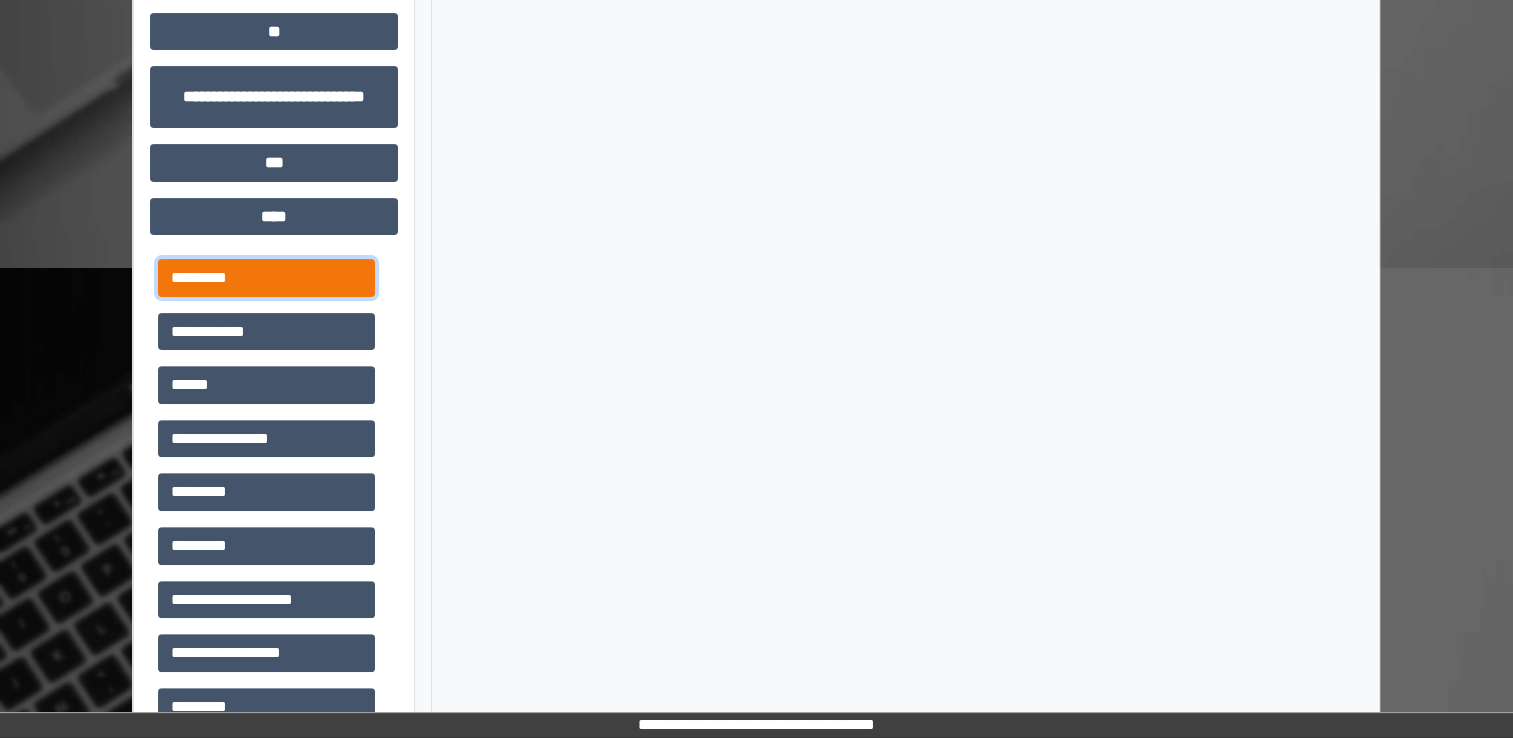 click on "*********" at bounding box center [266, 278] 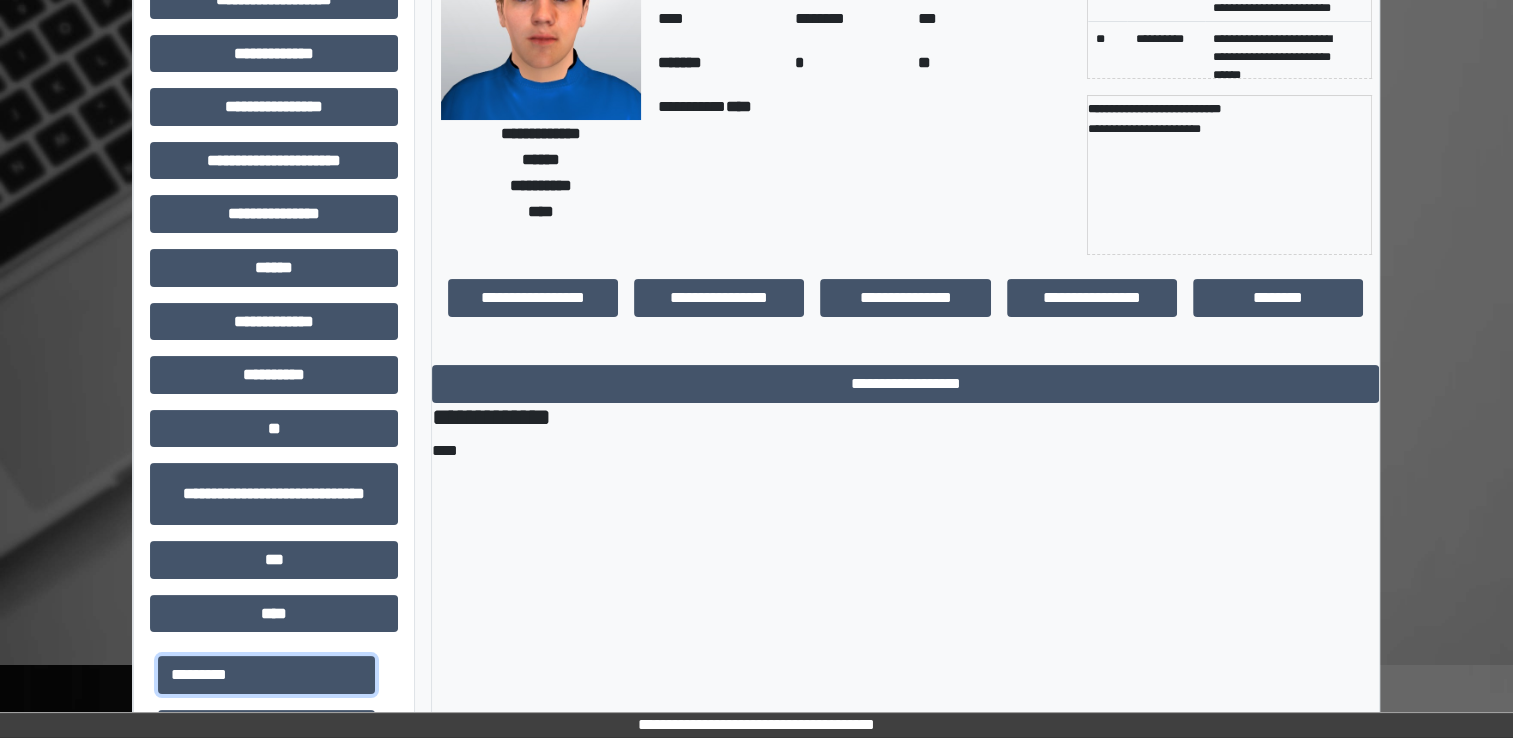 scroll, scrollTop: 84, scrollLeft: 0, axis: vertical 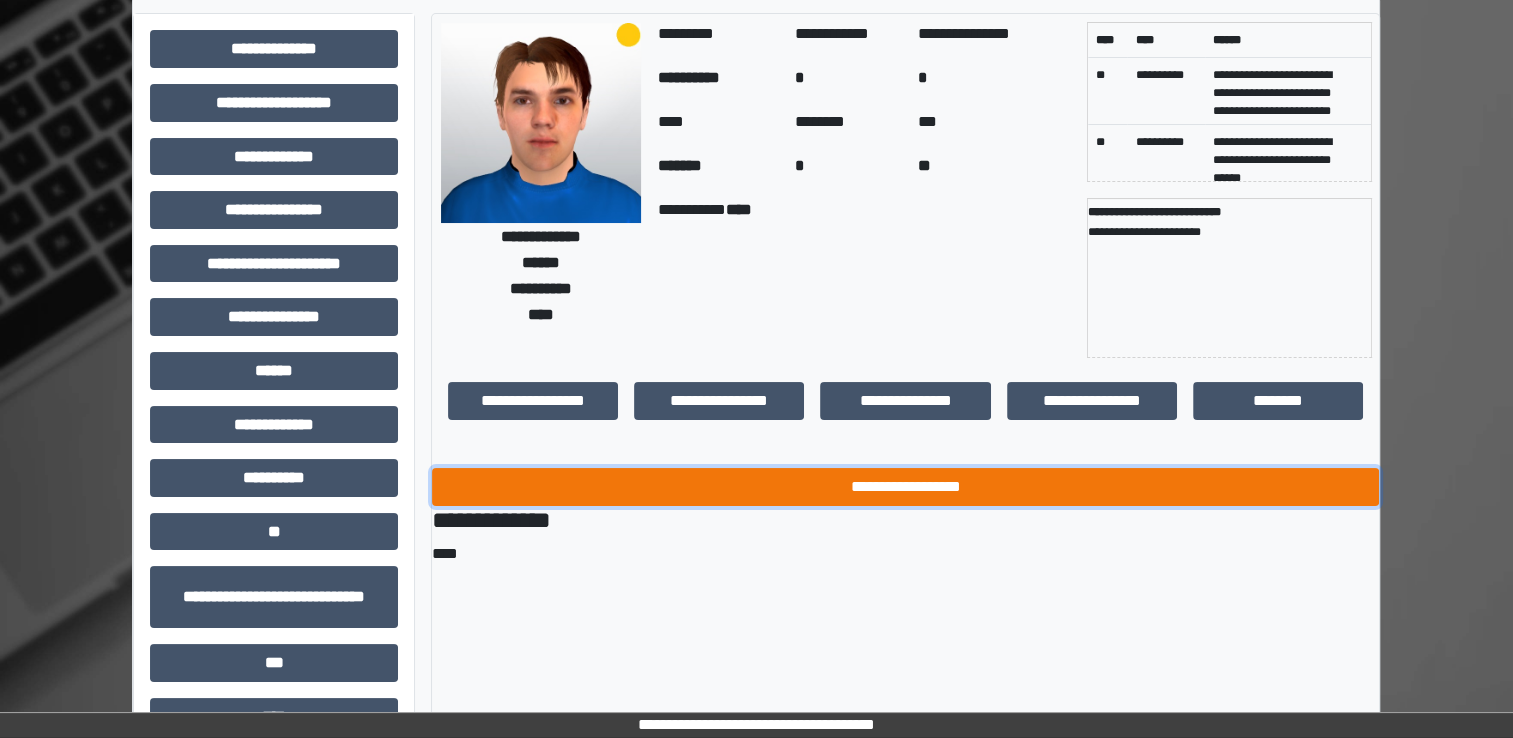 click on "**********" at bounding box center (905, 487) 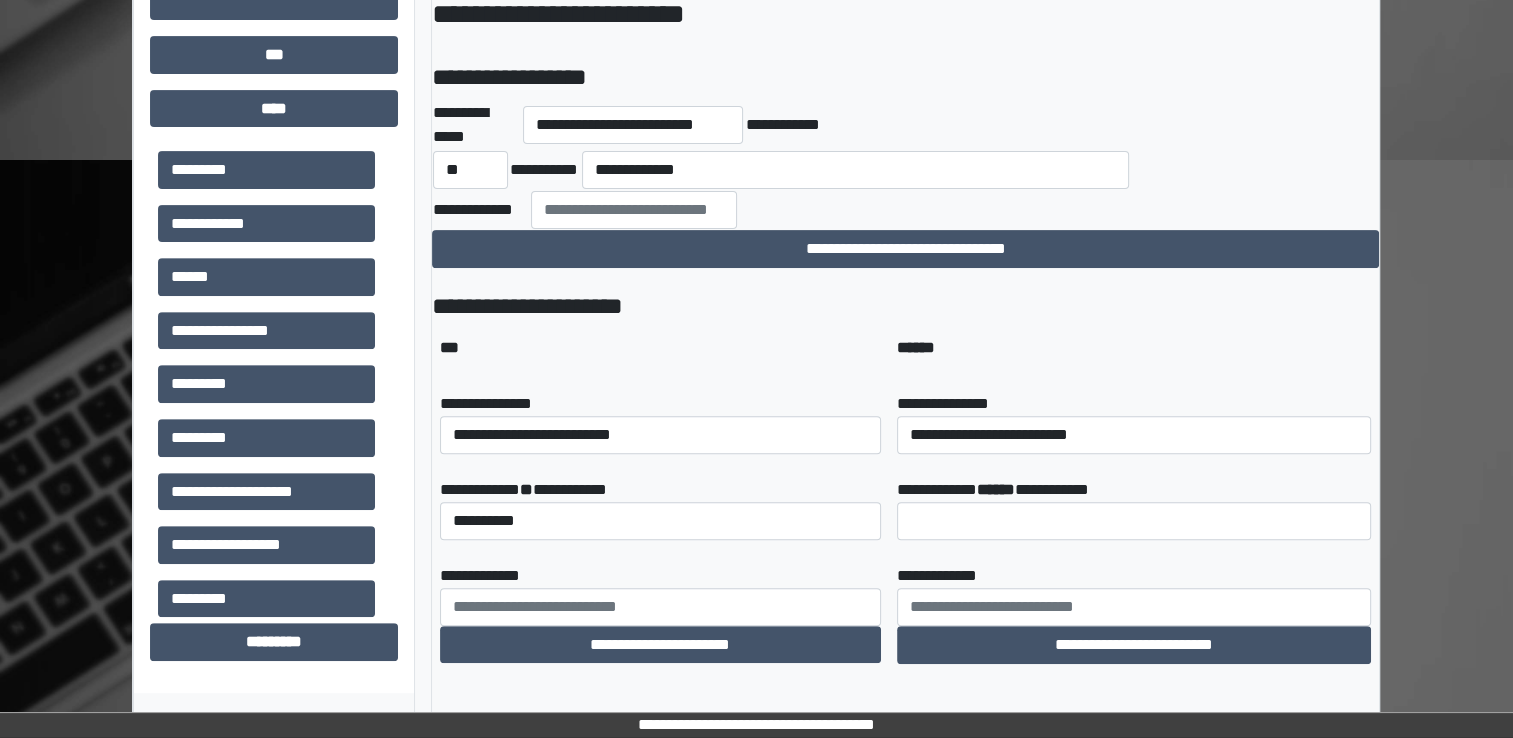 scroll, scrollTop: 694, scrollLeft: 0, axis: vertical 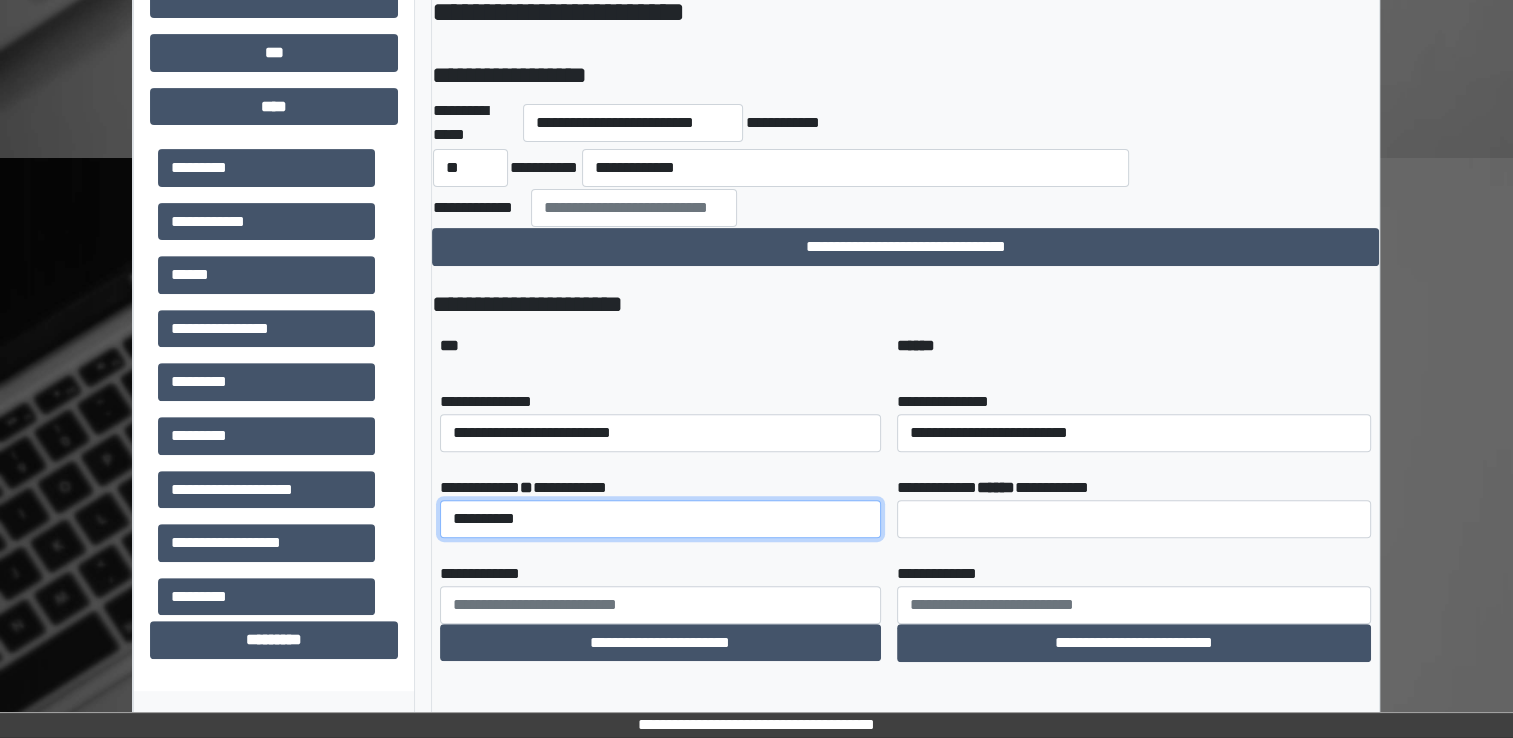 click on "**********" at bounding box center (660, 519) 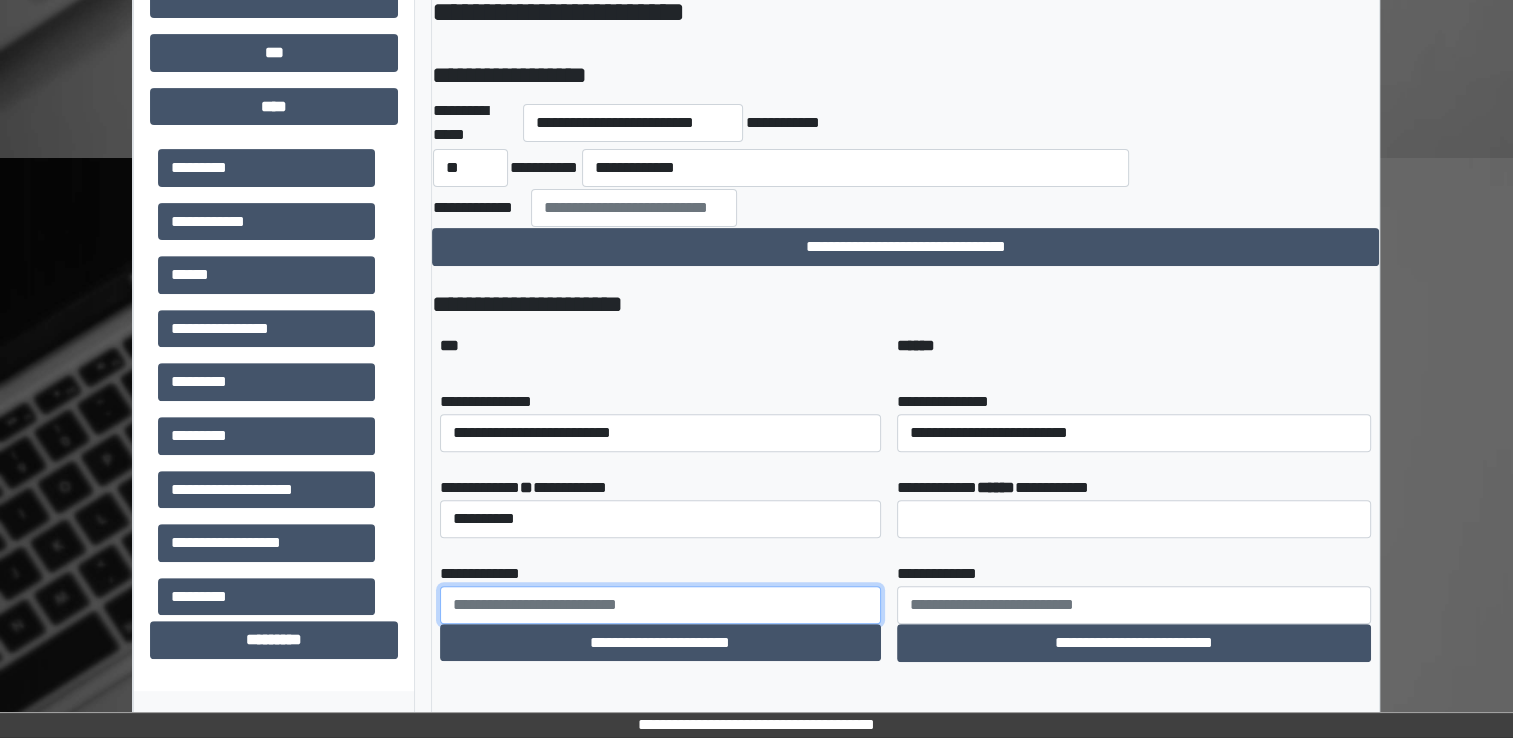 click at bounding box center (660, 605) 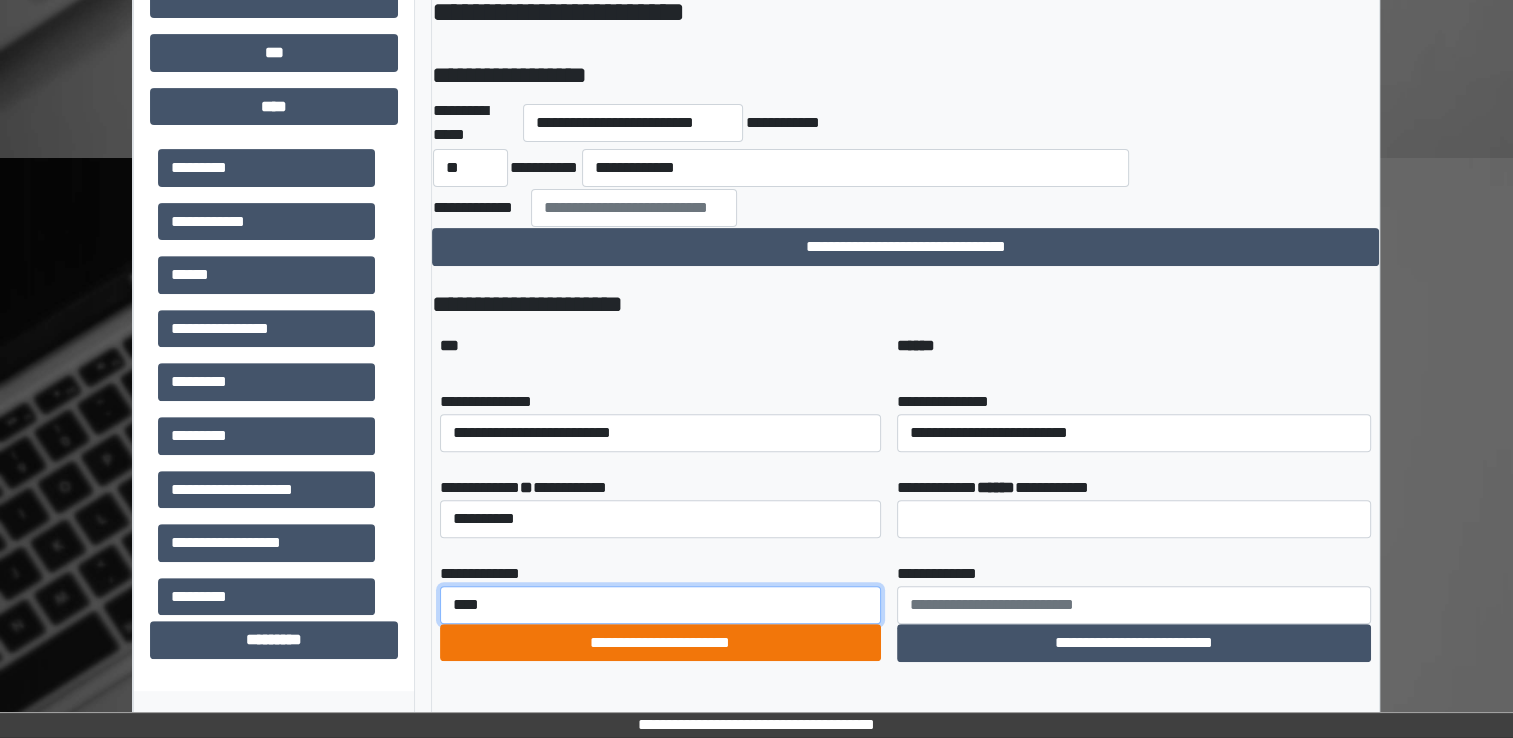 type on "****" 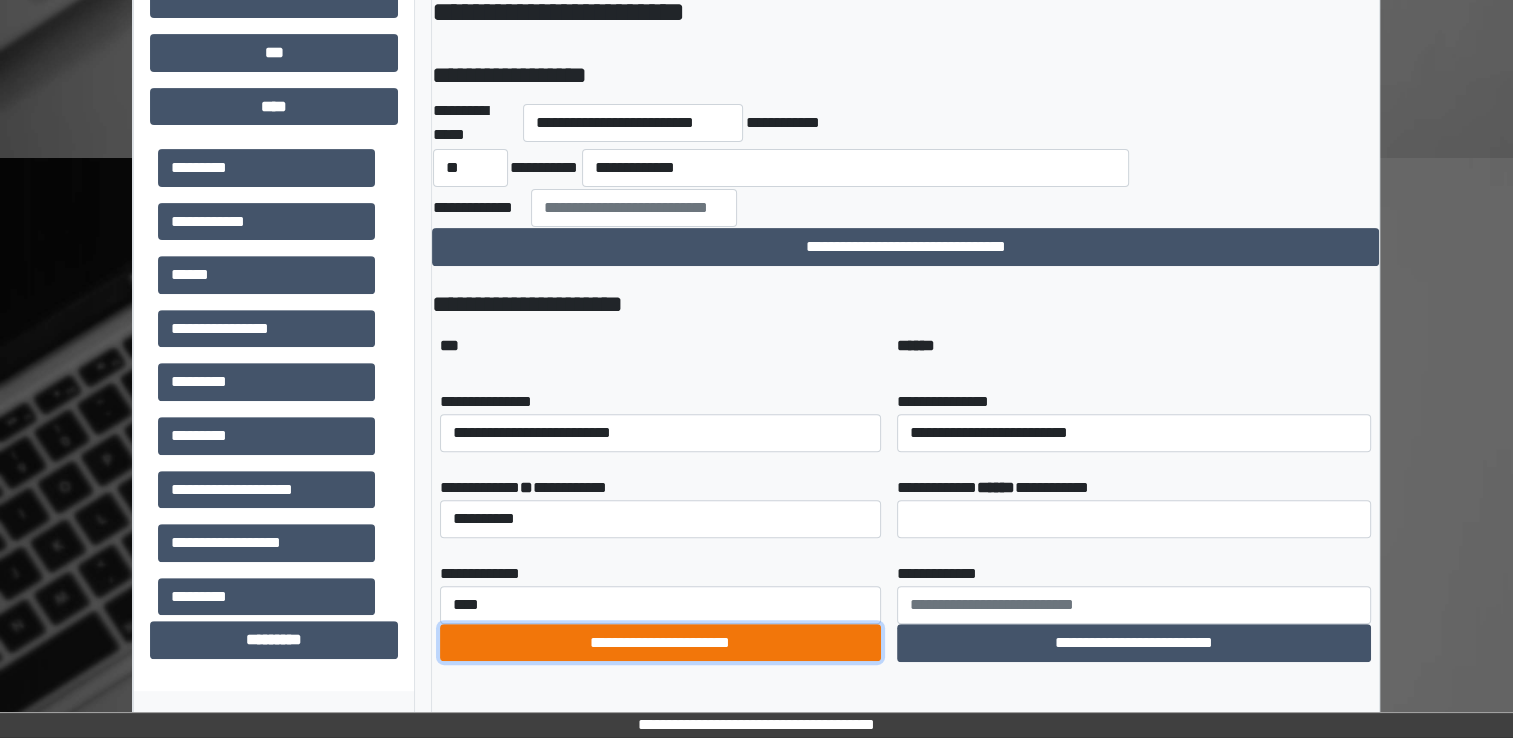click on "**********" at bounding box center [660, 643] 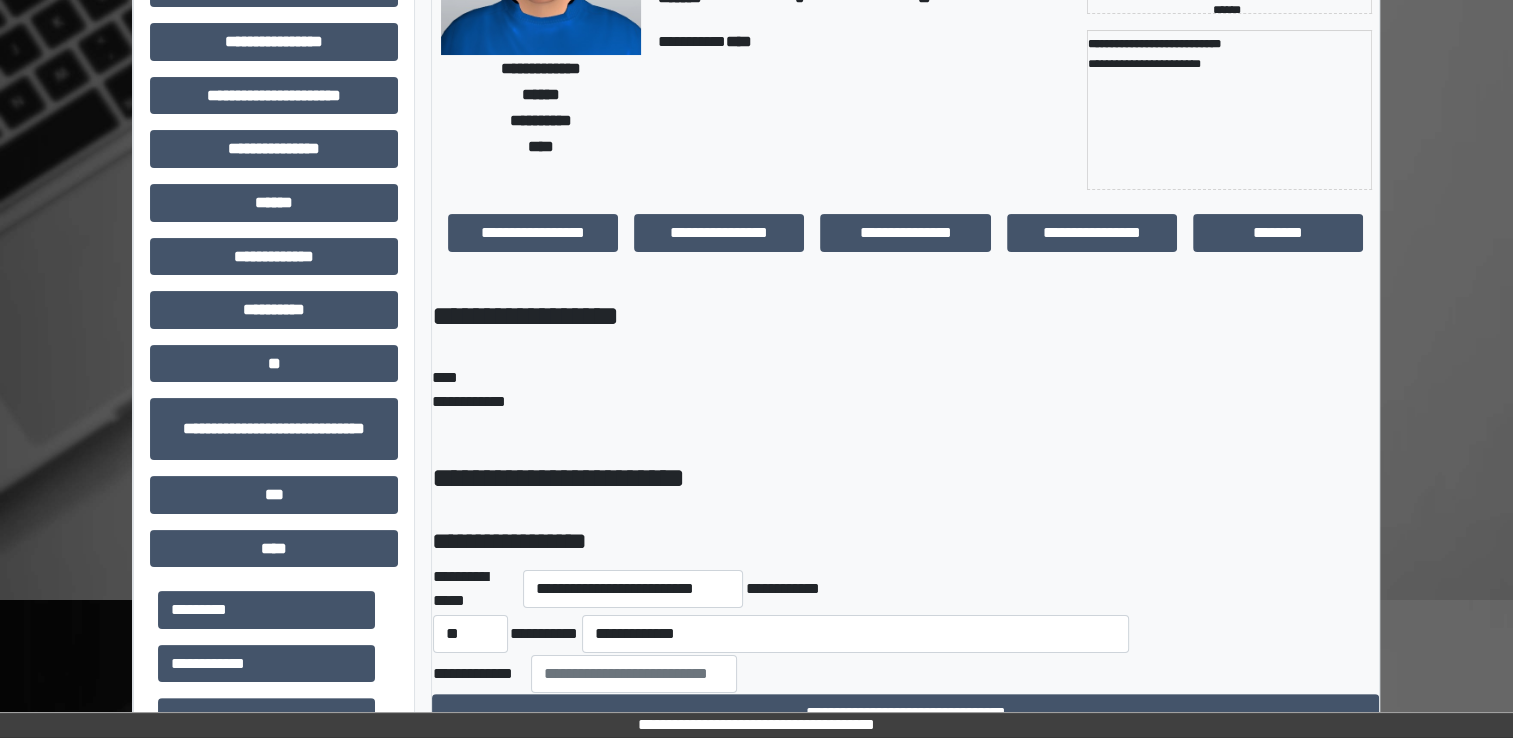 scroll, scrollTop: 0, scrollLeft: 0, axis: both 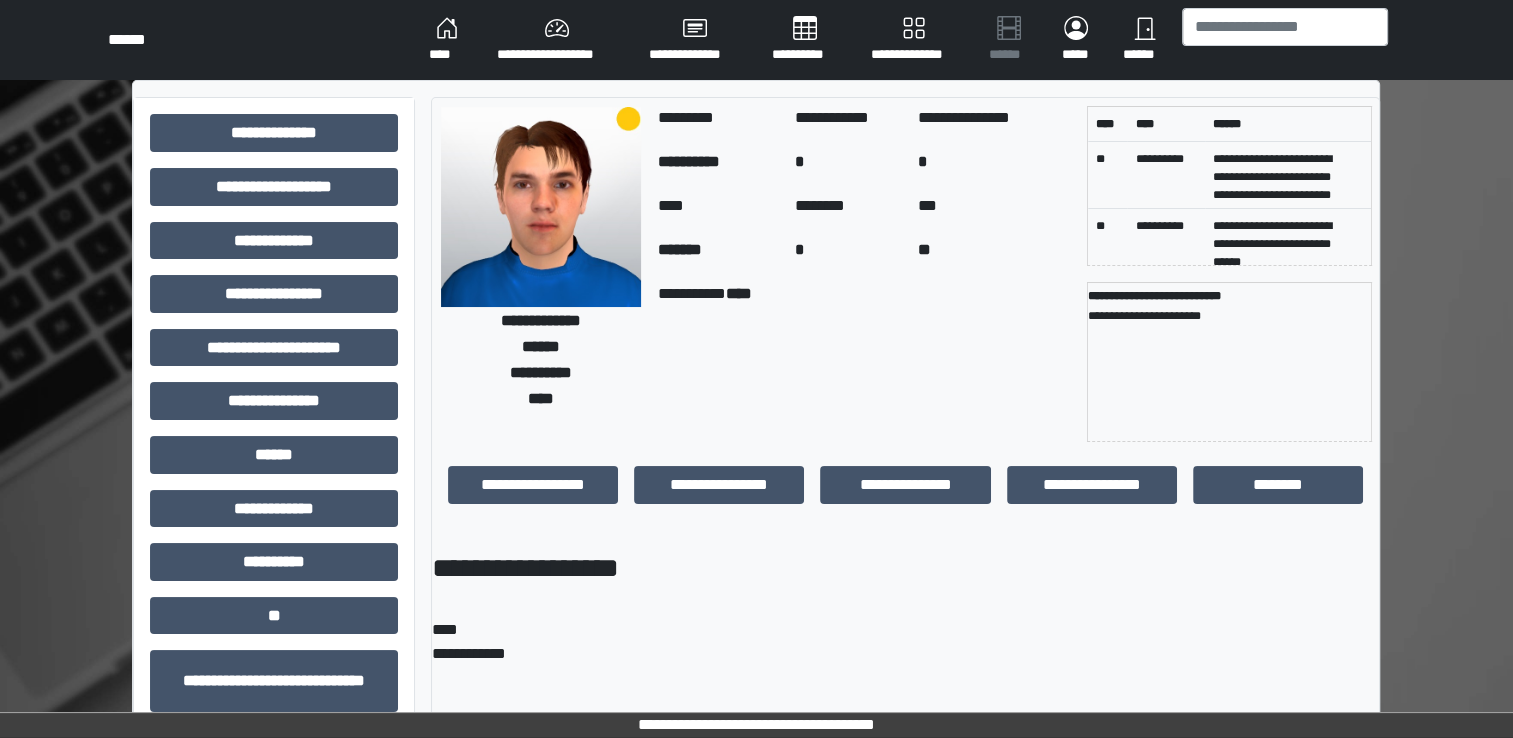 drag, startPoint x: 464, startPoint y: 38, endPoint x: 486, endPoint y: 40, distance: 22.090721 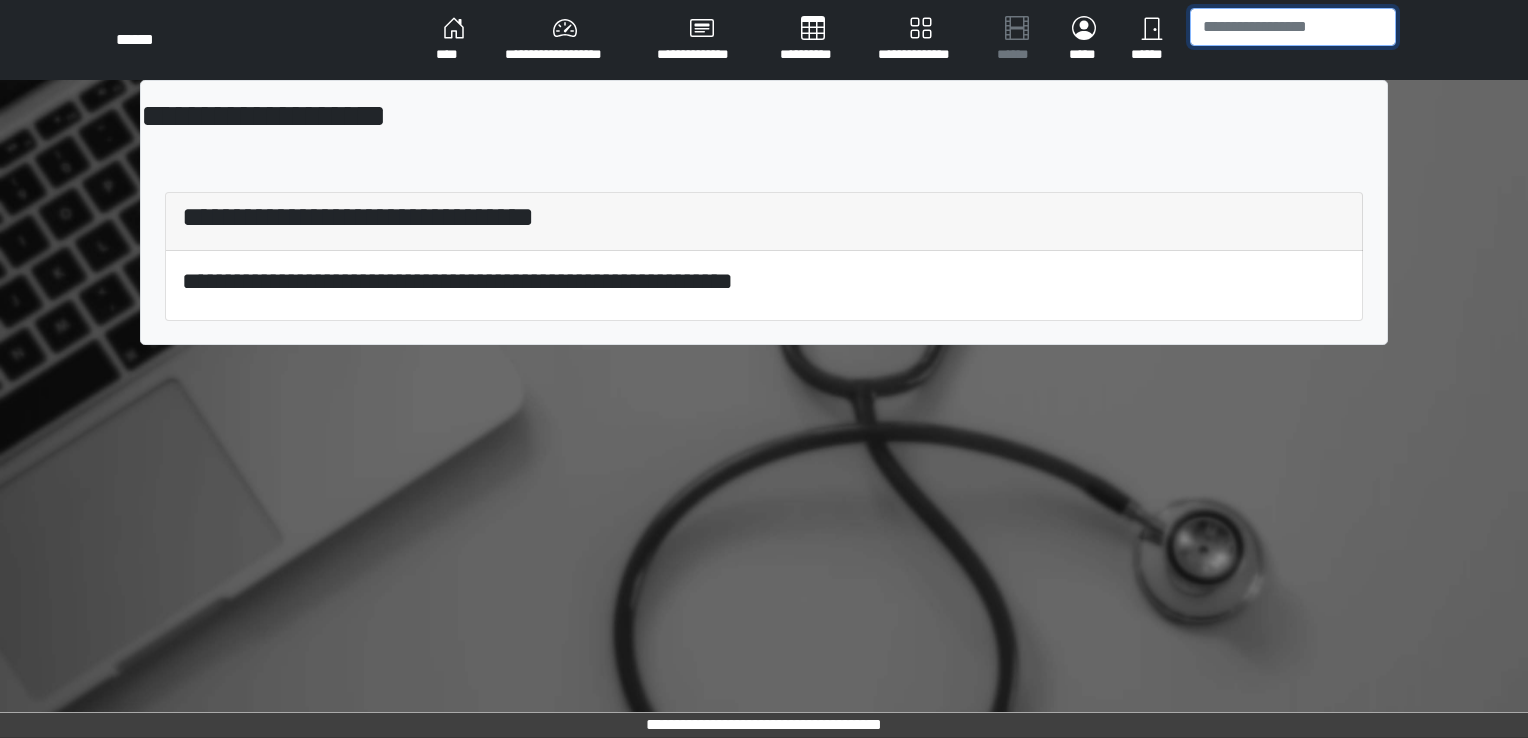 click at bounding box center [1293, 27] 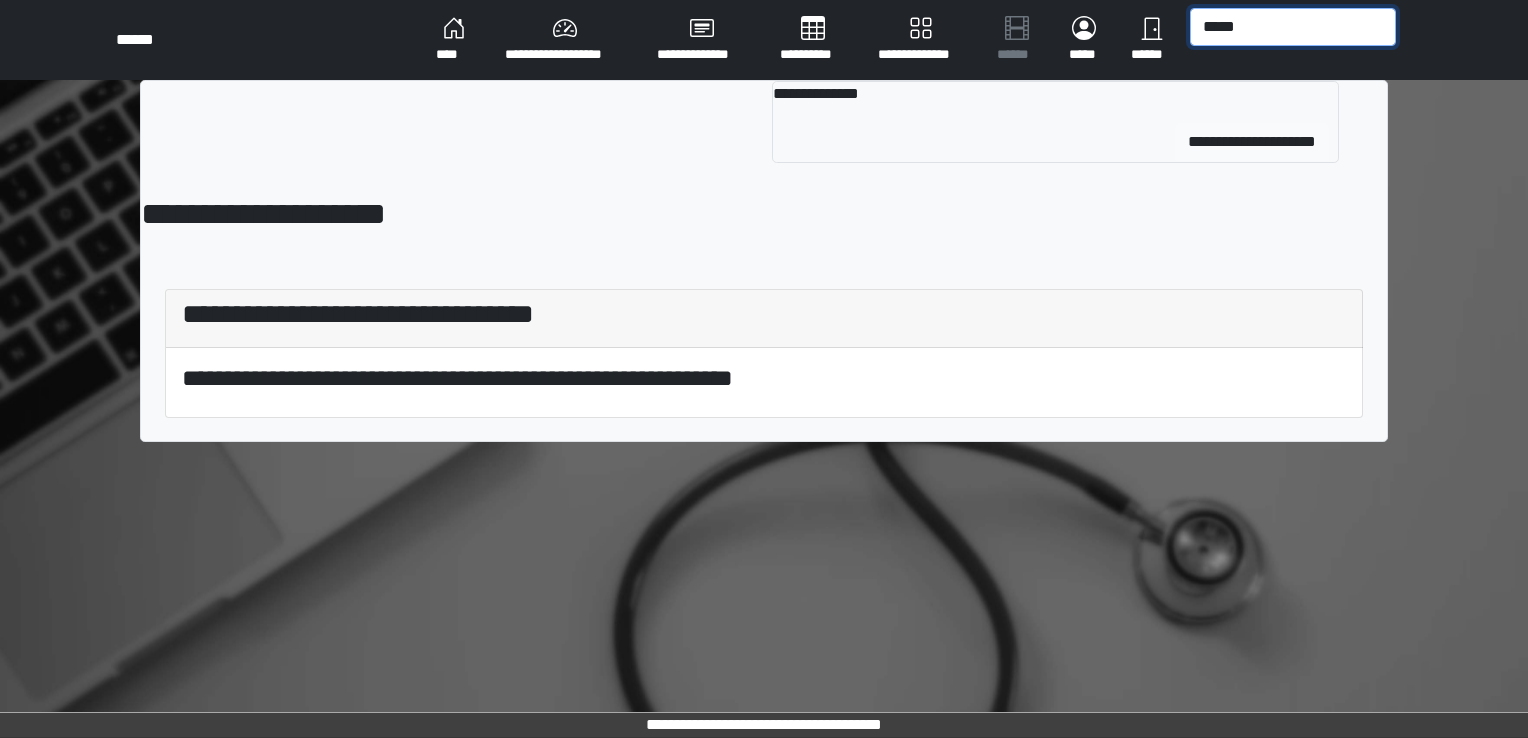 type on "*****" 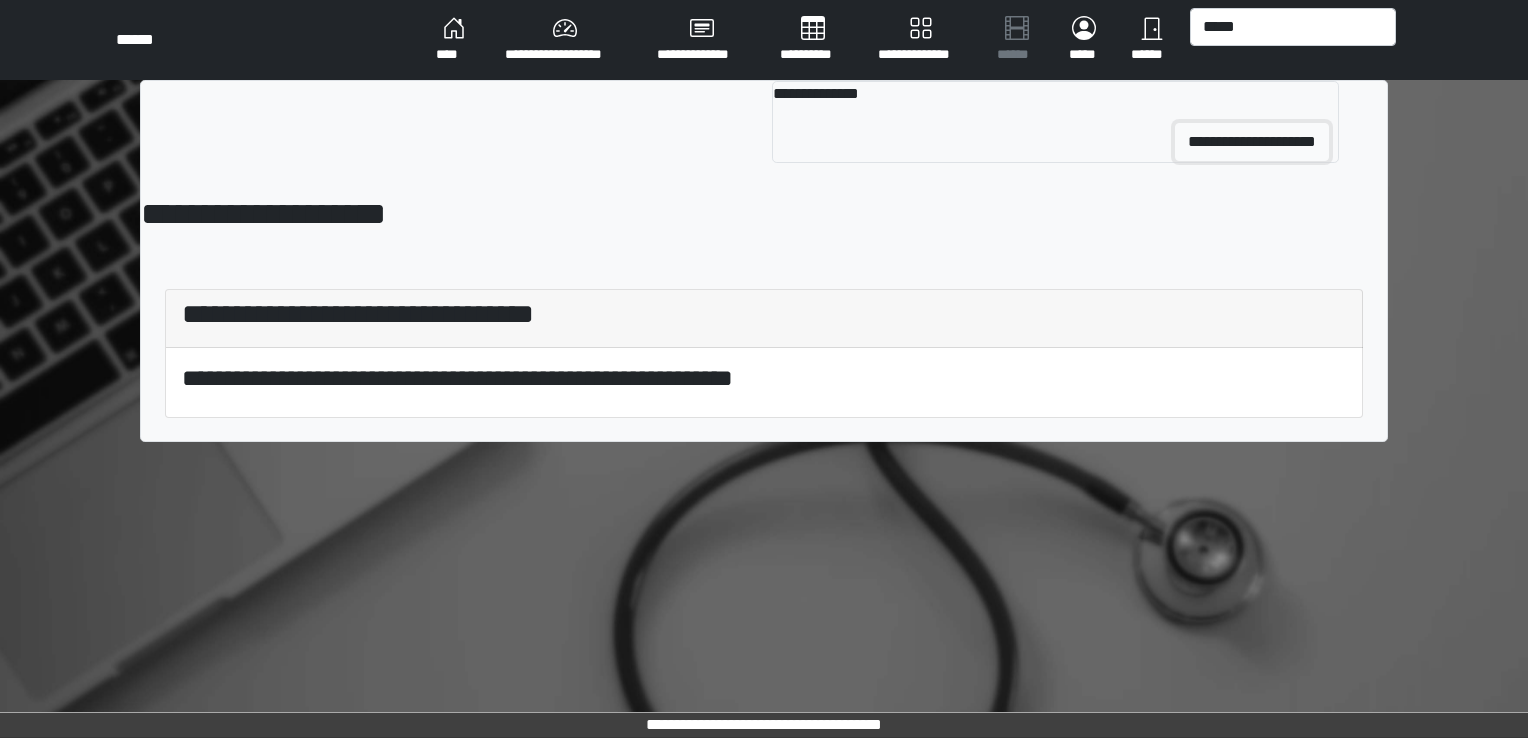 click on "**********" at bounding box center (1252, 142) 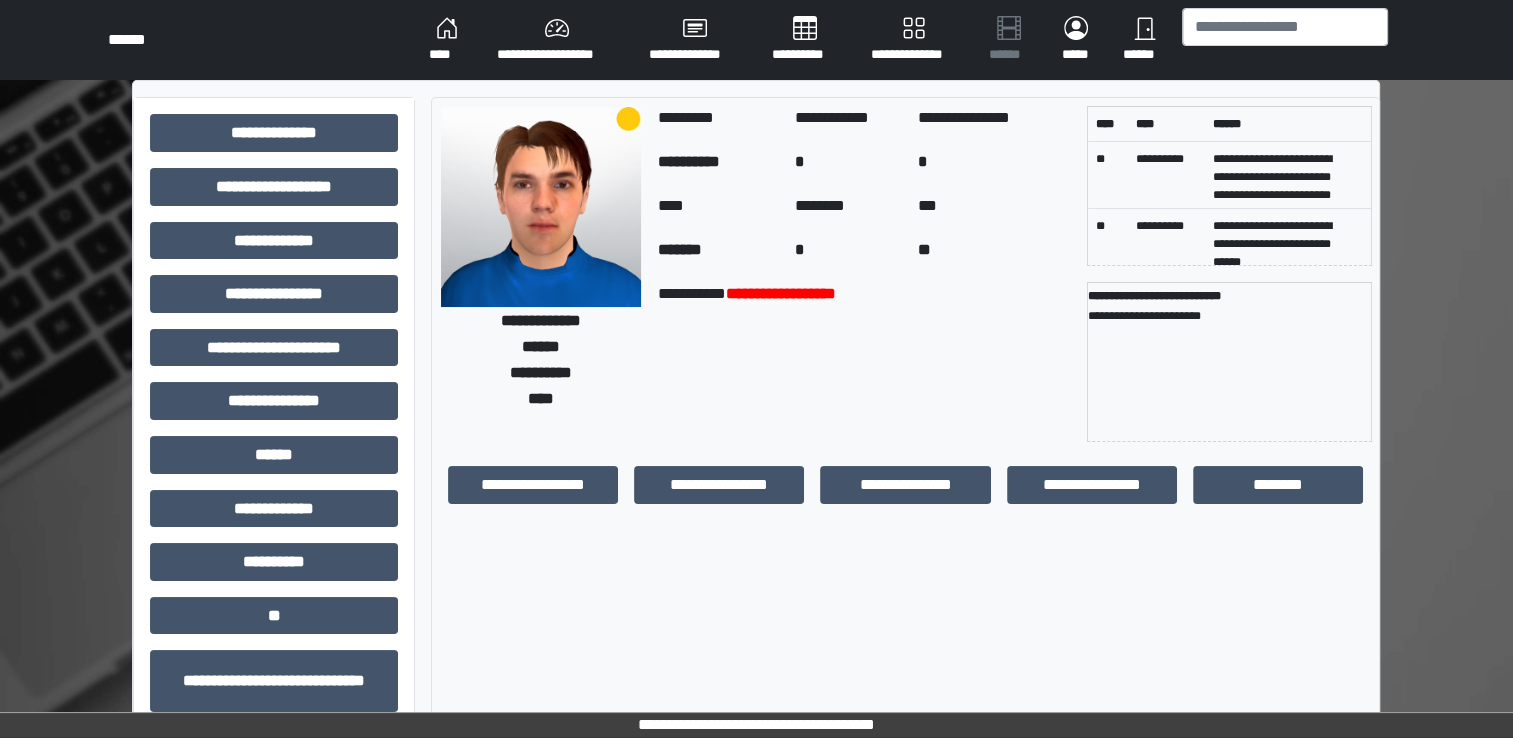click on "****" at bounding box center [447, 40] 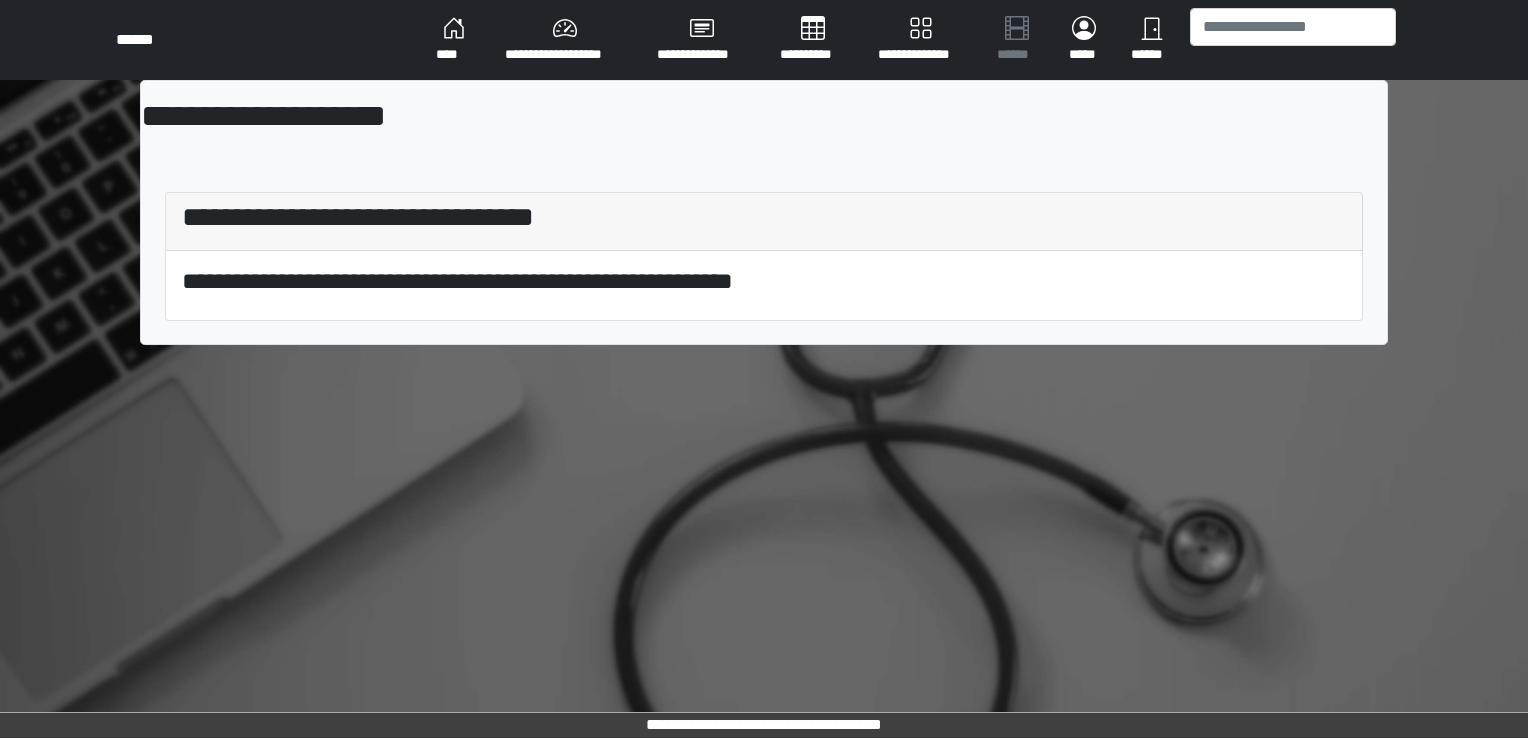 click on "****" at bounding box center [454, 40] 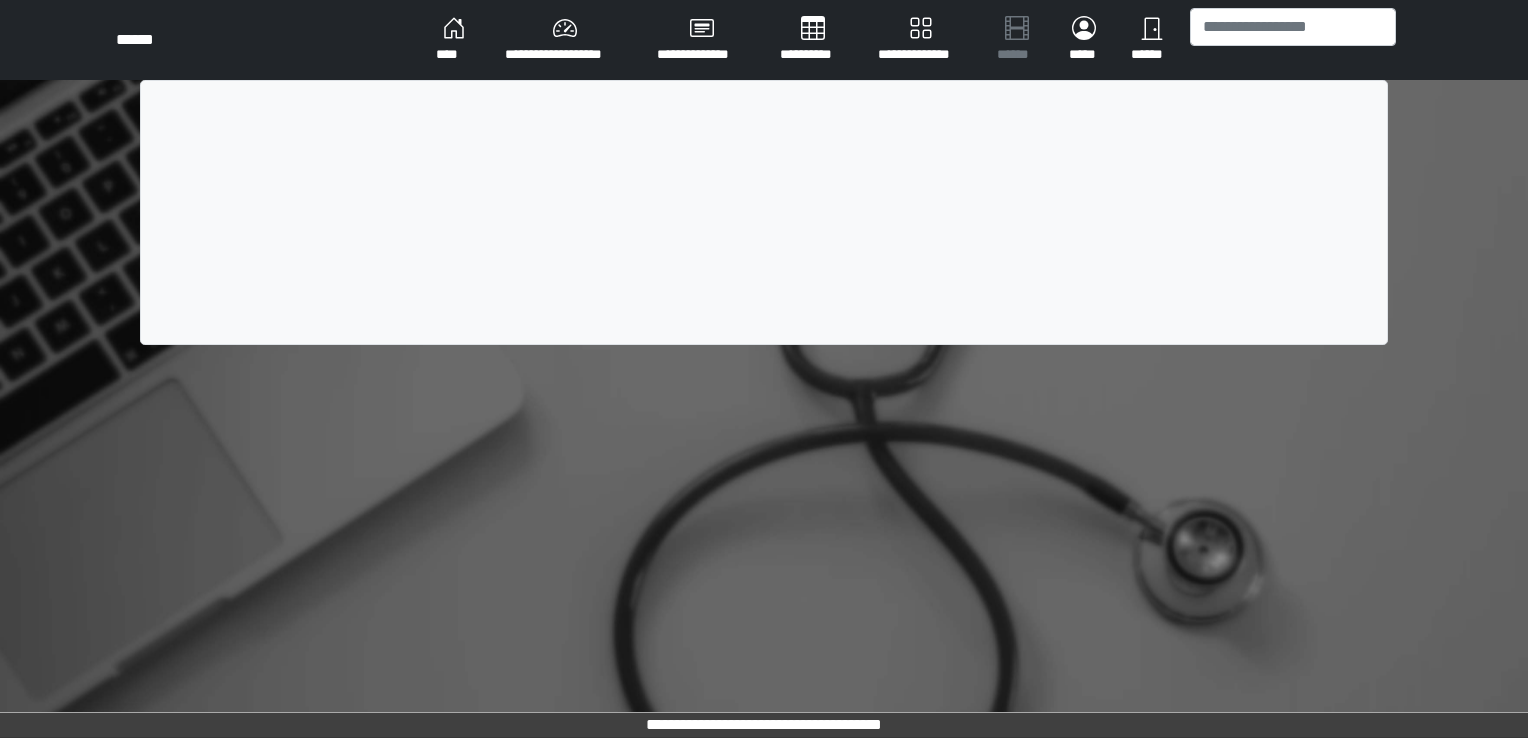 click on "****" at bounding box center [454, 40] 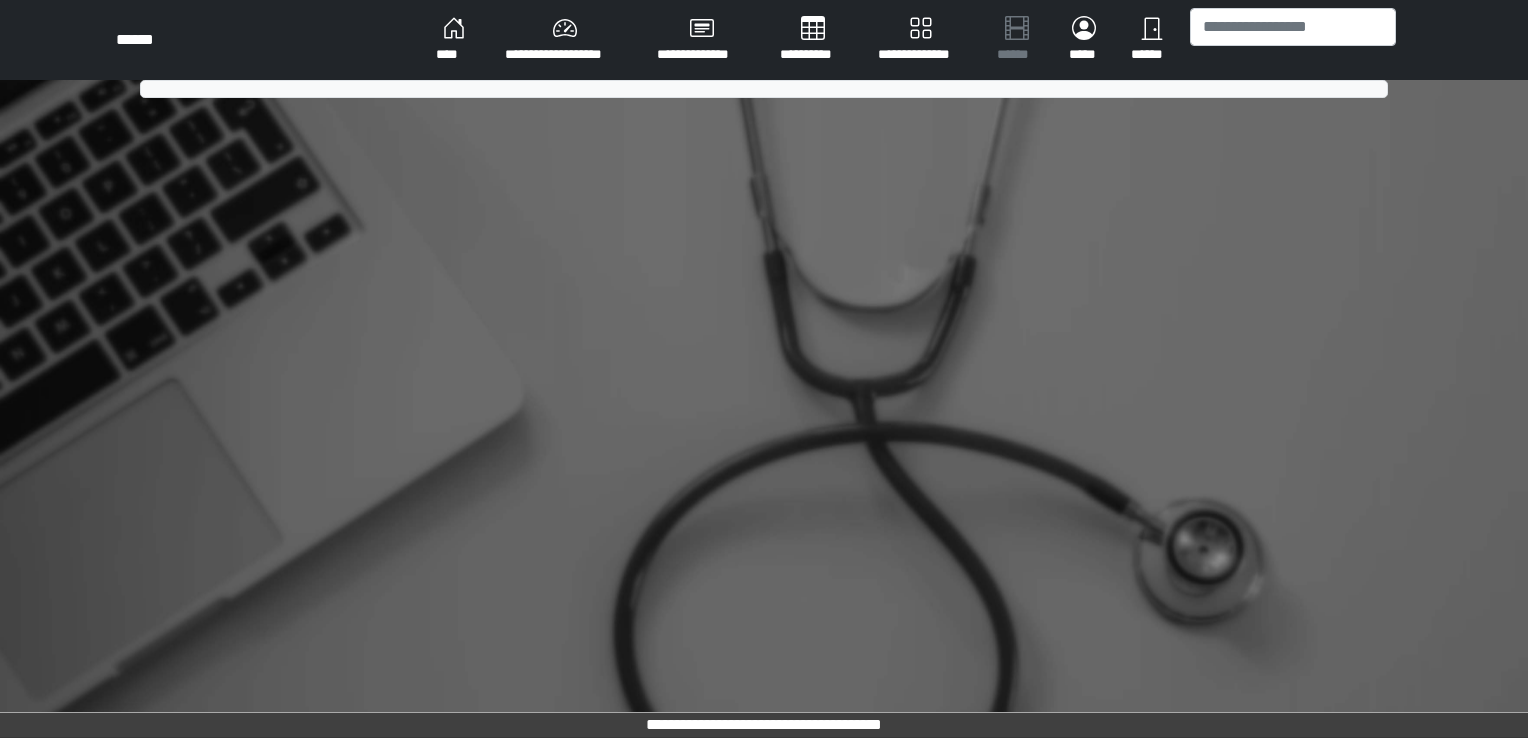 click on "****" at bounding box center [454, 40] 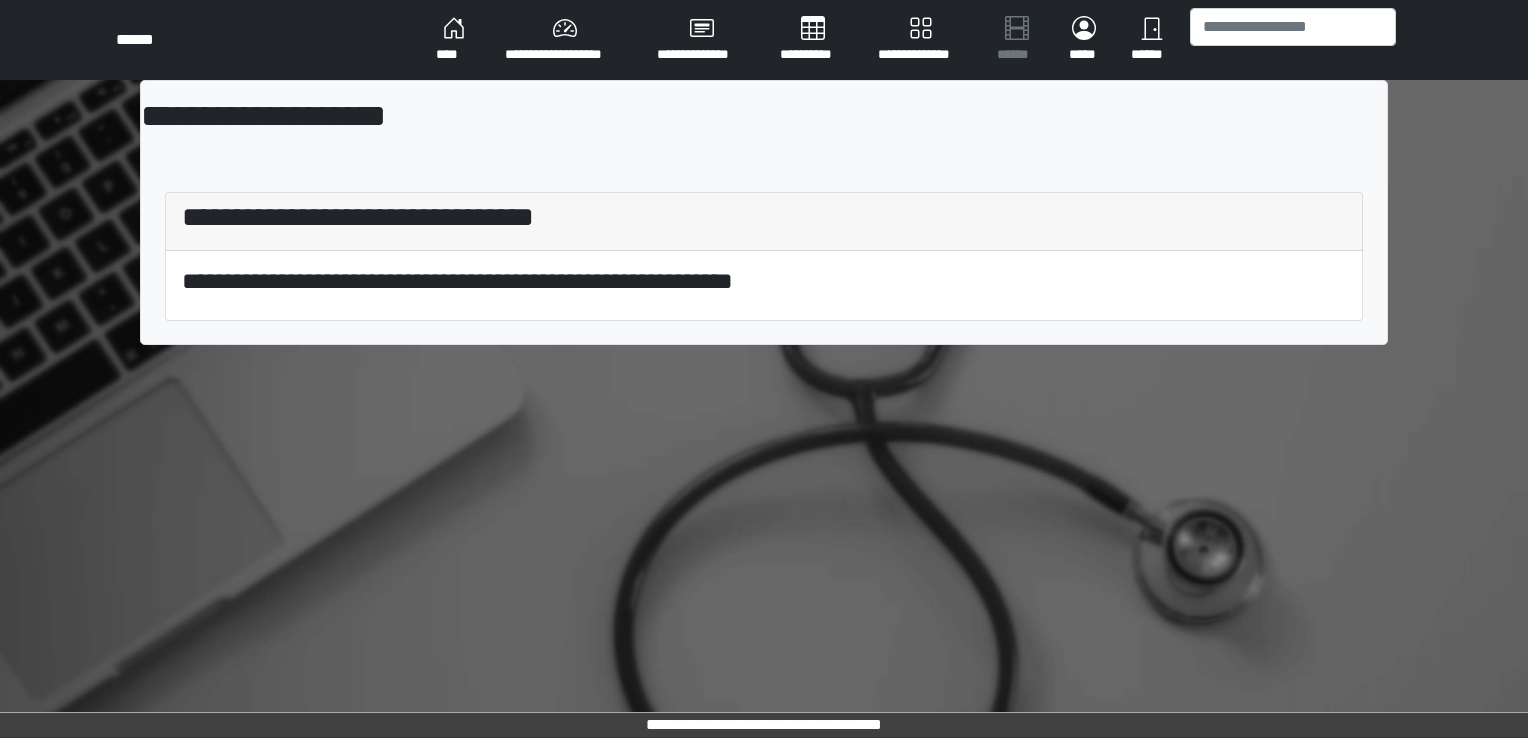 click on "****" at bounding box center (454, 40) 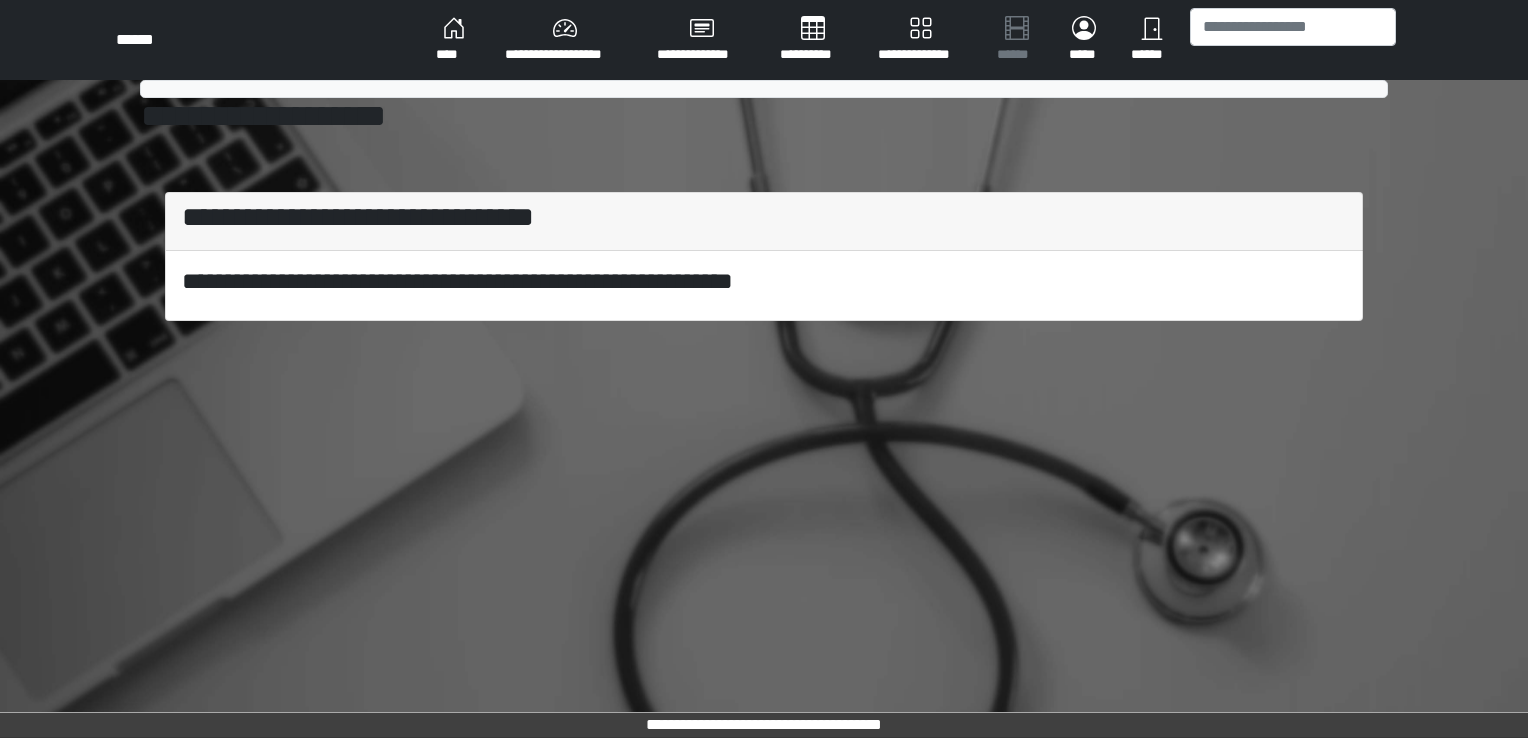 click on "****" at bounding box center (454, 40) 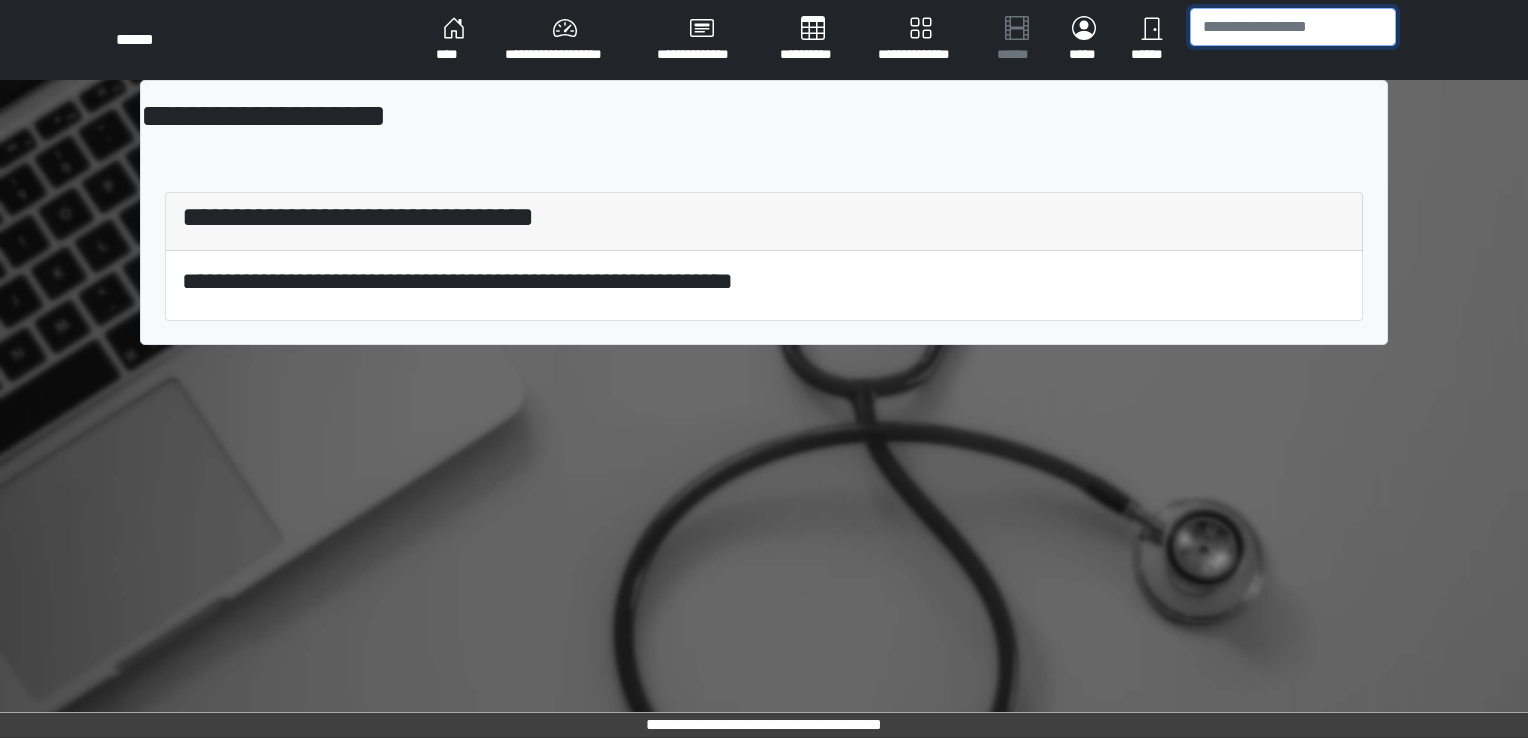 click at bounding box center [1293, 27] 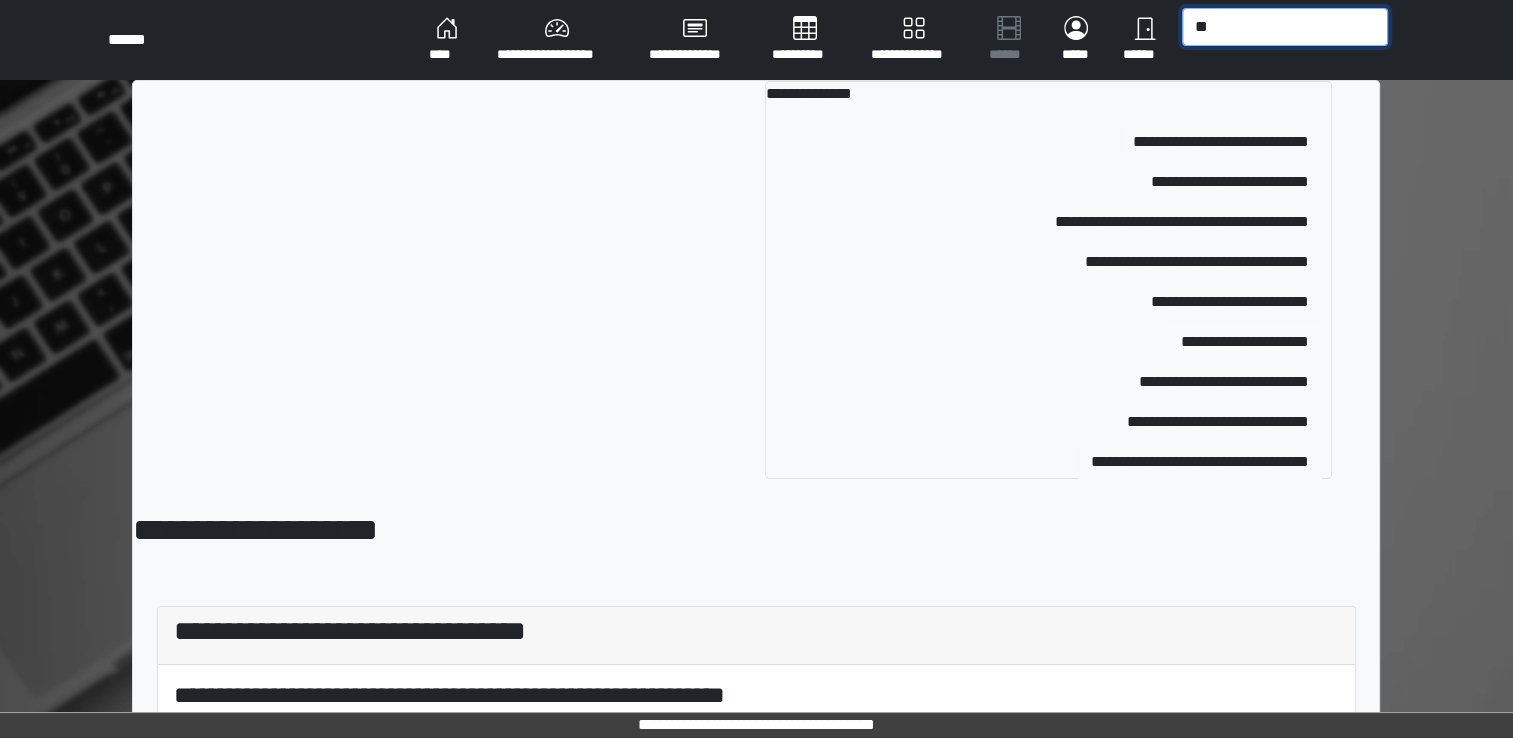 type on "**" 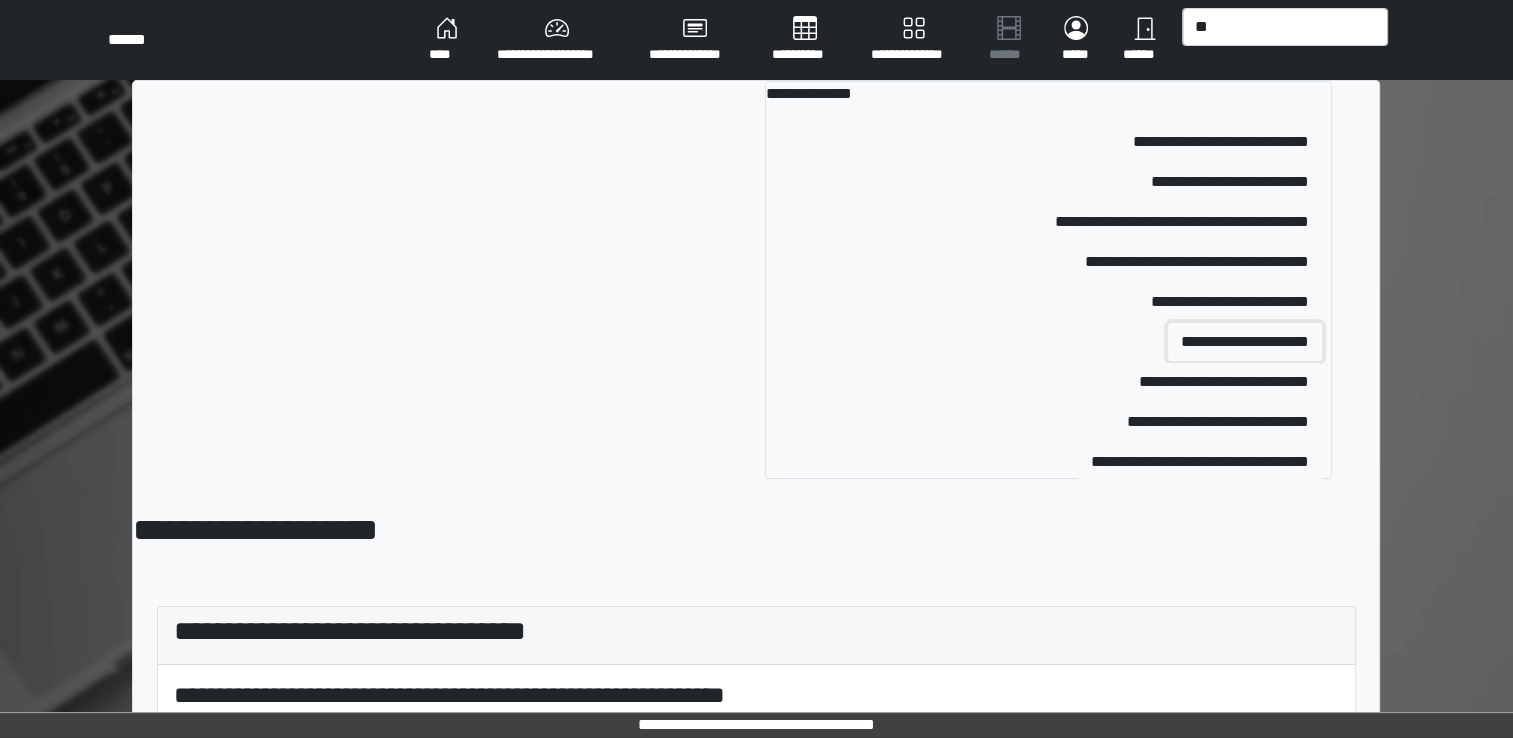 click on "**********" at bounding box center (1245, 342) 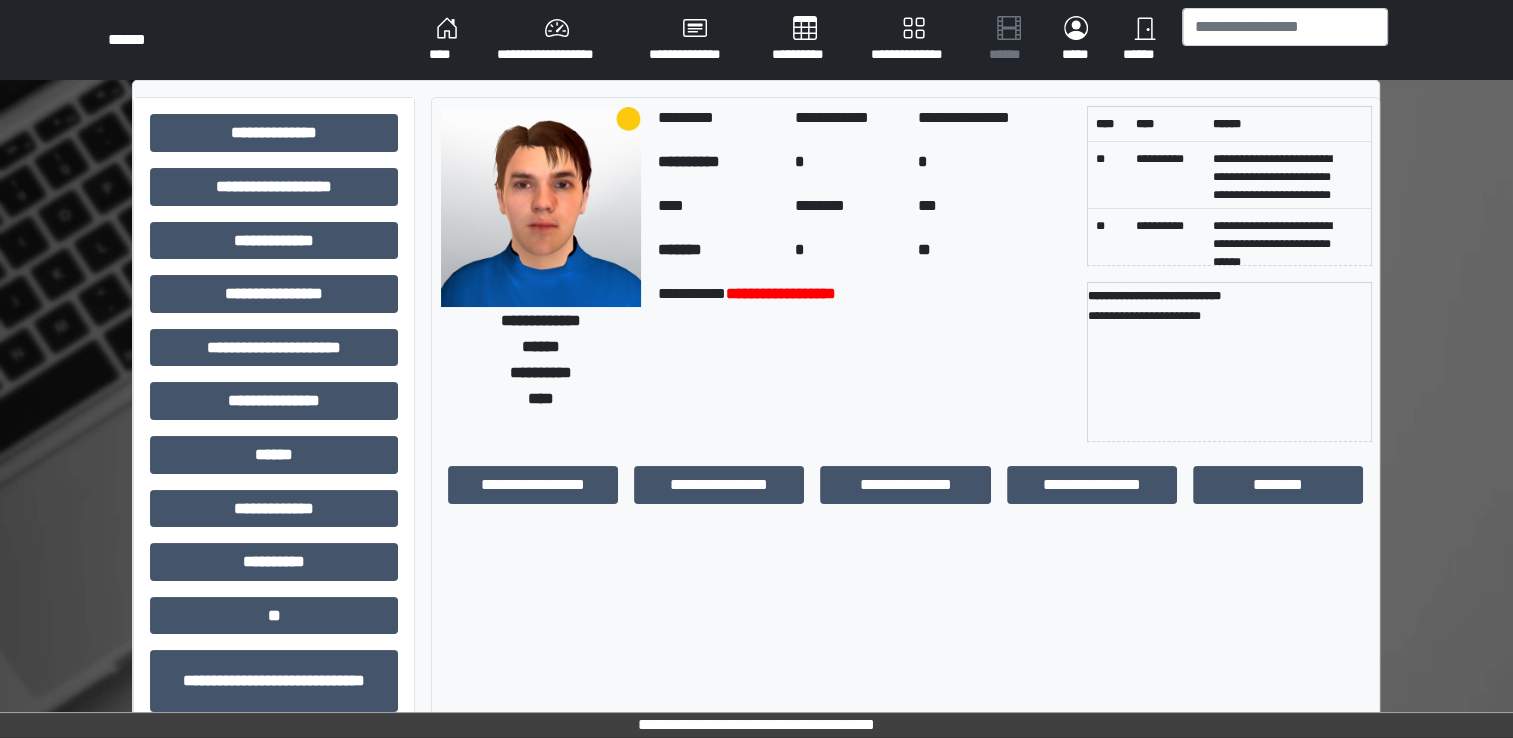 click on "****" at bounding box center [447, 40] 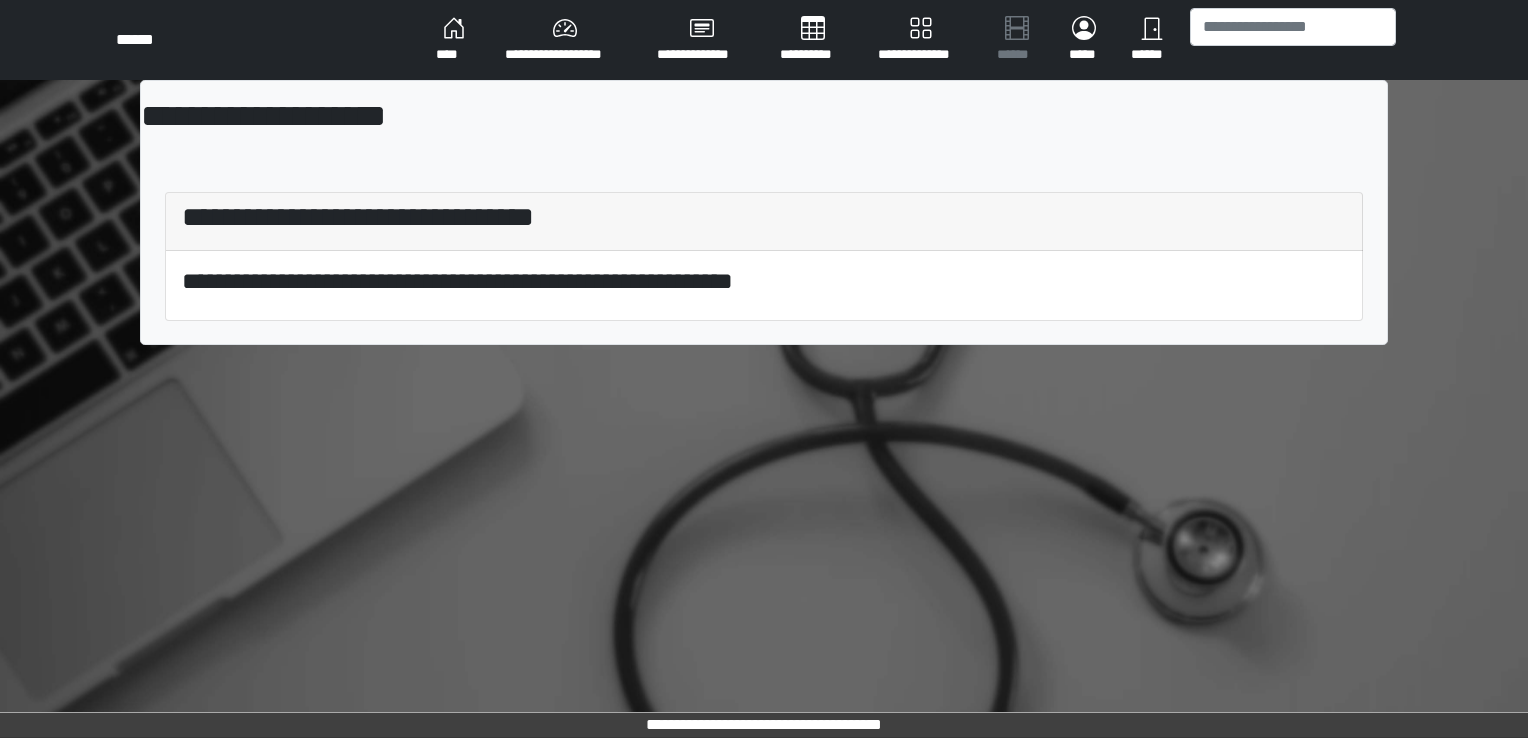 drag, startPoint x: 461, startPoint y: 26, endPoint x: 448, endPoint y: 26, distance: 13 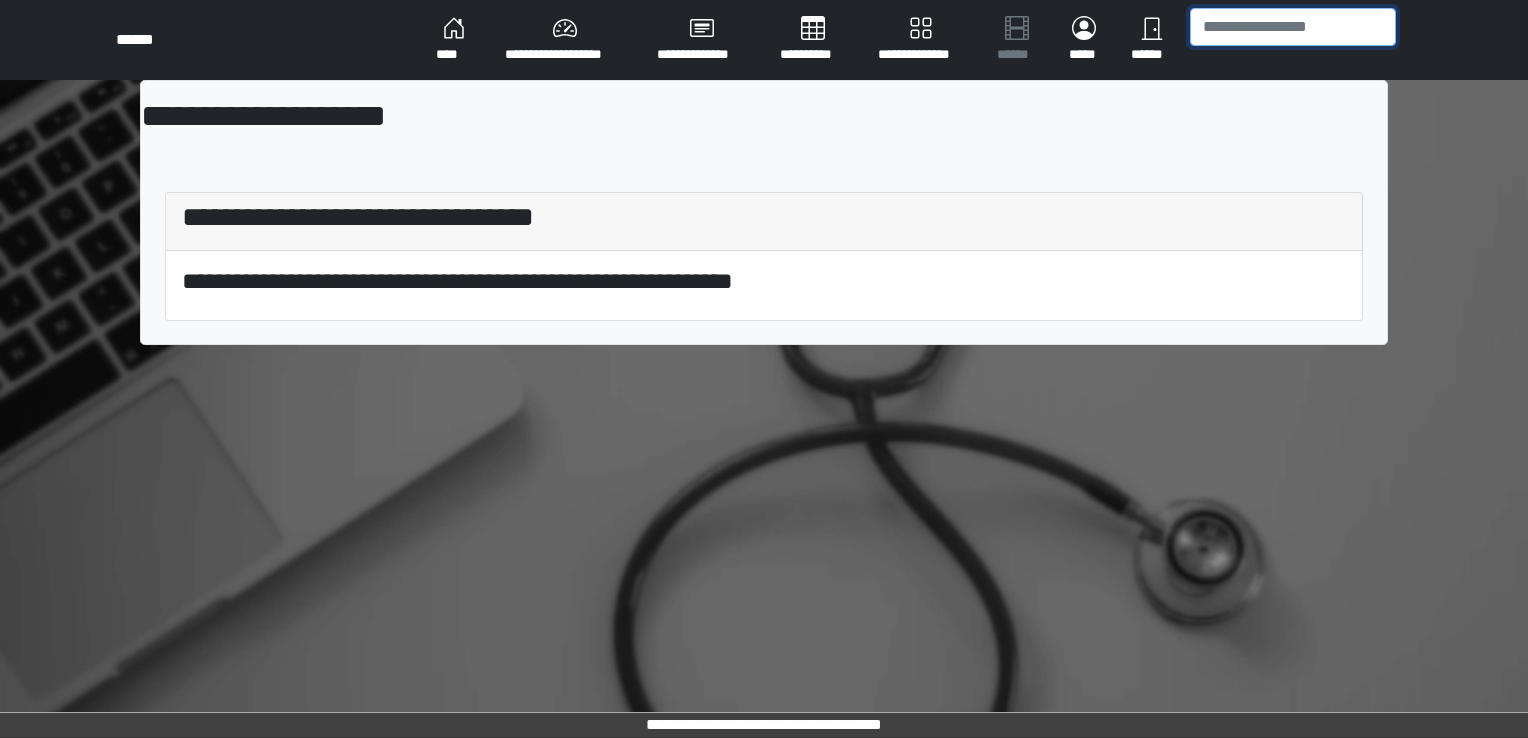 click at bounding box center [1293, 27] 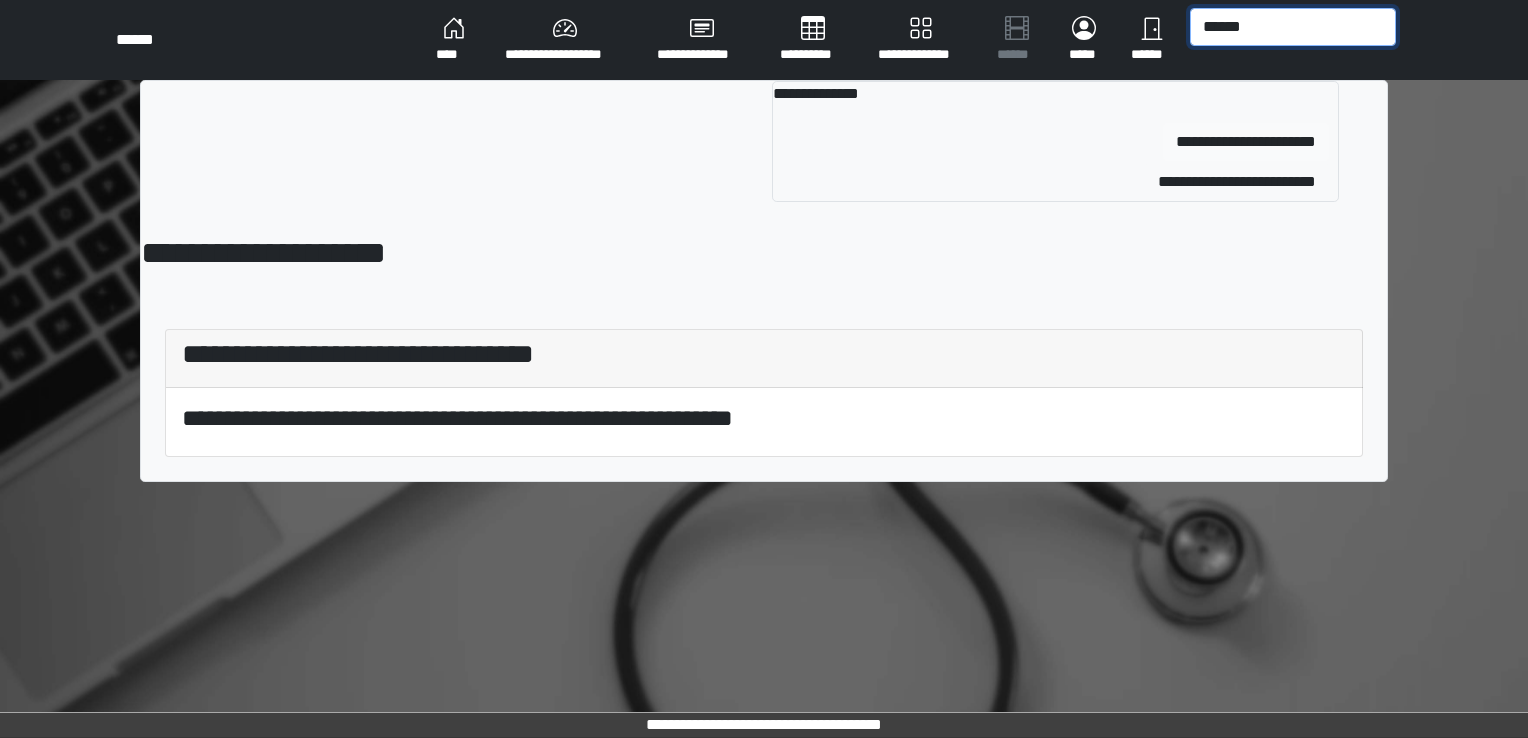 type on "******" 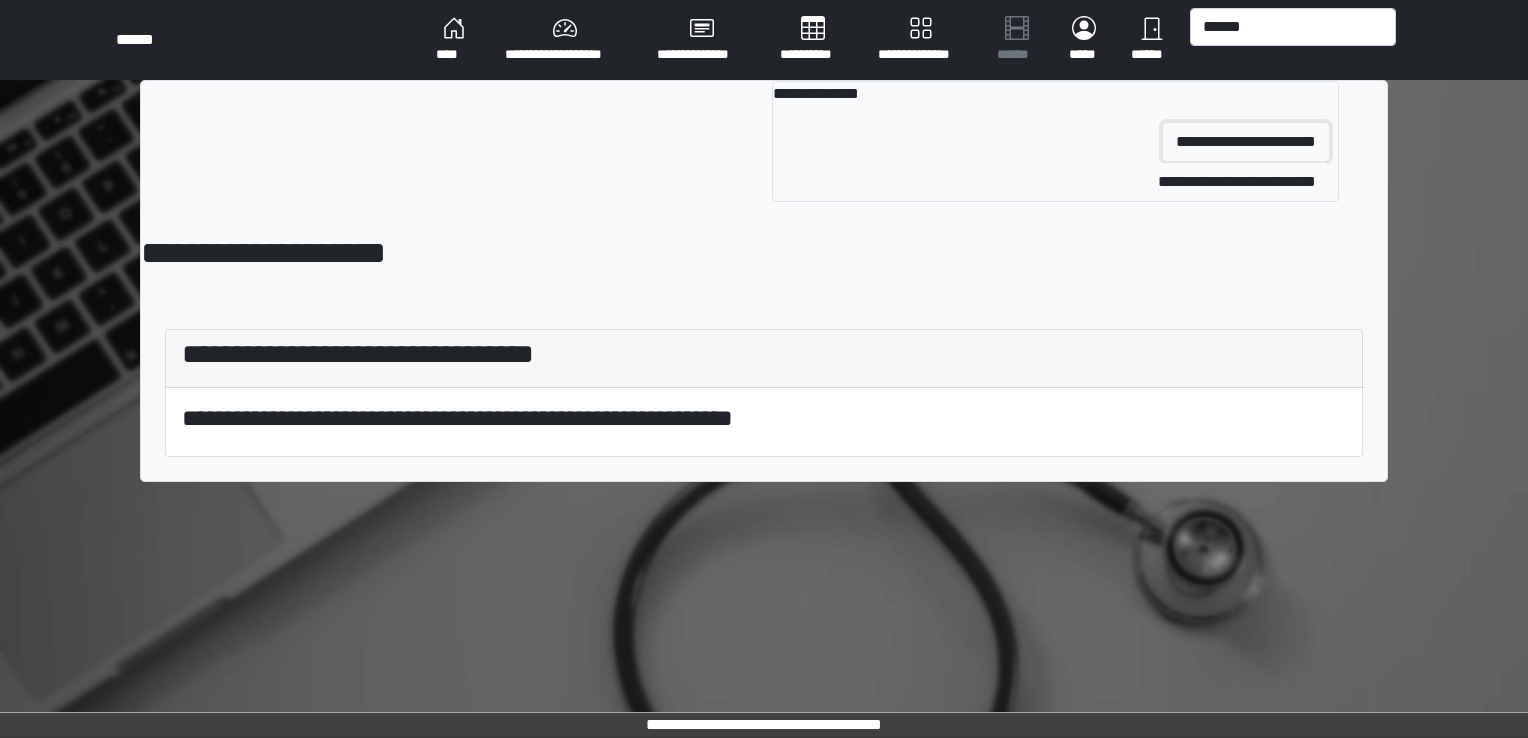 click on "**********" at bounding box center (1246, 142) 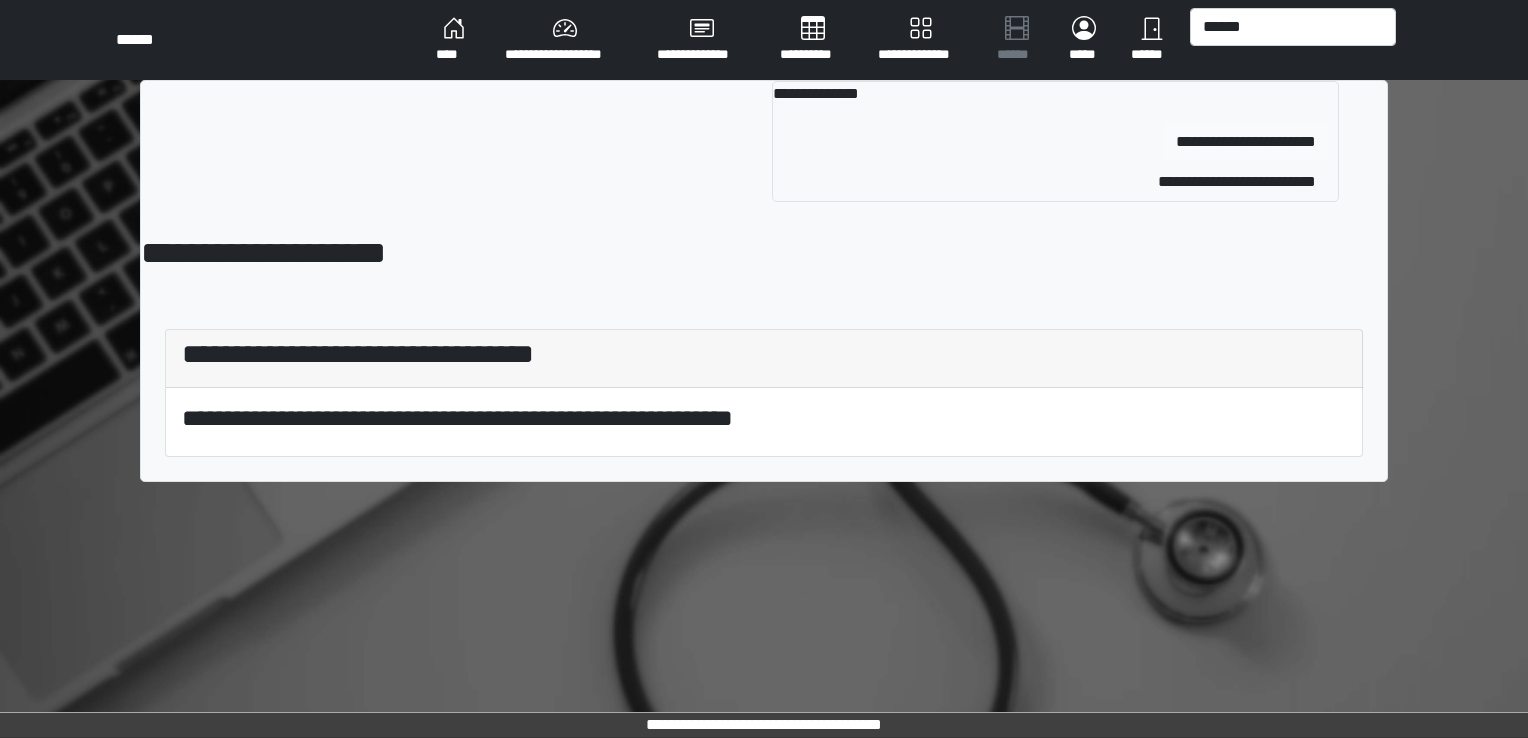 type 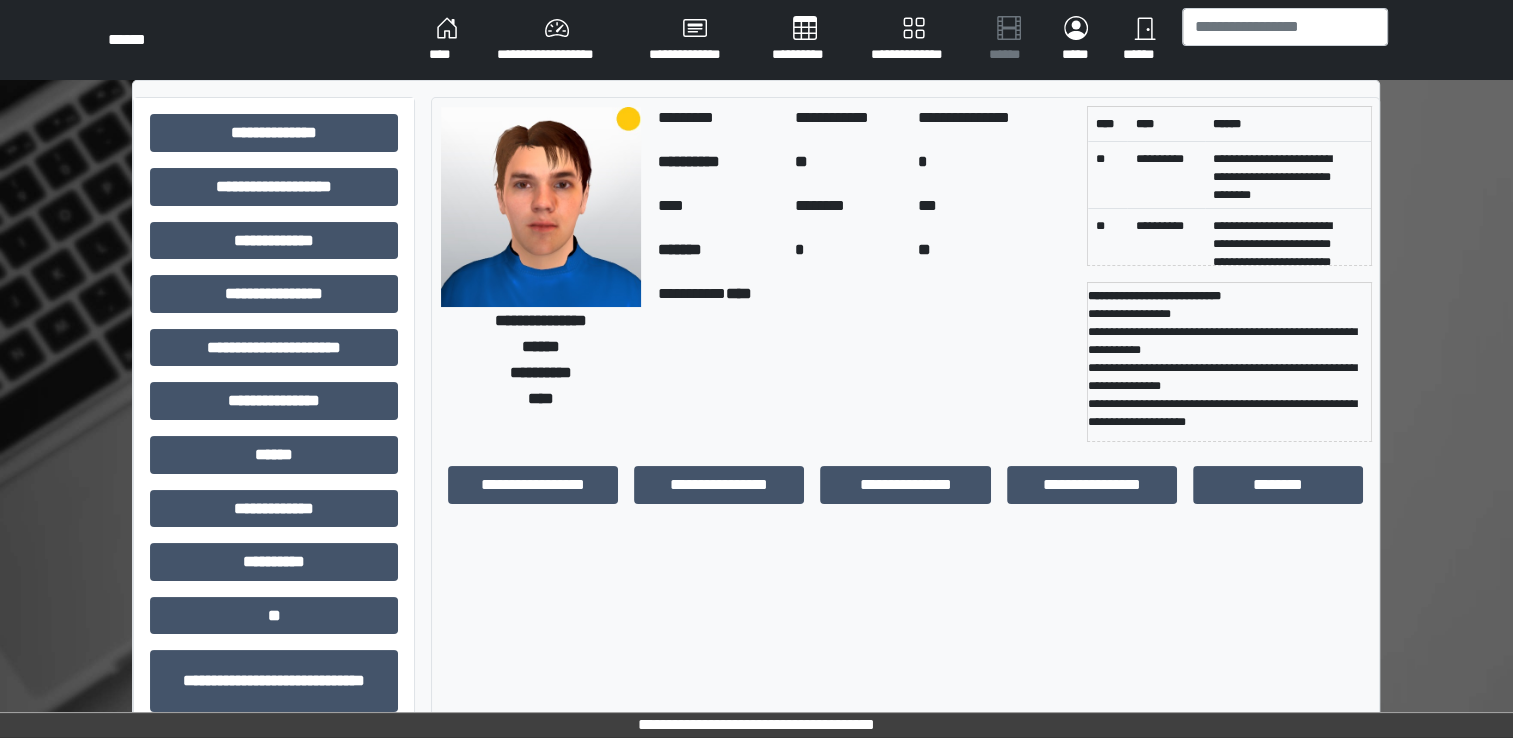 scroll, scrollTop: 252, scrollLeft: 0, axis: vertical 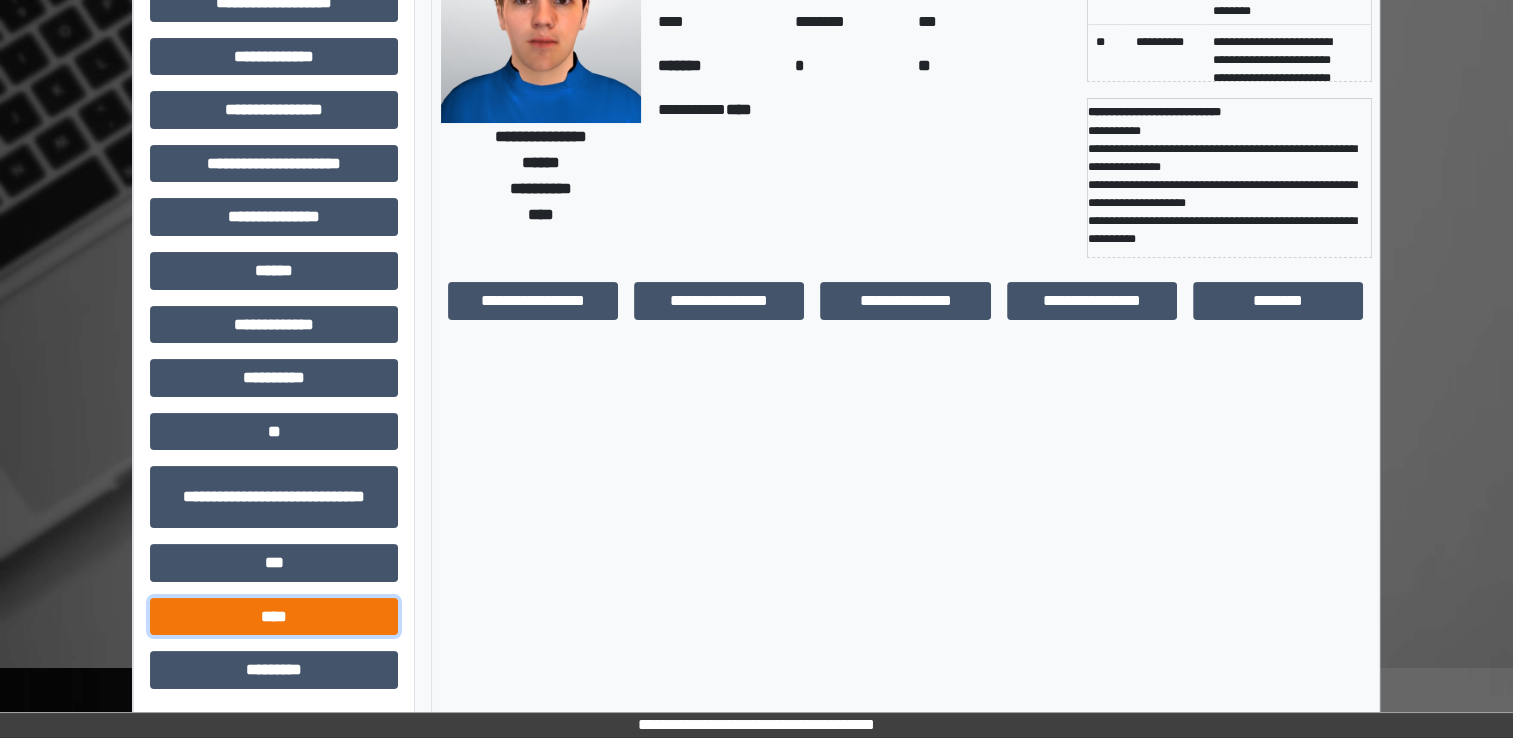 click on "****" at bounding box center (274, 617) 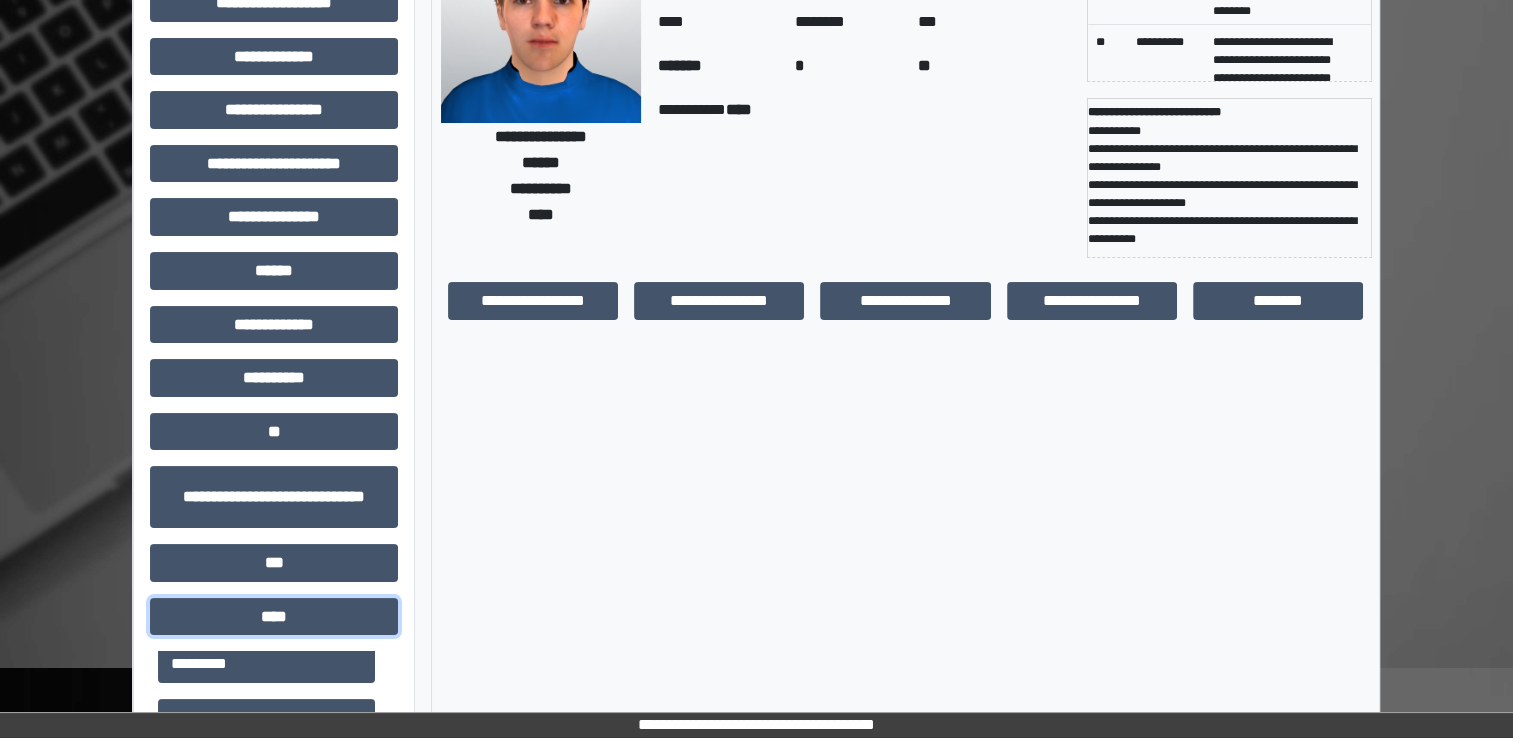 scroll, scrollTop: 500, scrollLeft: 0, axis: vertical 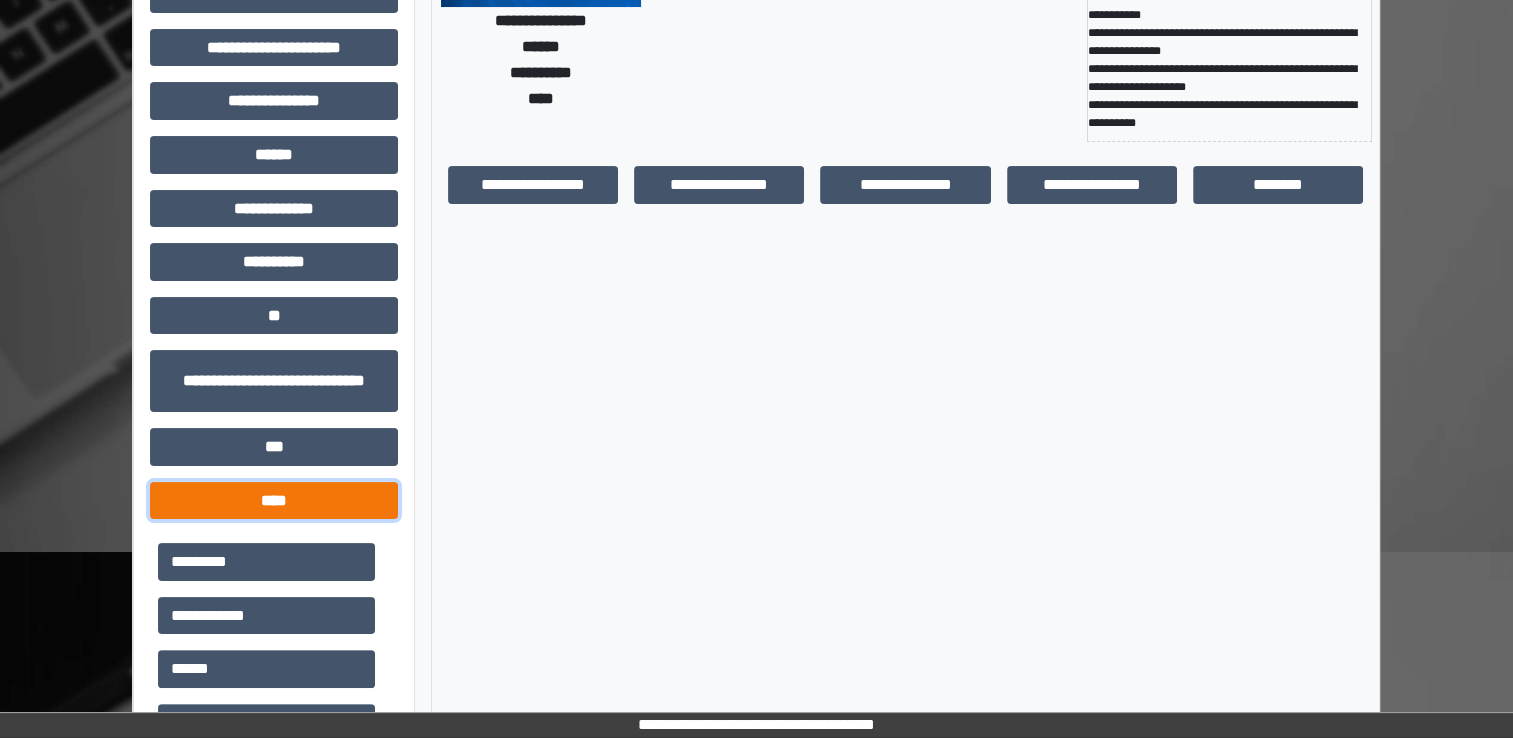 click on "****" at bounding box center (274, 501) 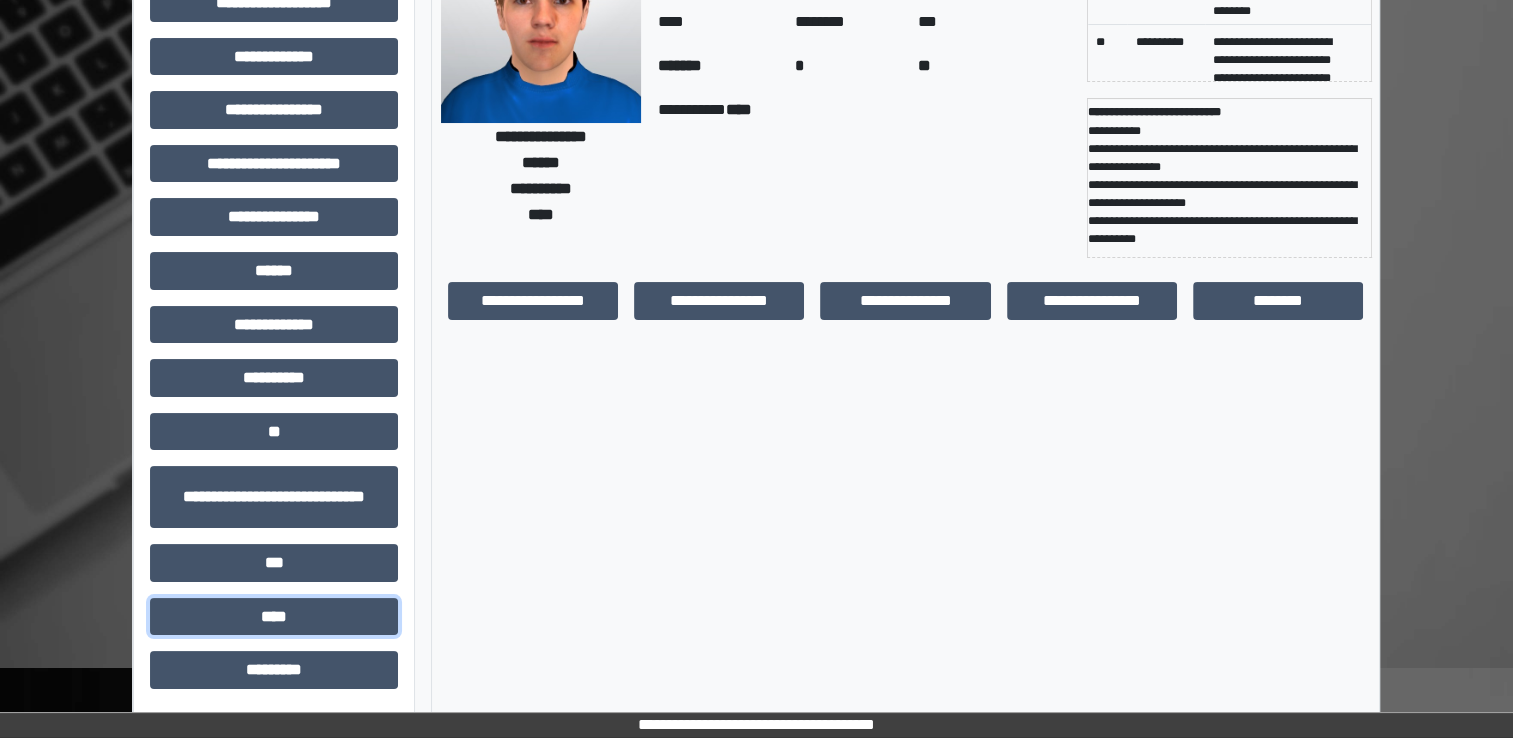 scroll, scrollTop: 84, scrollLeft: 0, axis: vertical 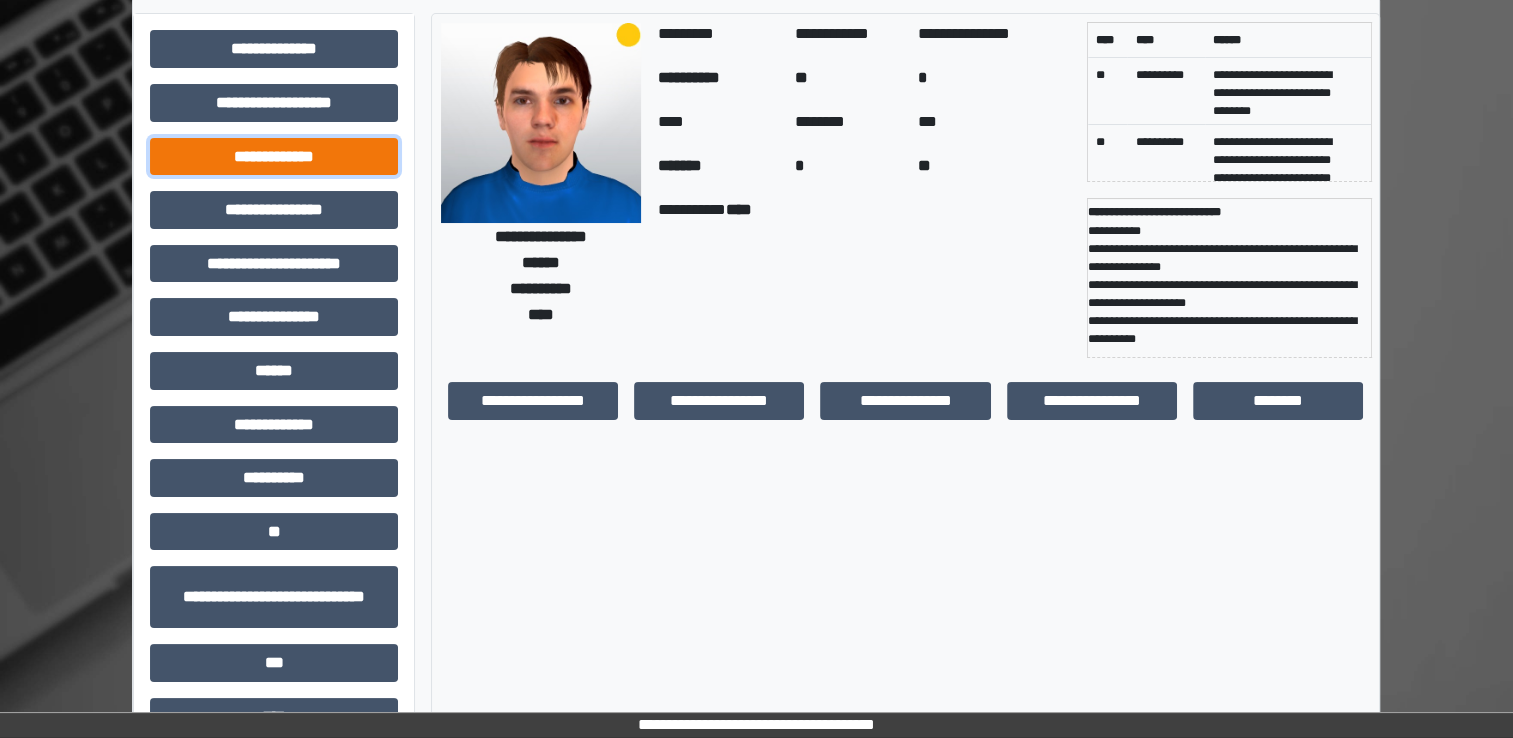 click on "**********" at bounding box center (274, 157) 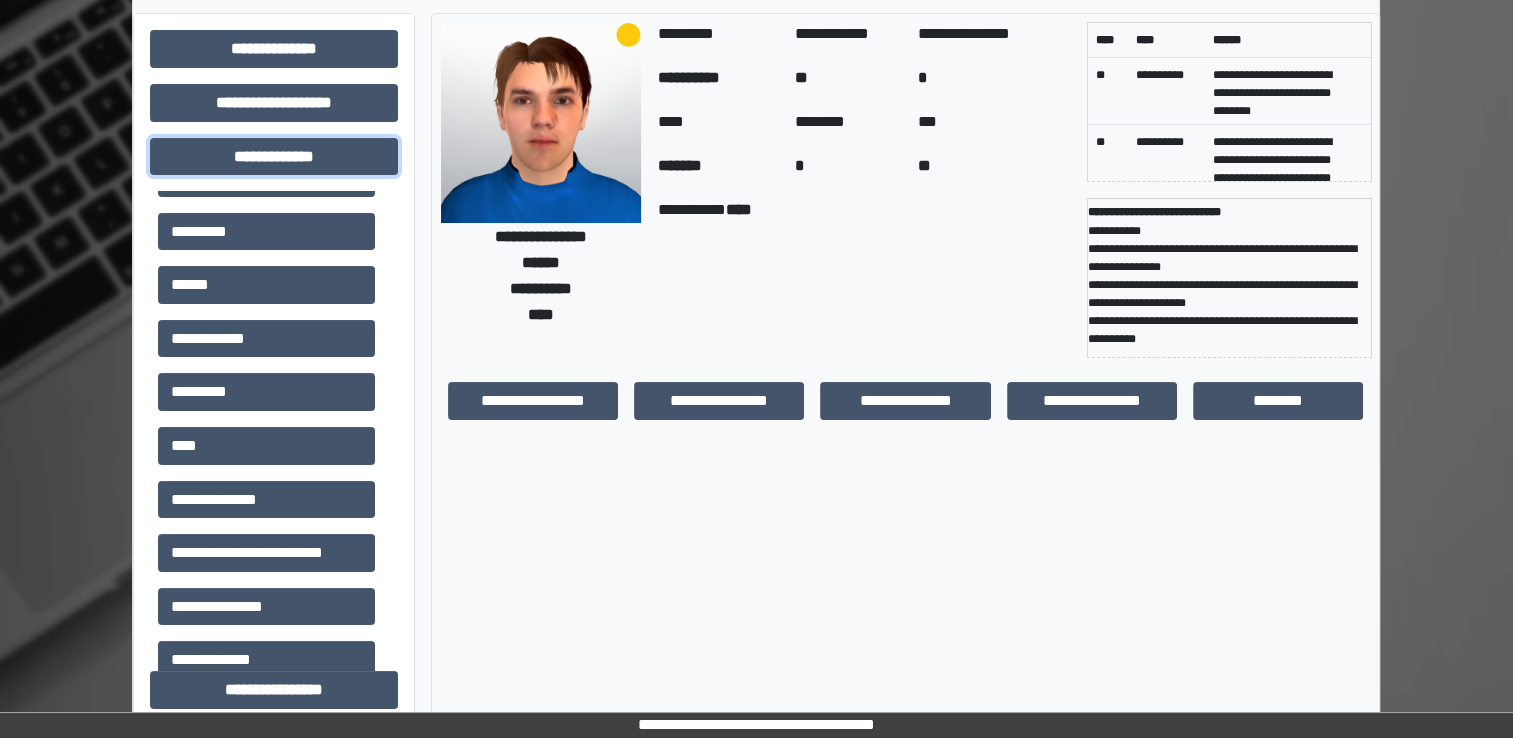 scroll, scrollTop: 700, scrollLeft: 0, axis: vertical 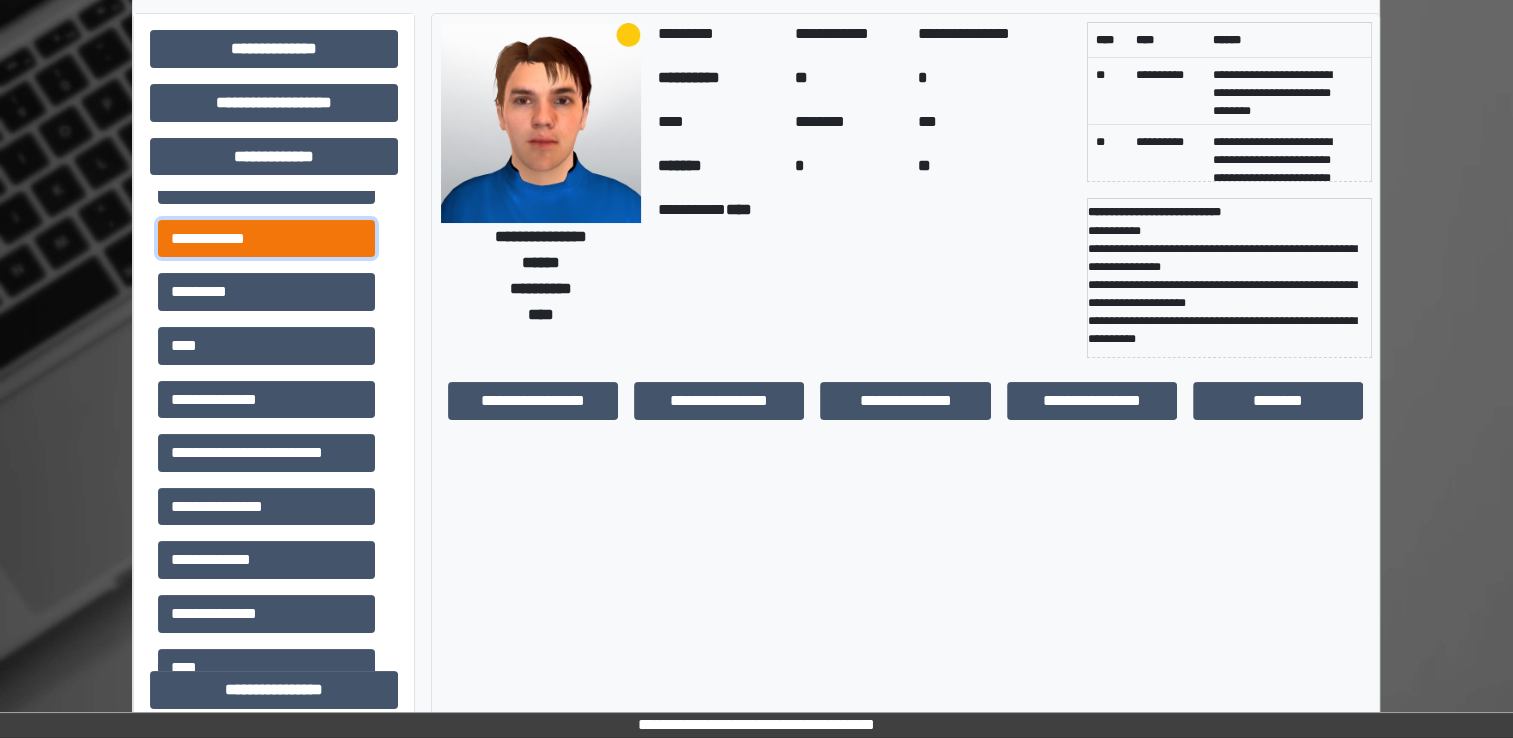 click on "**********" at bounding box center [266, 239] 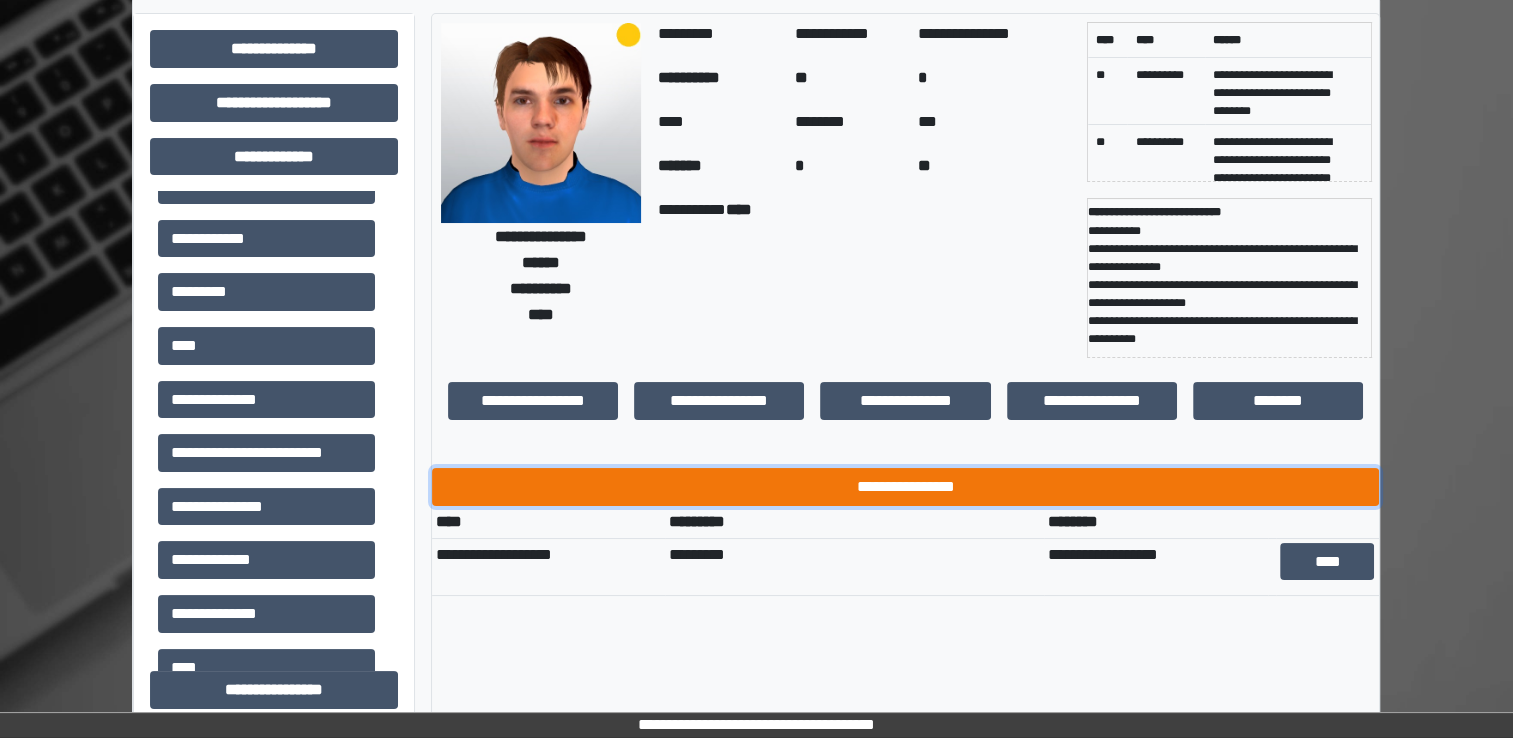 click on "**********" at bounding box center (905, 487) 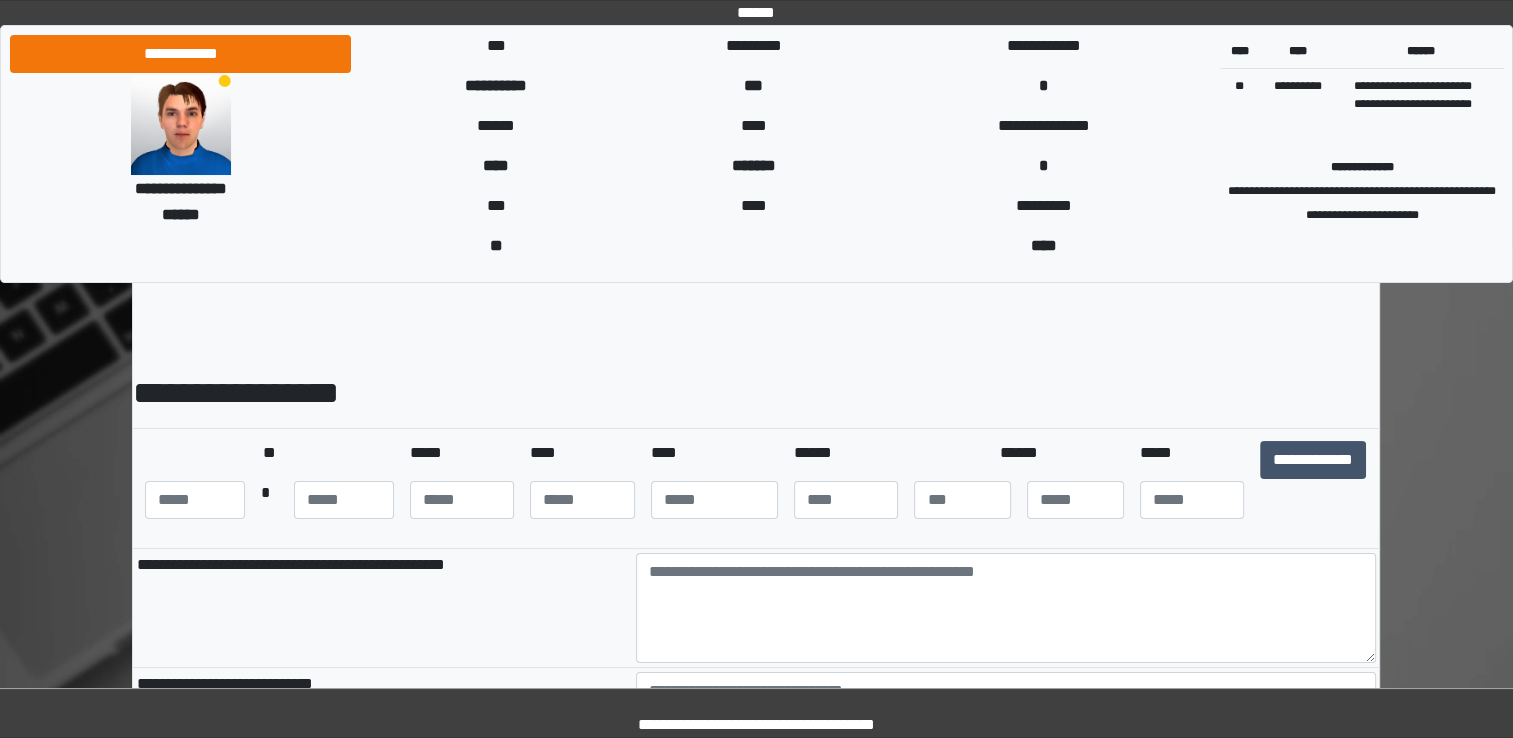 scroll, scrollTop: 0, scrollLeft: 0, axis: both 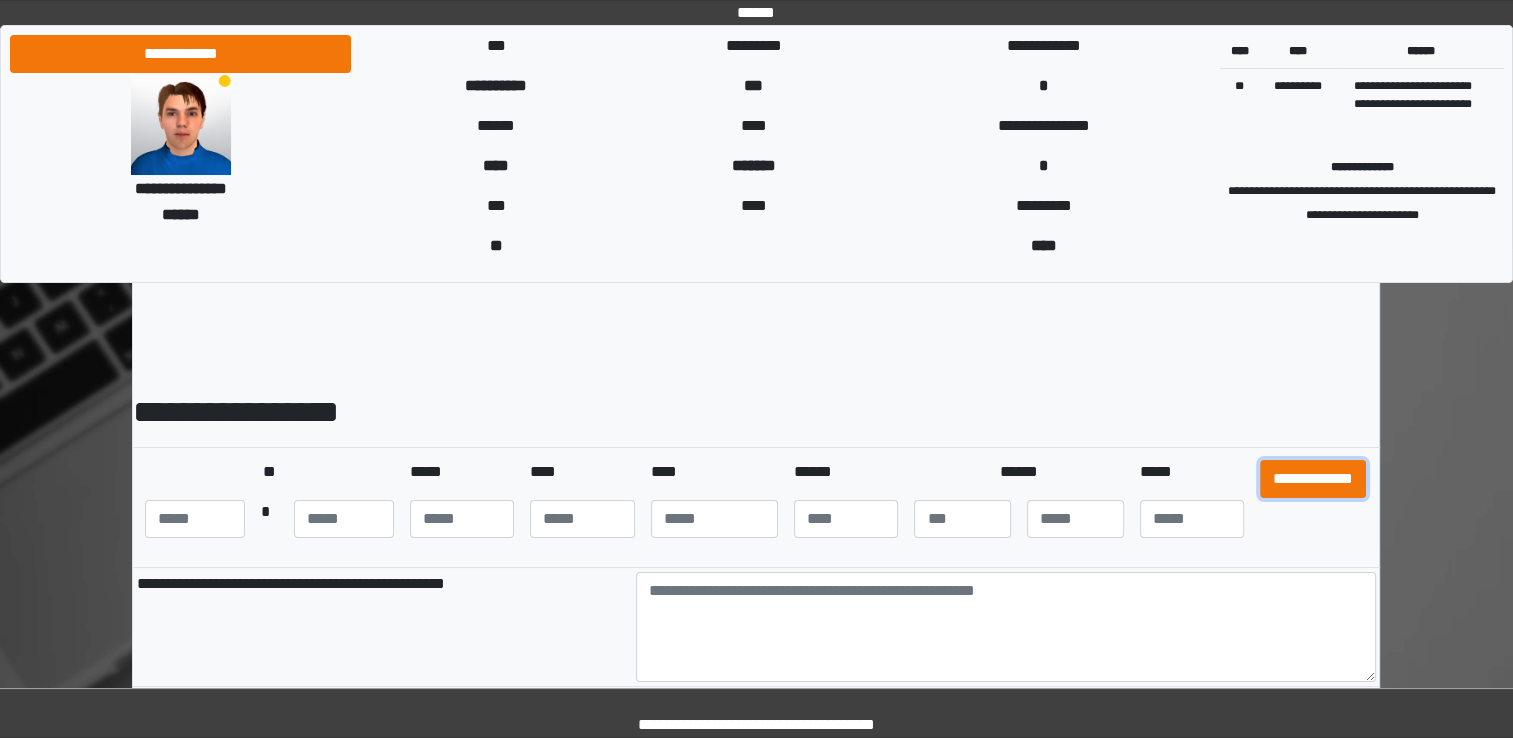 click on "**********" at bounding box center [1313, 479] 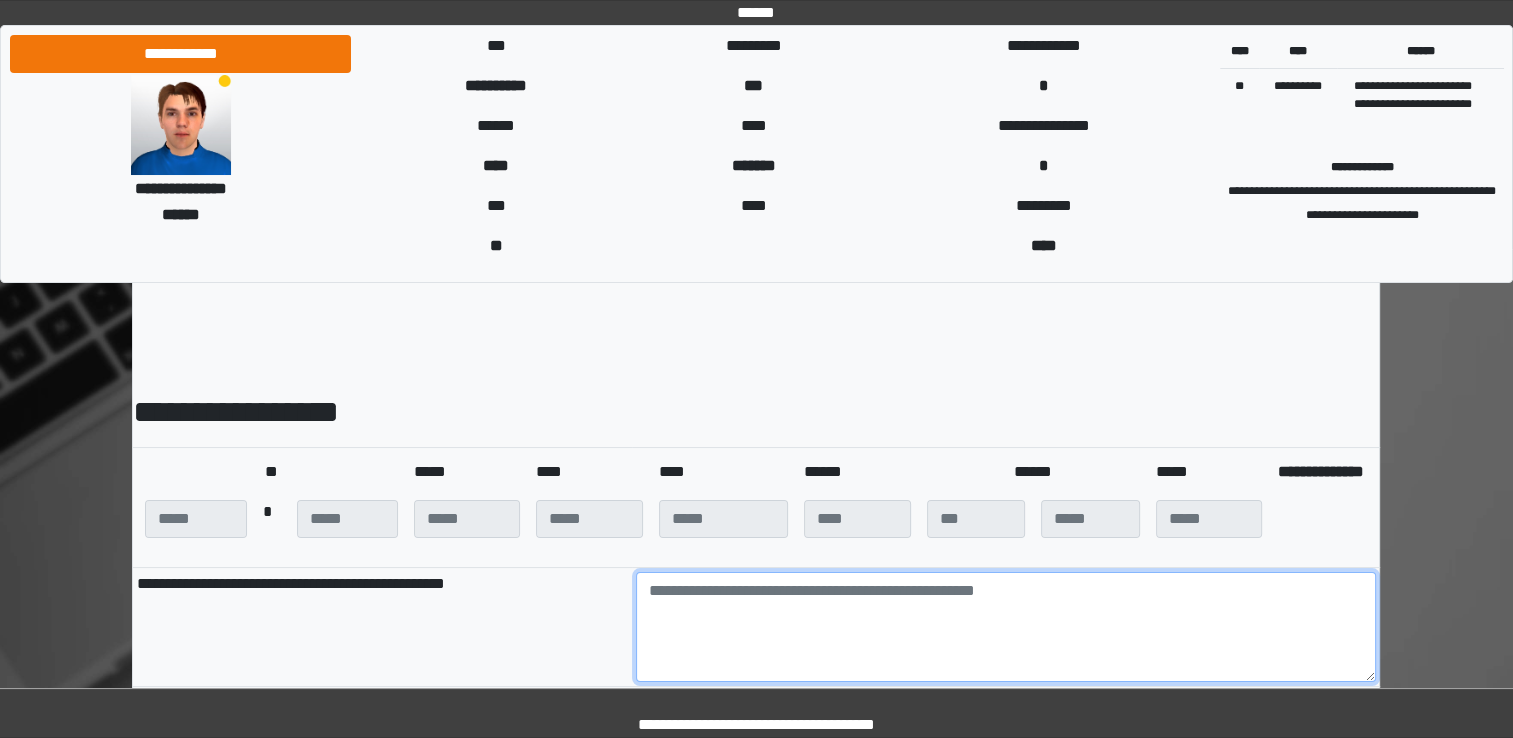 drag, startPoint x: 909, startPoint y: 610, endPoint x: 1014, endPoint y: 658, distance: 115.45129 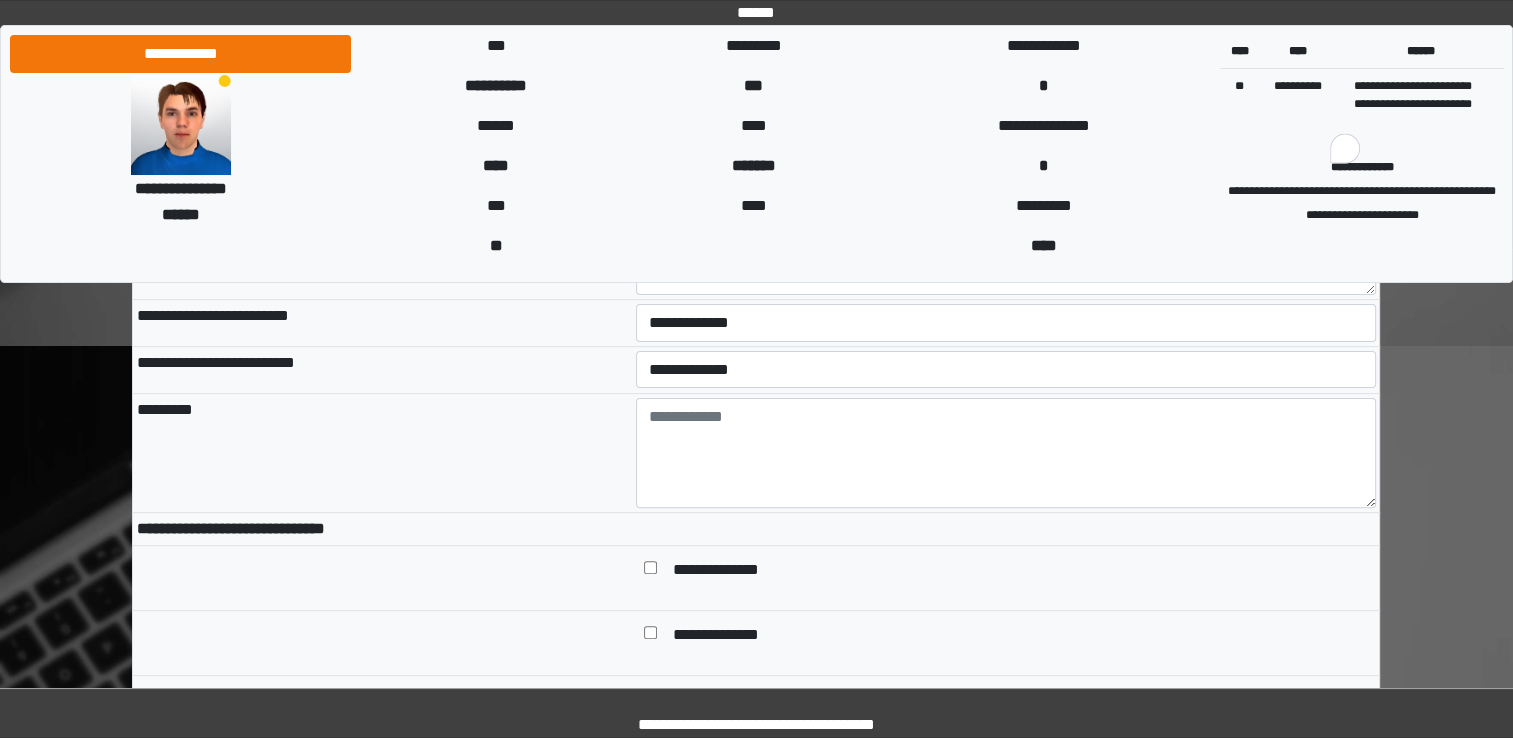 scroll, scrollTop: 400, scrollLeft: 0, axis: vertical 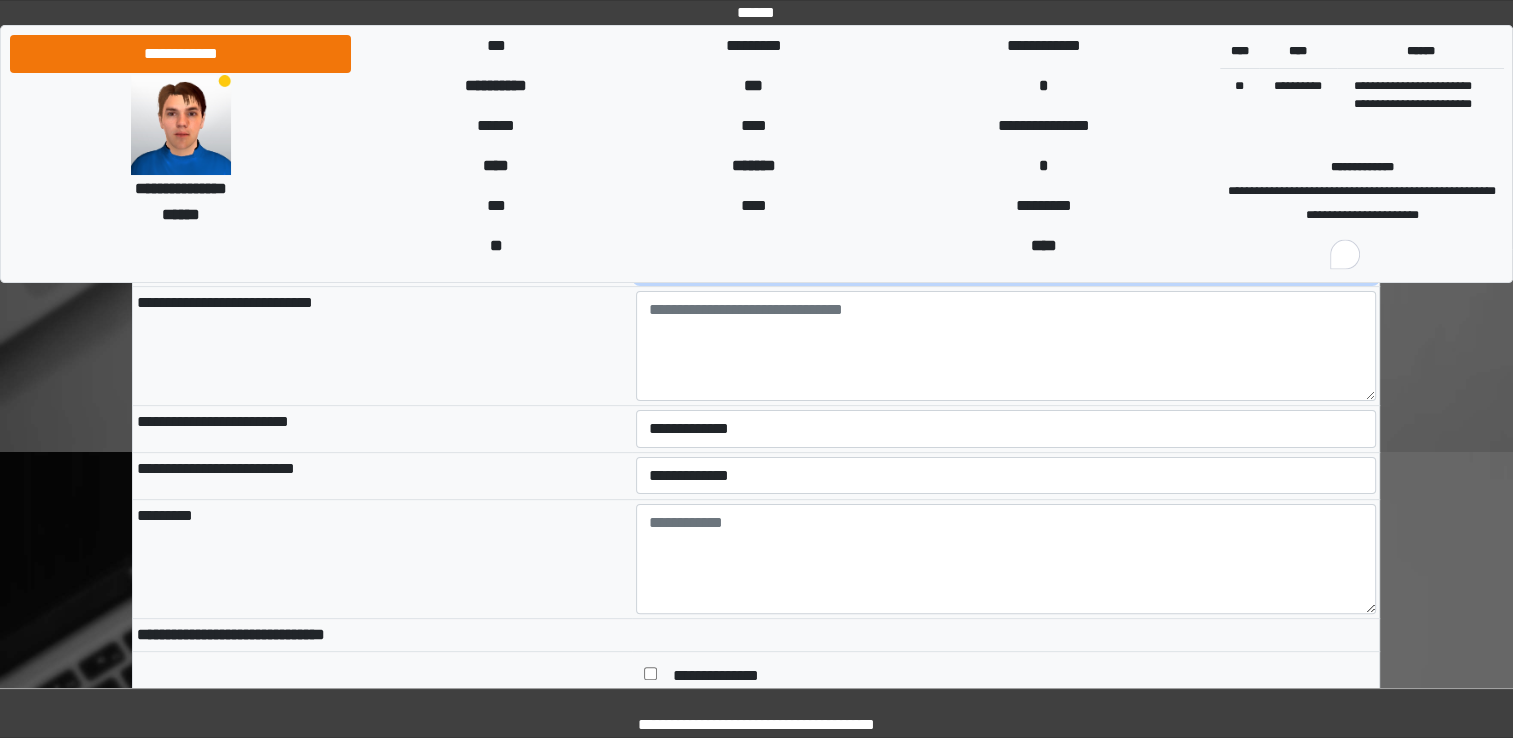 type on "******" 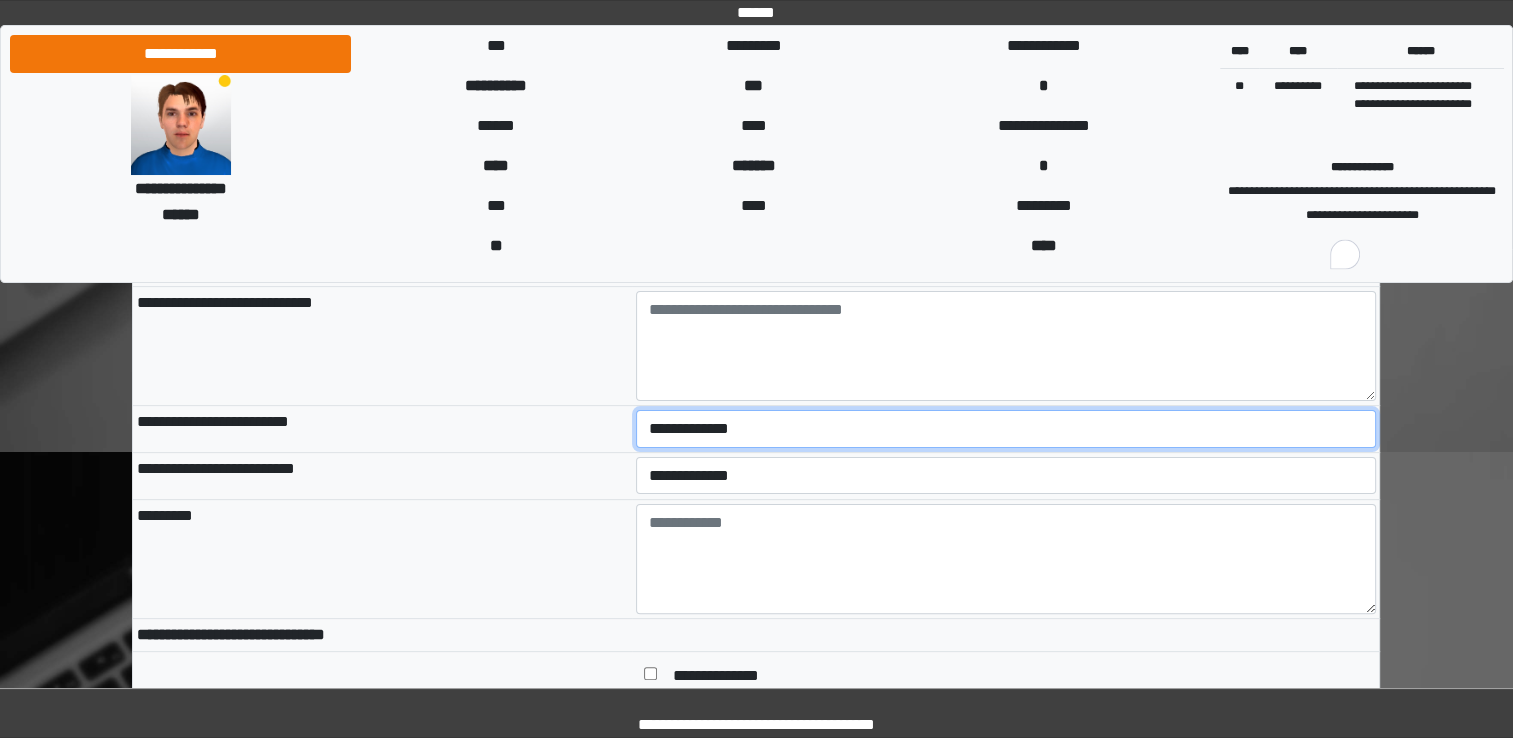 click on "**********" at bounding box center (1006, 429) 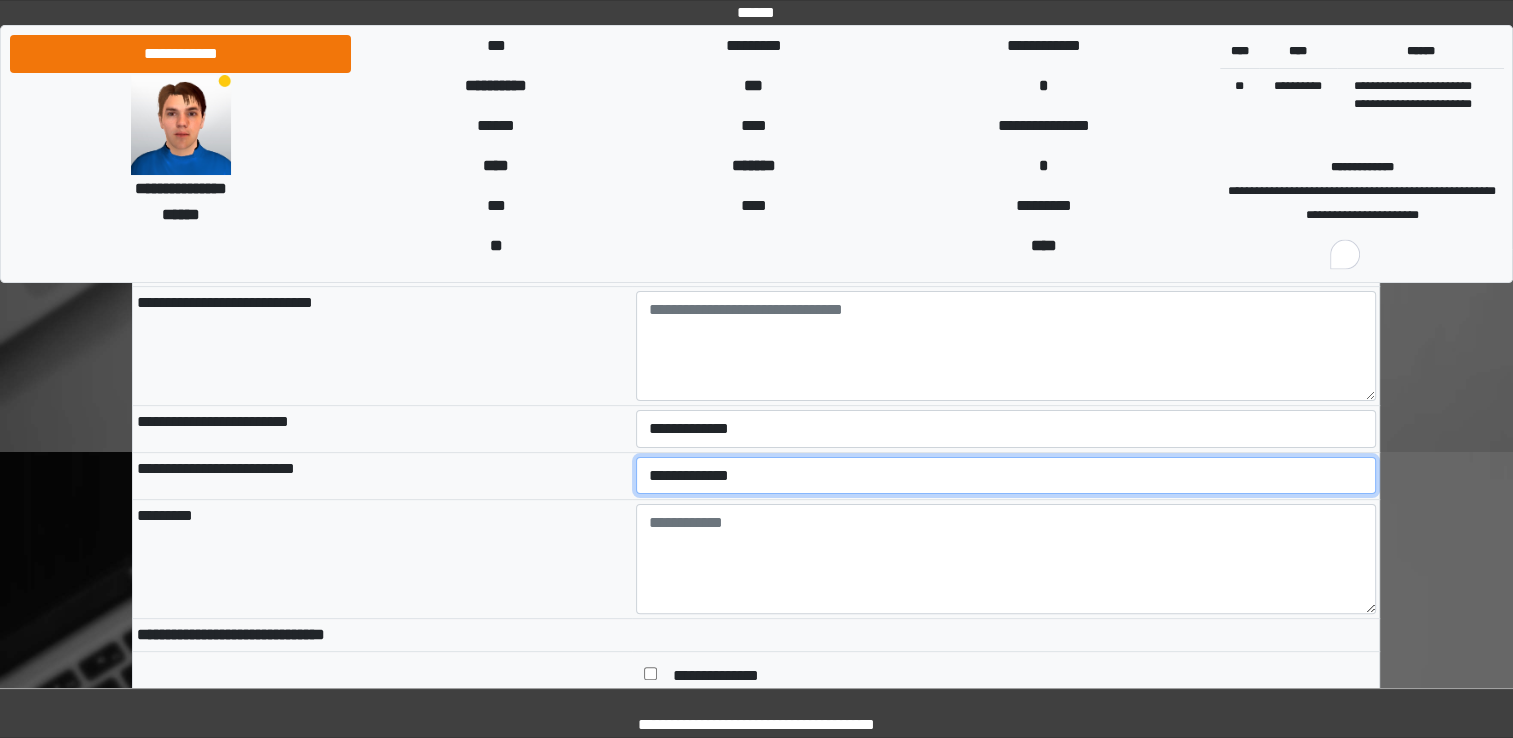 click on "**********" at bounding box center (1006, 476) 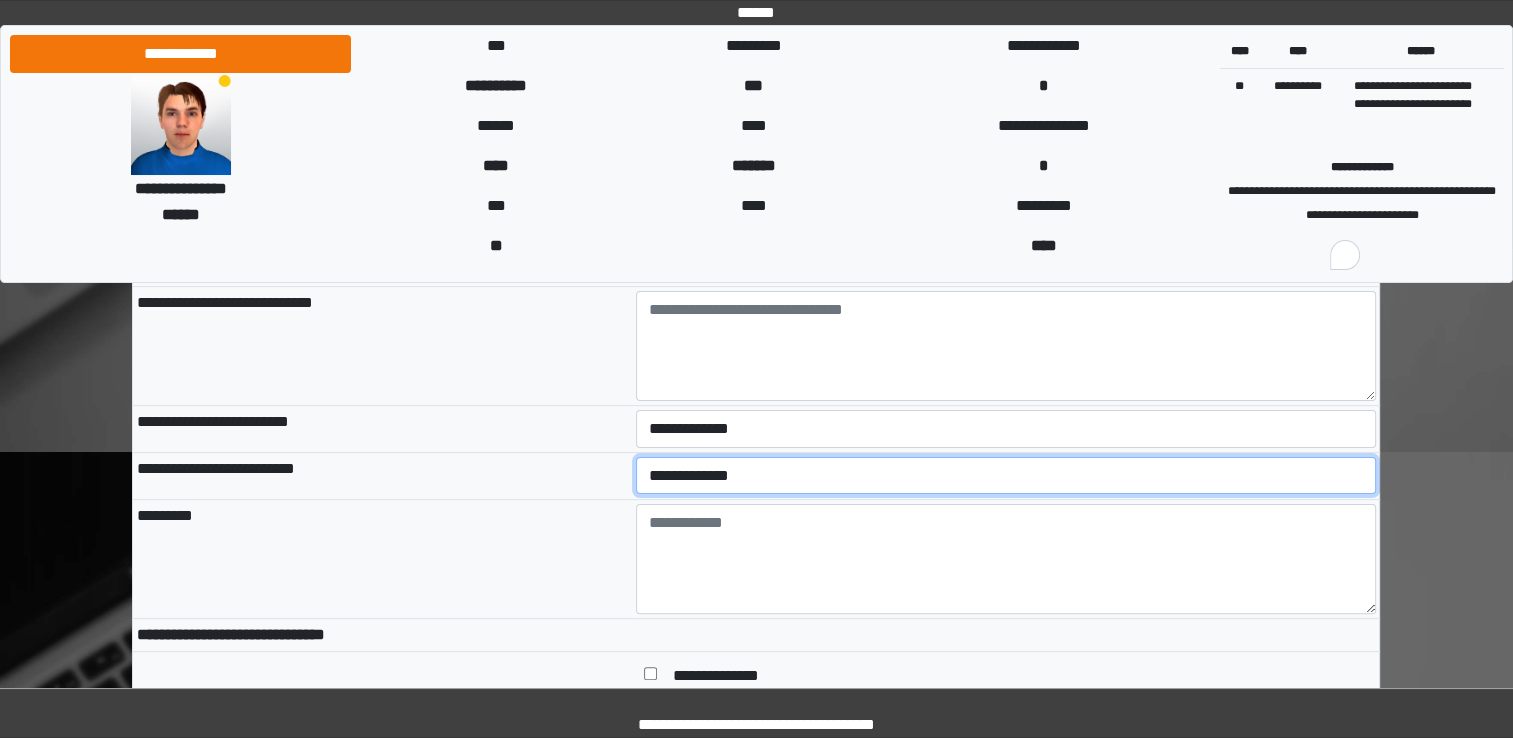 select on "*" 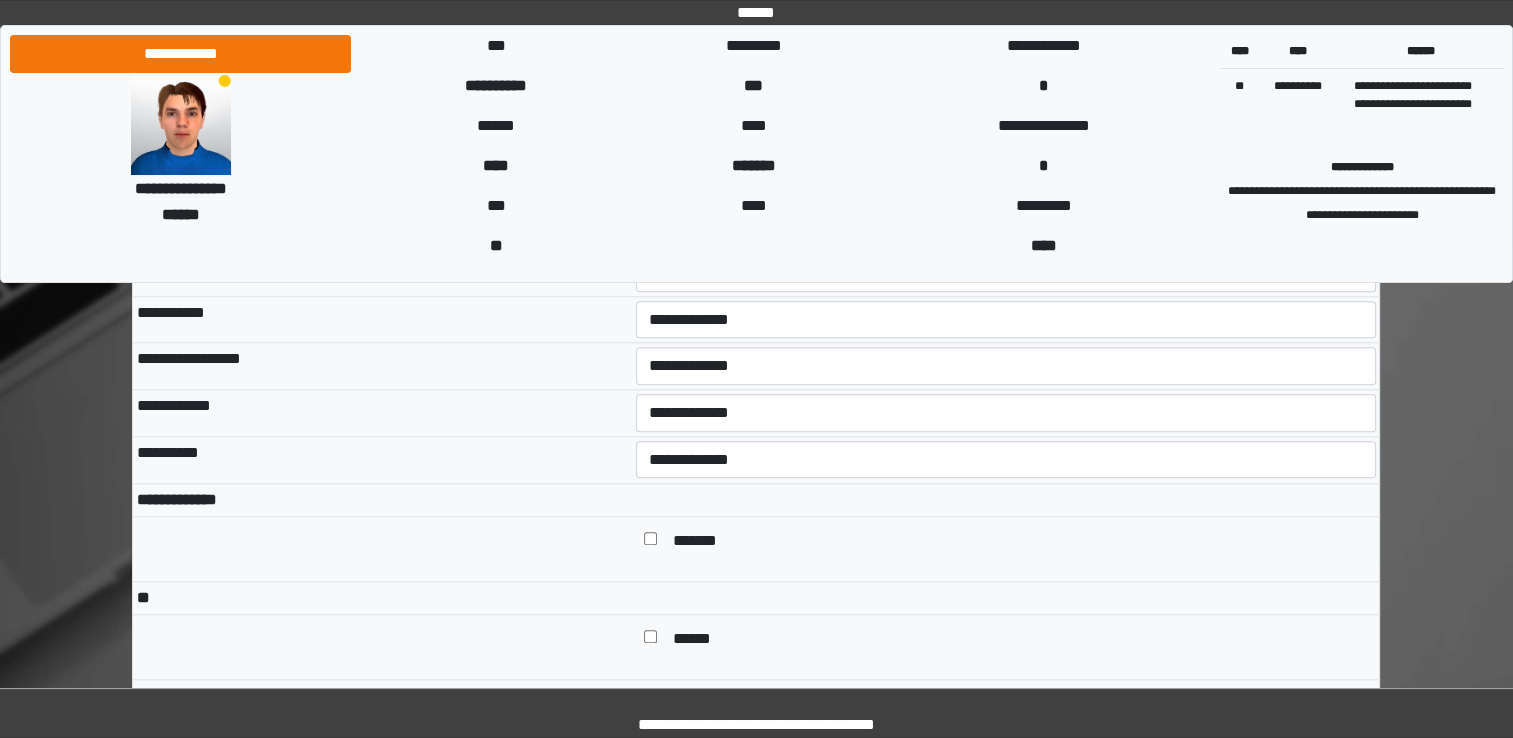scroll, scrollTop: 1900, scrollLeft: 0, axis: vertical 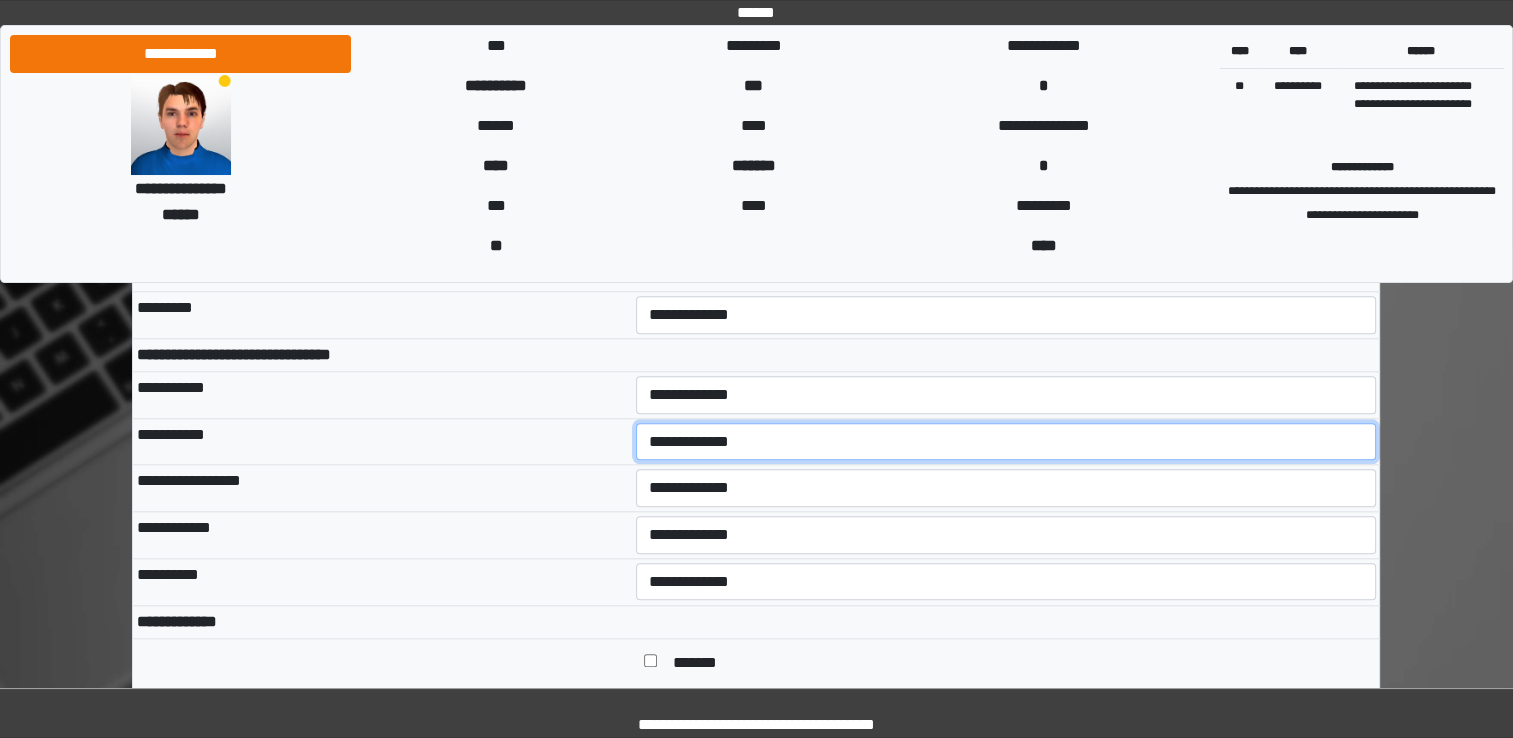 click on "**********" at bounding box center (1006, 442) 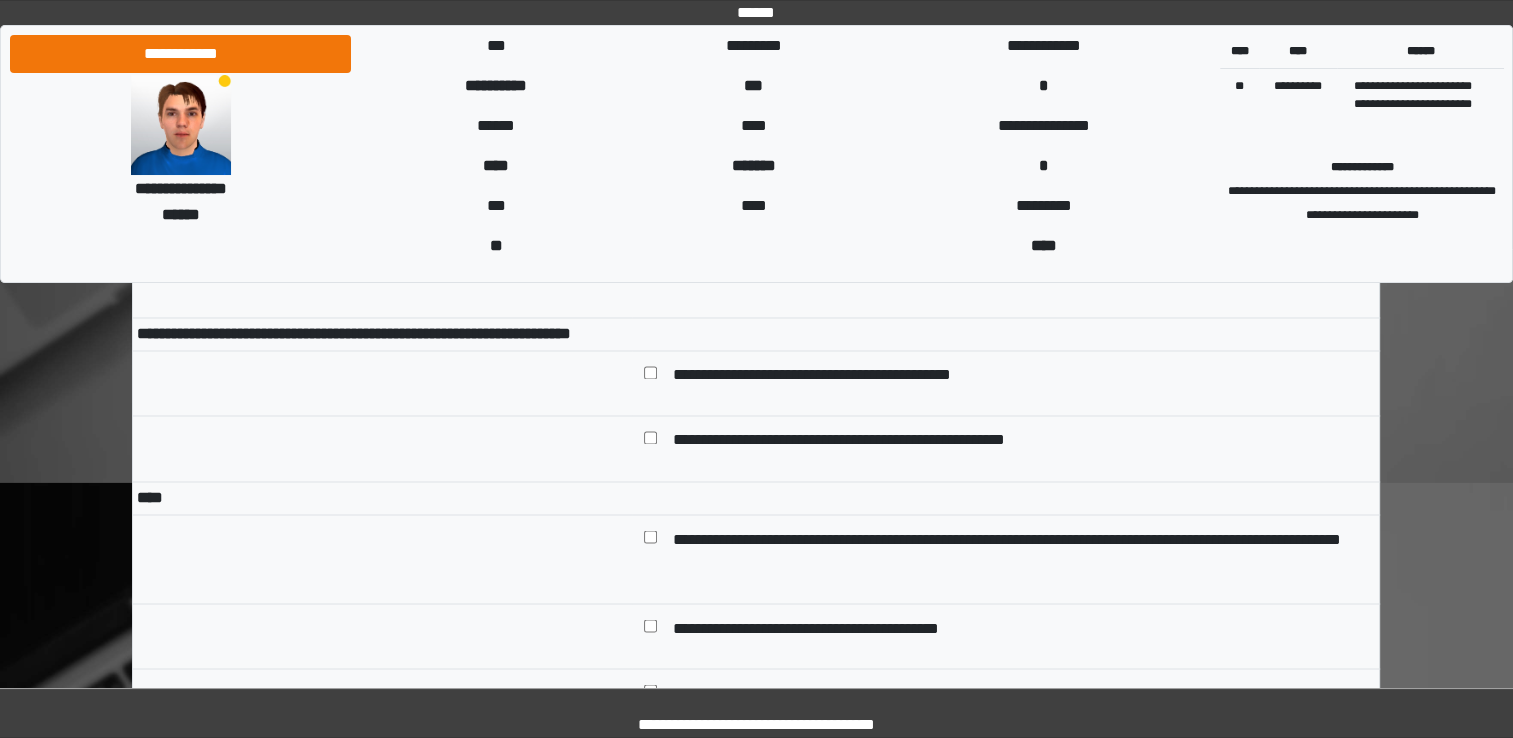 scroll, scrollTop: 3300, scrollLeft: 0, axis: vertical 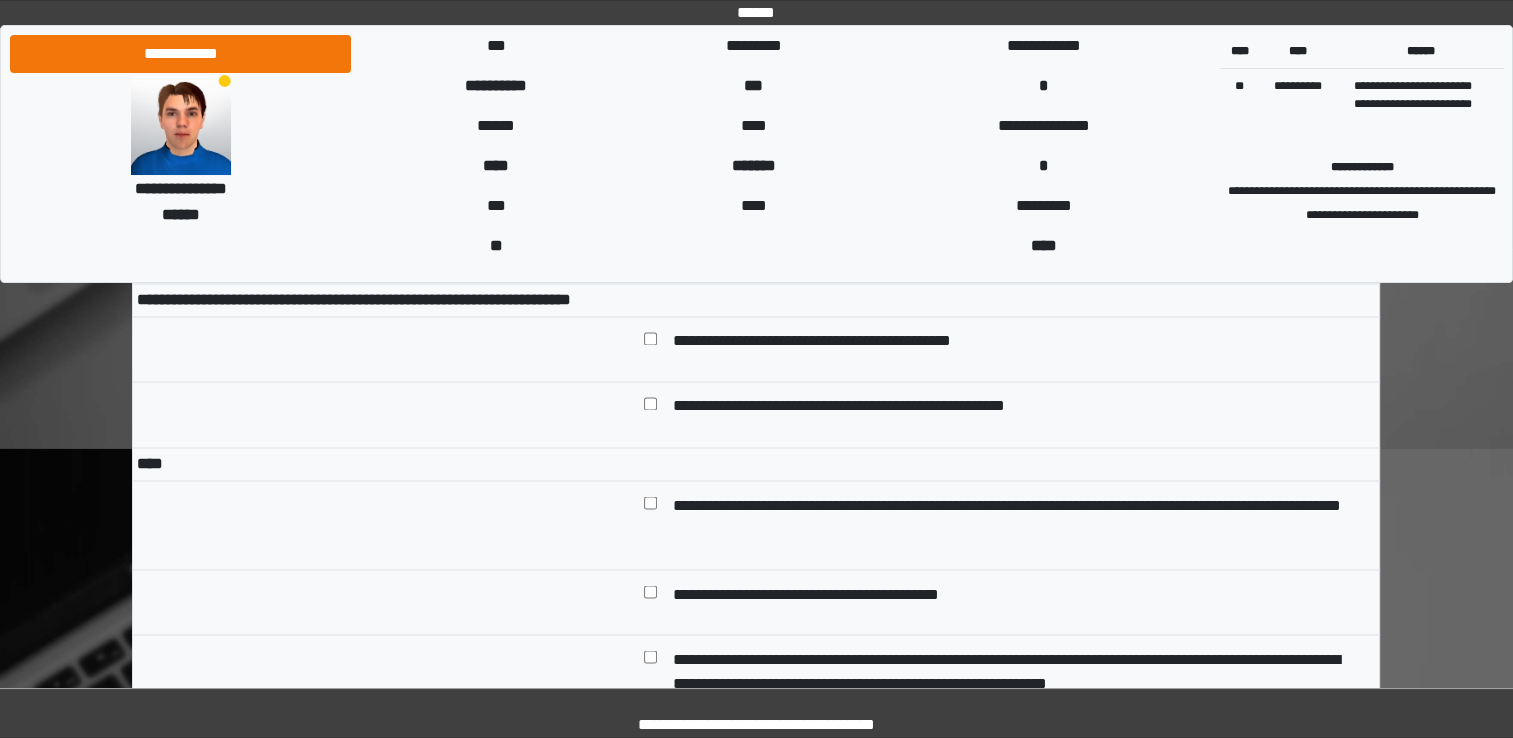 click at bounding box center [650, 406] 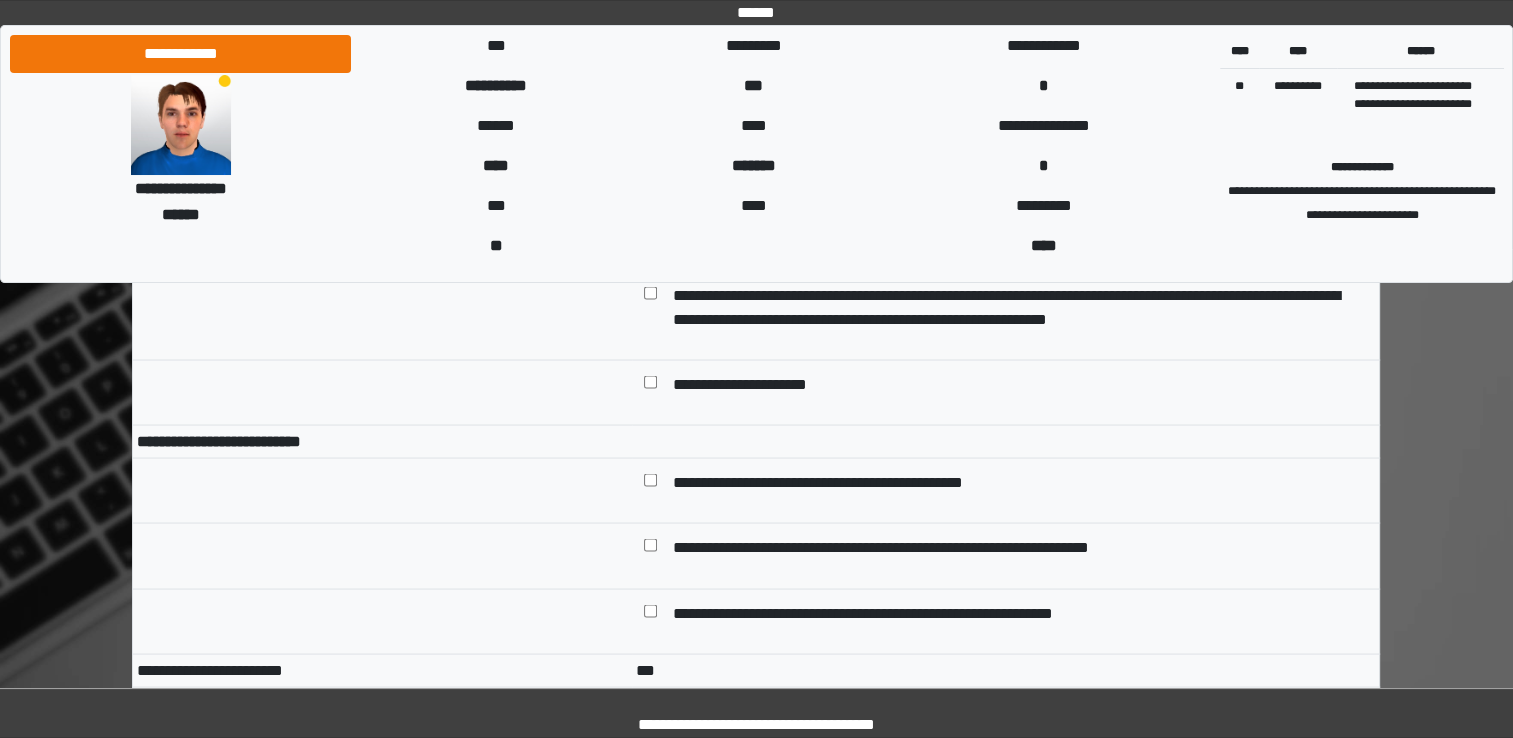 scroll, scrollTop: 3804, scrollLeft: 0, axis: vertical 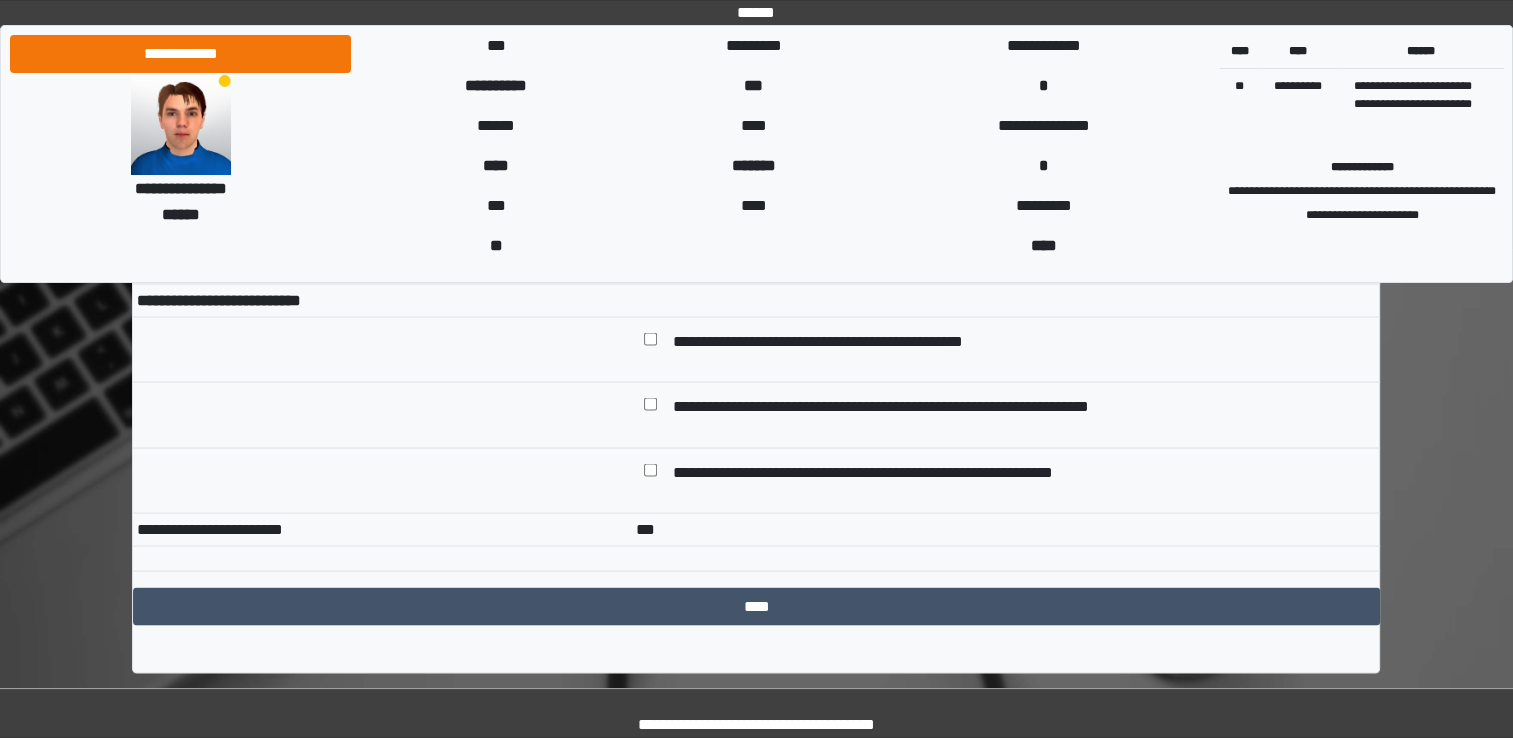 click on "**********" at bounding box center [845, 342] 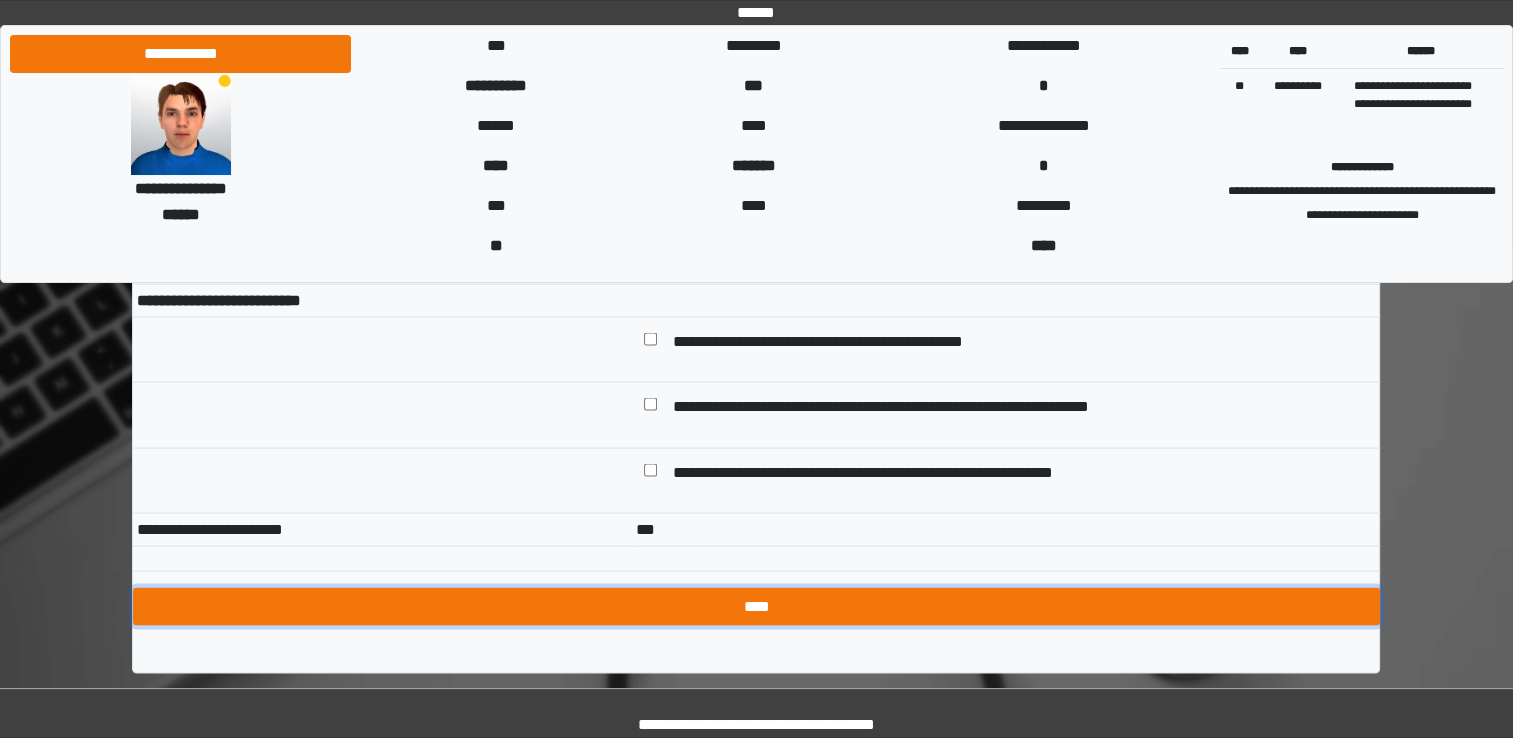 click on "****" at bounding box center (756, 607) 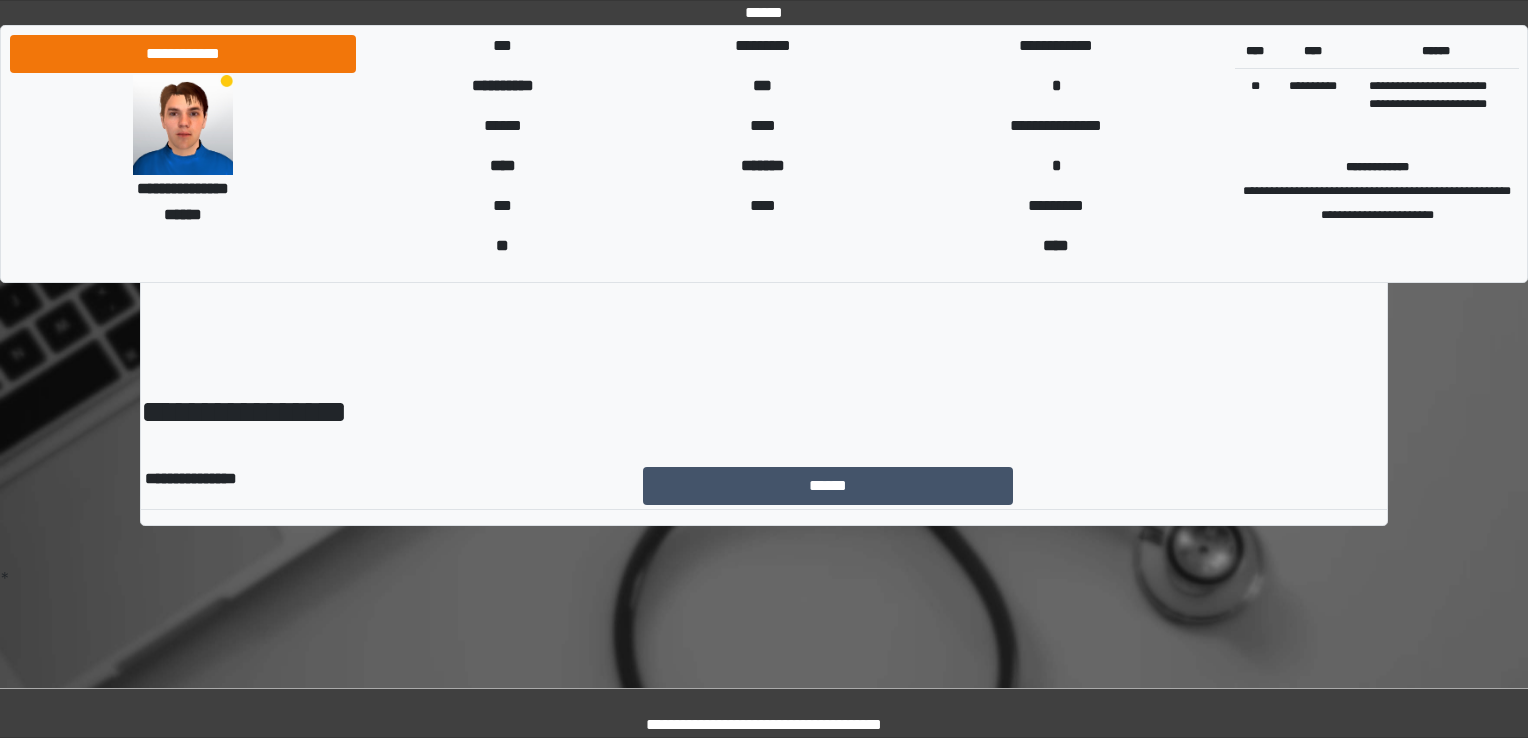 scroll, scrollTop: 0, scrollLeft: 0, axis: both 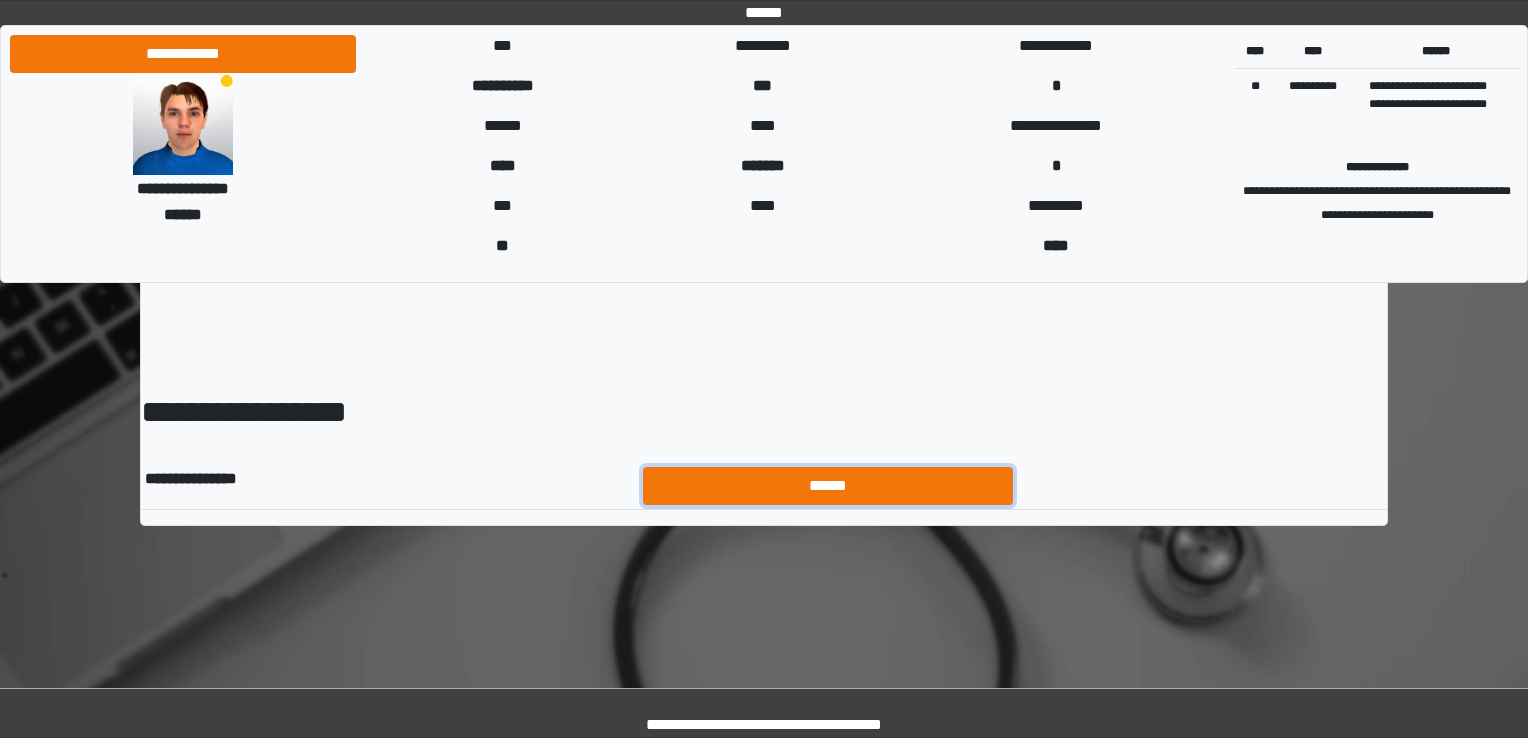 click on "******" at bounding box center (828, 486) 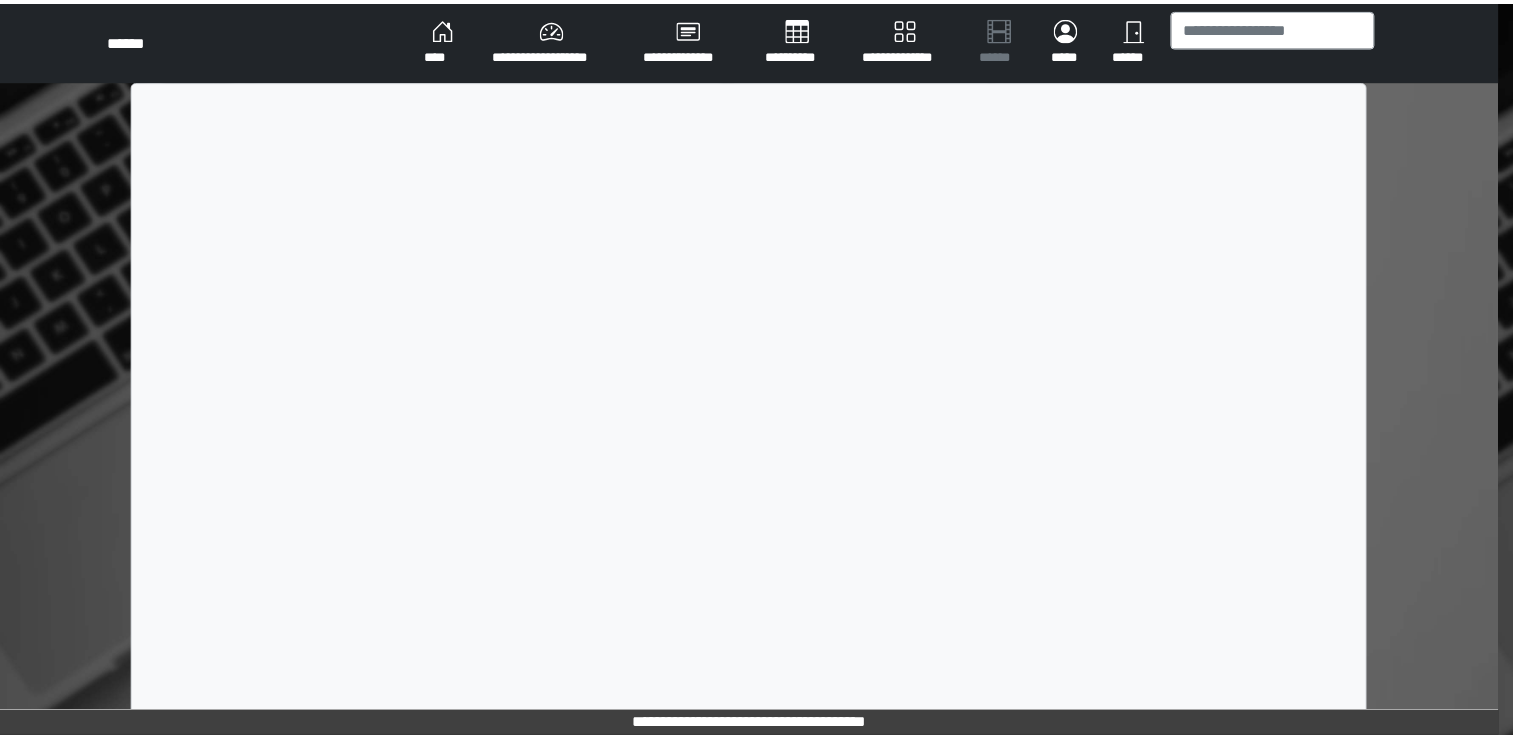 scroll, scrollTop: 0, scrollLeft: 0, axis: both 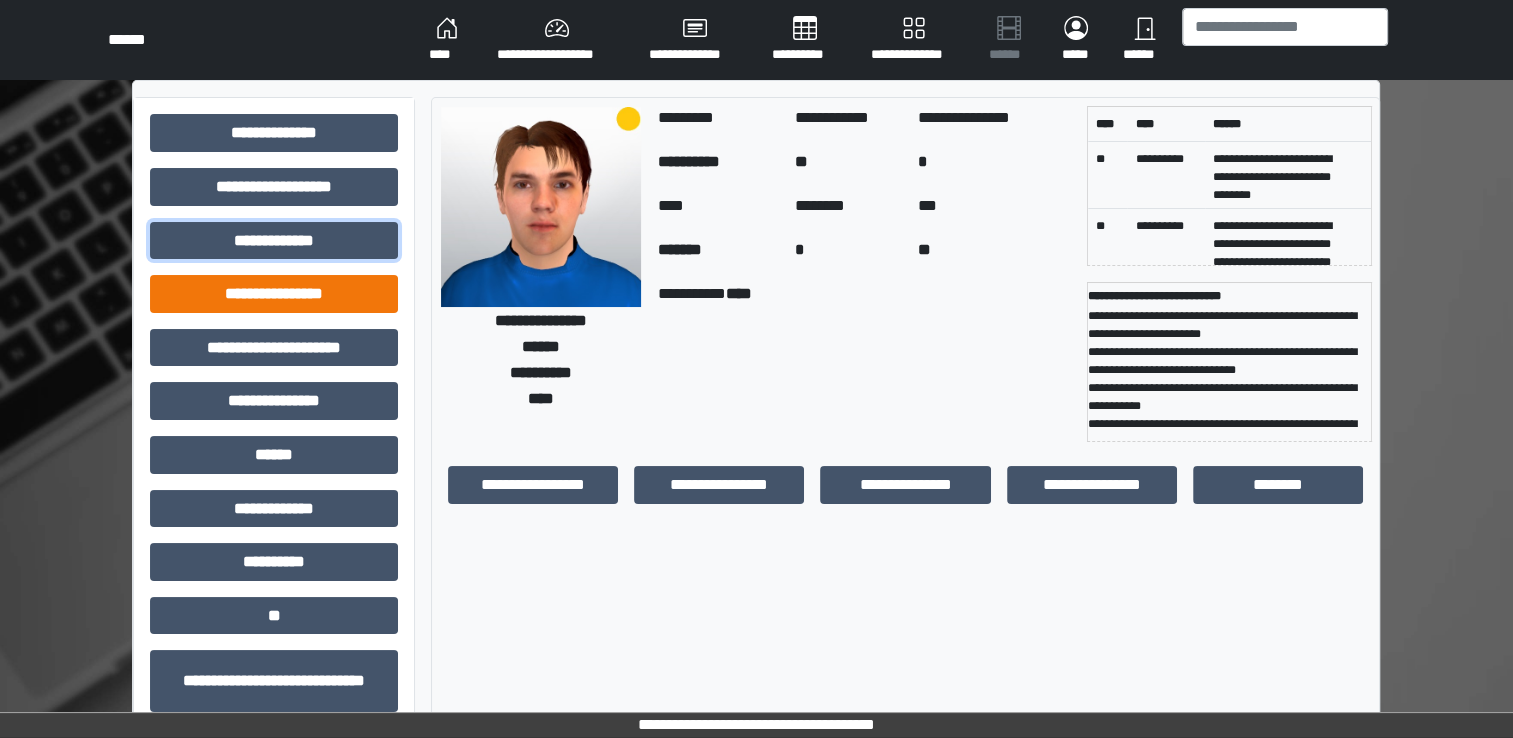 drag, startPoint x: 329, startPoint y: 250, endPoint x: 333, endPoint y: 295, distance: 45.17743 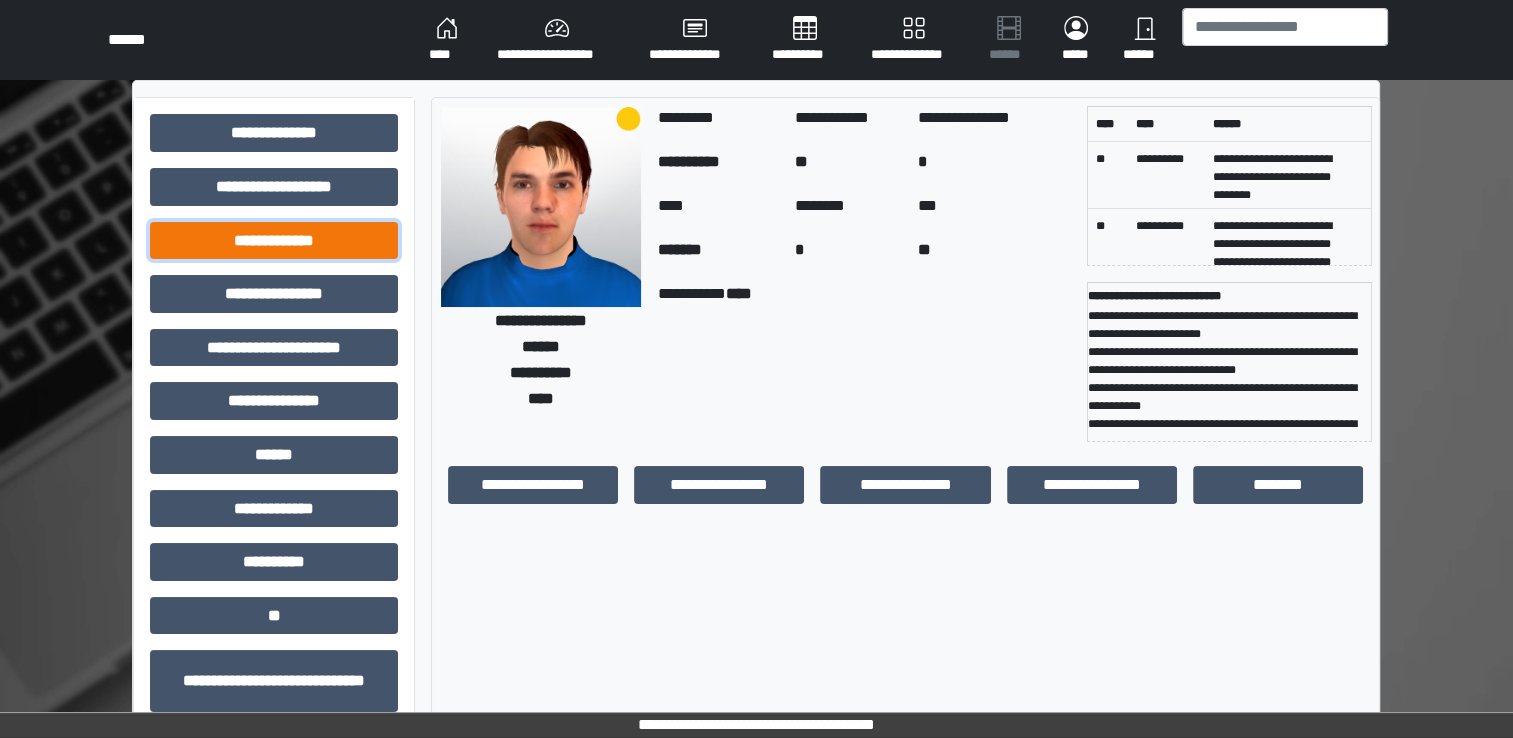click on "**********" at bounding box center [274, 241] 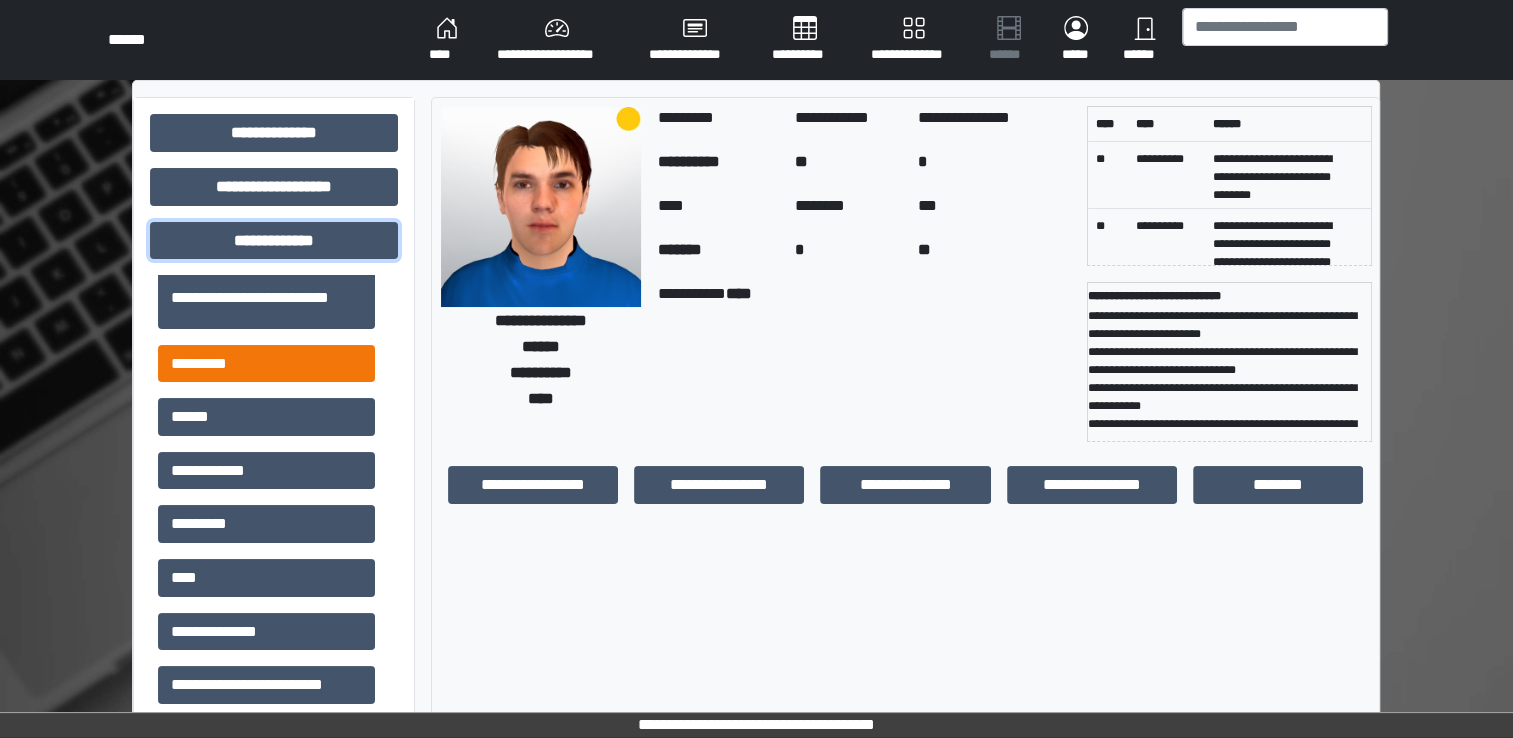 scroll, scrollTop: 600, scrollLeft: 0, axis: vertical 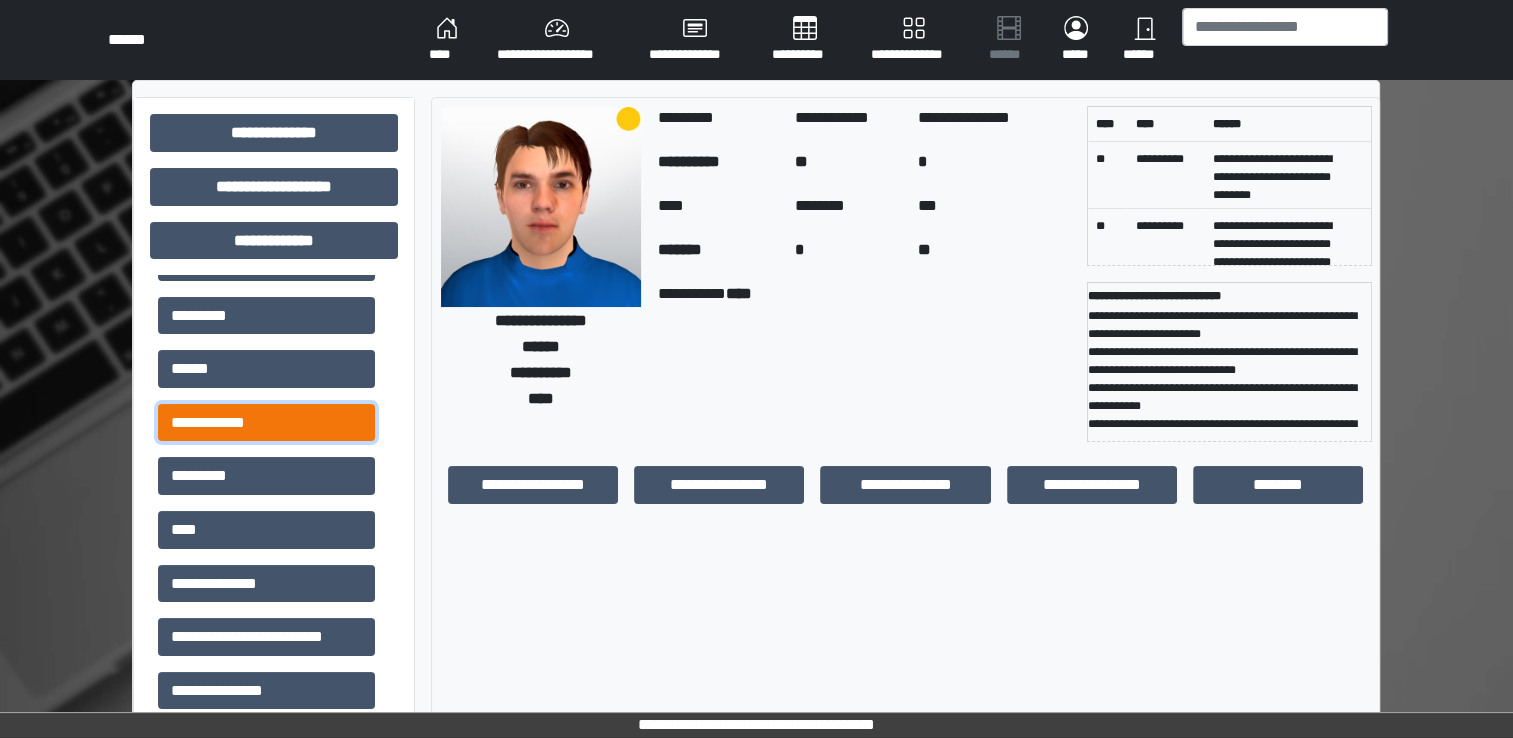 click on "**********" at bounding box center [266, 423] 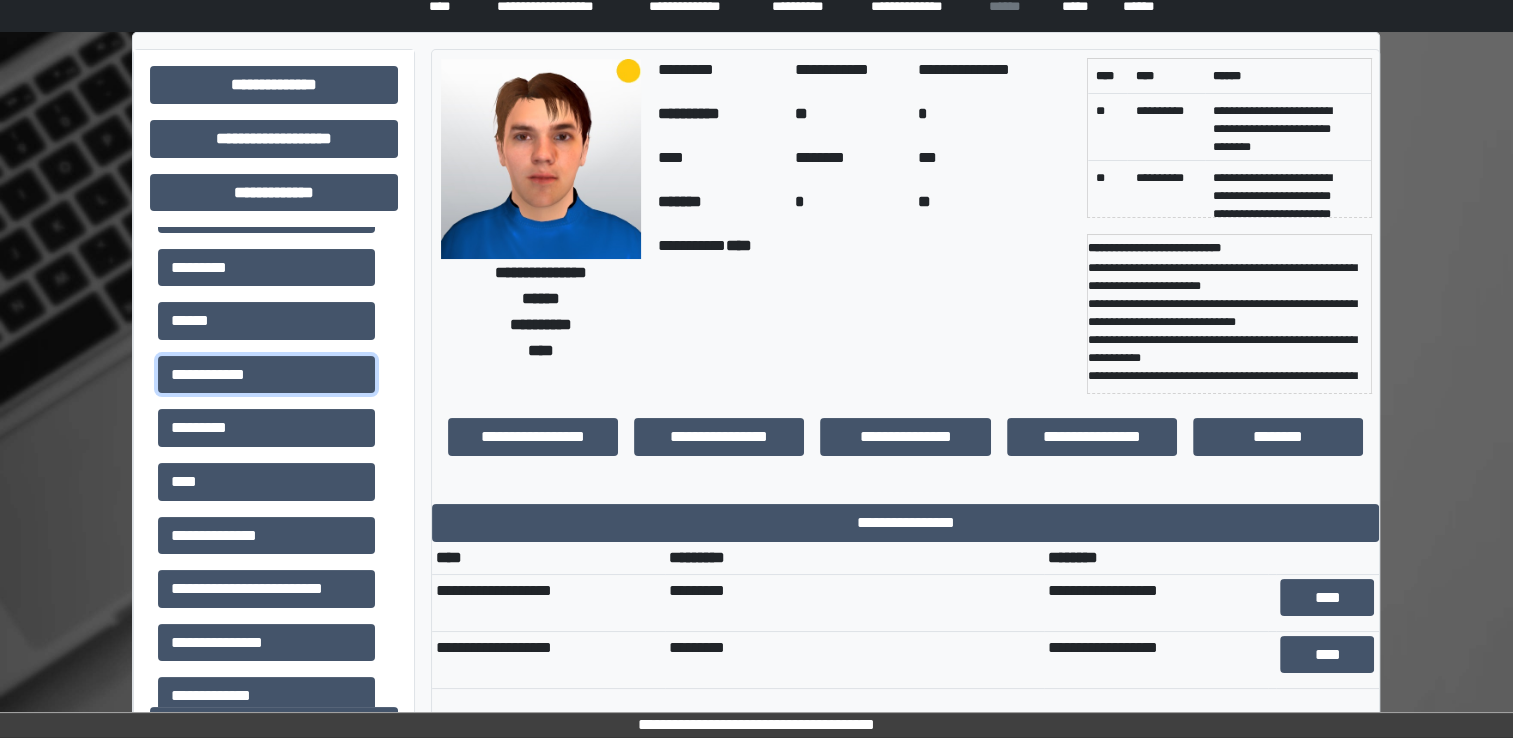 scroll, scrollTop: 0, scrollLeft: 0, axis: both 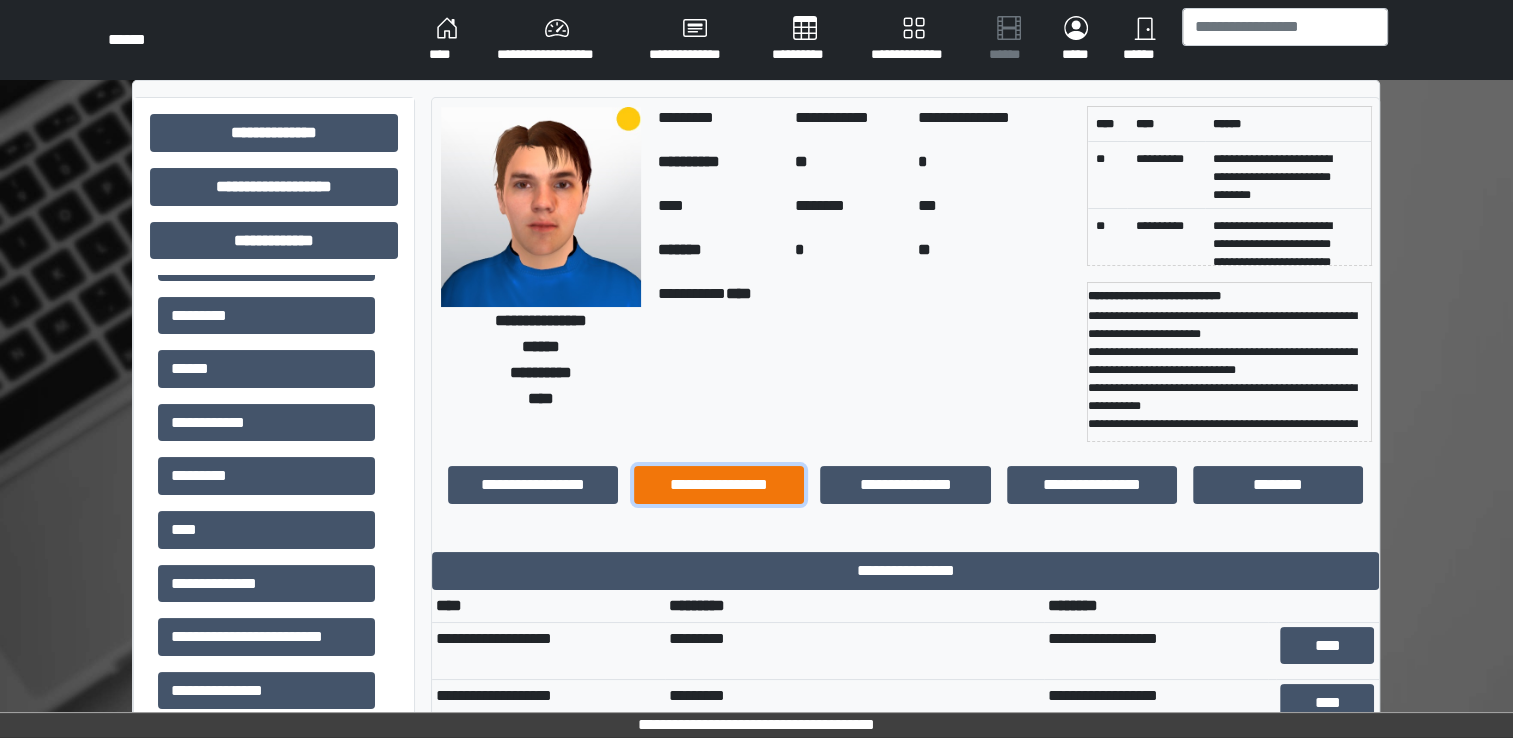 click on "**********" at bounding box center [719, 485] 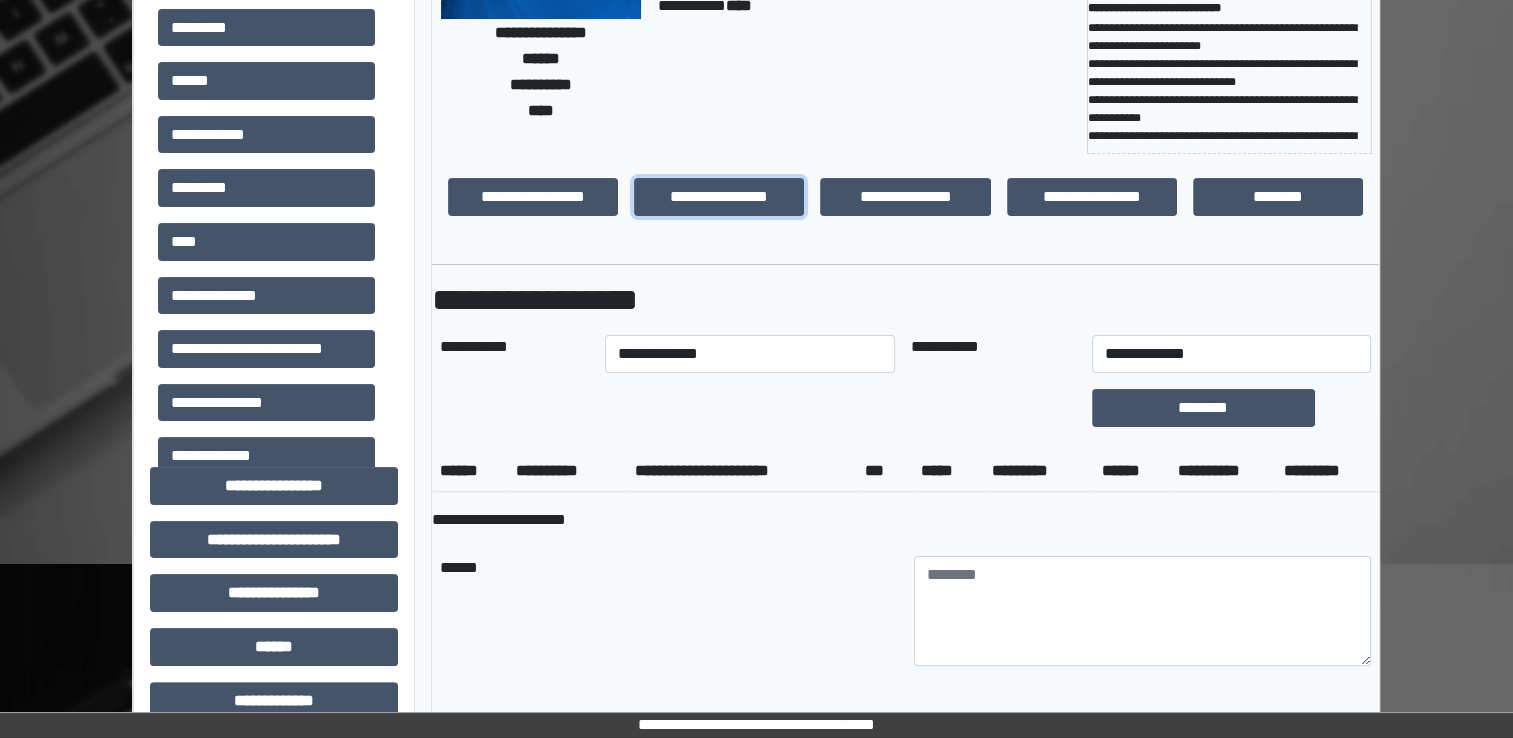 scroll, scrollTop: 300, scrollLeft: 0, axis: vertical 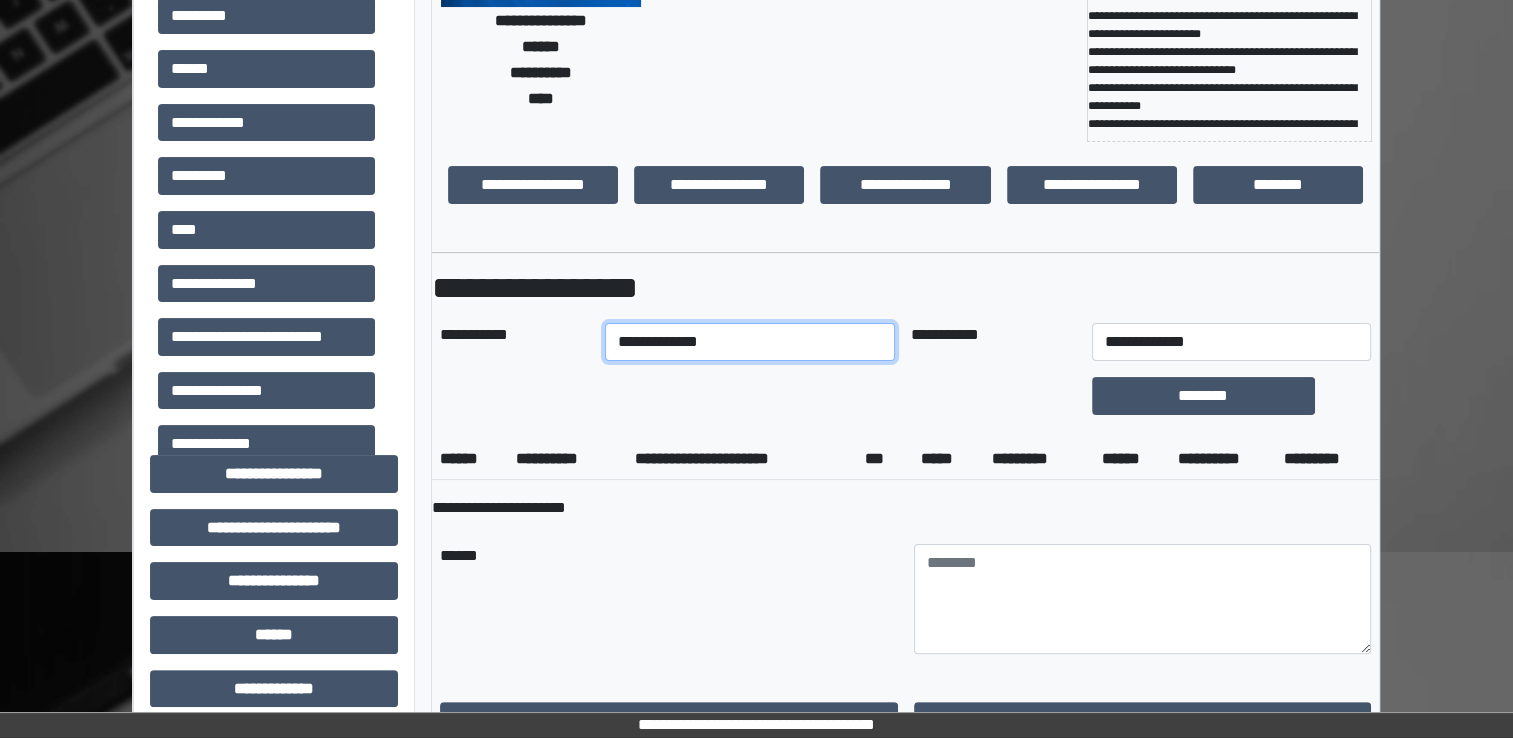 click on "**********" at bounding box center (750, 342) 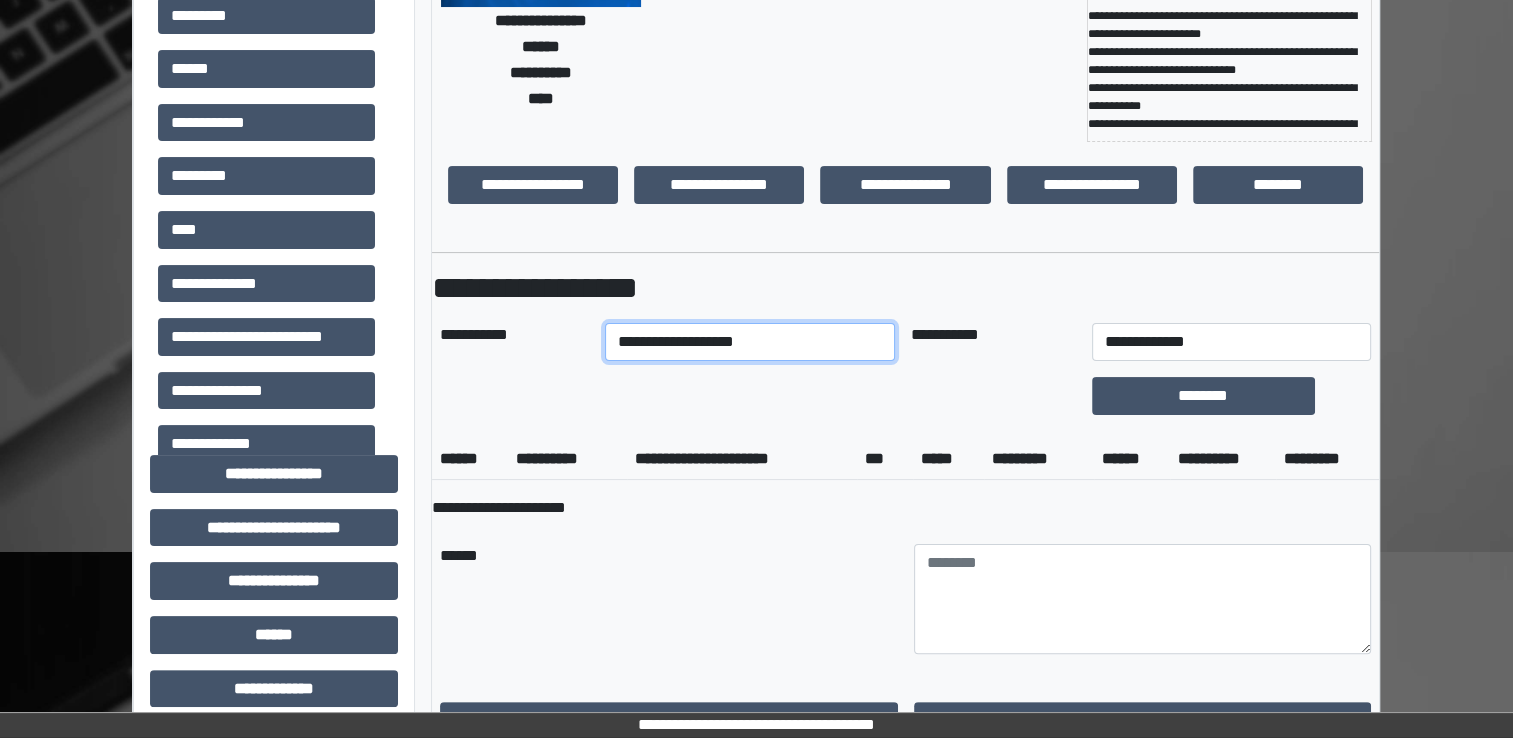 click on "**********" at bounding box center (750, 342) 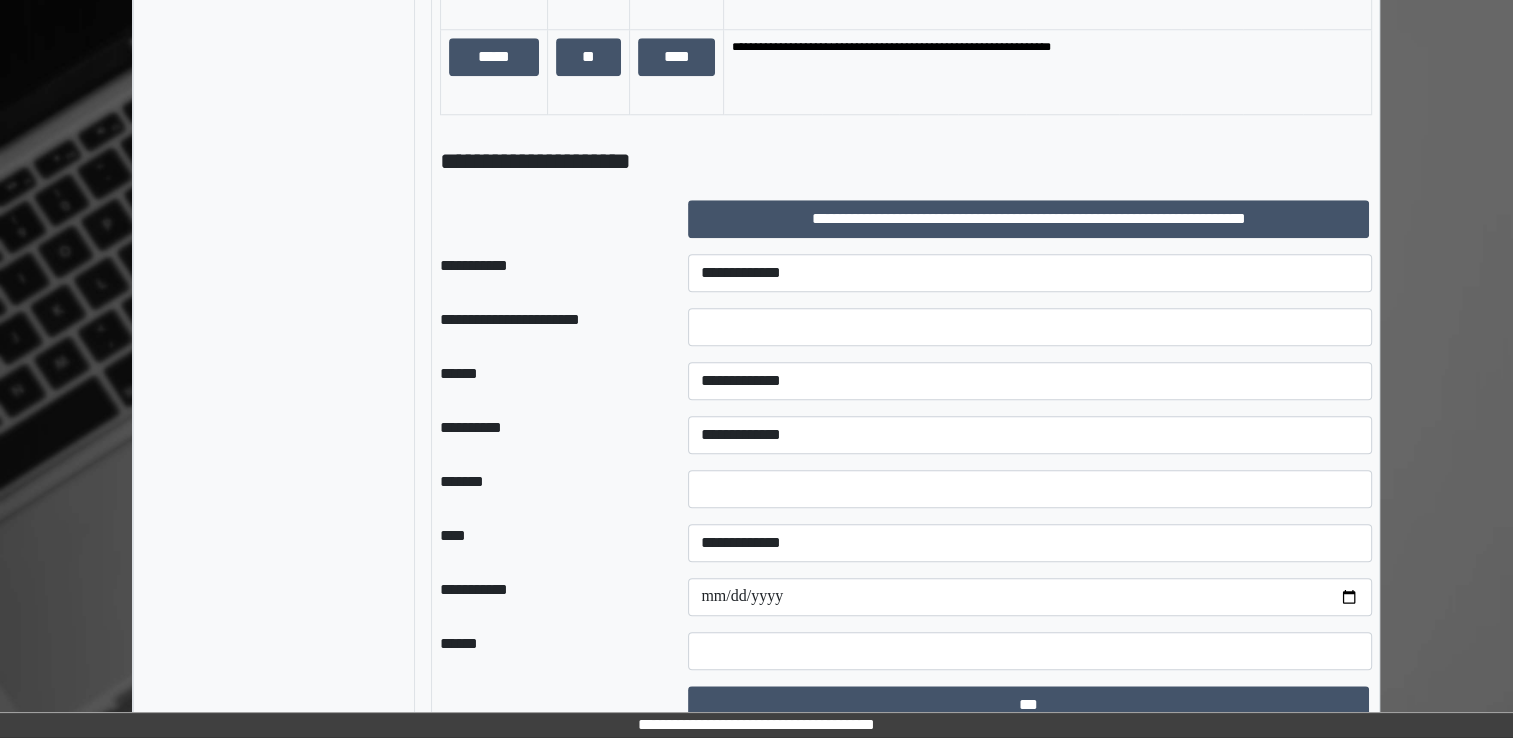 scroll, scrollTop: 1900, scrollLeft: 0, axis: vertical 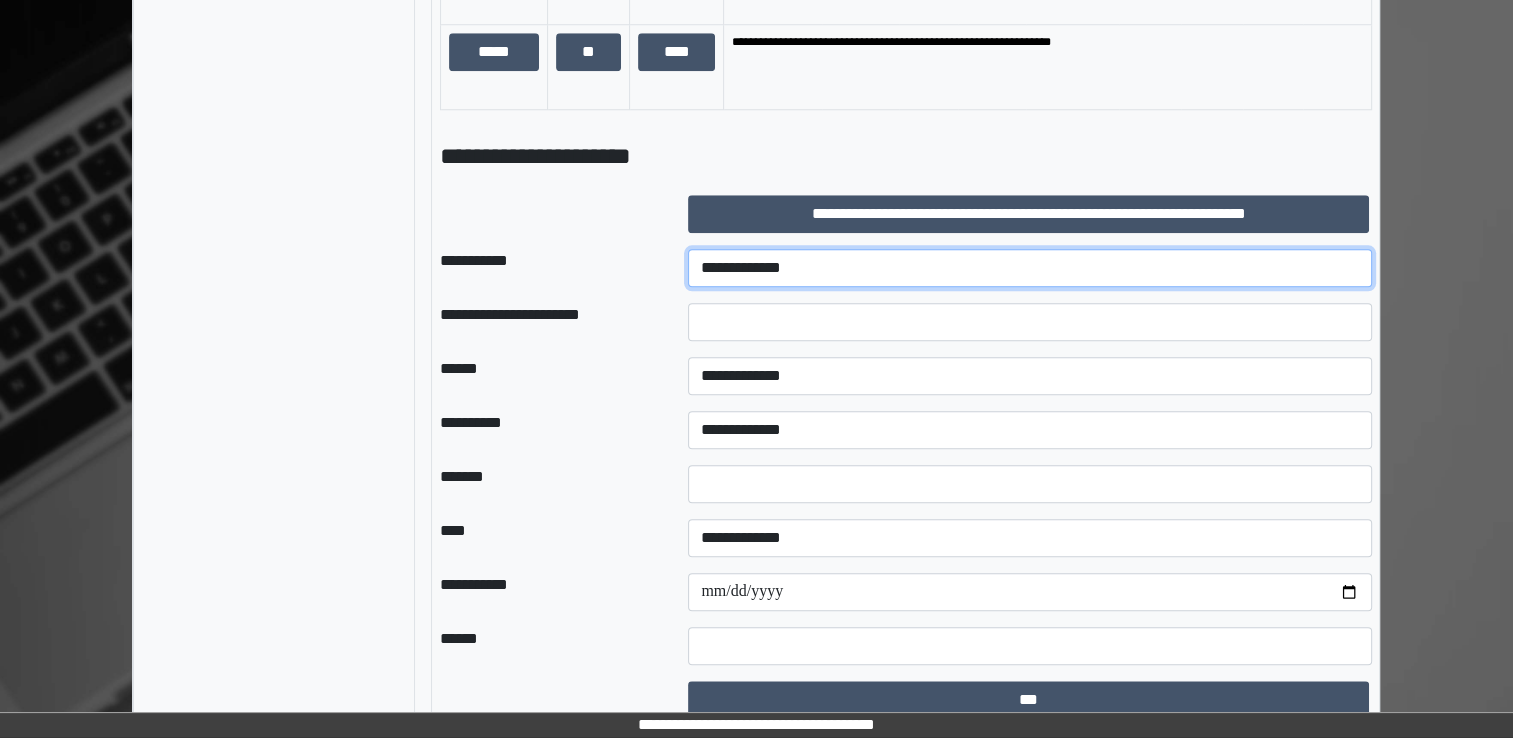 click on "**********" at bounding box center [1030, 268] 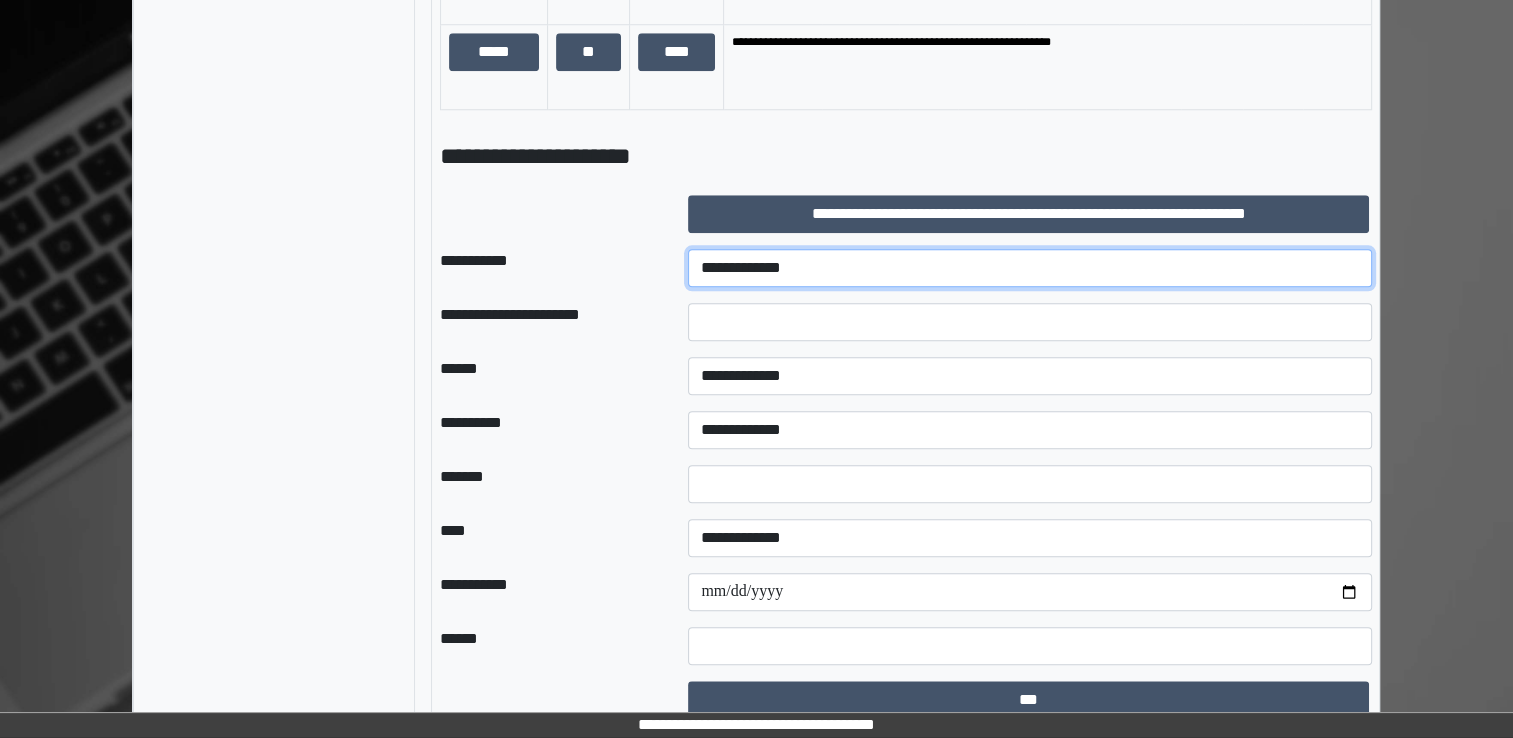 click on "**********" at bounding box center (1030, 268) 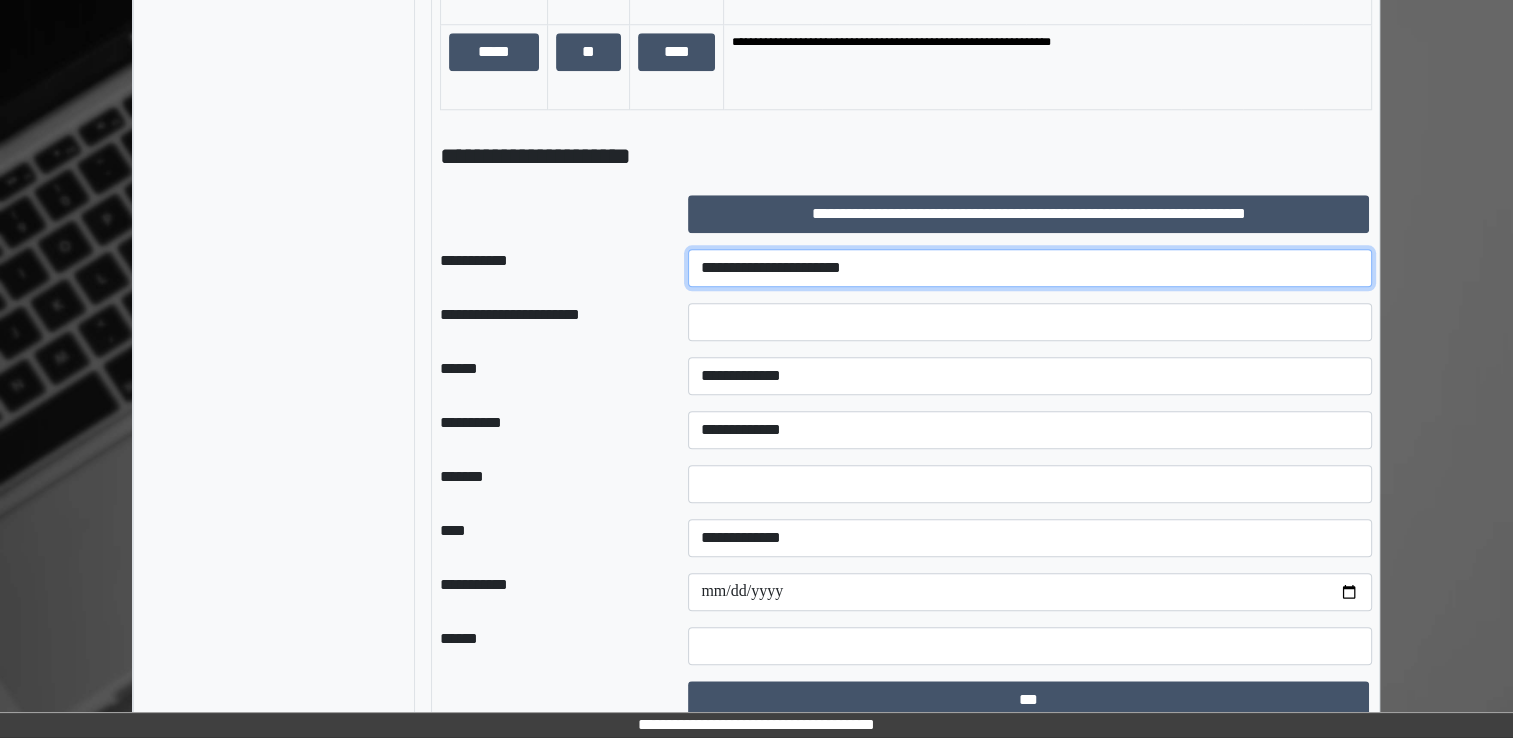 click on "**********" at bounding box center [1030, 268] 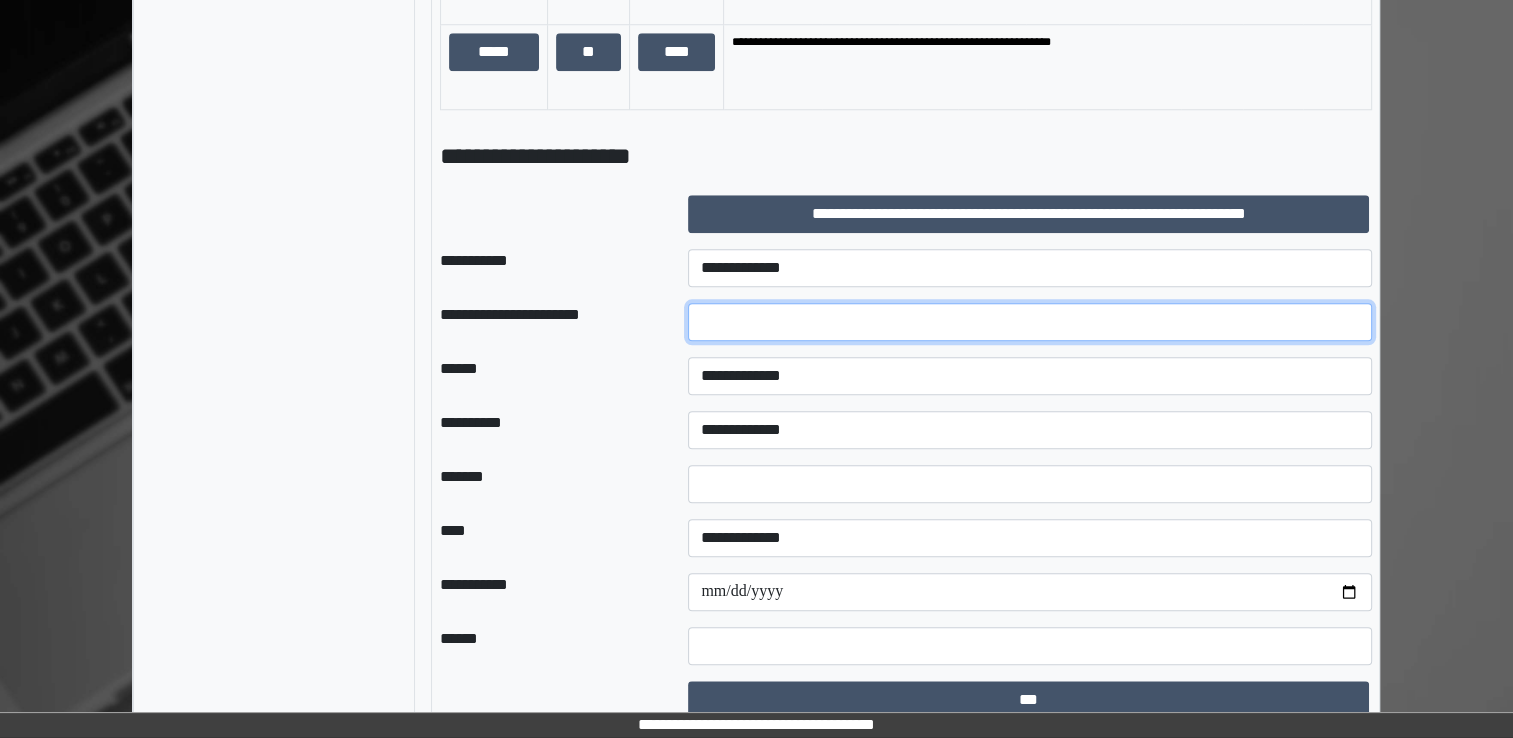 click at bounding box center (1030, 322) 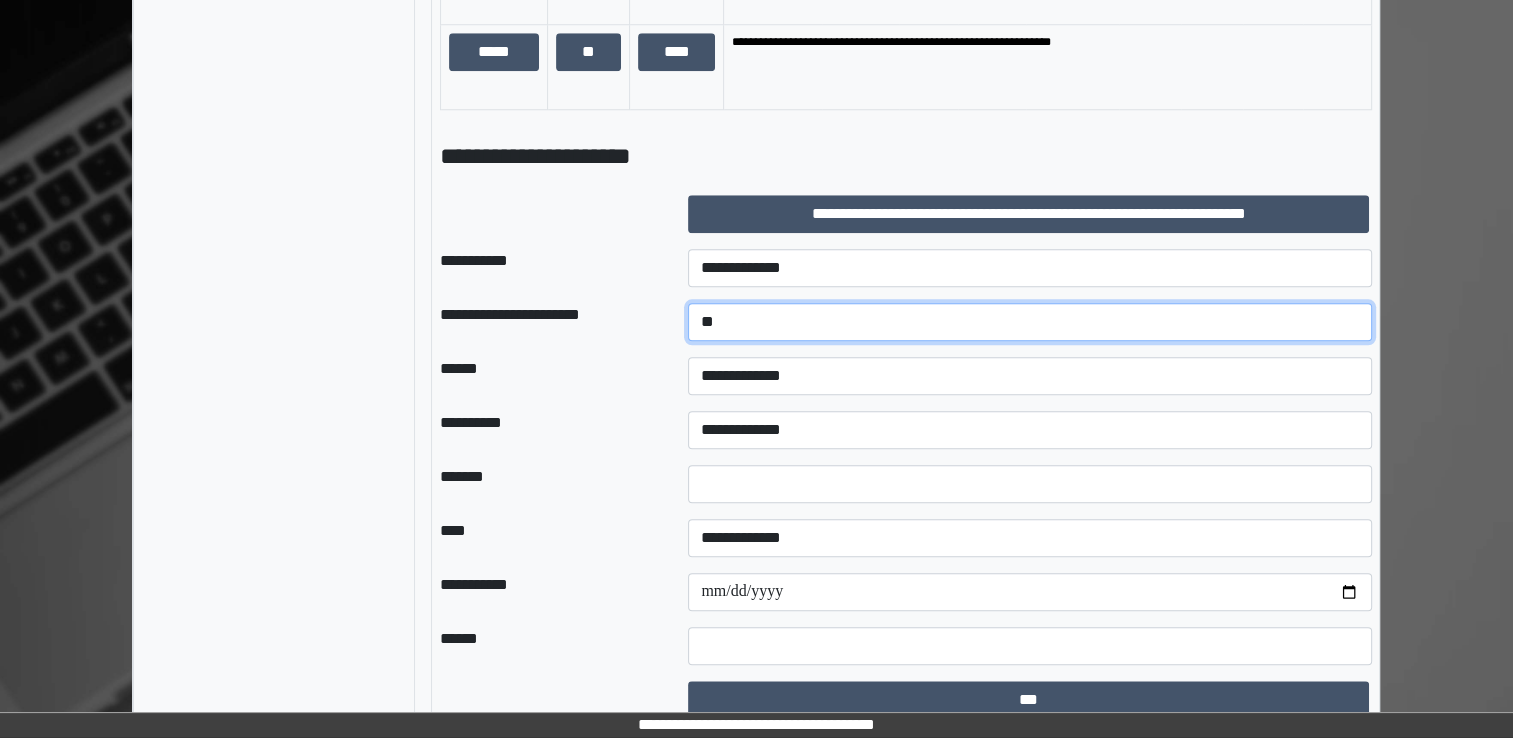 type on "**" 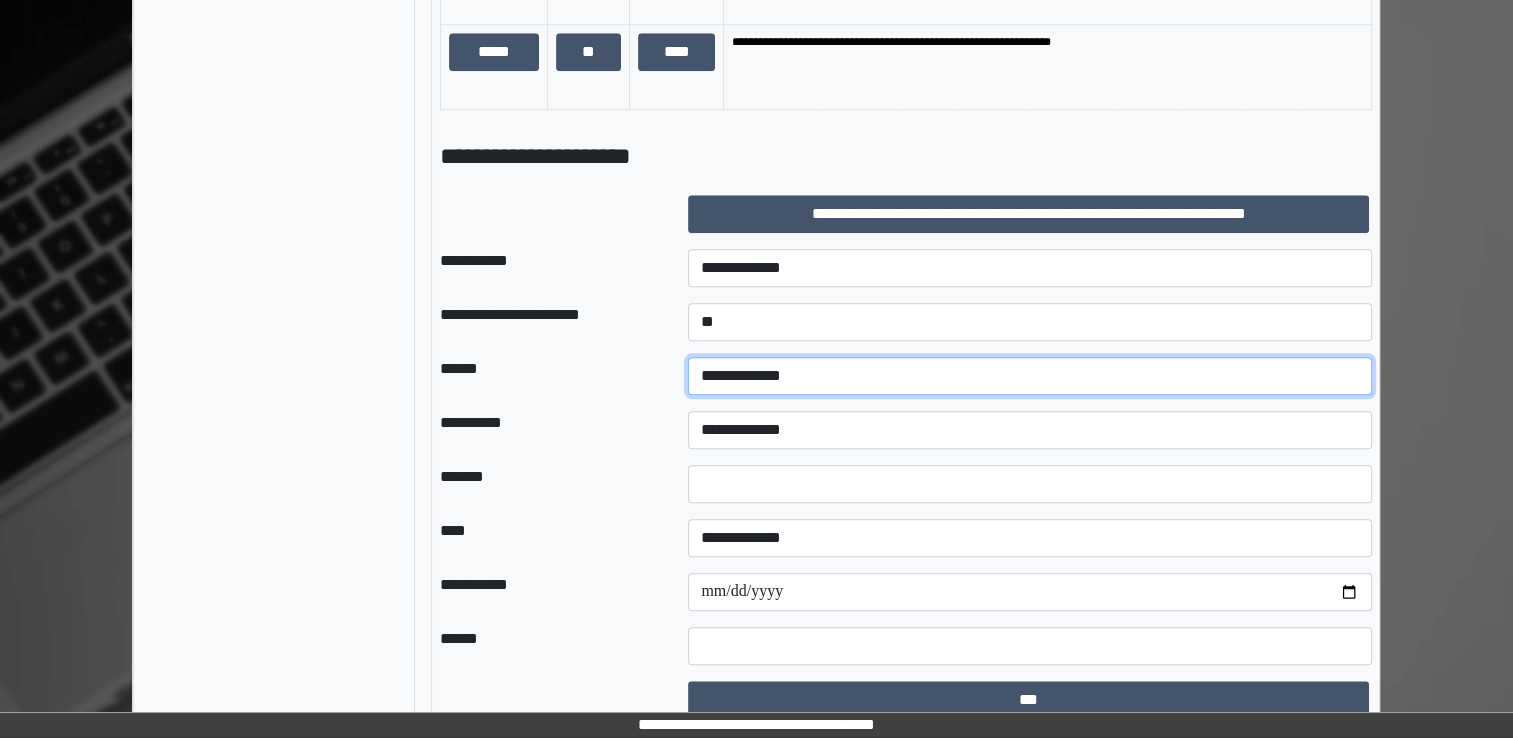 click on "**********" at bounding box center [1030, 376] 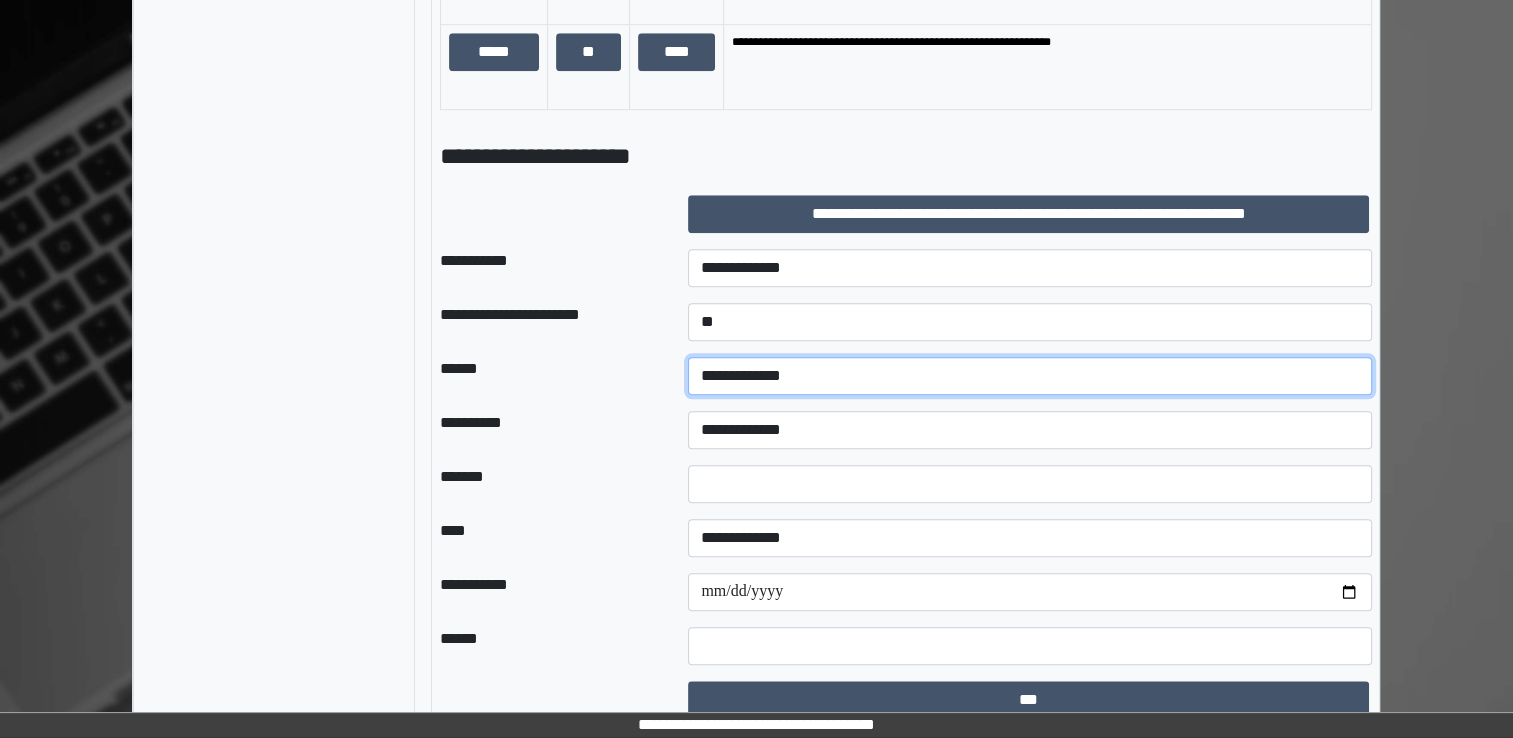 select on "*" 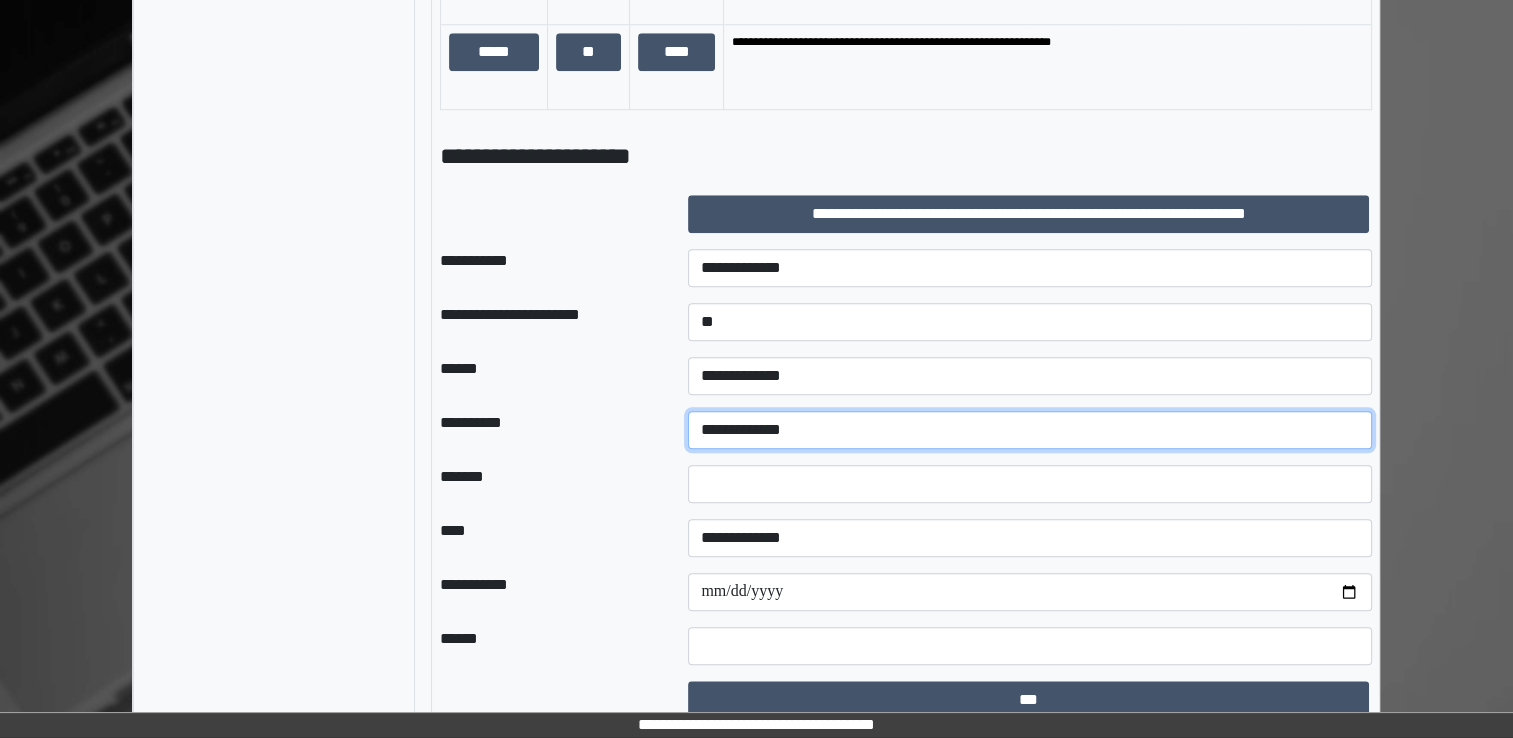 click on "**********" at bounding box center [1030, 430] 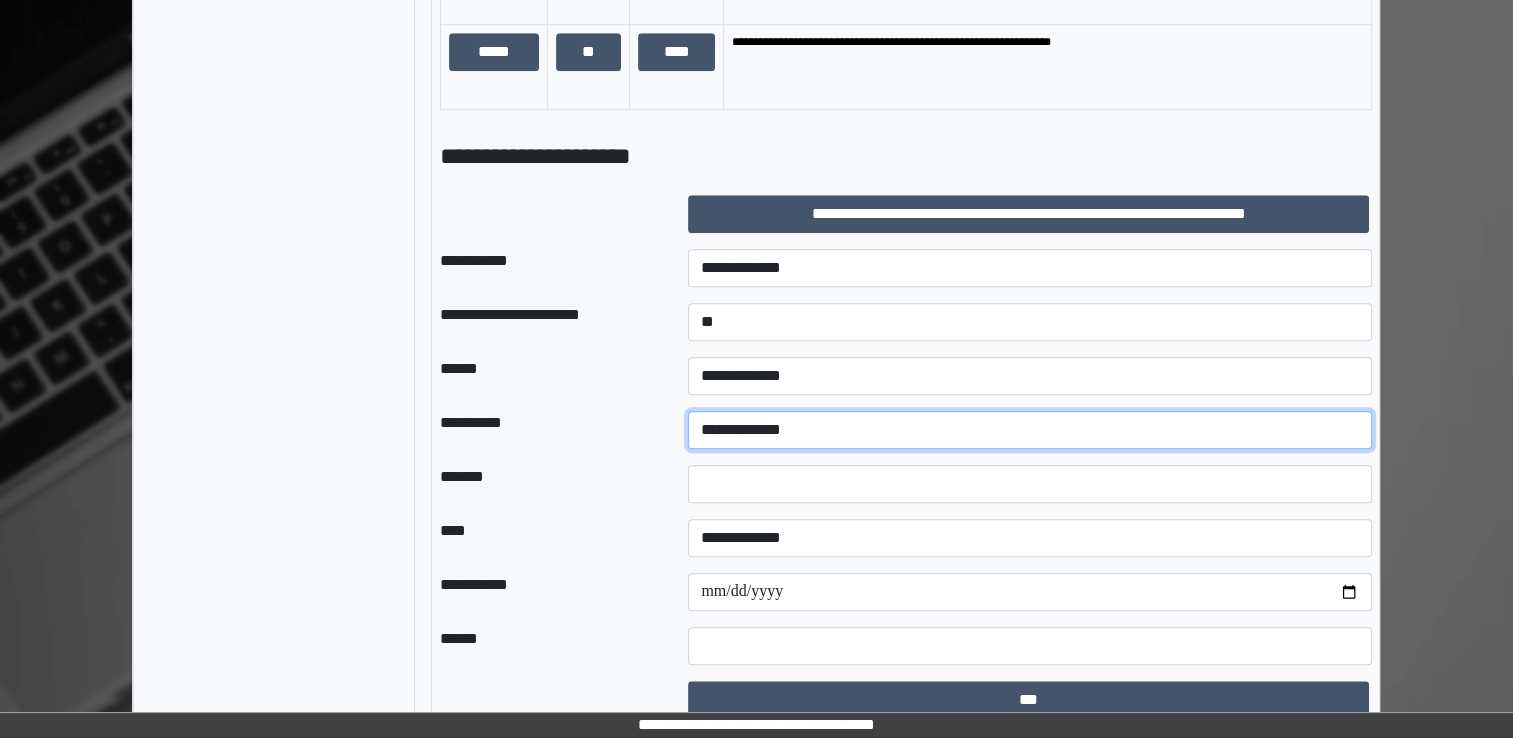 select on "*" 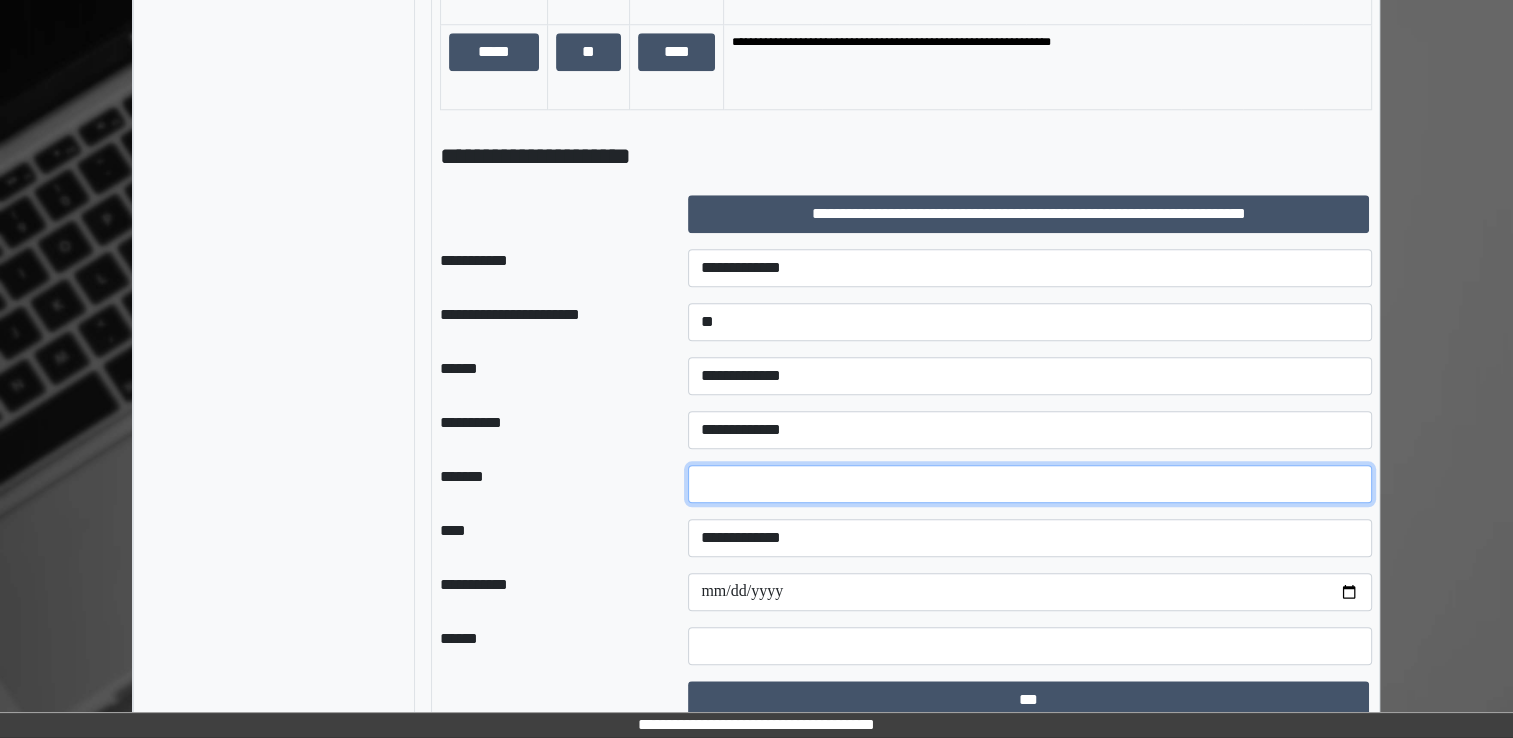 click at bounding box center (1030, 484) 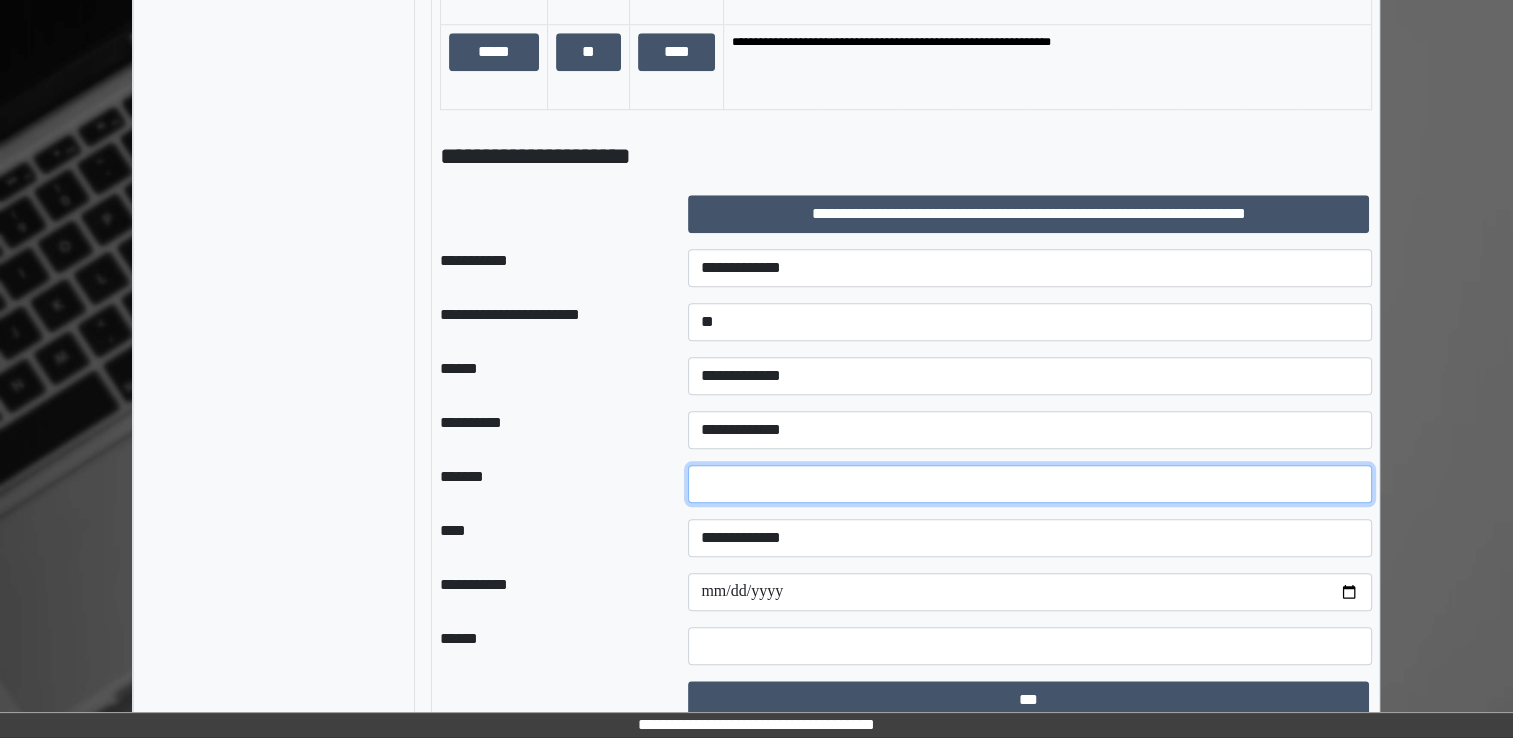 type on "*" 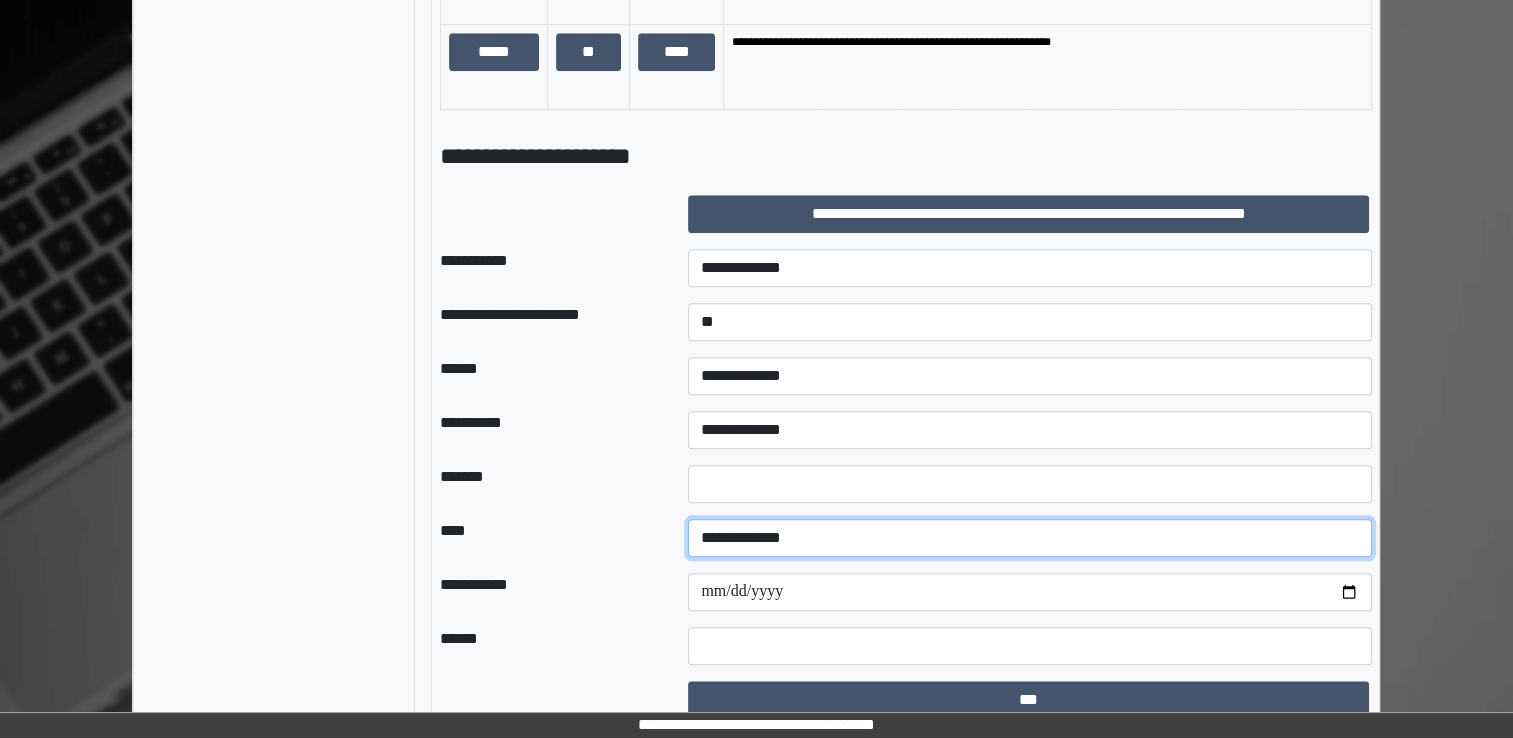 click on "**********" at bounding box center [1030, 538] 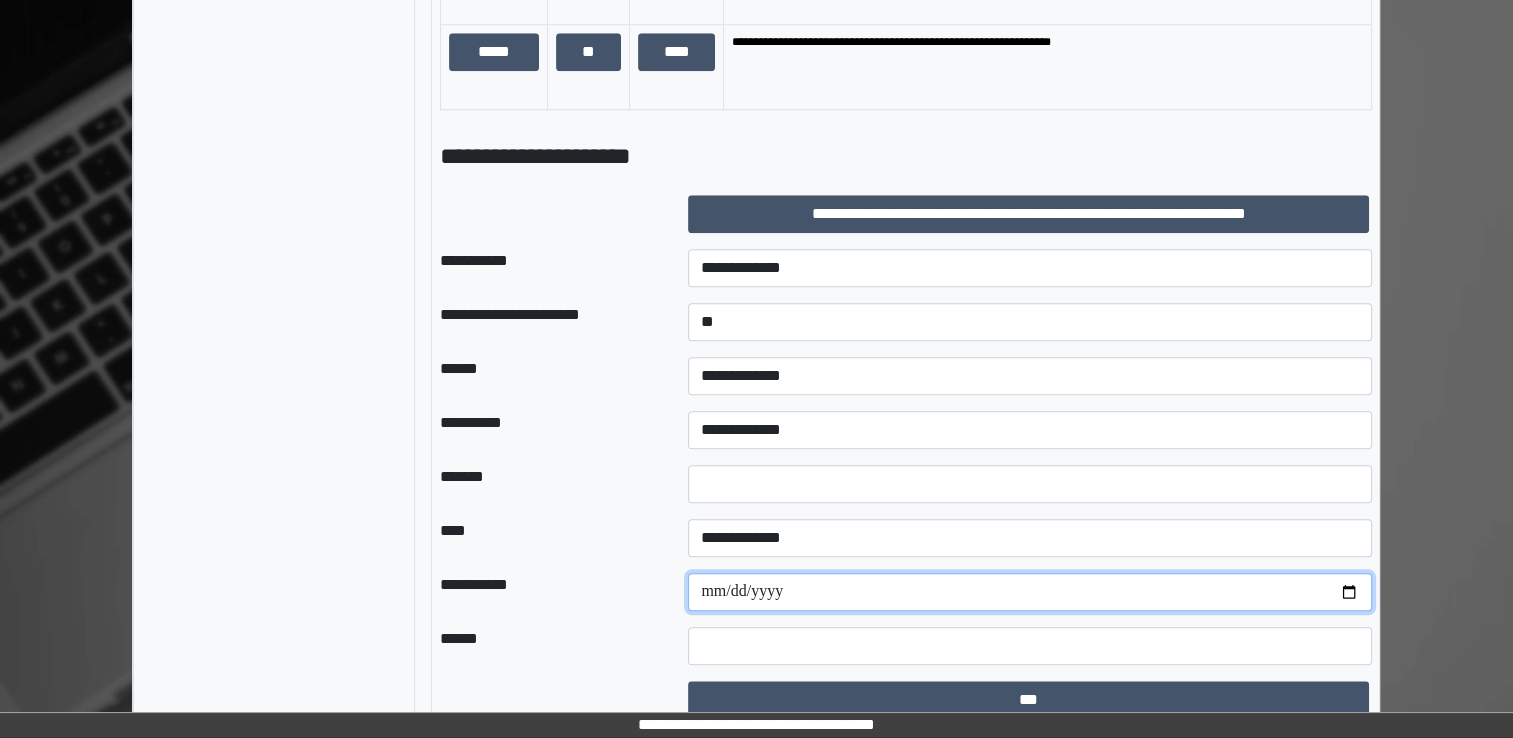 click at bounding box center [1030, 592] 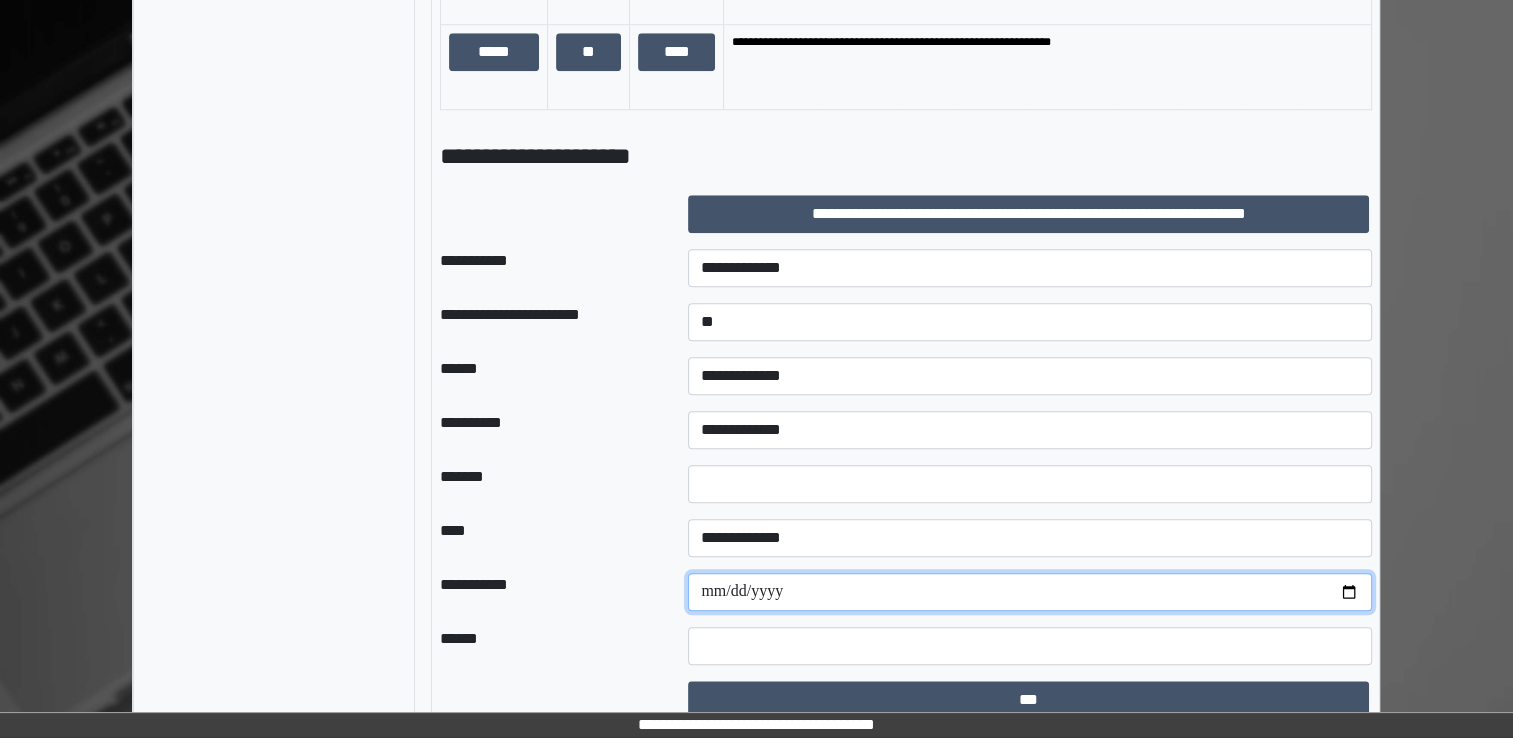 click at bounding box center [1030, 592] 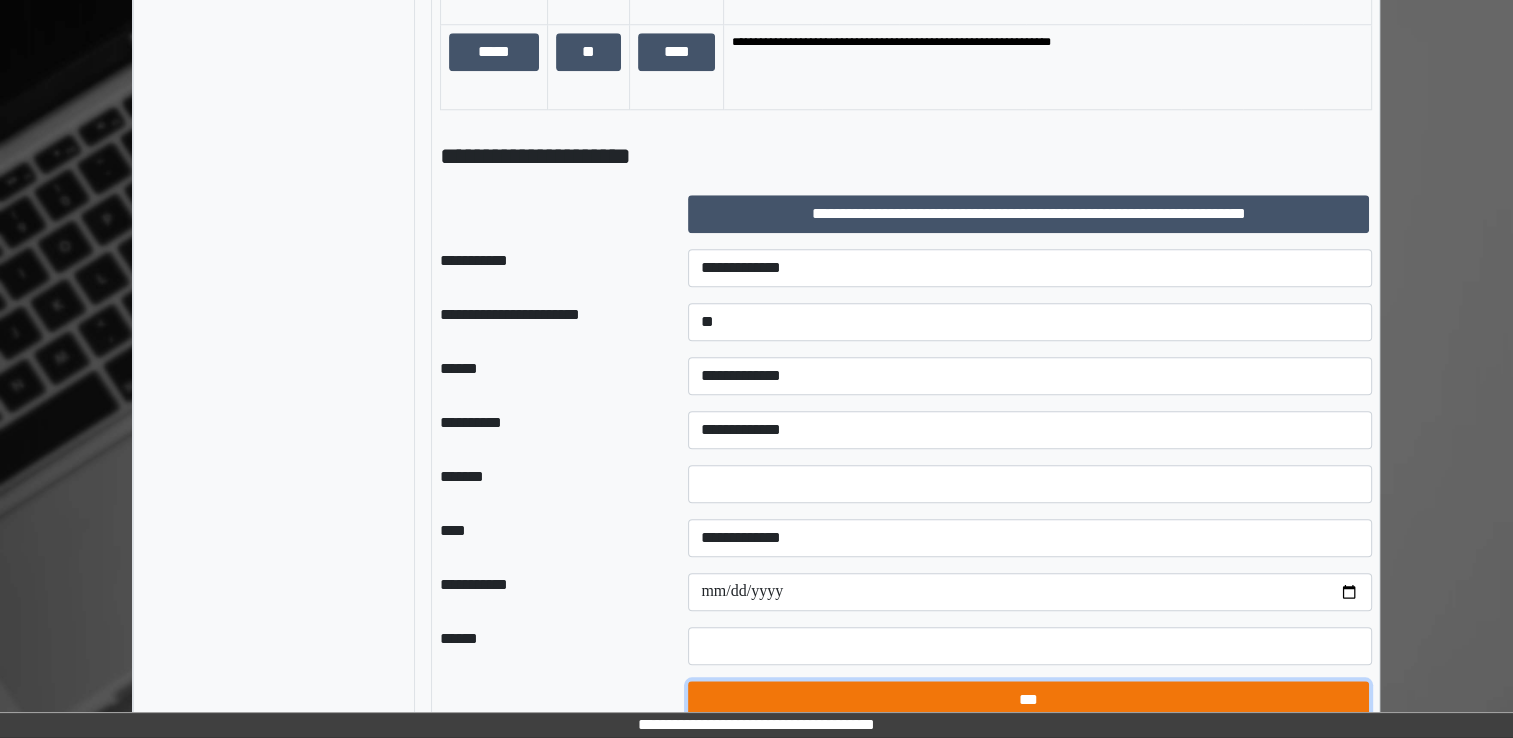 click on "***" at bounding box center (1028, 700) 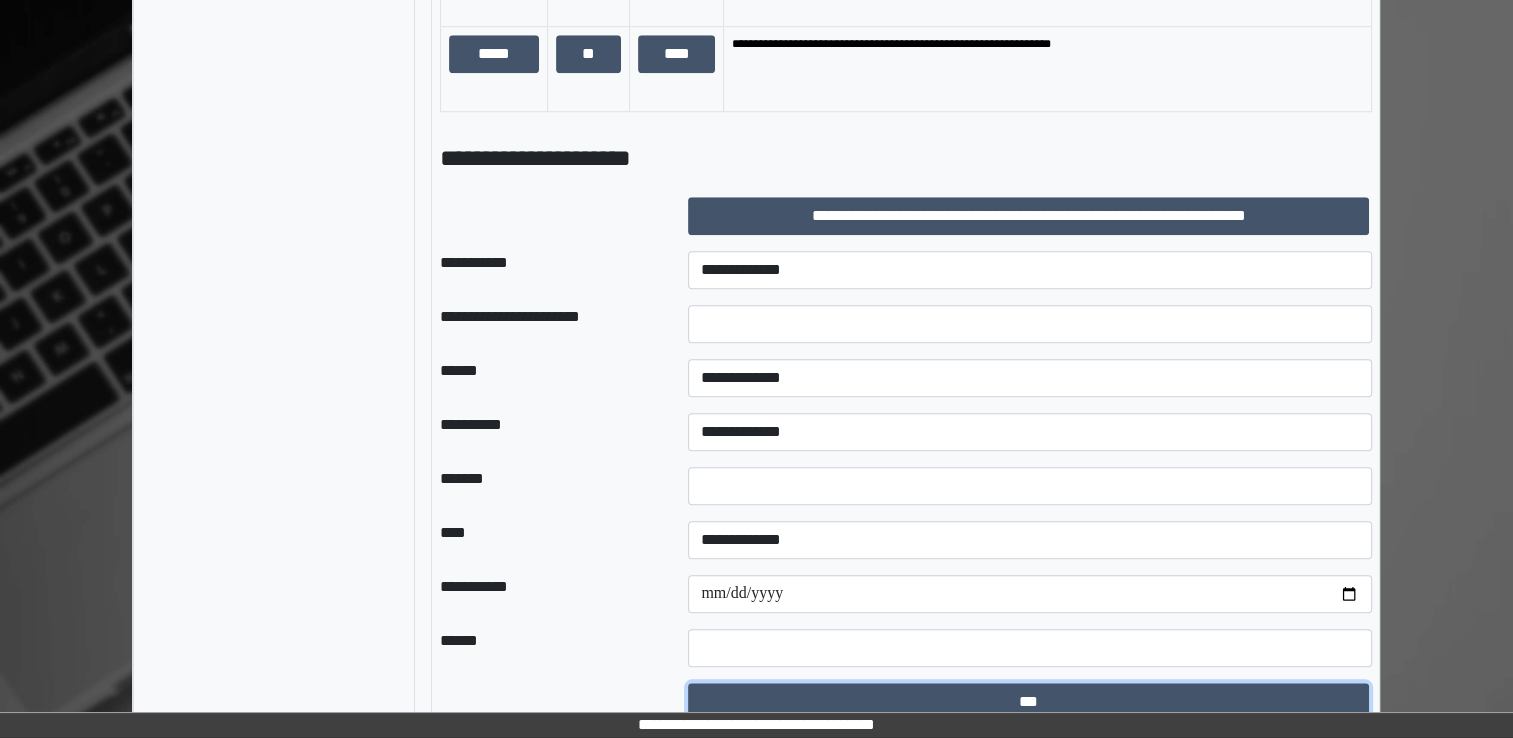 scroll, scrollTop: 2300, scrollLeft: 0, axis: vertical 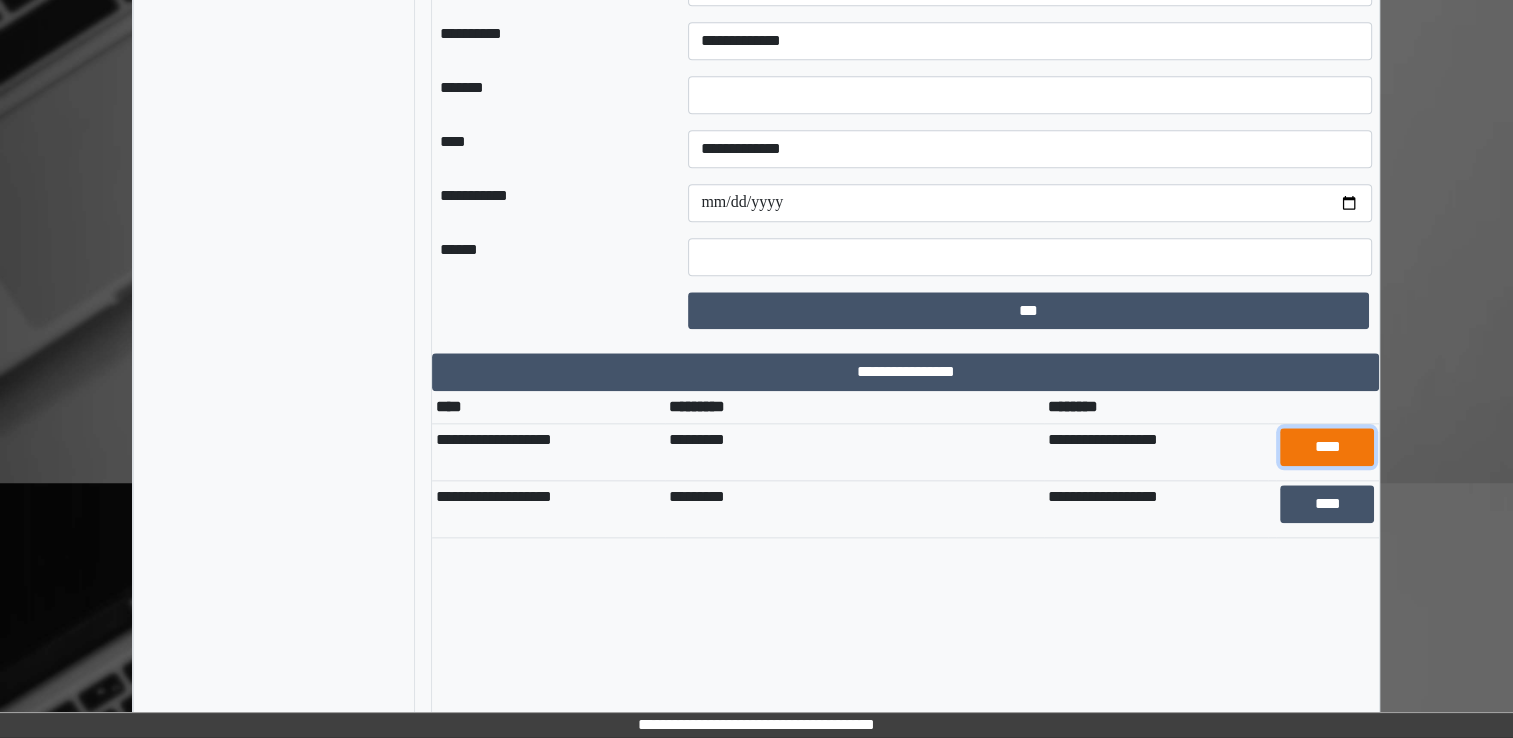 click on "****" at bounding box center [1327, 447] 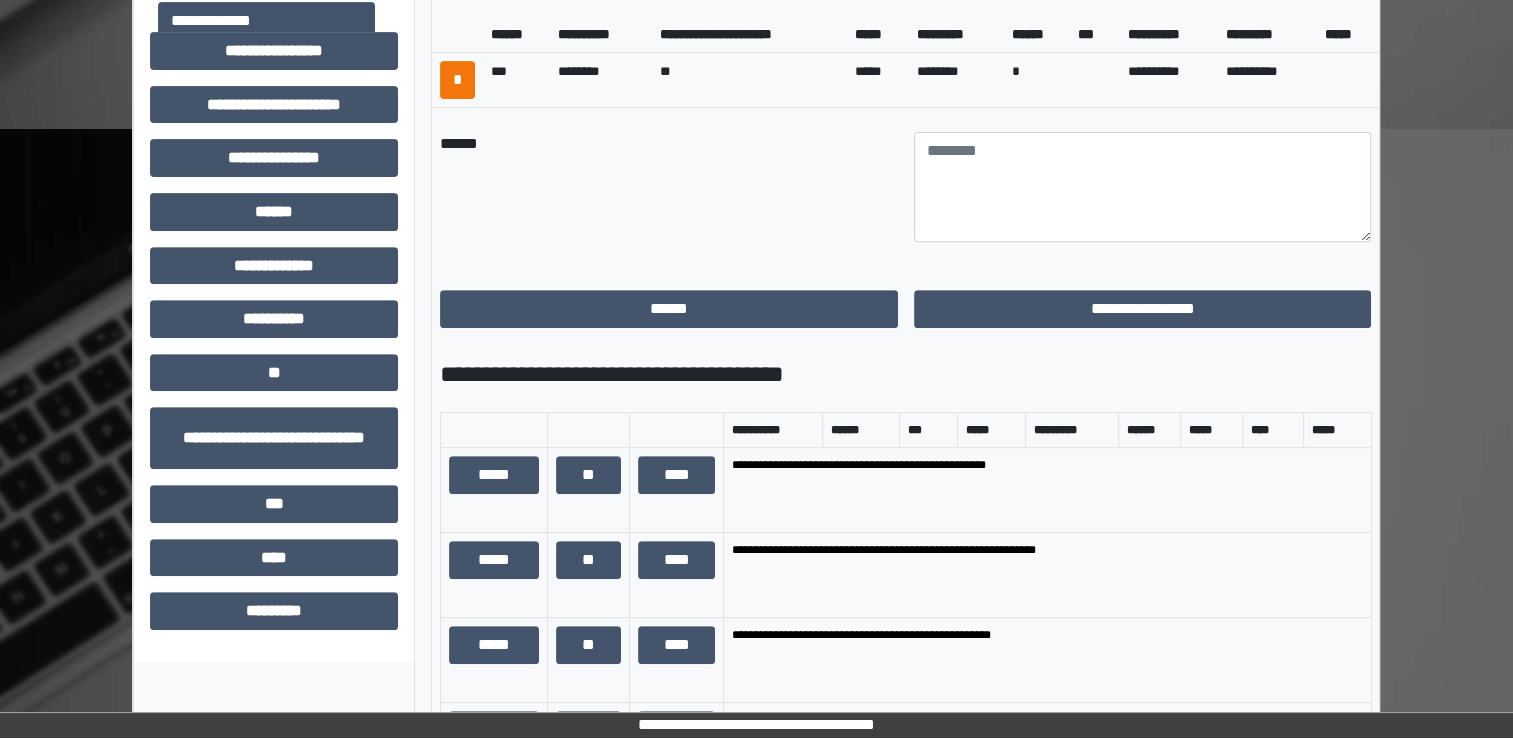 scroll, scrollTop: 436, scrollLeft: 0, axis: vertical 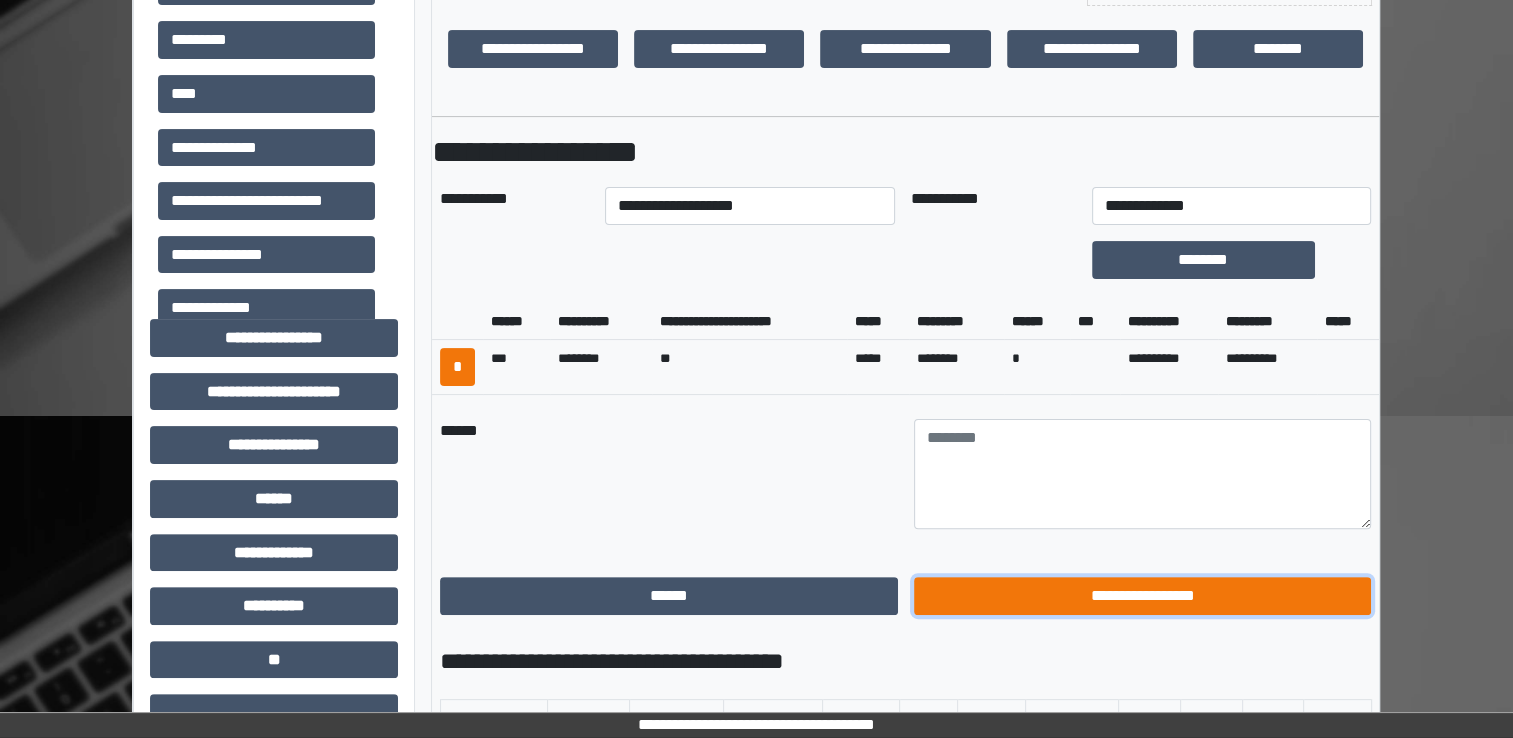 click on "**********" at bounding box center (1143, 596) 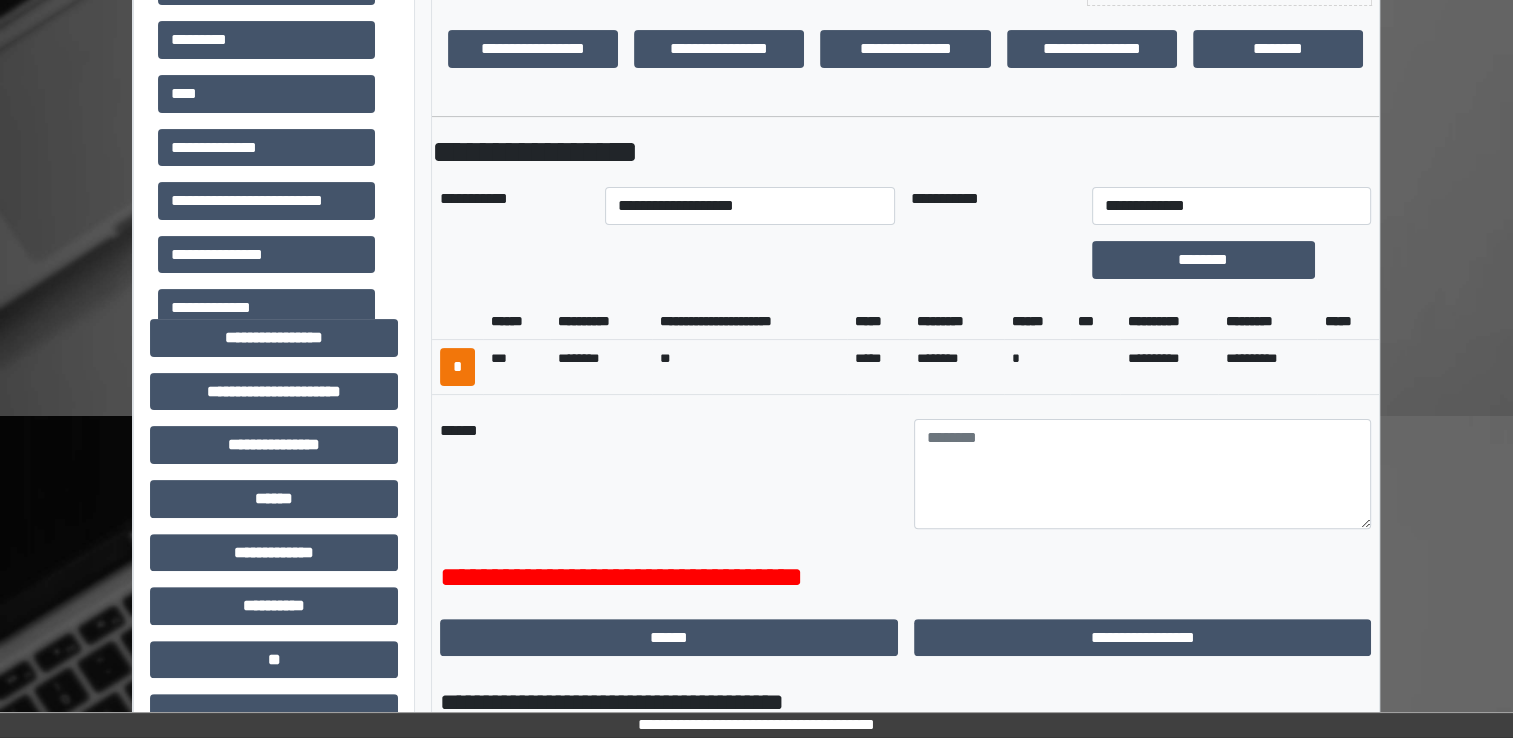 click on "**********" at bounding box center (1231, 206) 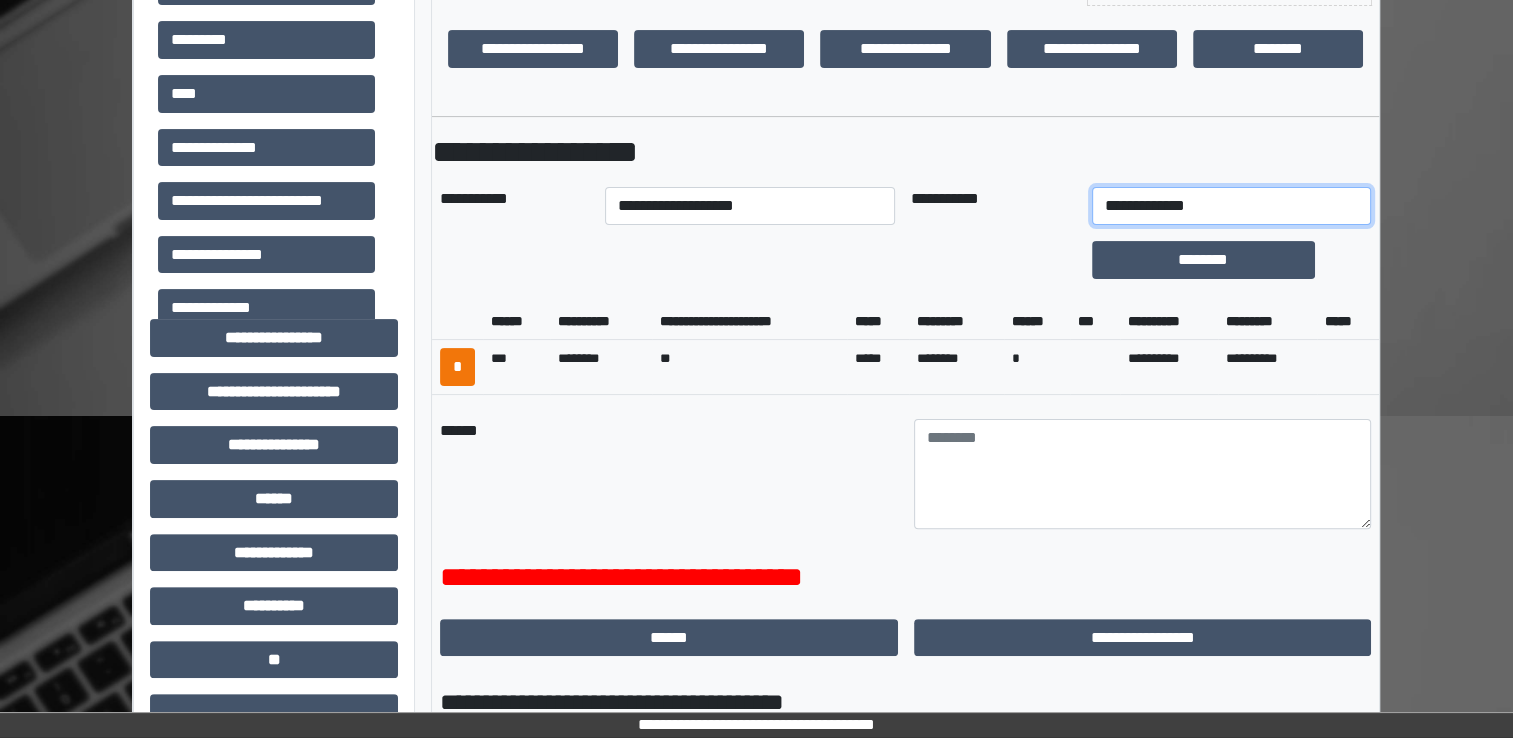 click on "**********" at bounding box center (1231, 206) 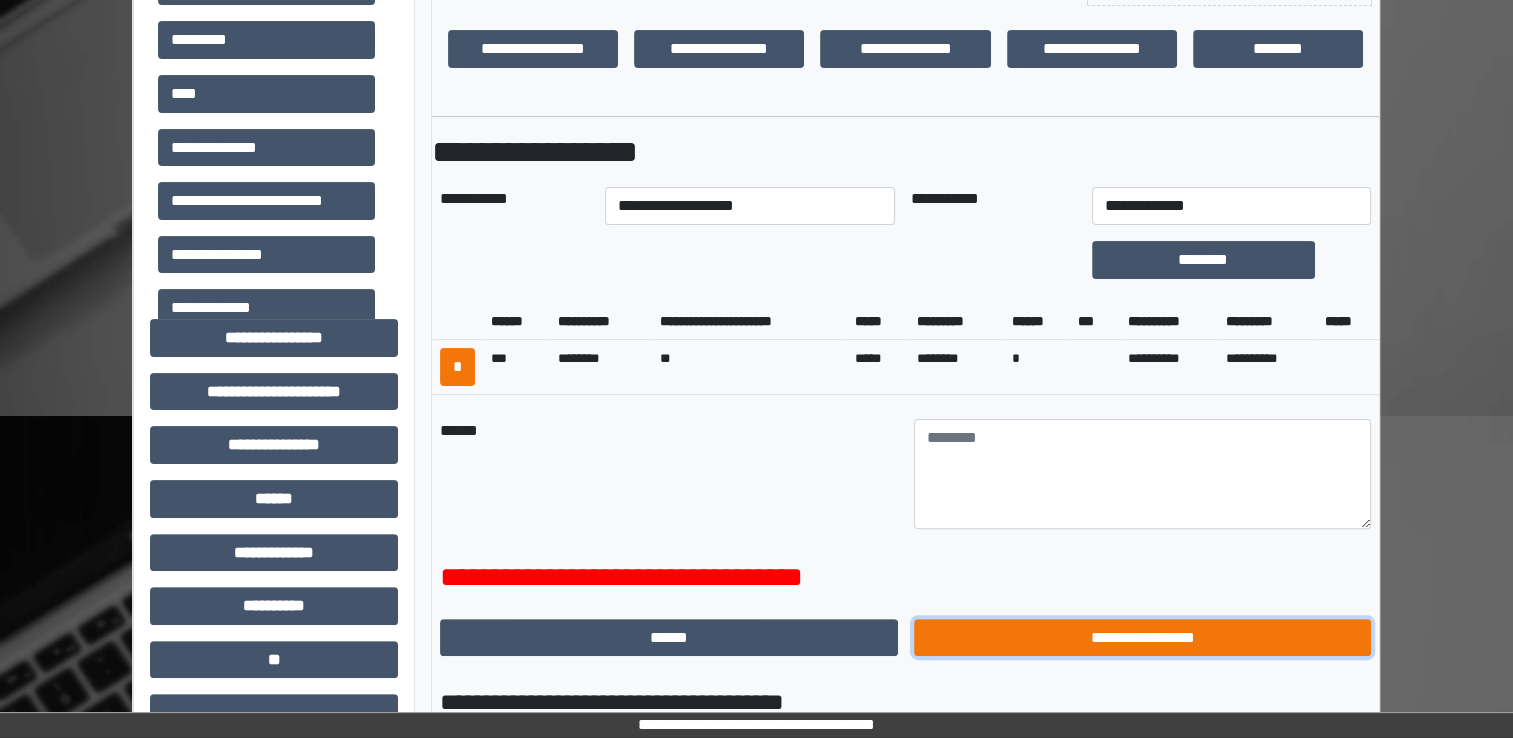 click on "**********" at bounding box center [1143, 638] 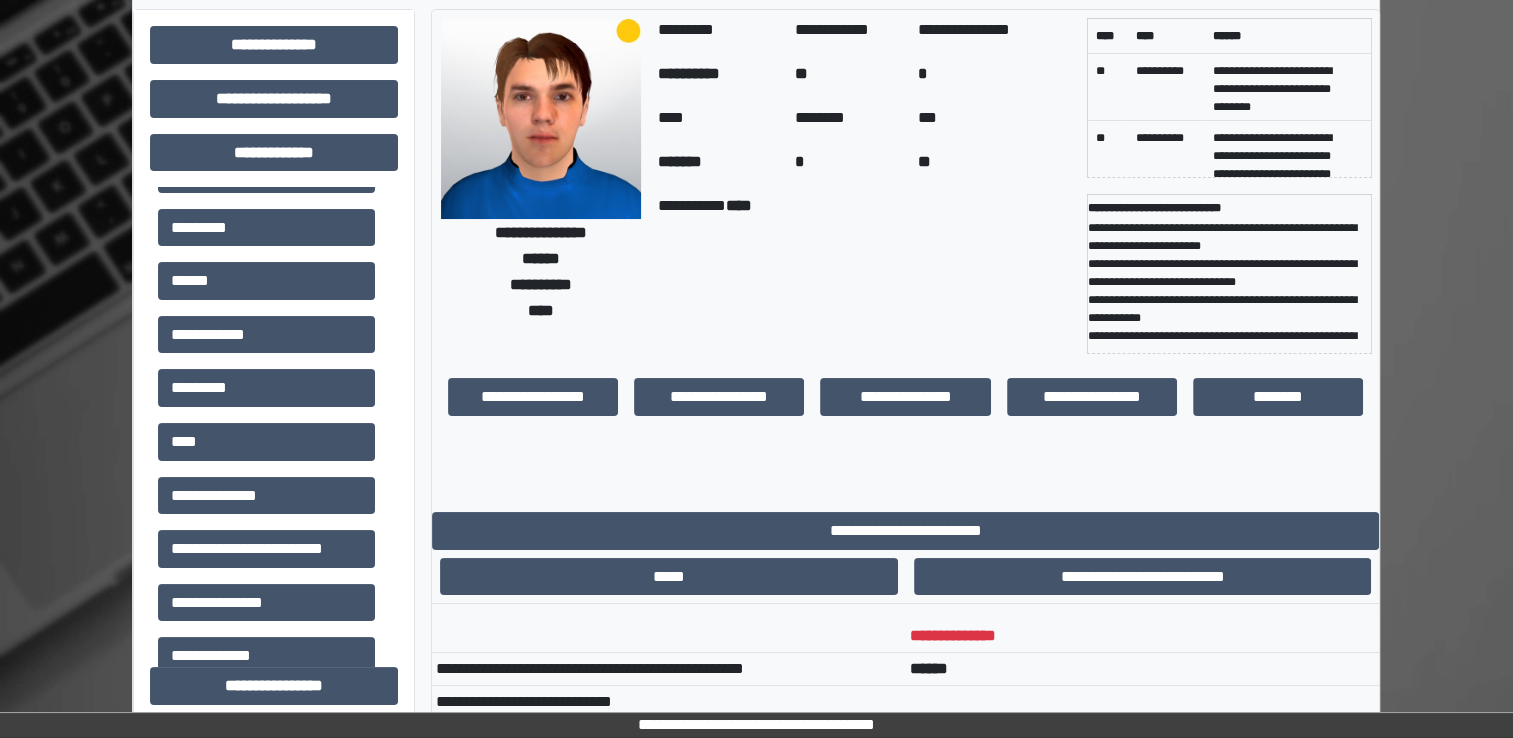 scroll, scrollTop: 0, scrollLeft: 0, axis: both 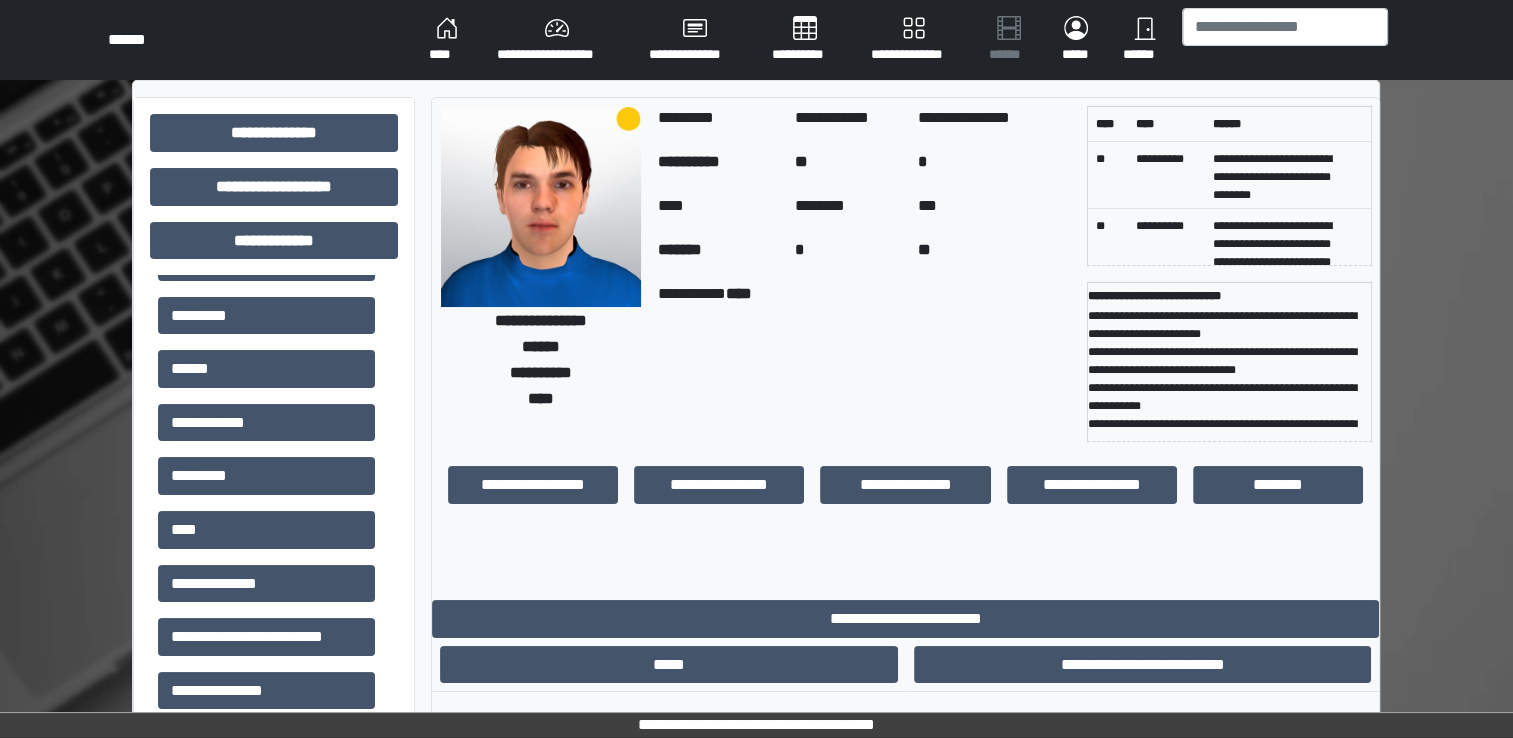 click on "****" at bounding box center [447, 40] 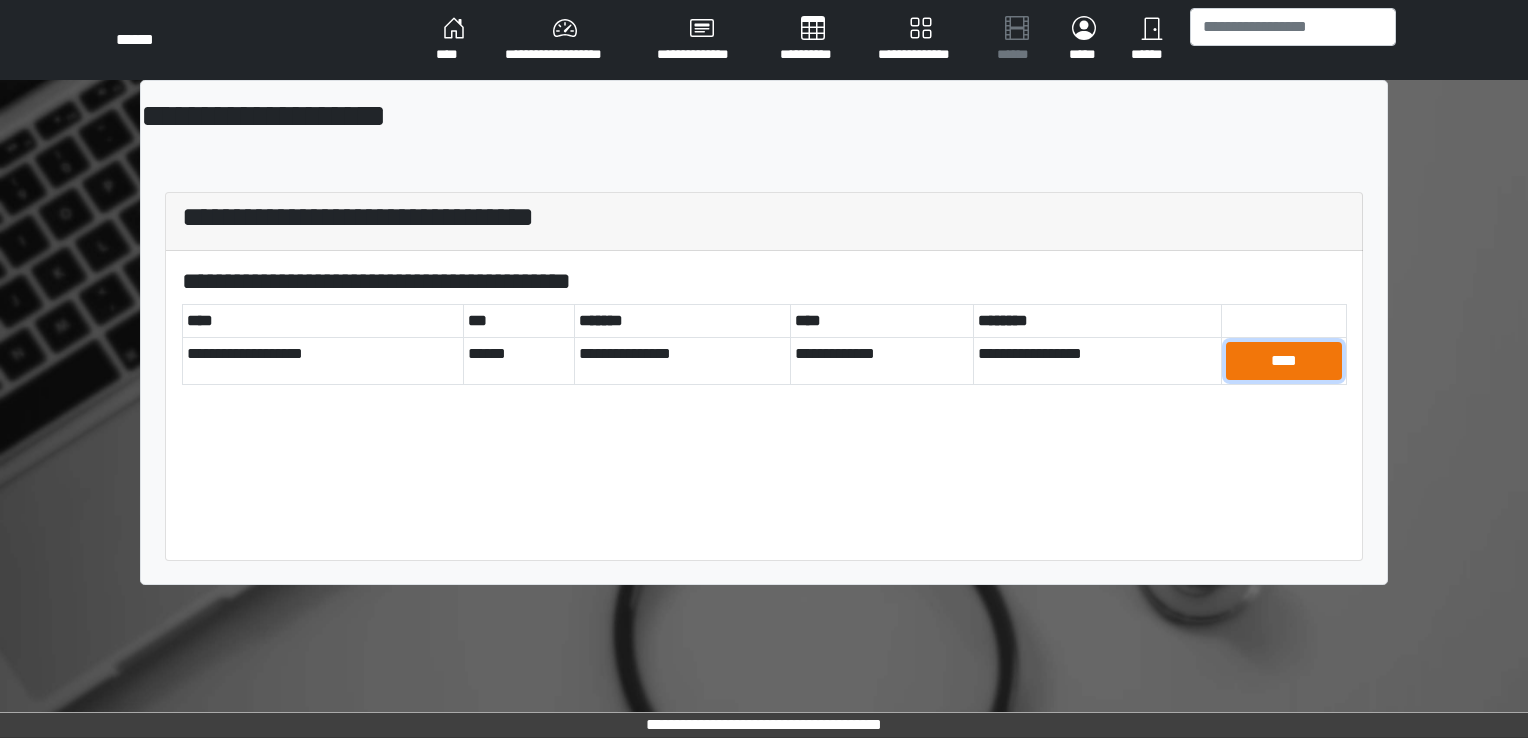 click on "****" at bounding box center [1284, 361] 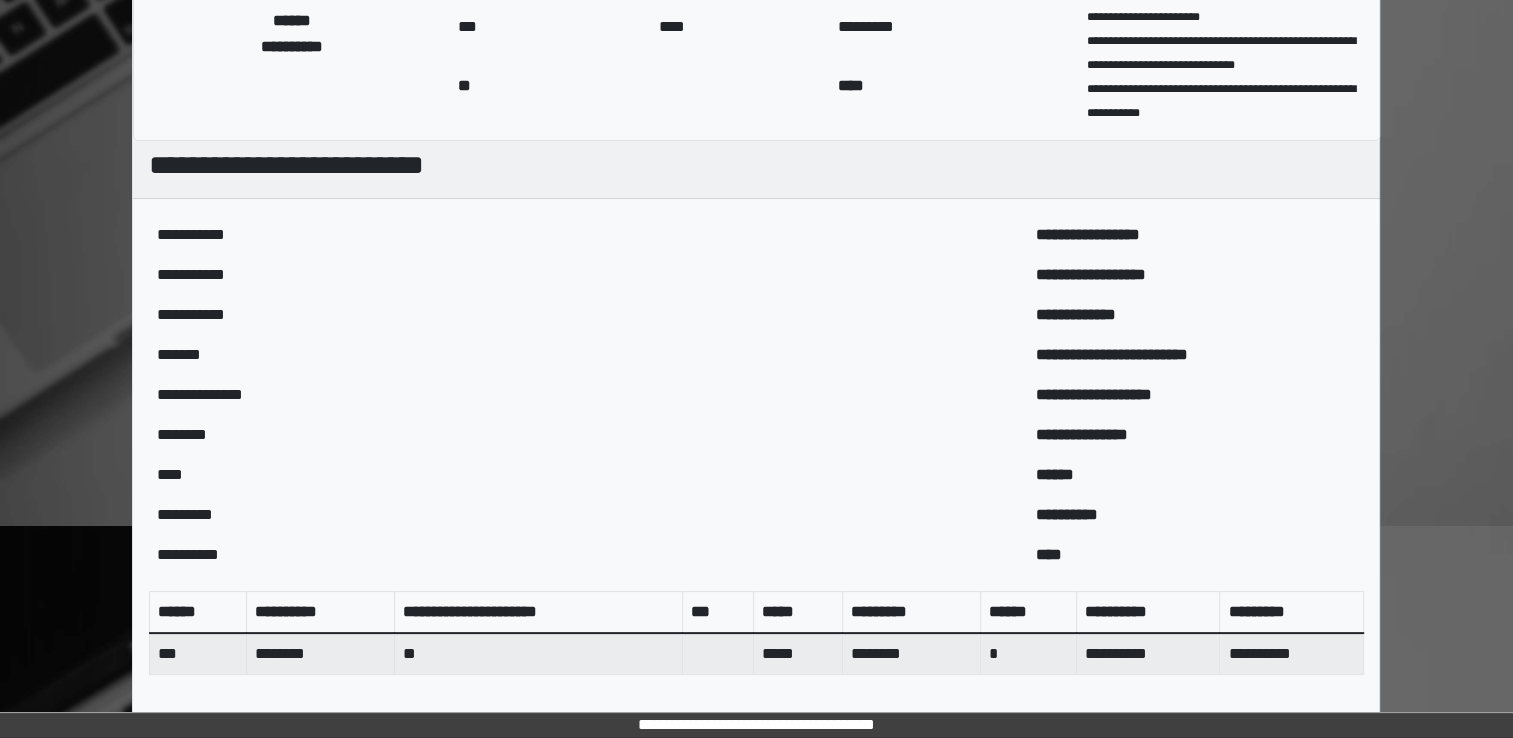 scroll, scrollTop: 644, scrollLeft: 0, axis: vertical 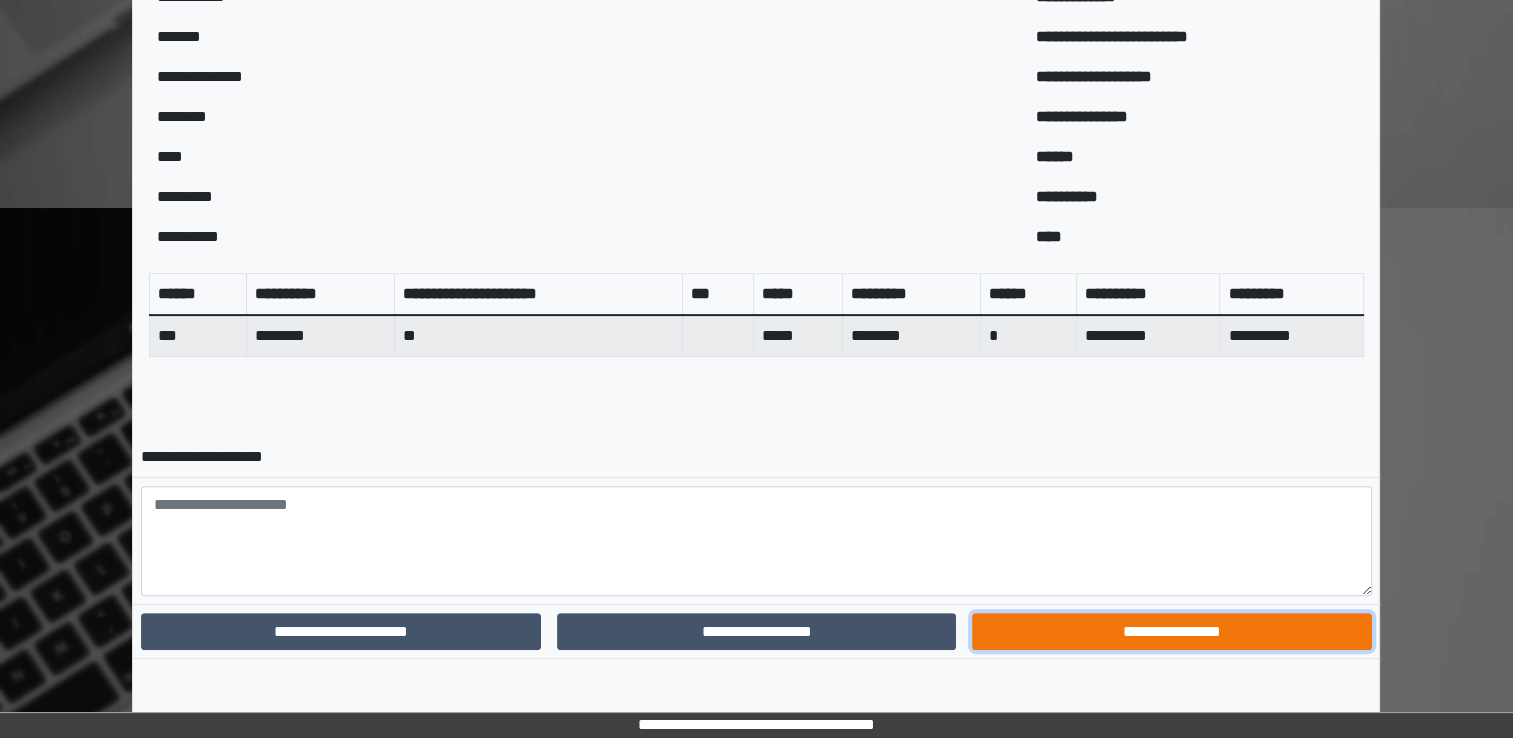 click on "**********" at bounding box center [1171, 632] 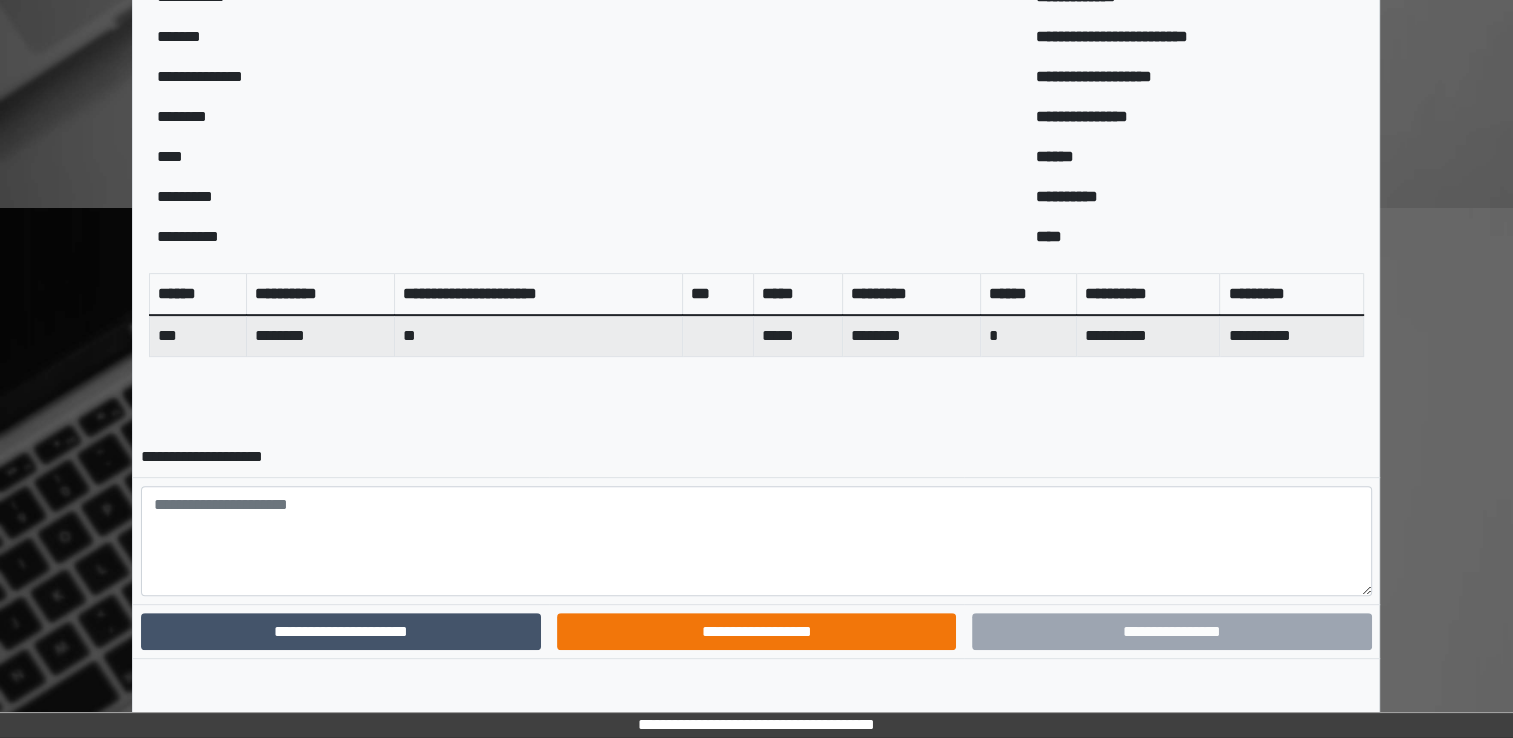 scroll, scrollTop: 559, scrollLeft: 0, axis: vertical 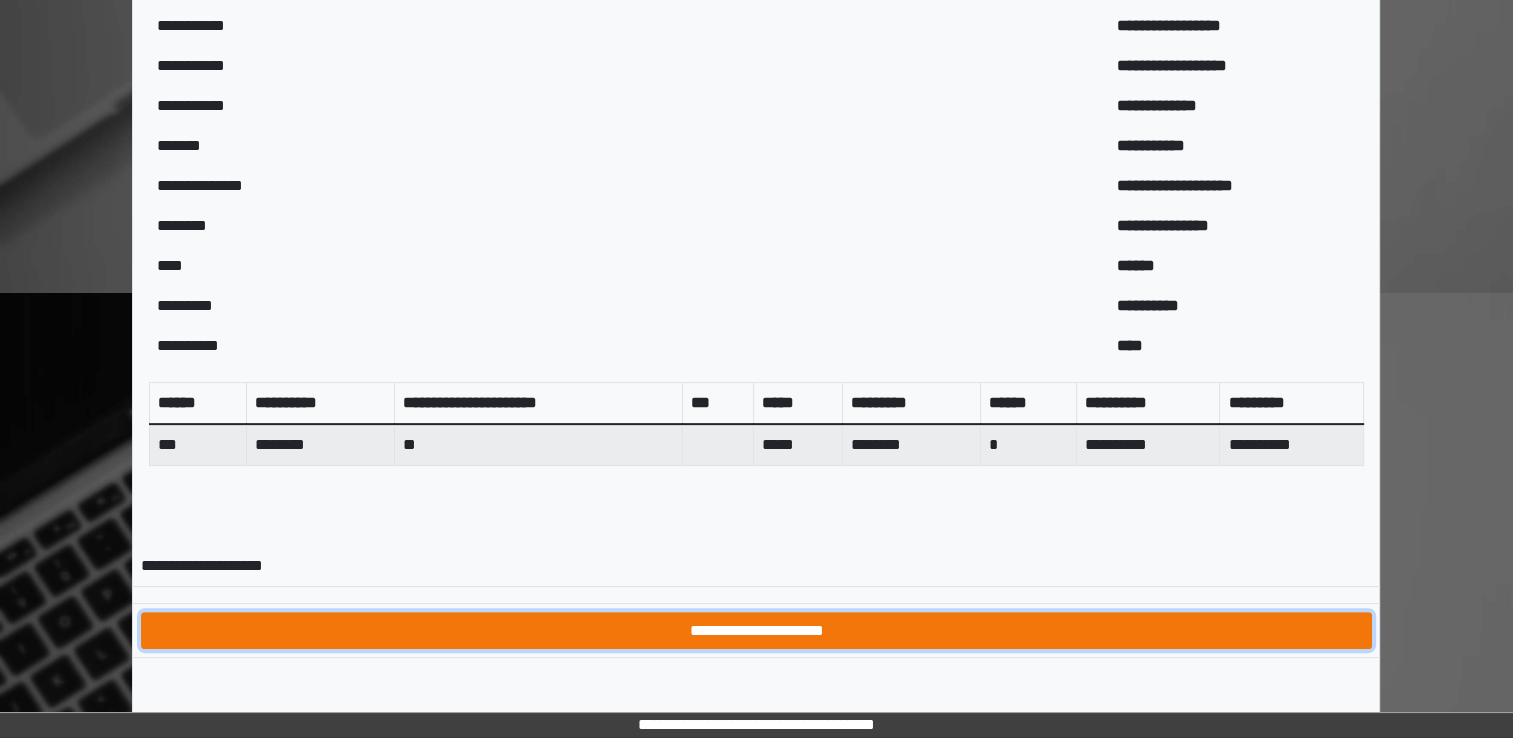 click on "**********" at bounding box center [756, 631] 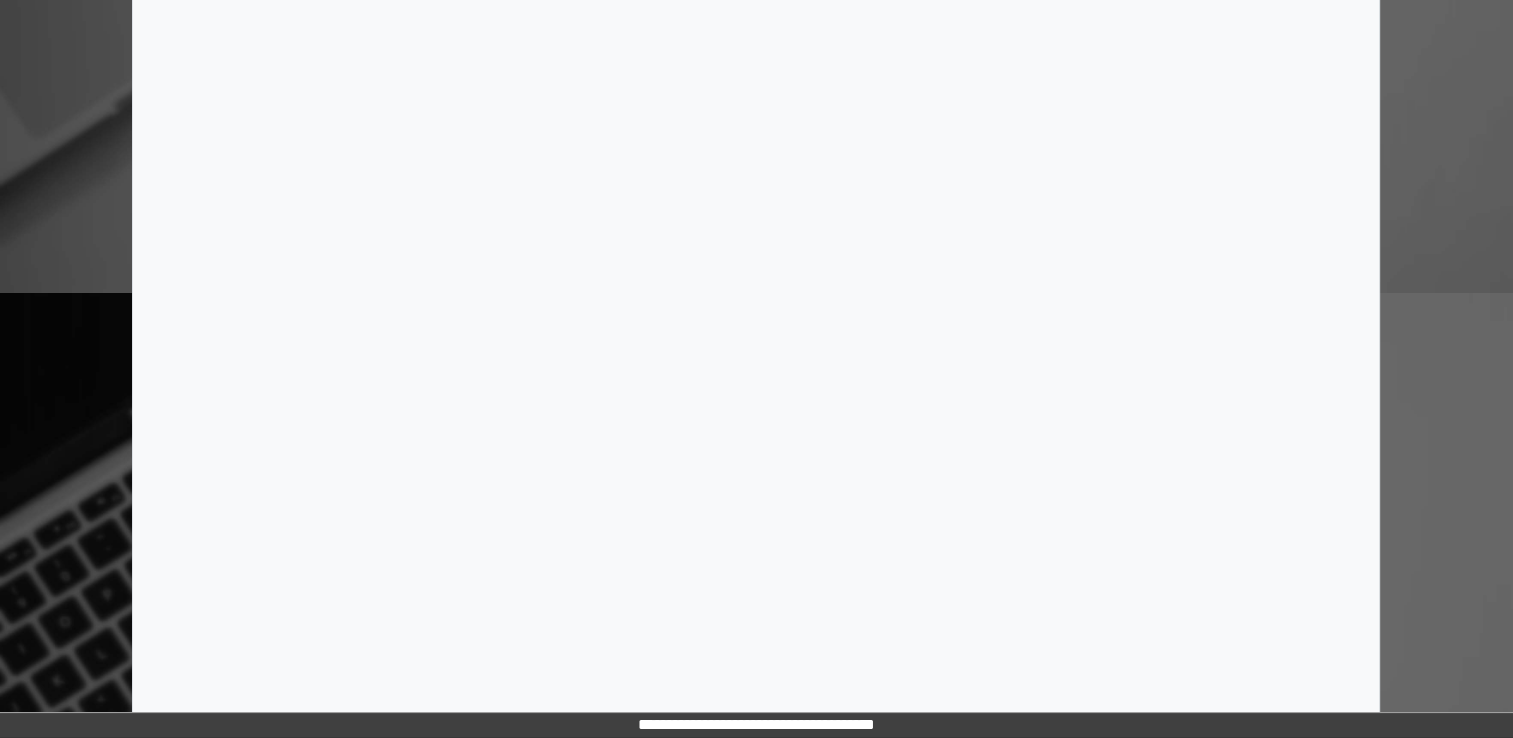 scroll, scrollTop: 0, scrollLeft: 0, axis: both 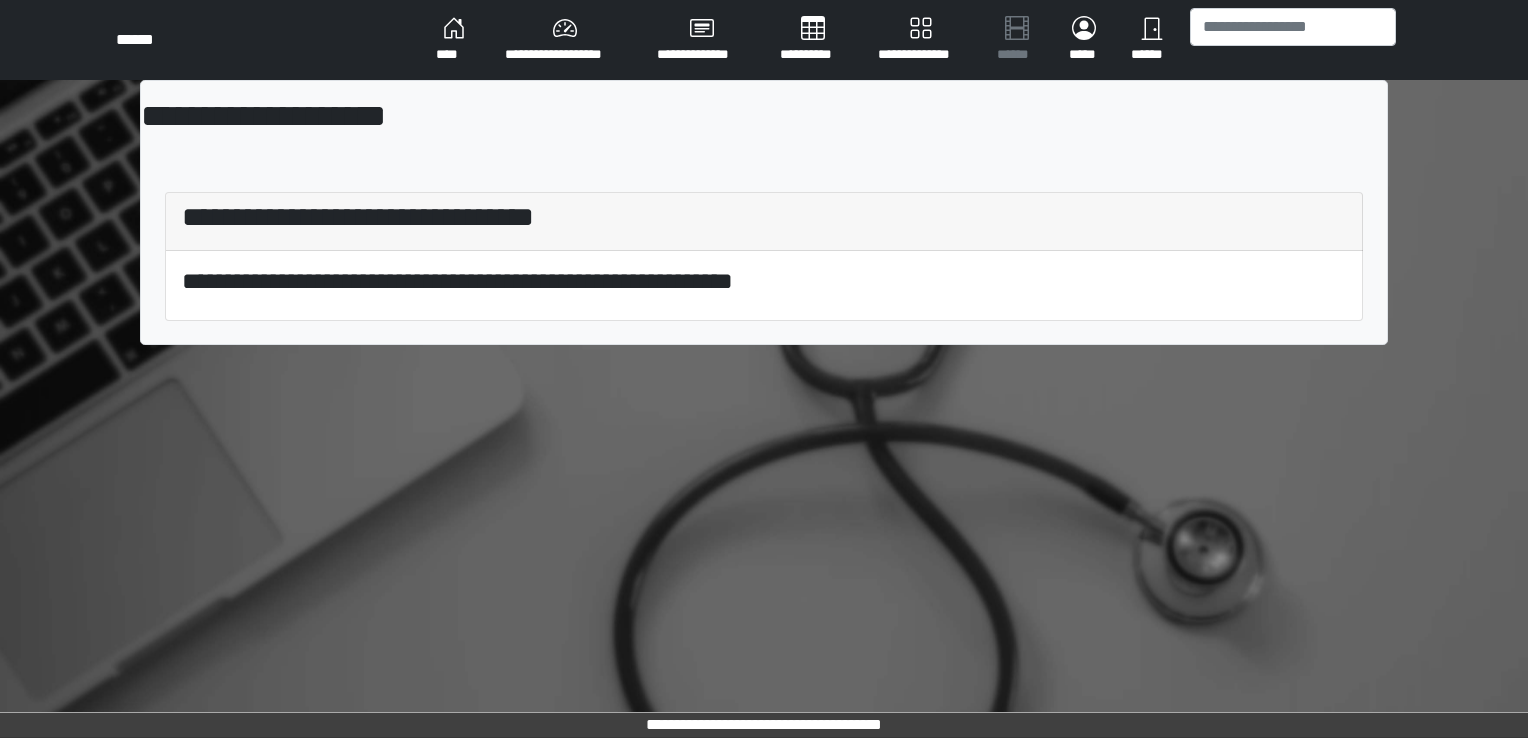 click on "****" at bounding box center [454, 40] 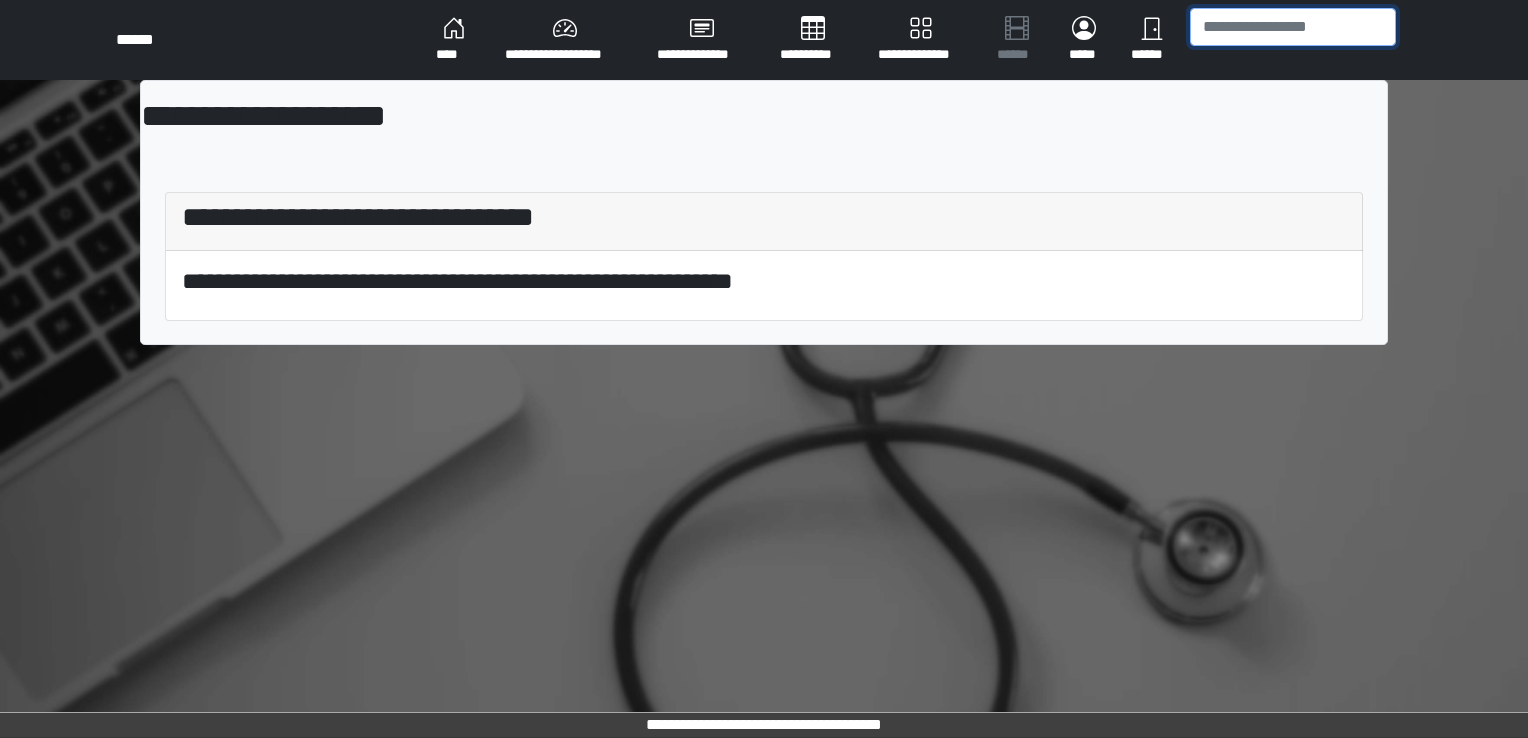 click at bounding box center (1293, 27) 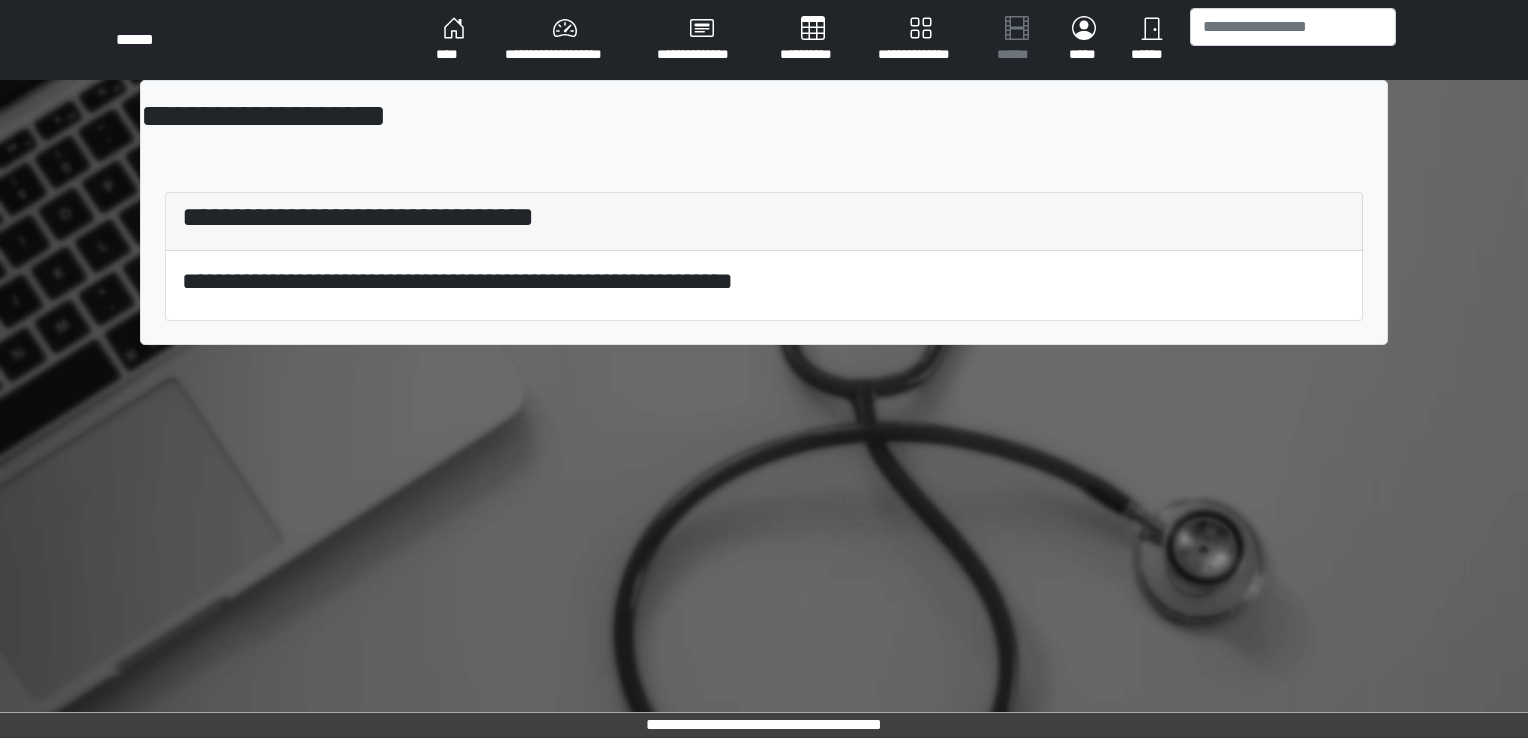 click on "**********" at bounding box center [565, 40] 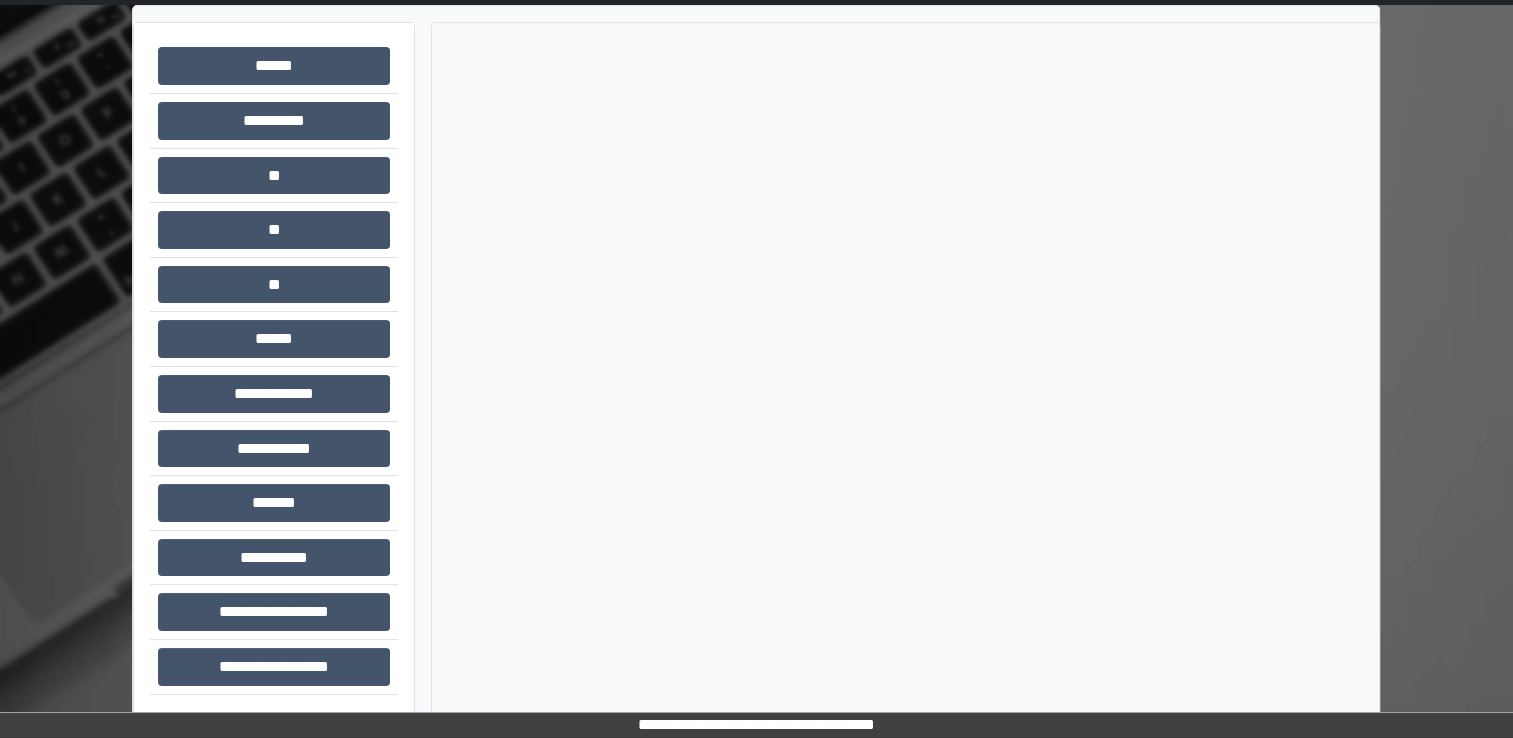 scroll, scrollTop: 78, scrollLeft: 0, axis: vertical 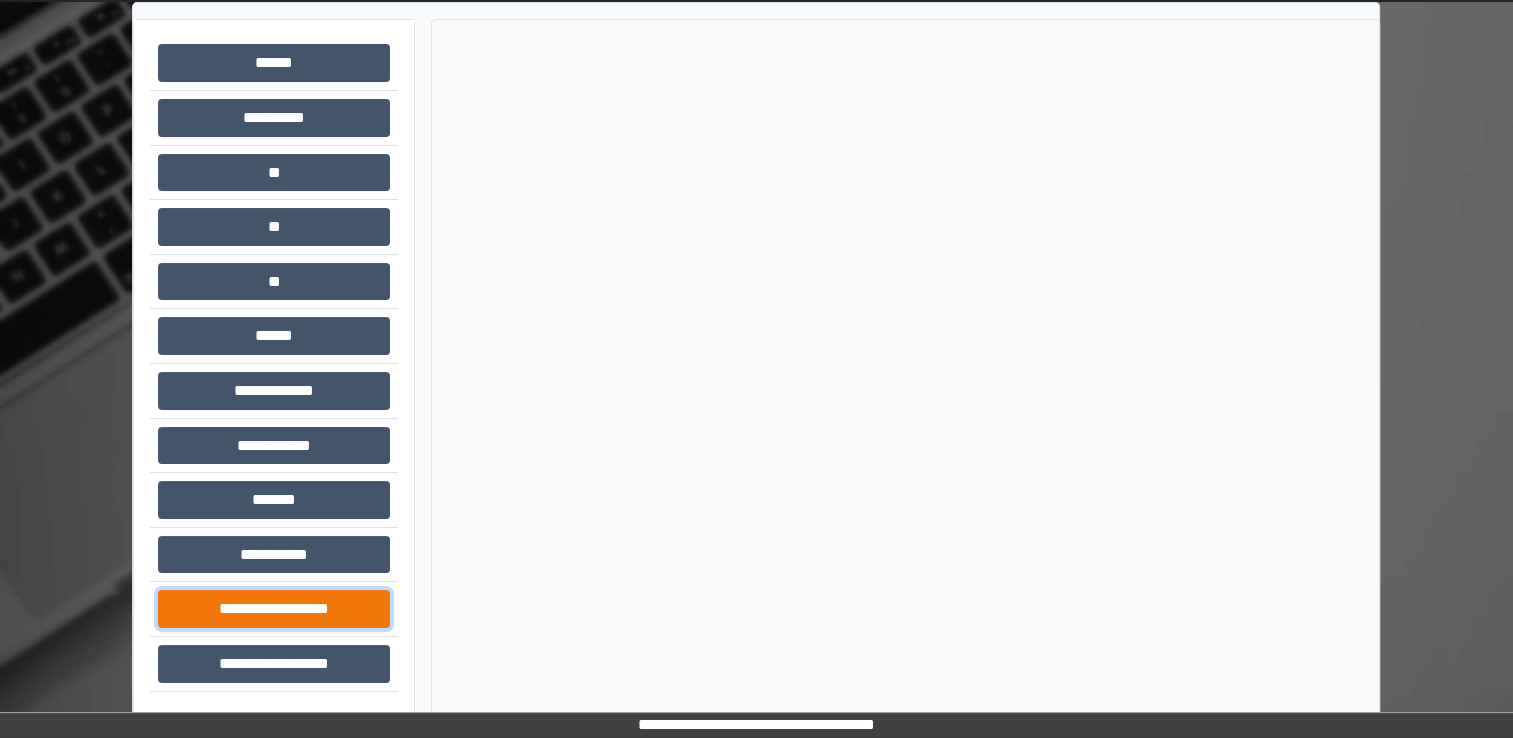 click on "**********" at bounding box center (274, 609) 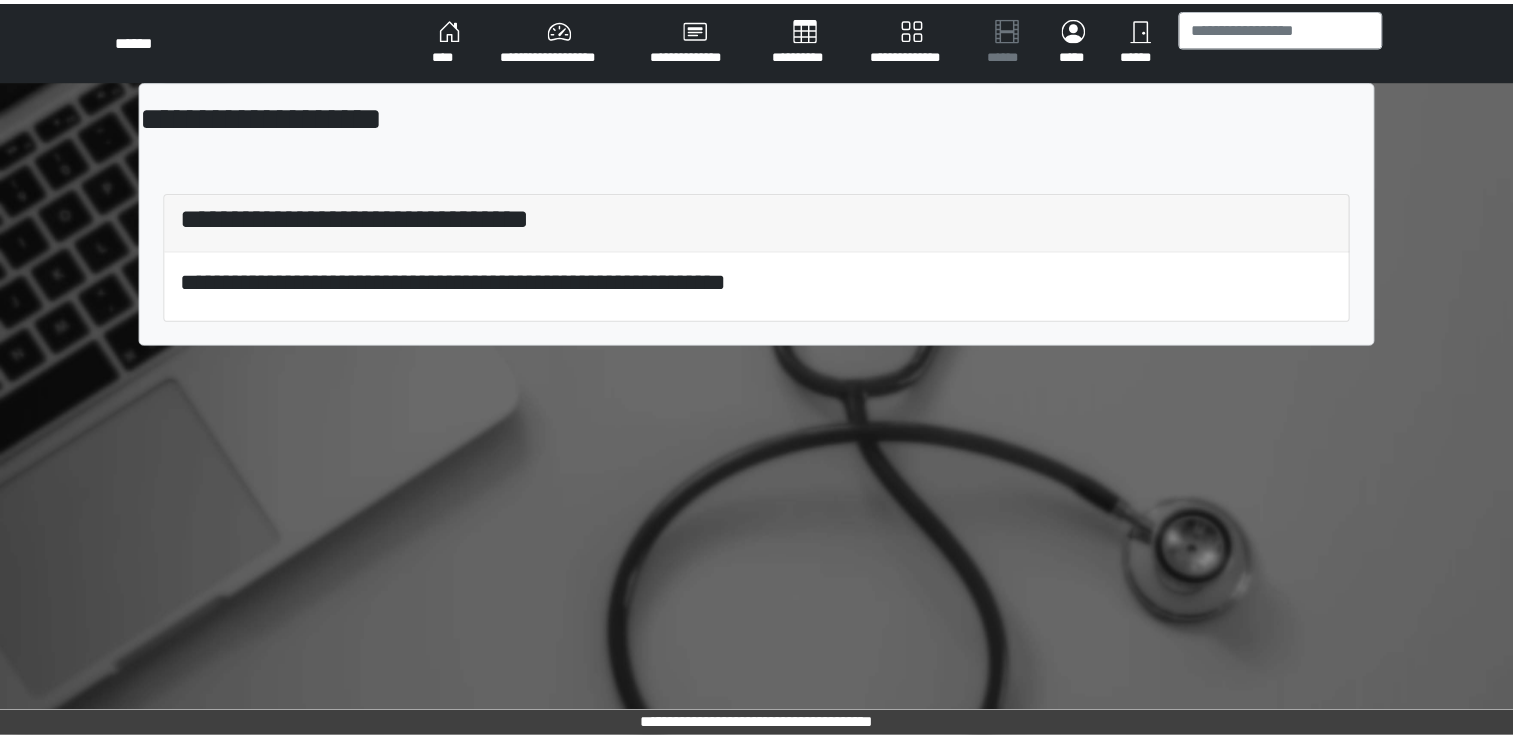 scroll, scrollTop: 0, scrollLeft: 0, axis: both 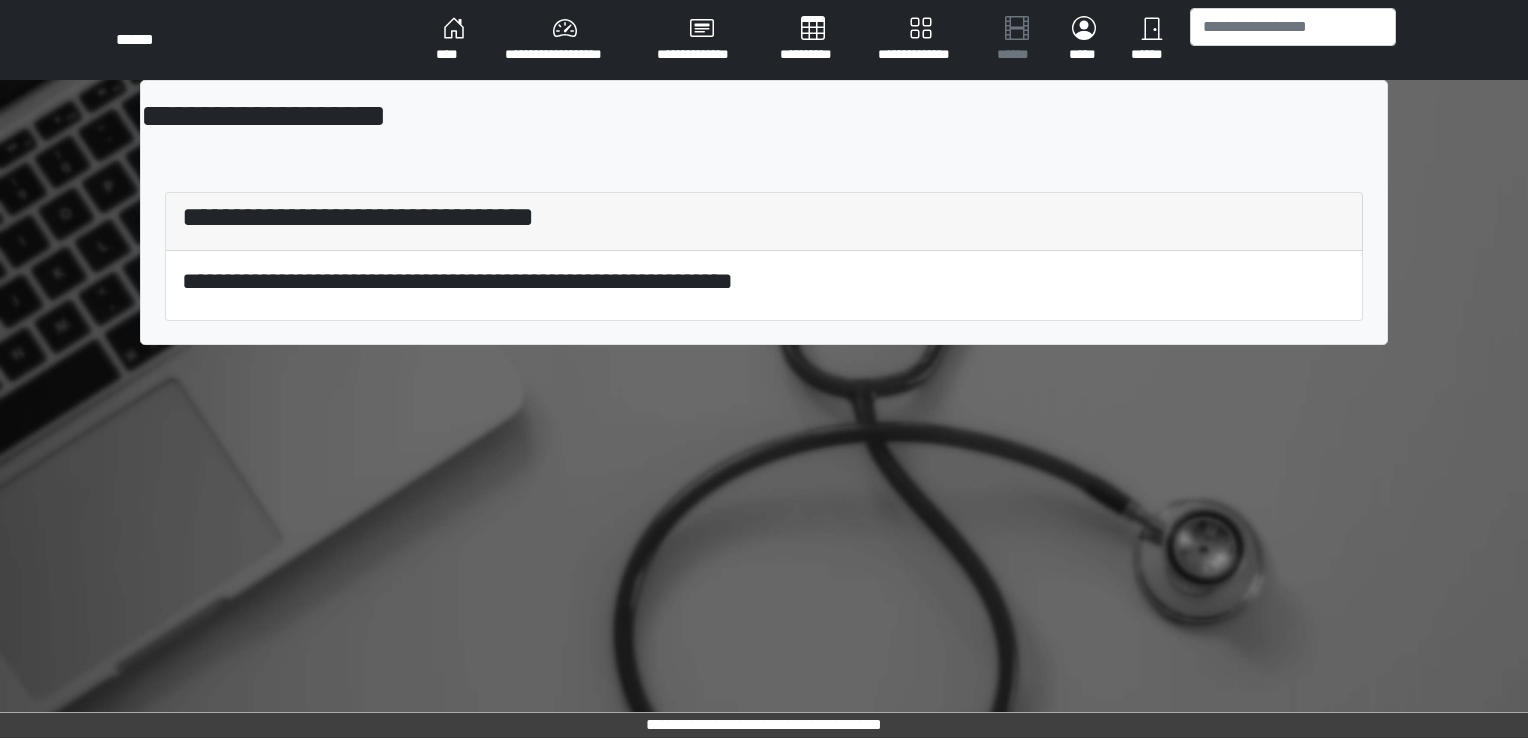 click on "****" at bounding box center (454, 40) 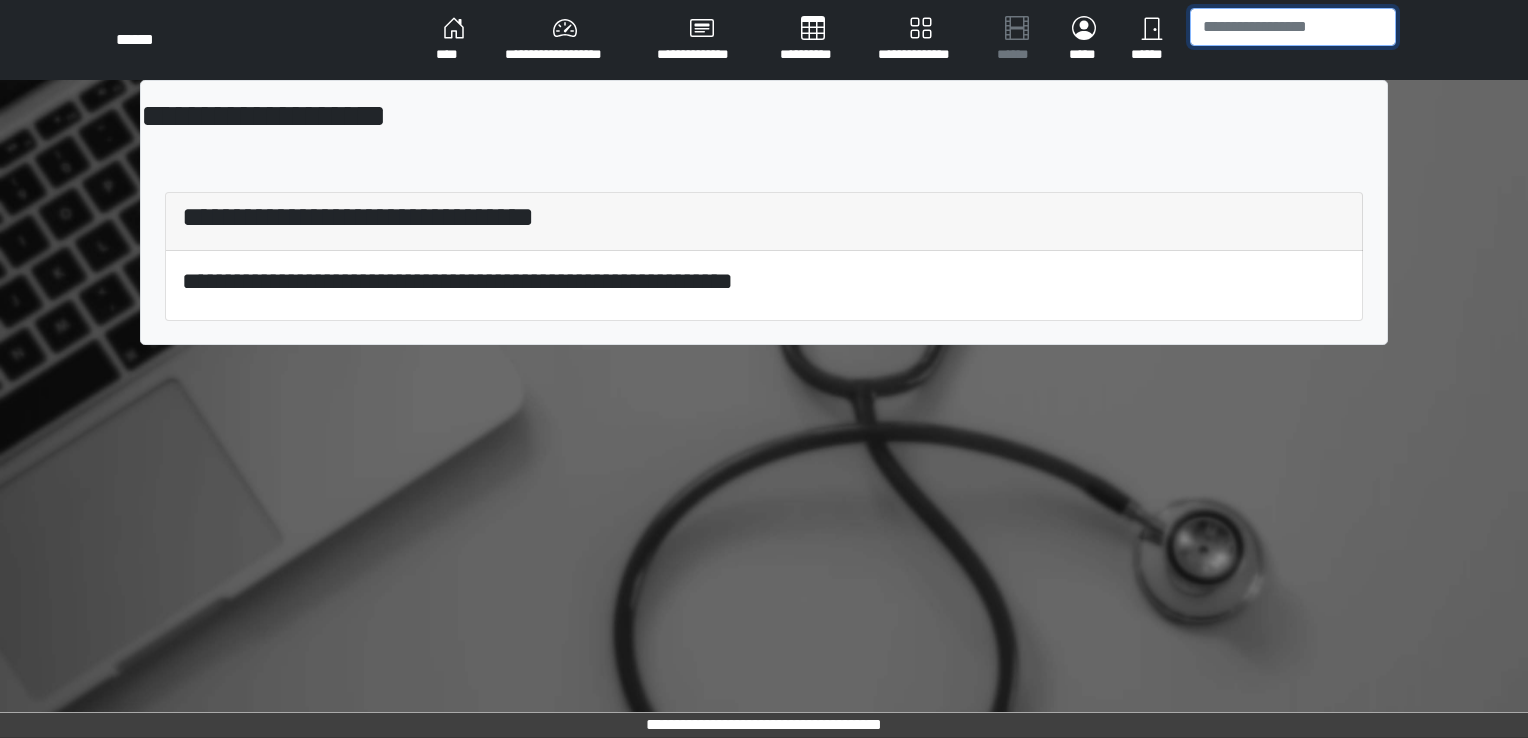 click at bounding box center (1293, 27) 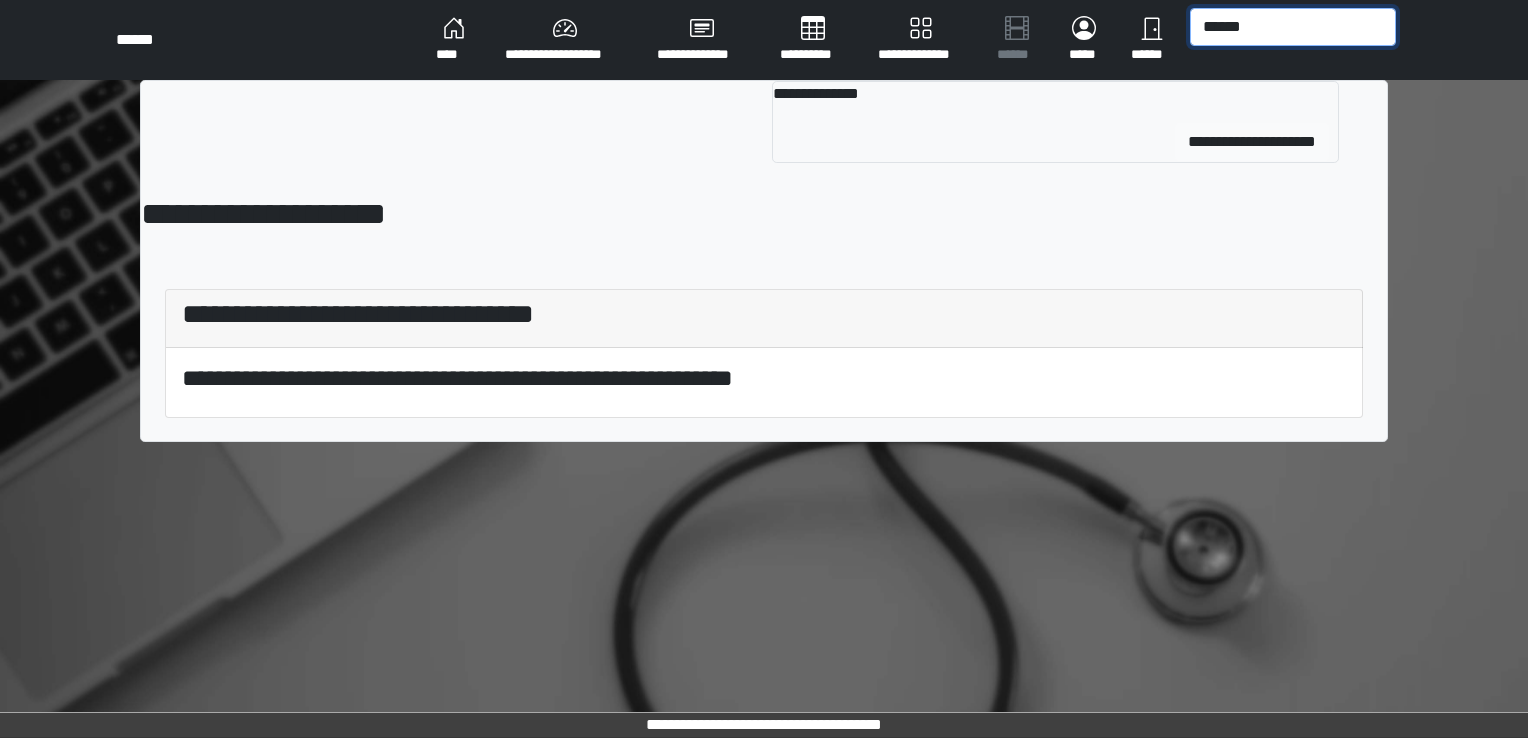type on "******" 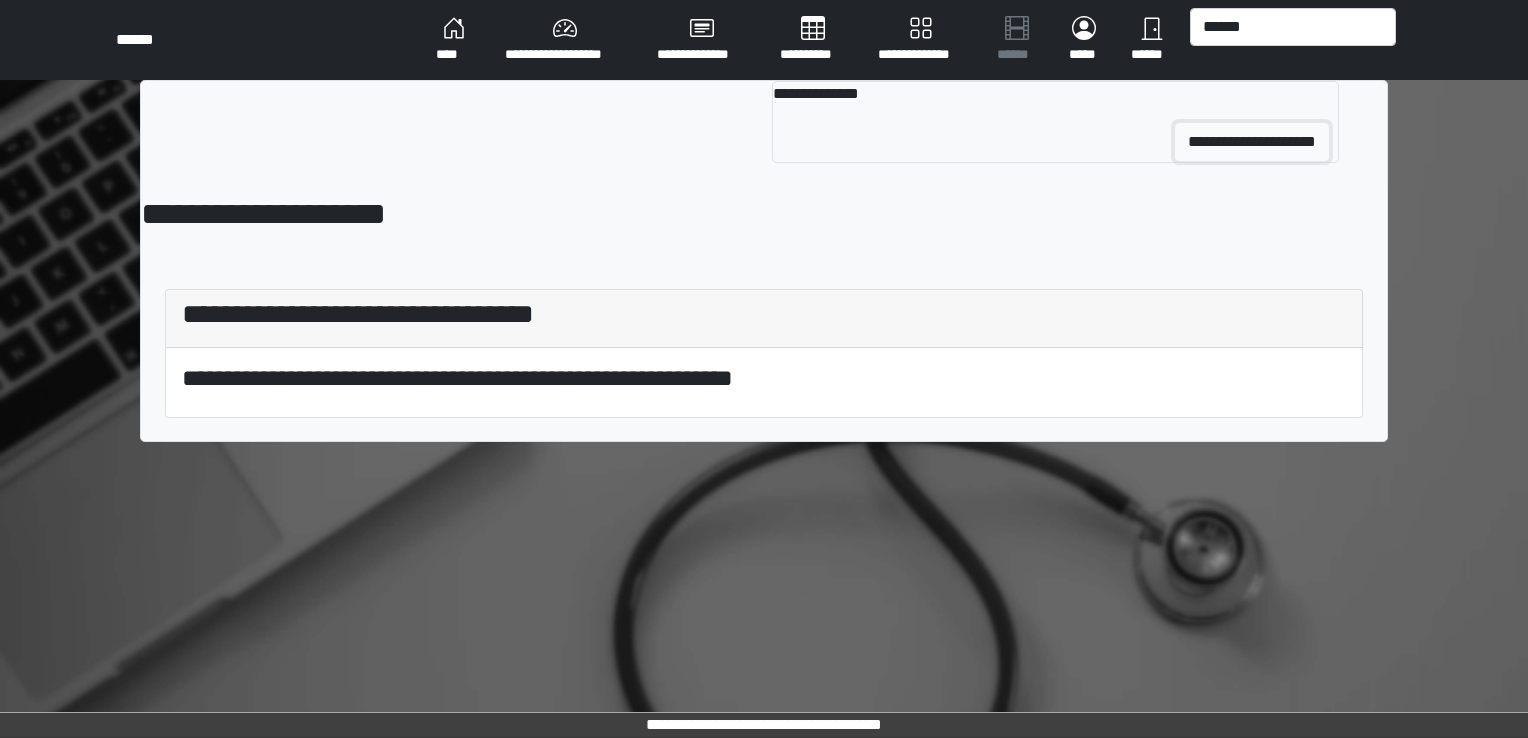 click on "**********" at bounding box center (1252, 142) 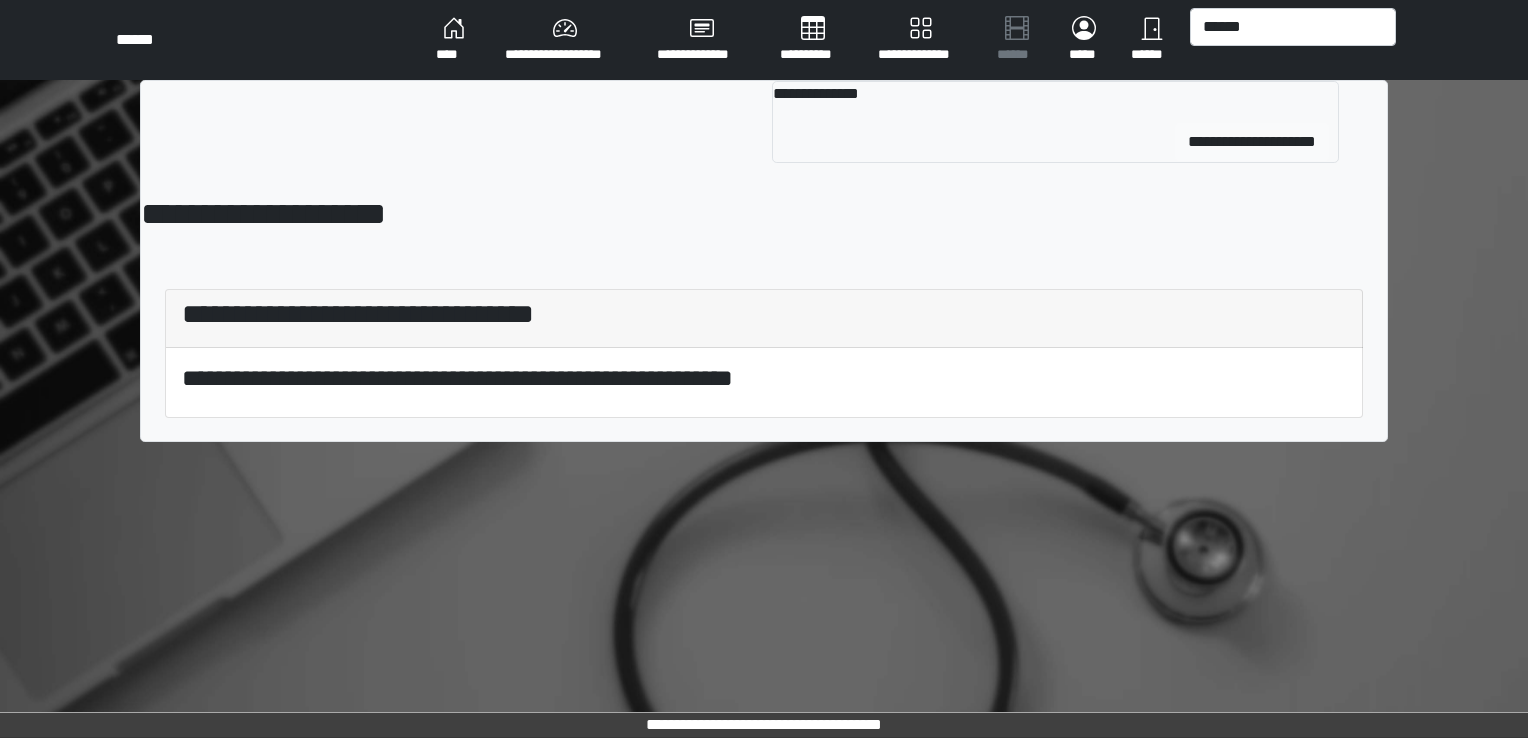 type 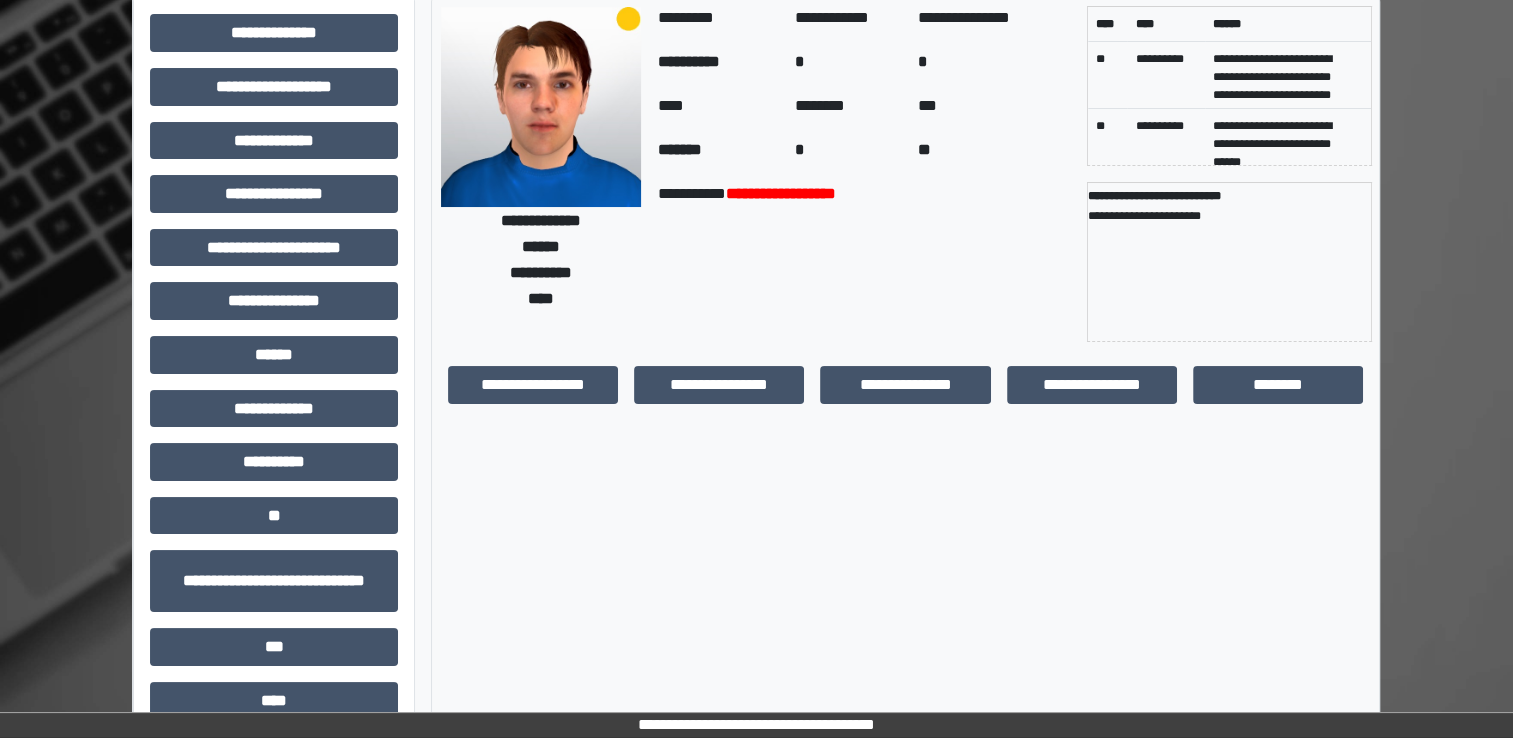 scroll, scrollTop: 184, scrollLeft: 0, axis: vertical 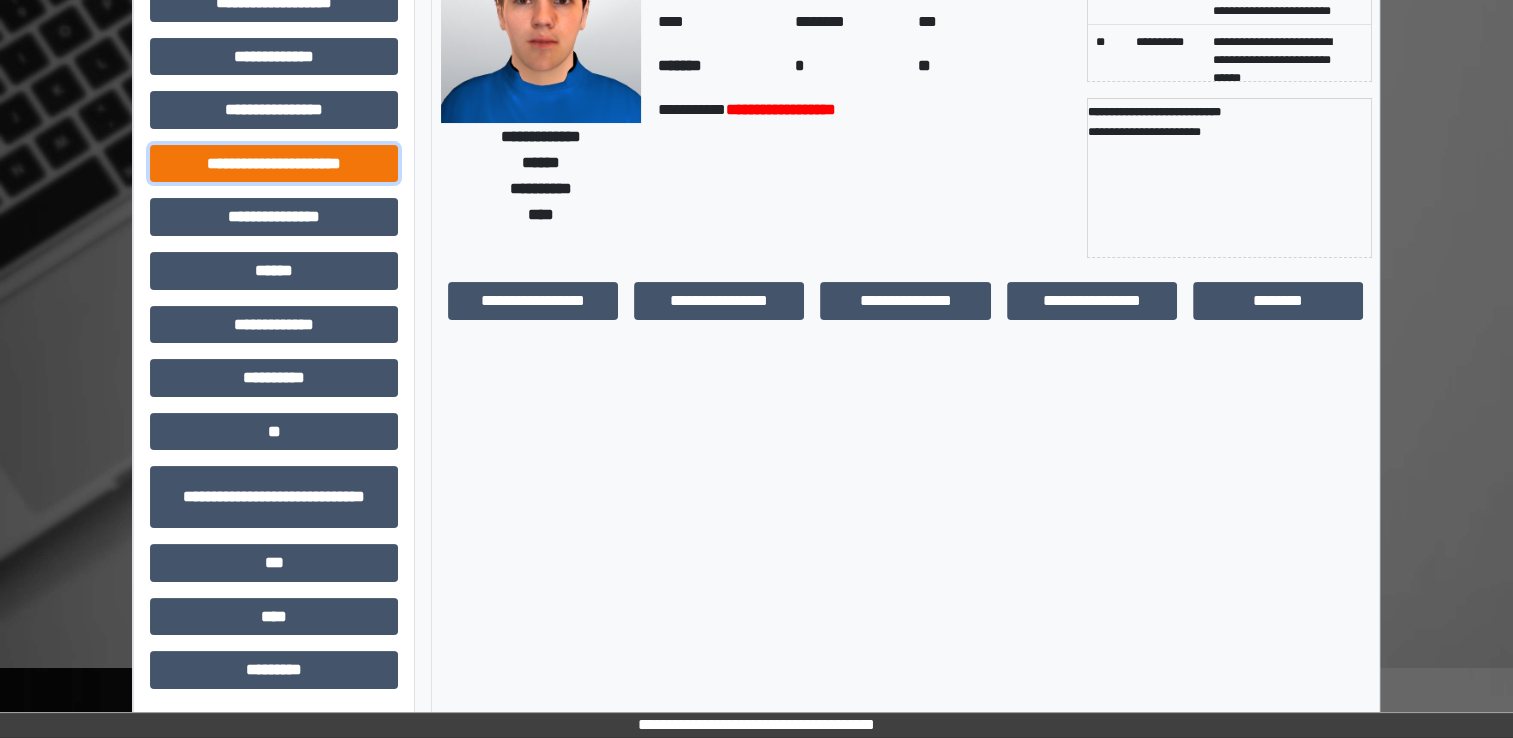 click on "**********" at bounding box center (274, 164) 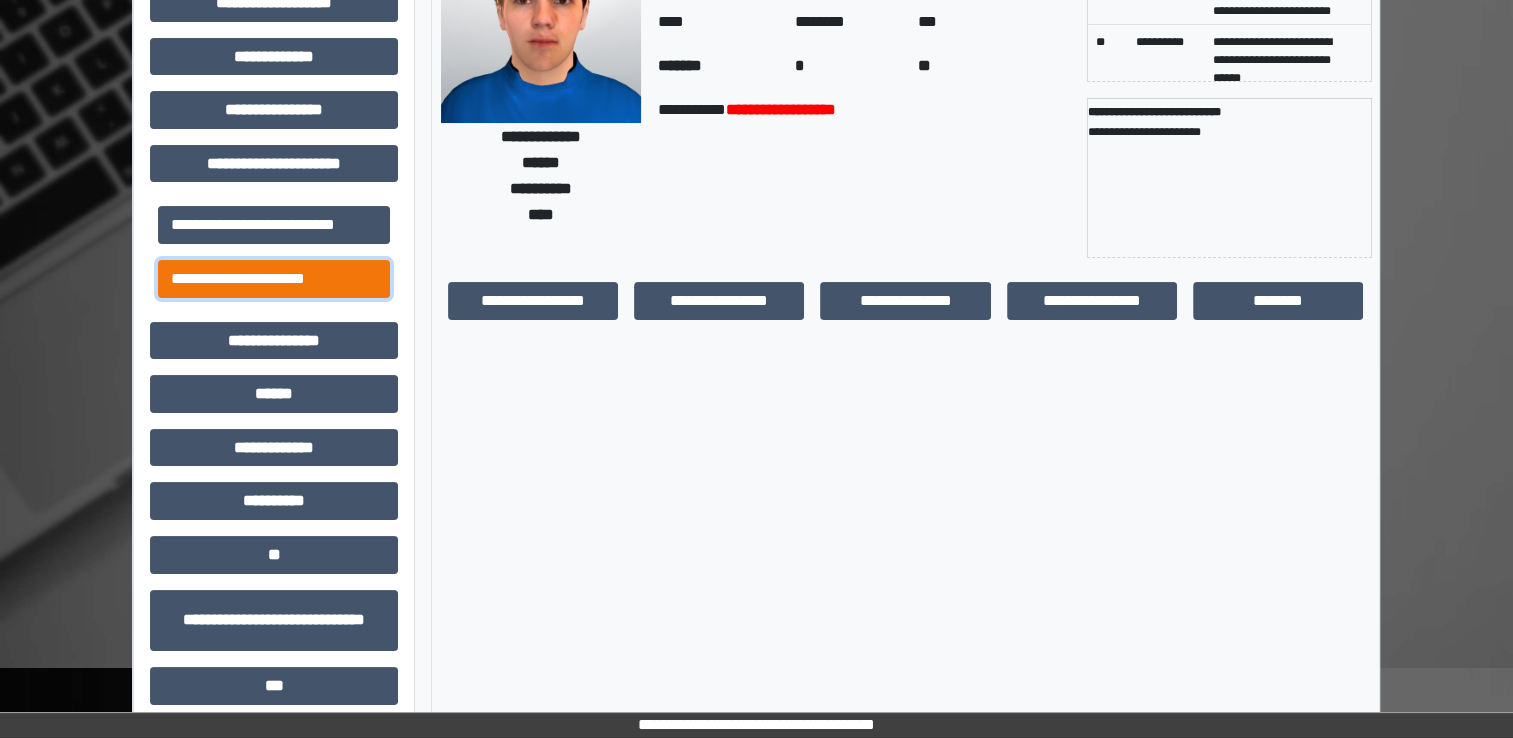 click on "**********" at bounding box center (274, 279) 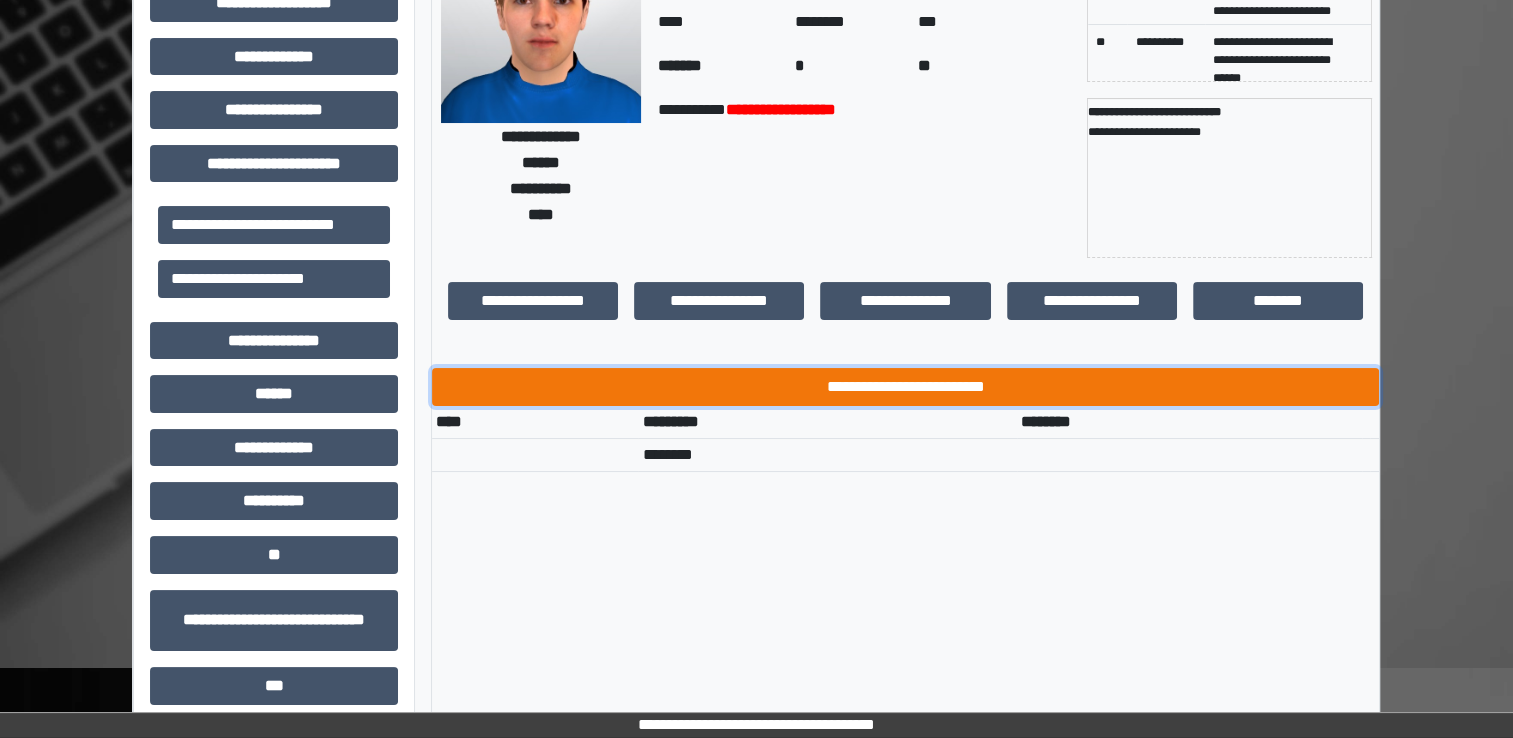 click on "**********" at bounding box center [905, 387] 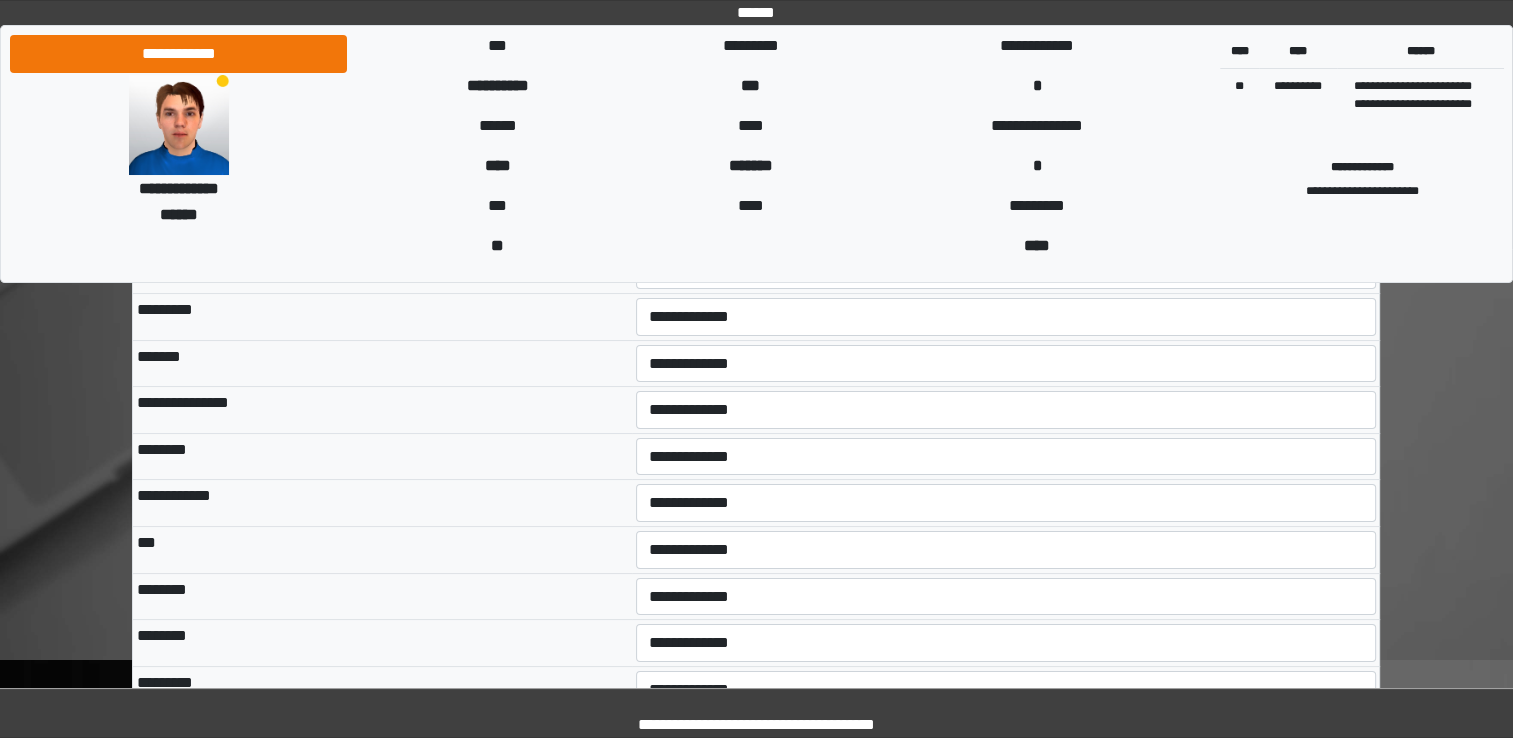 scroll, scrollTop: 200, scrollLeft: 0, axis: vertical 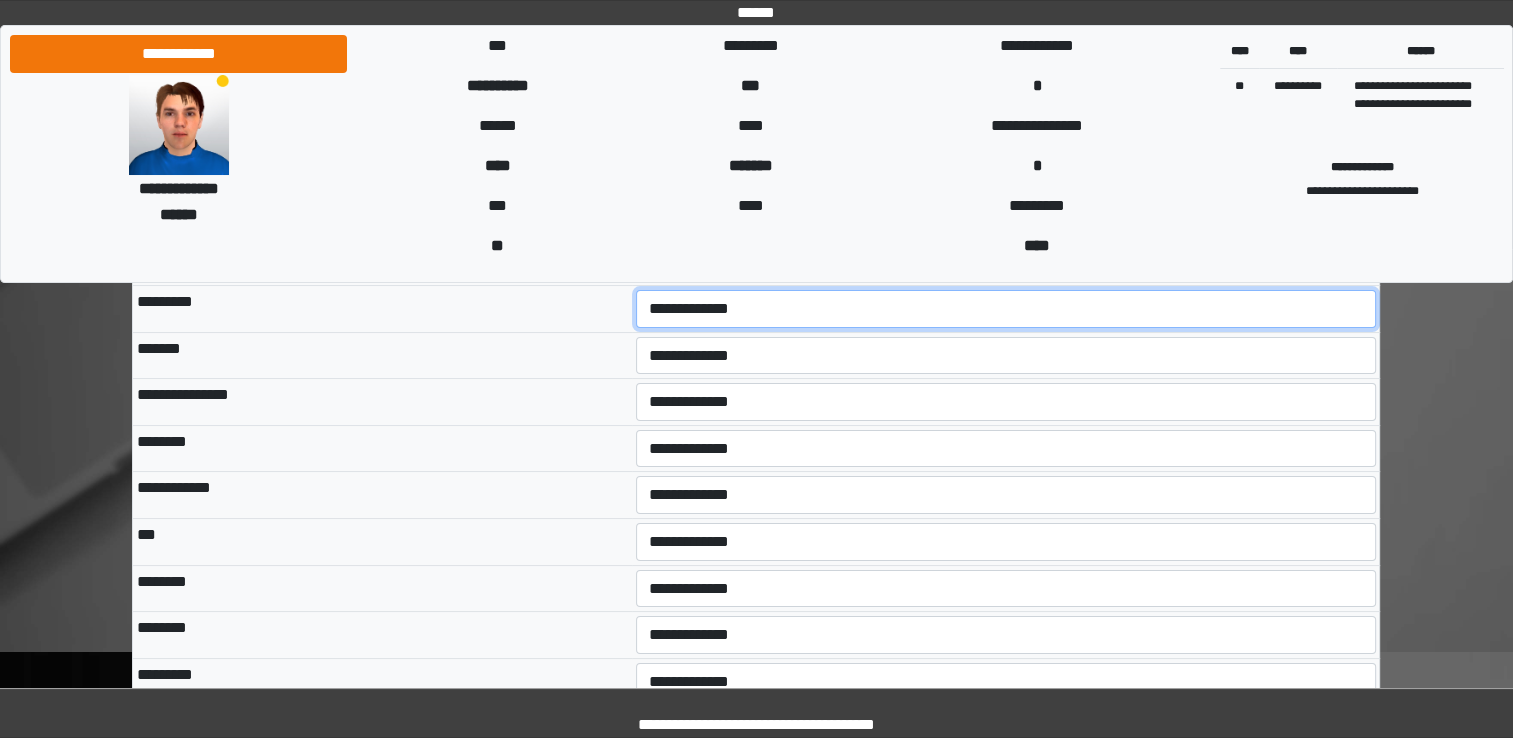 click on "**********" at bounding box center (1006, 309) 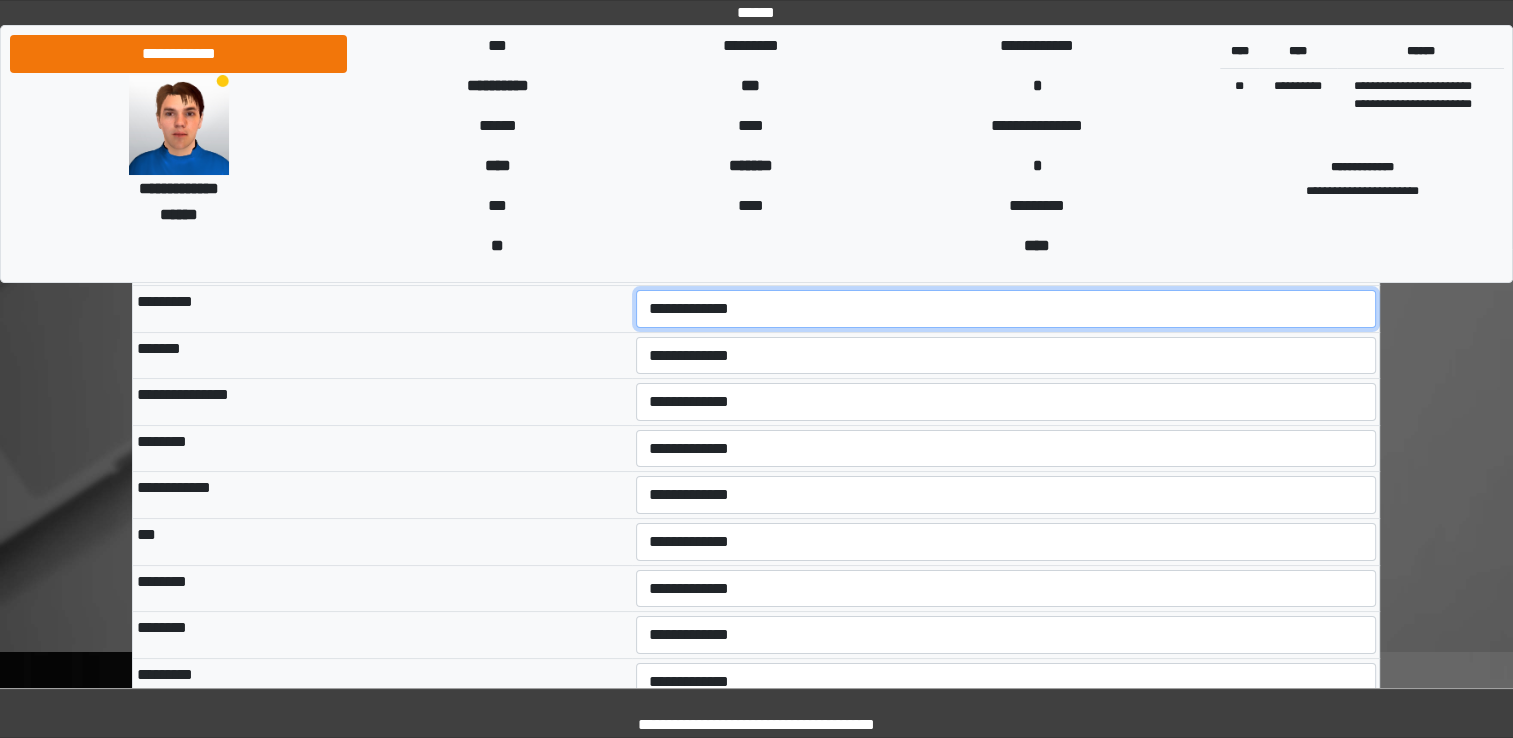 select on "*" 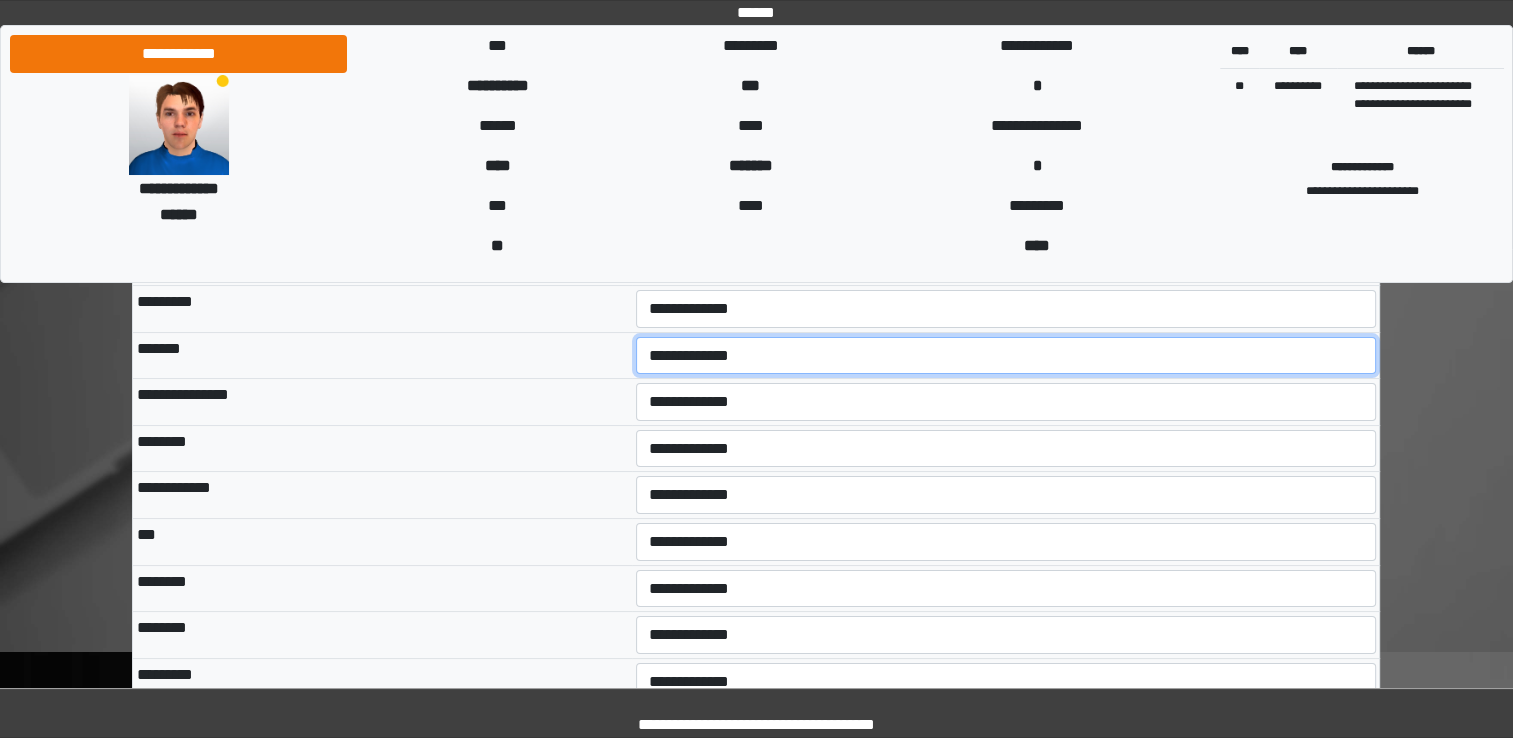 select on "*" 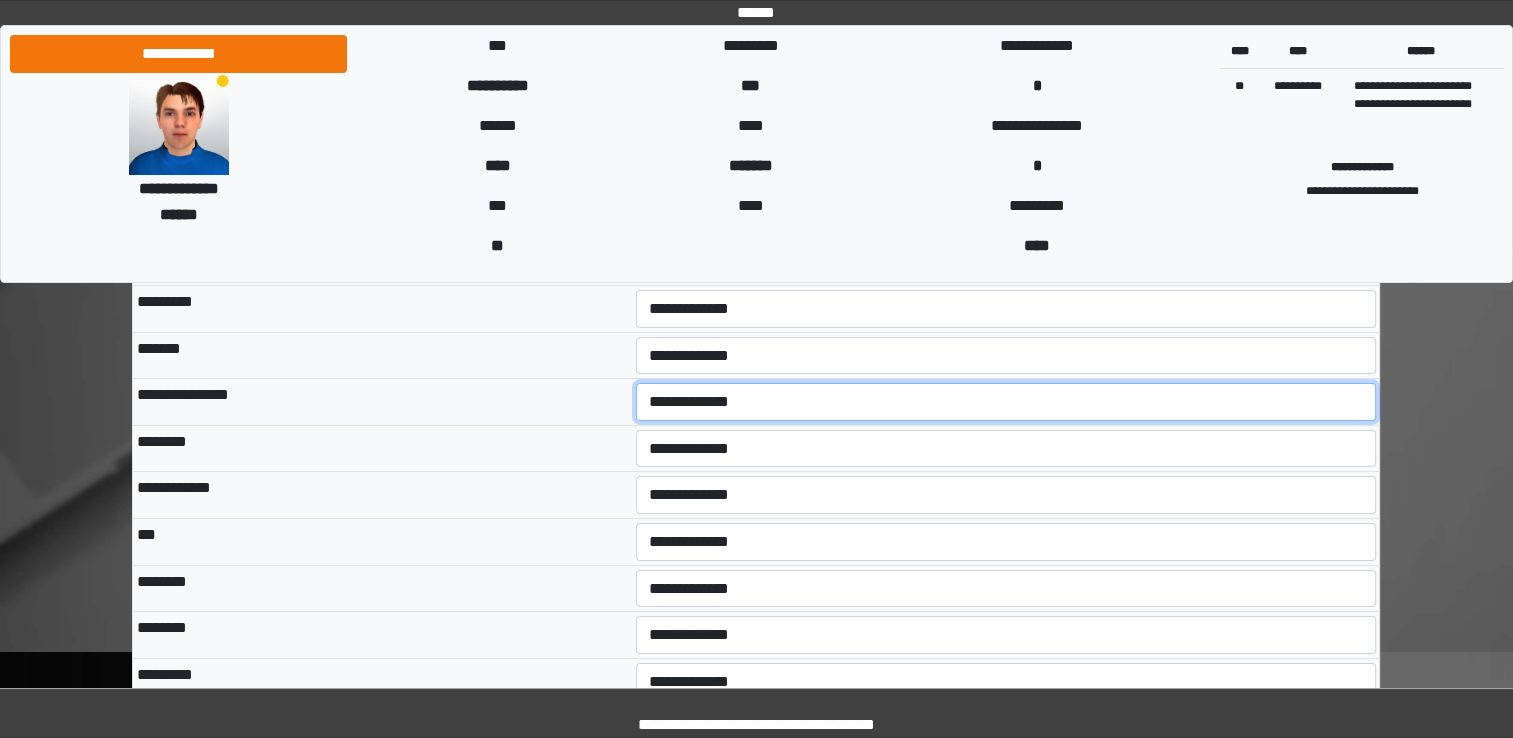 select on "*" 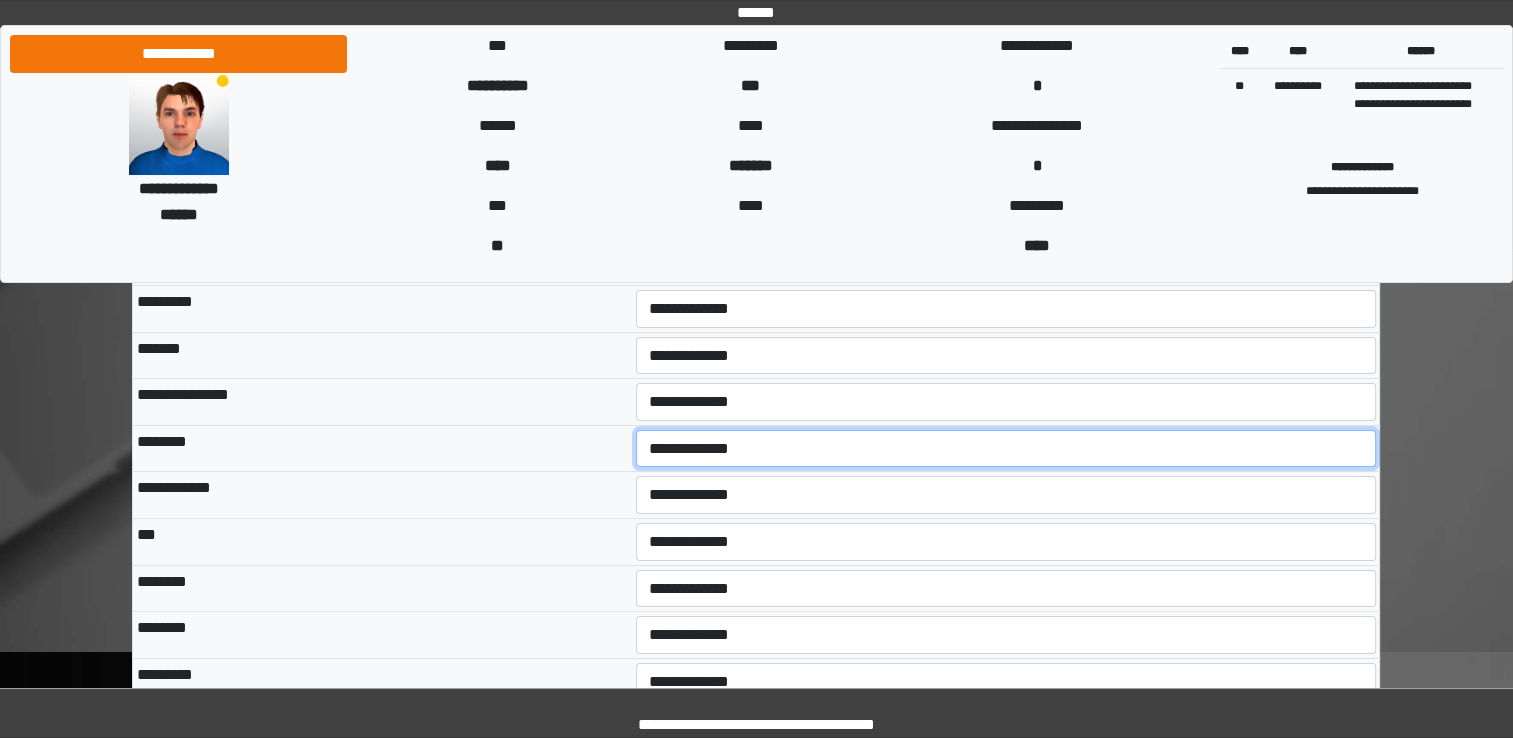 select on "*" 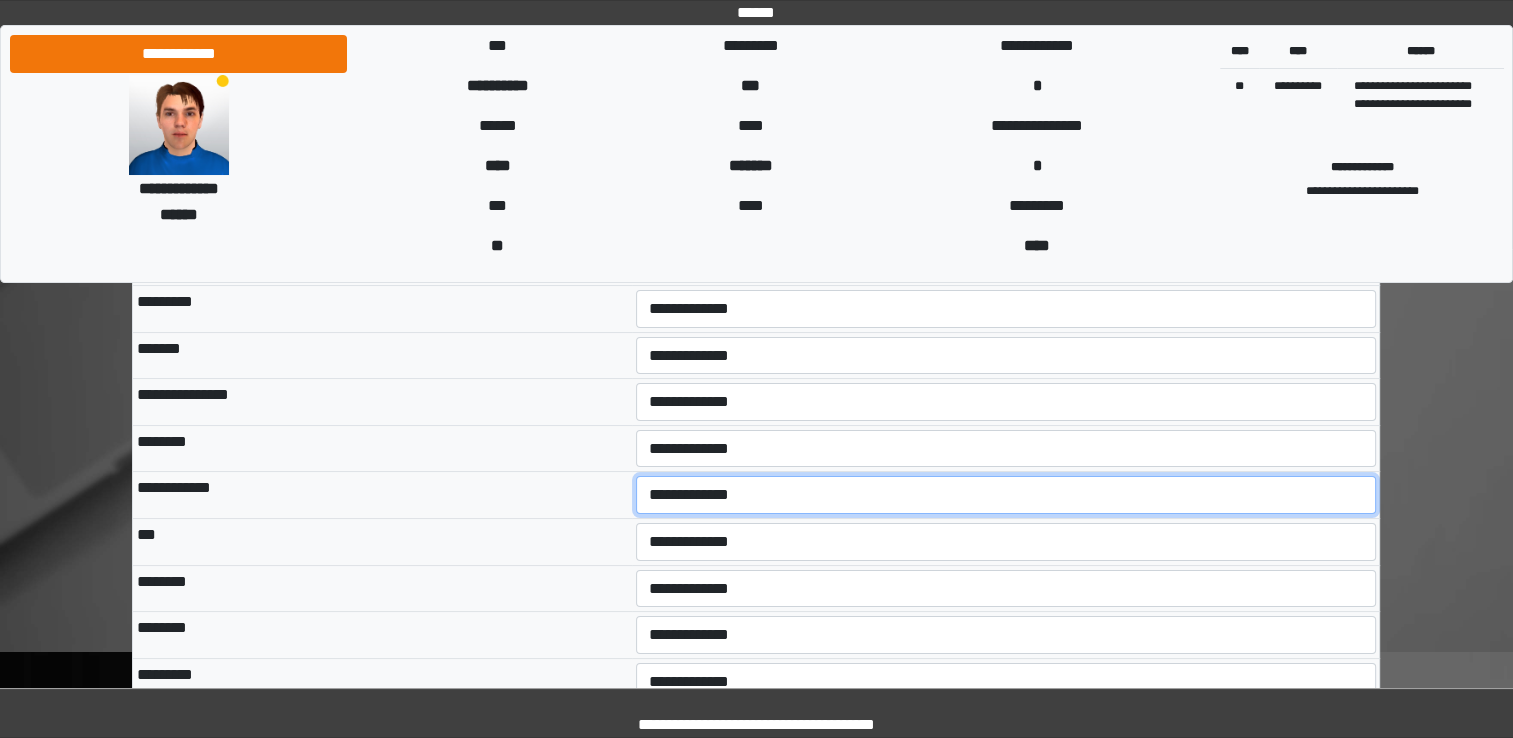 select on "*" 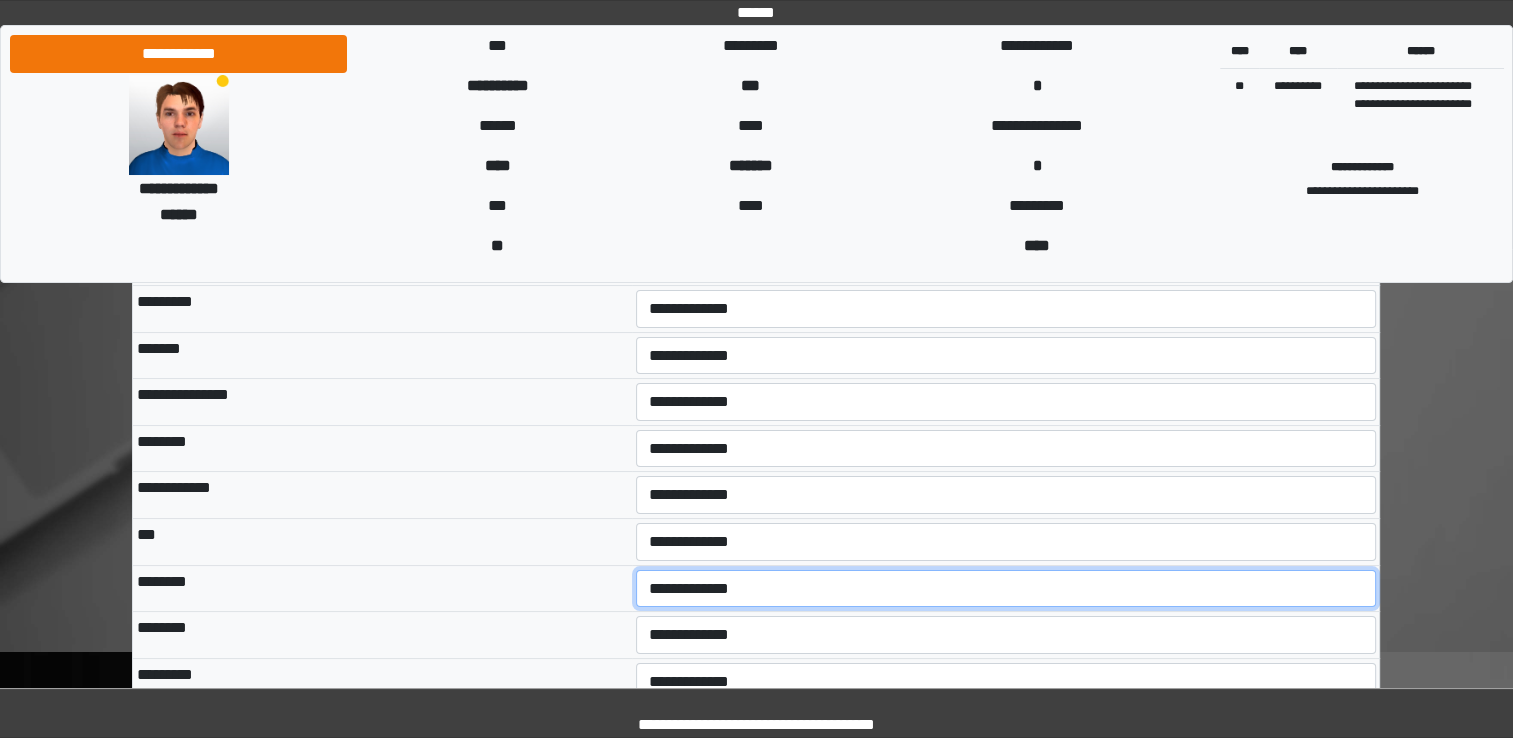 select on "*" 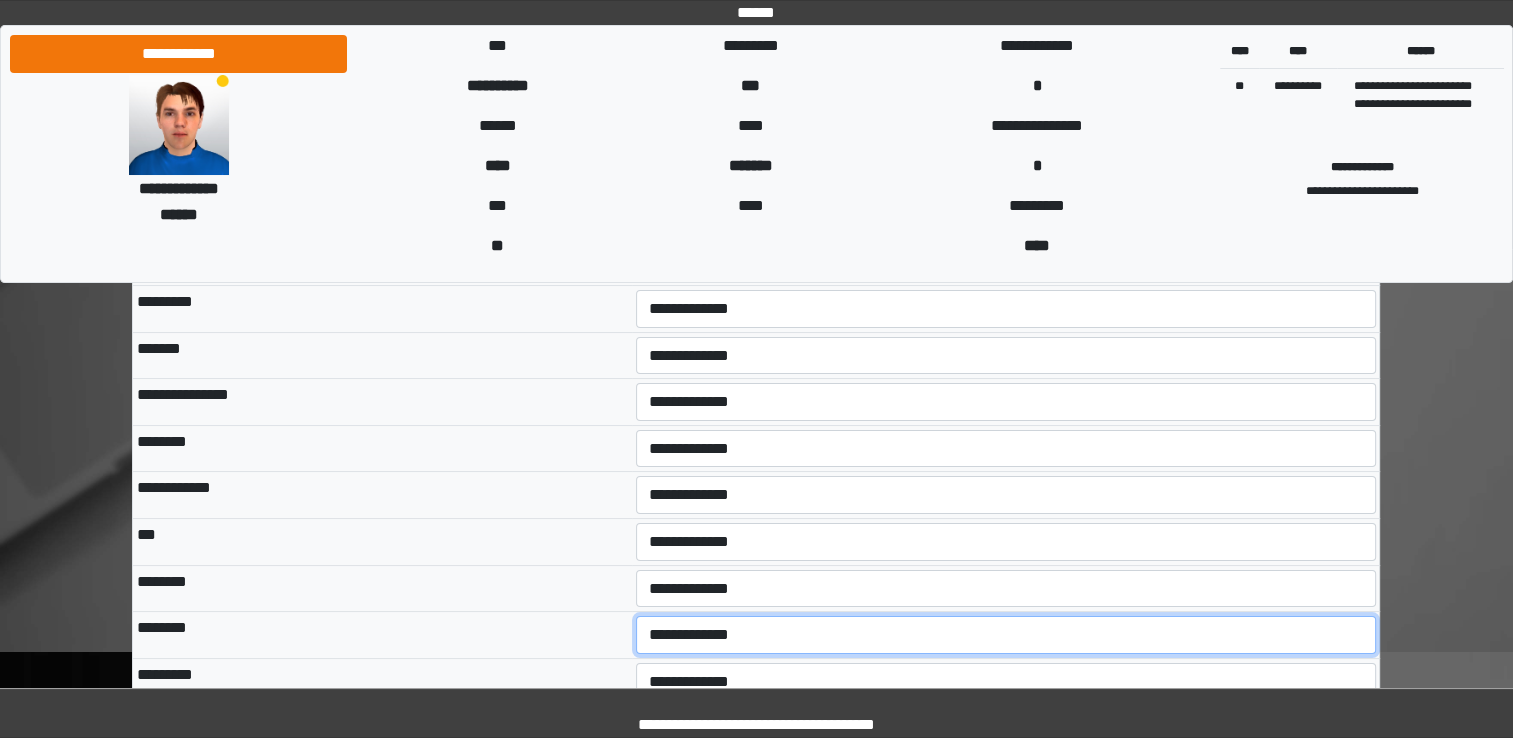select on "*" 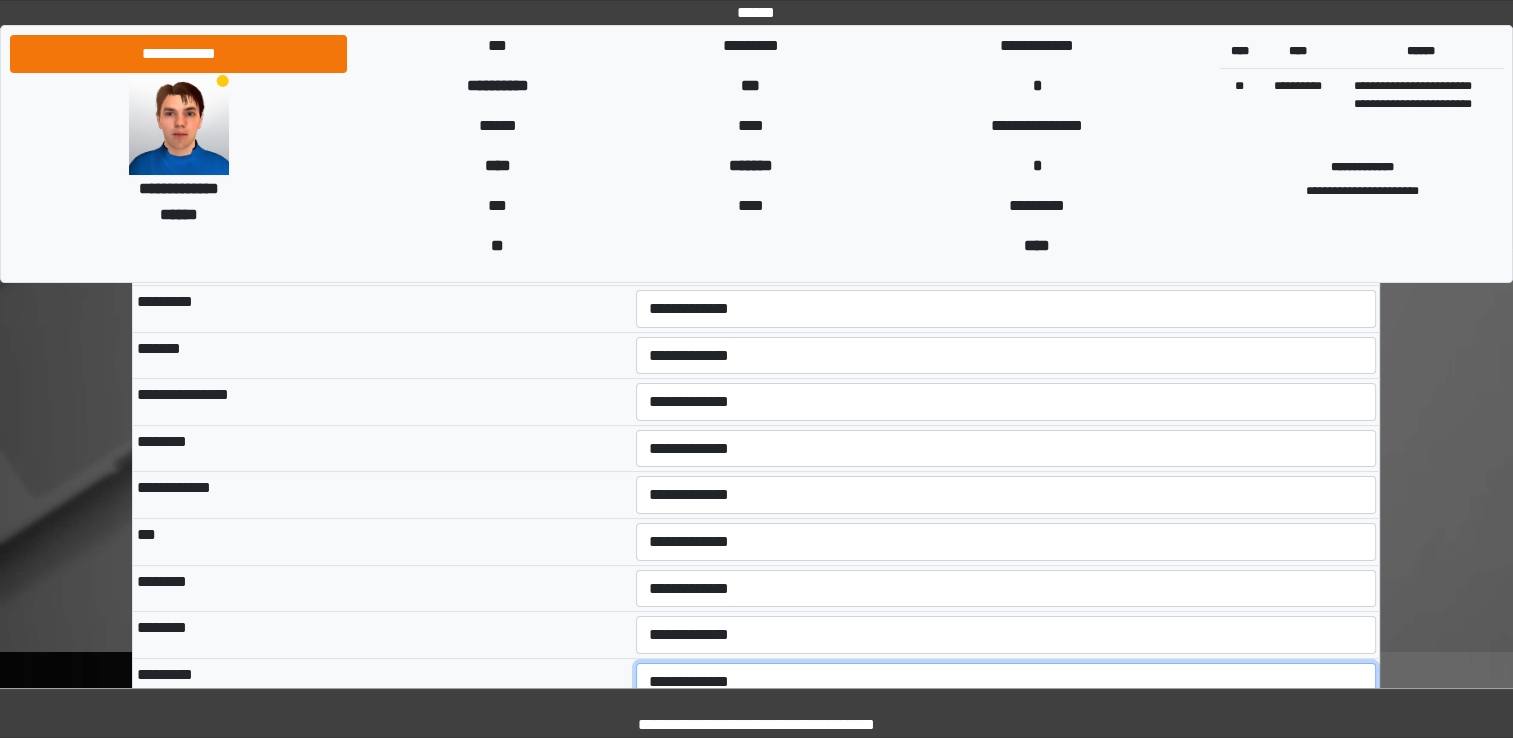 select on "*" 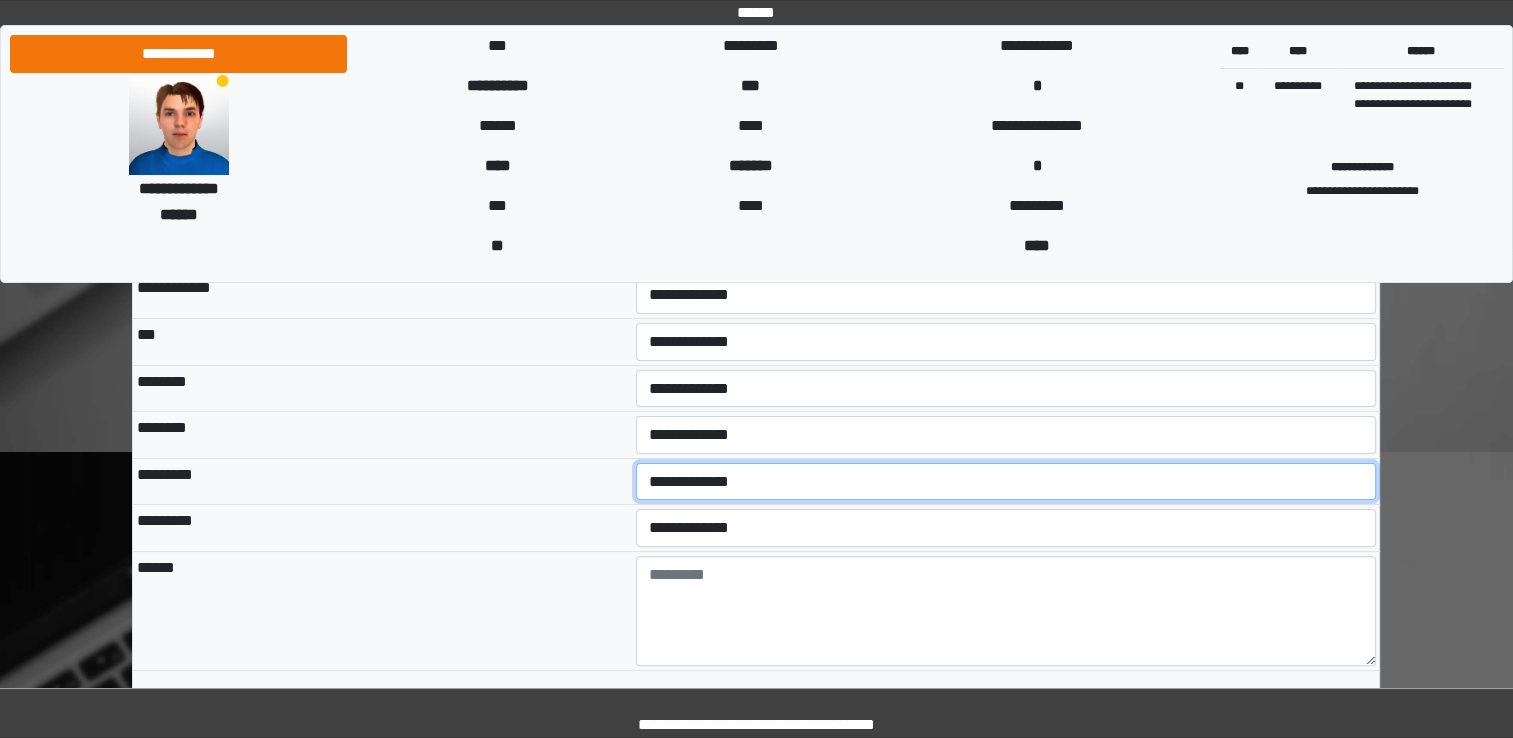 scroll, scrollTop: 500, scrollLeft: 0, axis: vertical 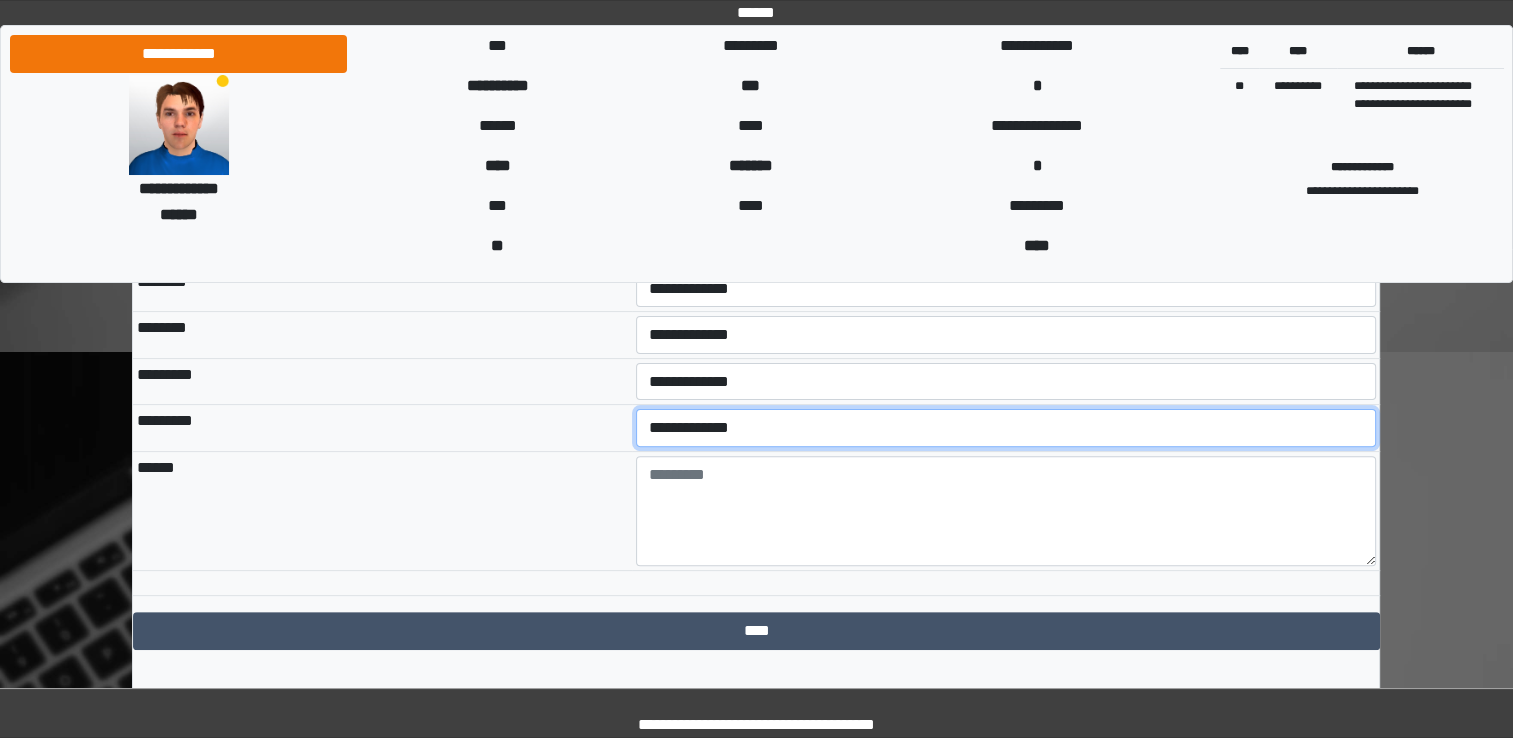 select on "*" 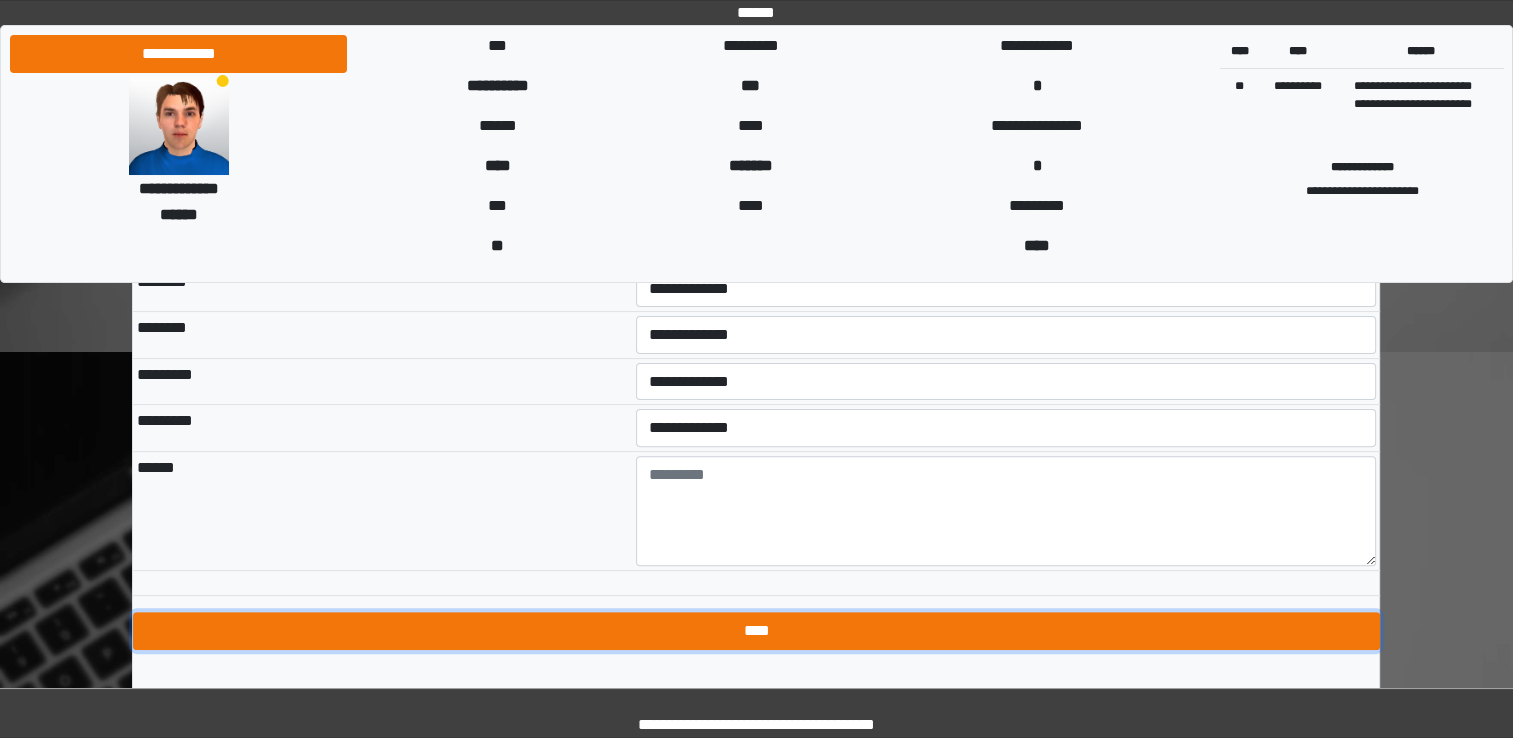 click on "****" at bounding box center [756, 631] 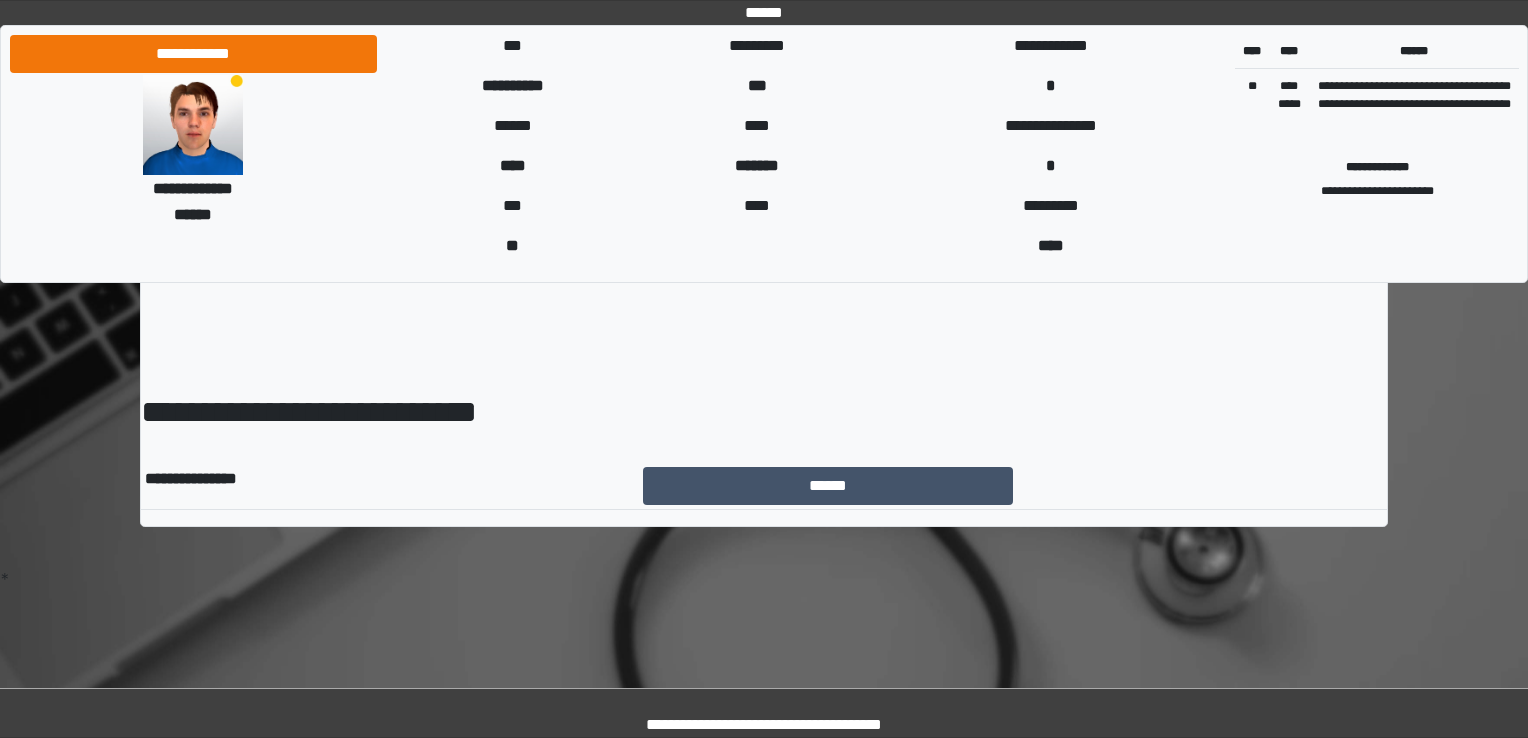 scroll, scrollTop: 0, scrollLeft: 0, axis: both 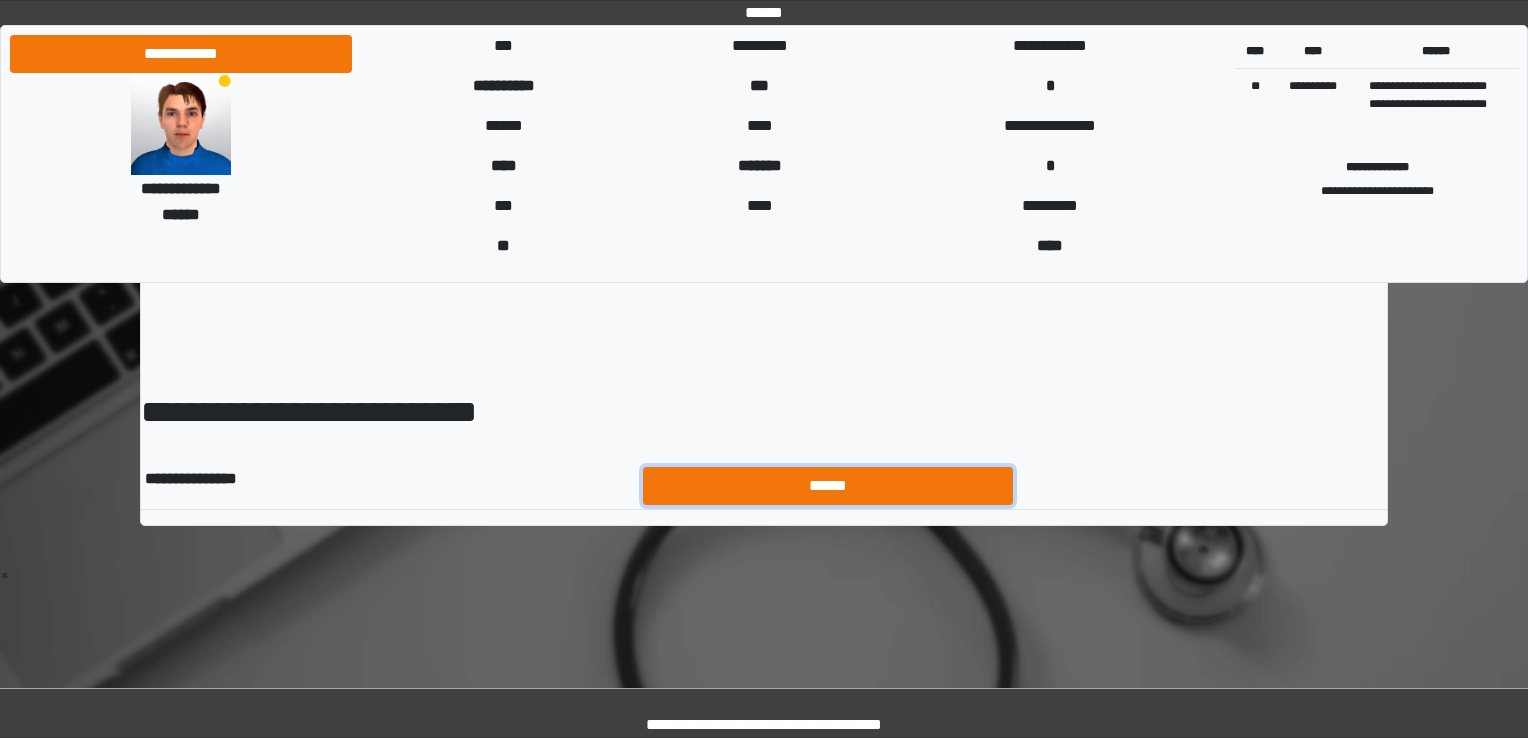 click on "******" at bounding box center [828, 486] 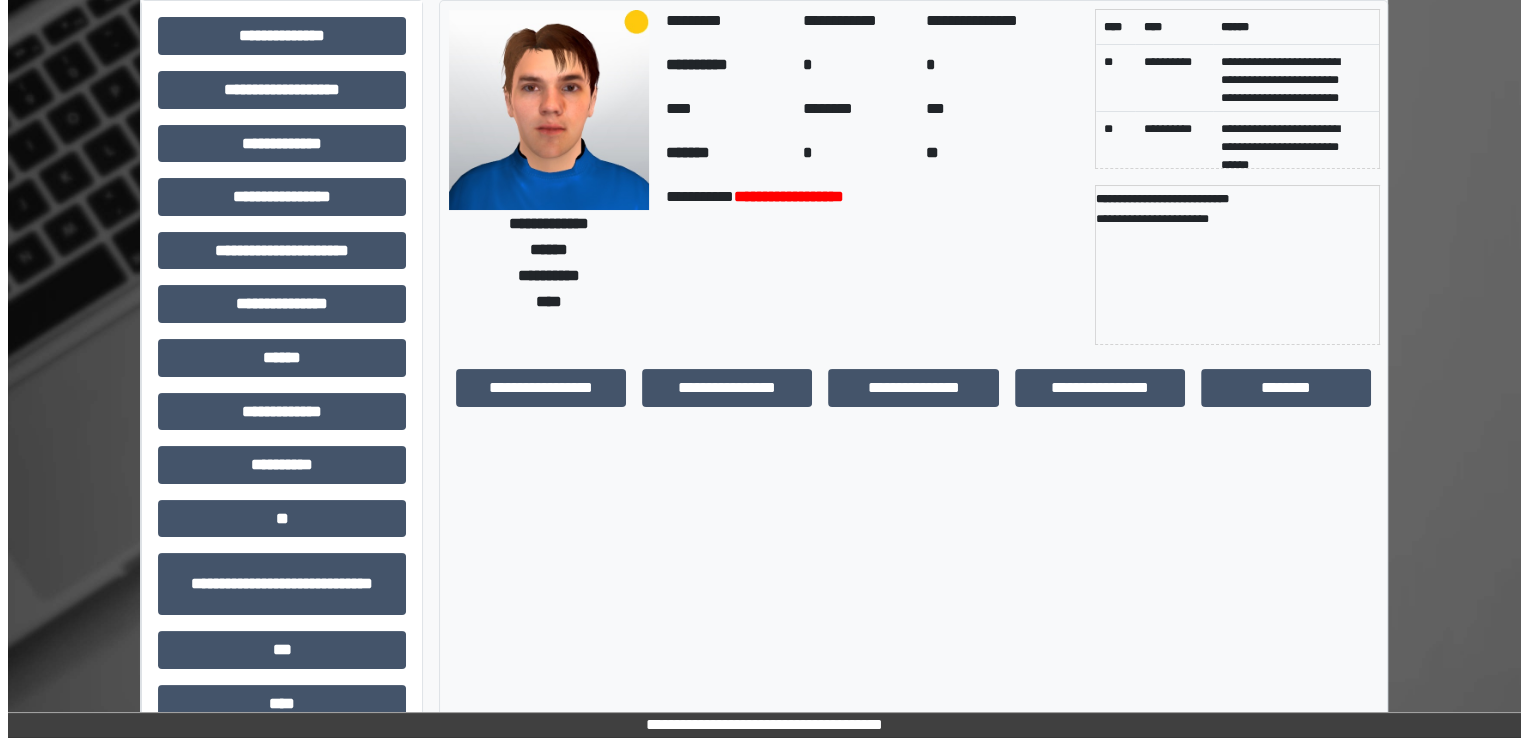 scroll, scrollTop: 0, scrollLeft: 0, axis: both 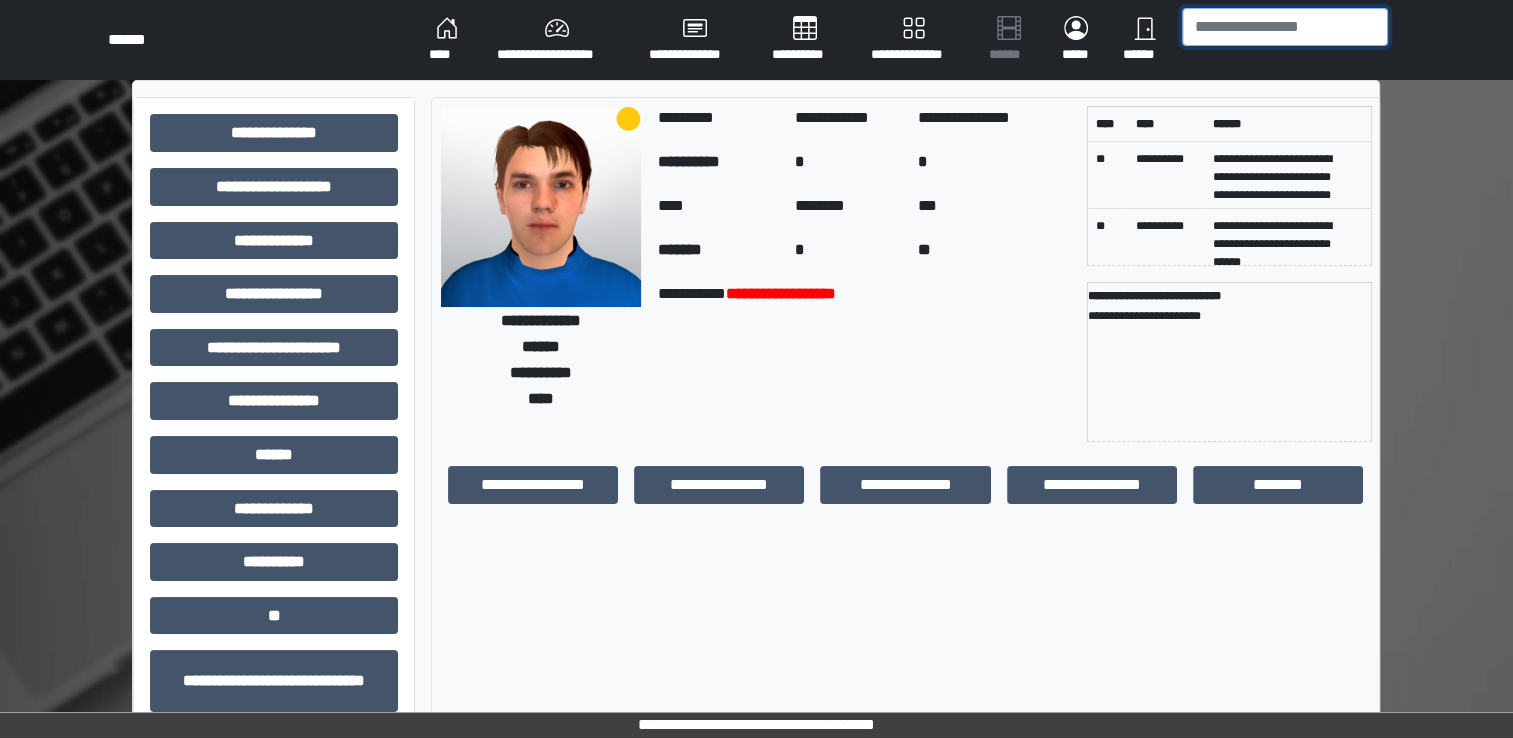 click at bounding box center [1285, 27] 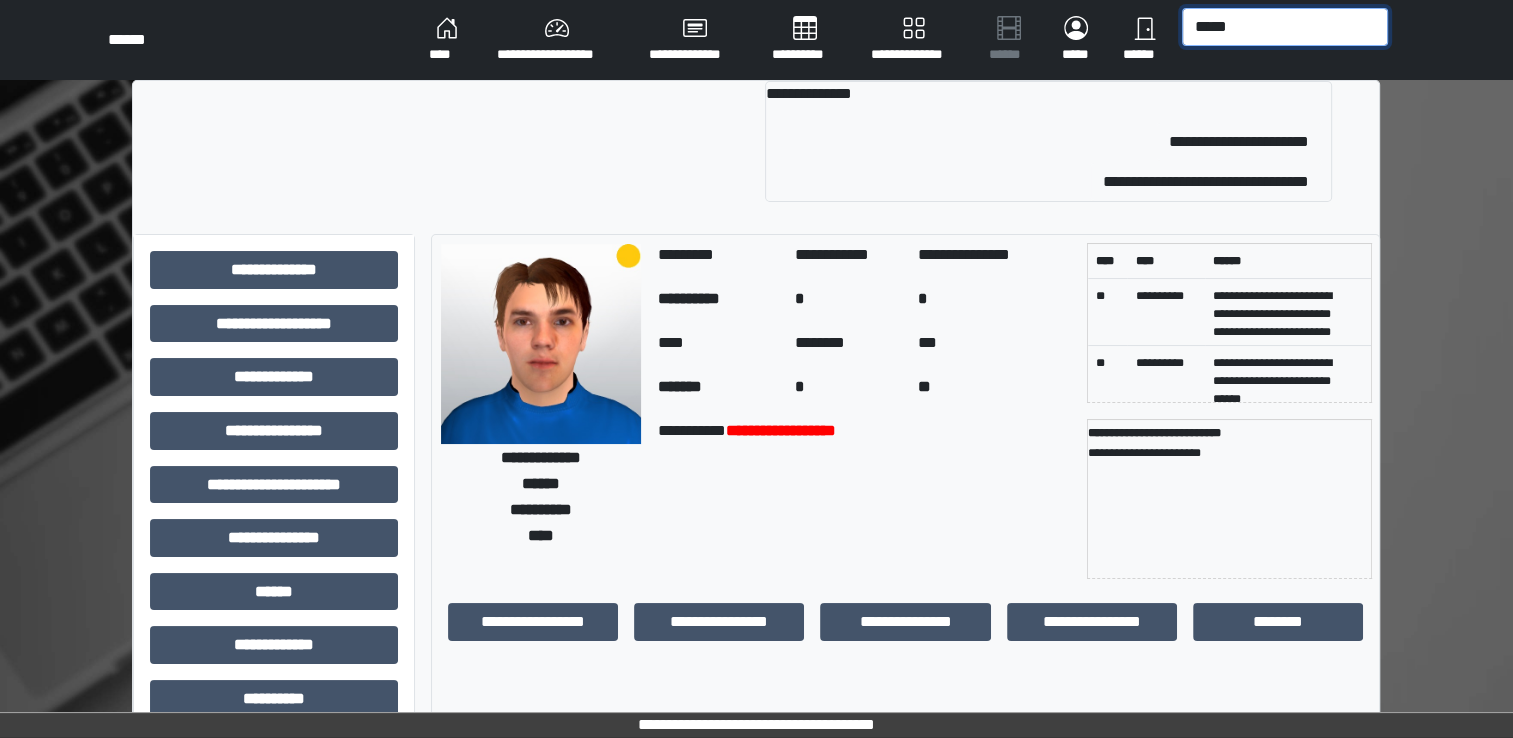 type on "*****" 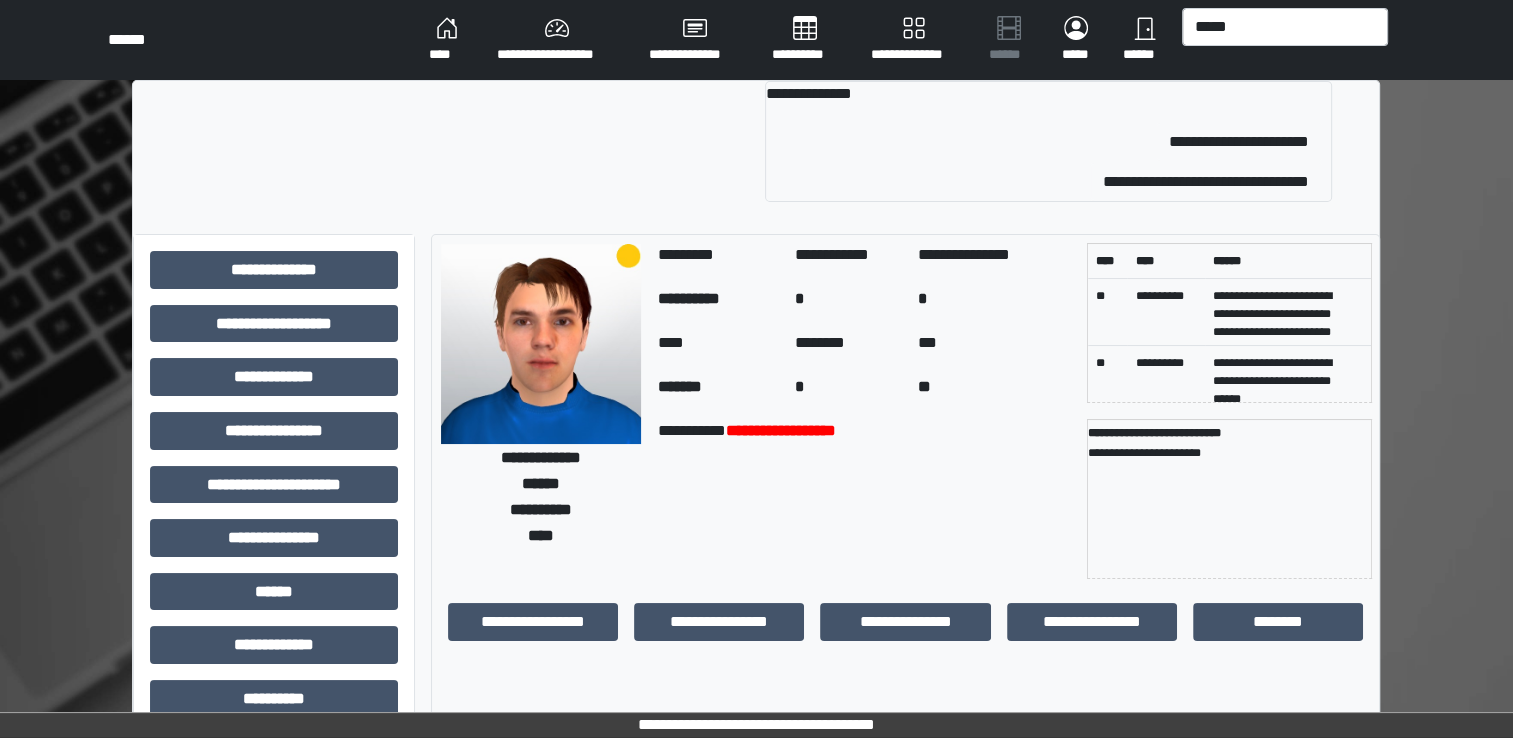 click on "****" at bounding box center (447, 40) 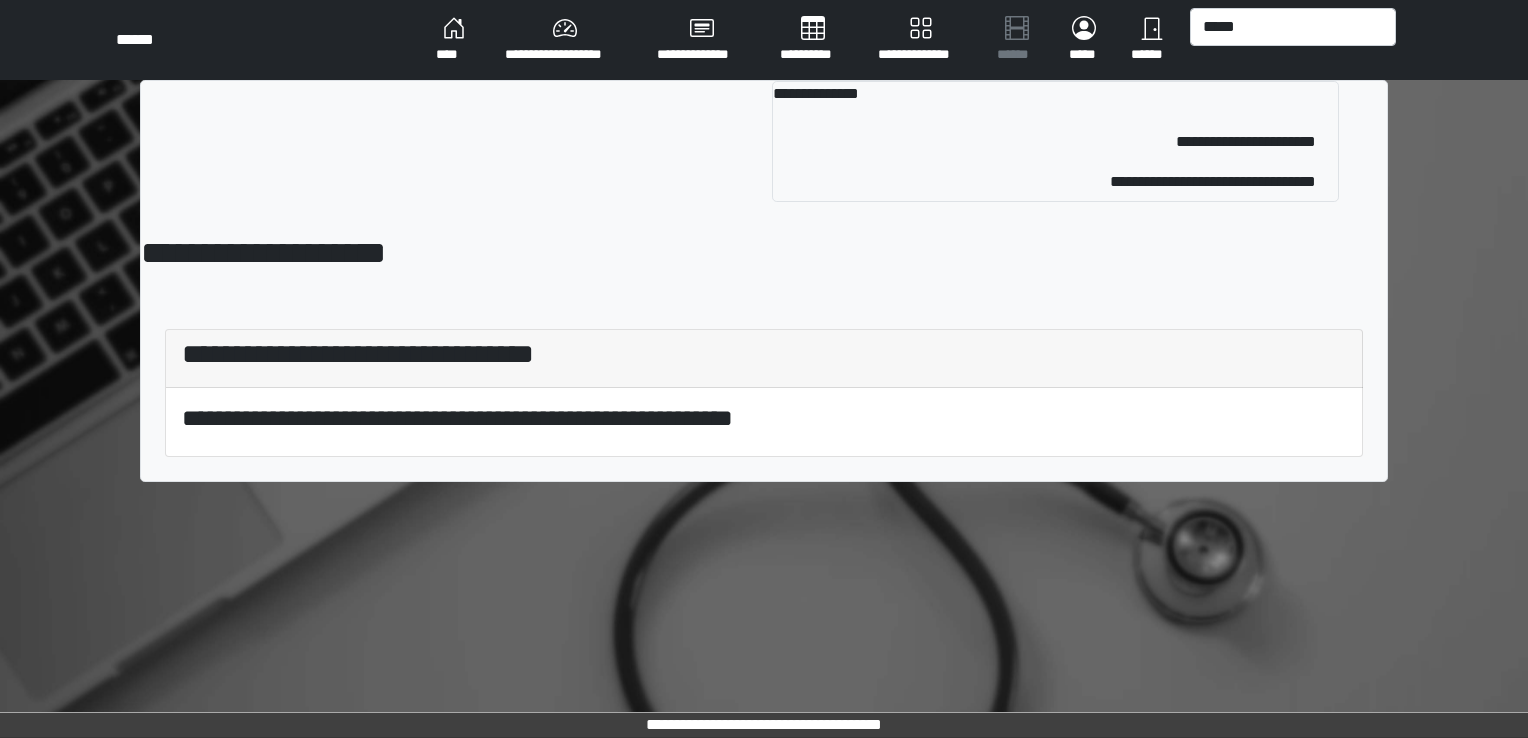 click on "****" at bounding box center [454, 40] 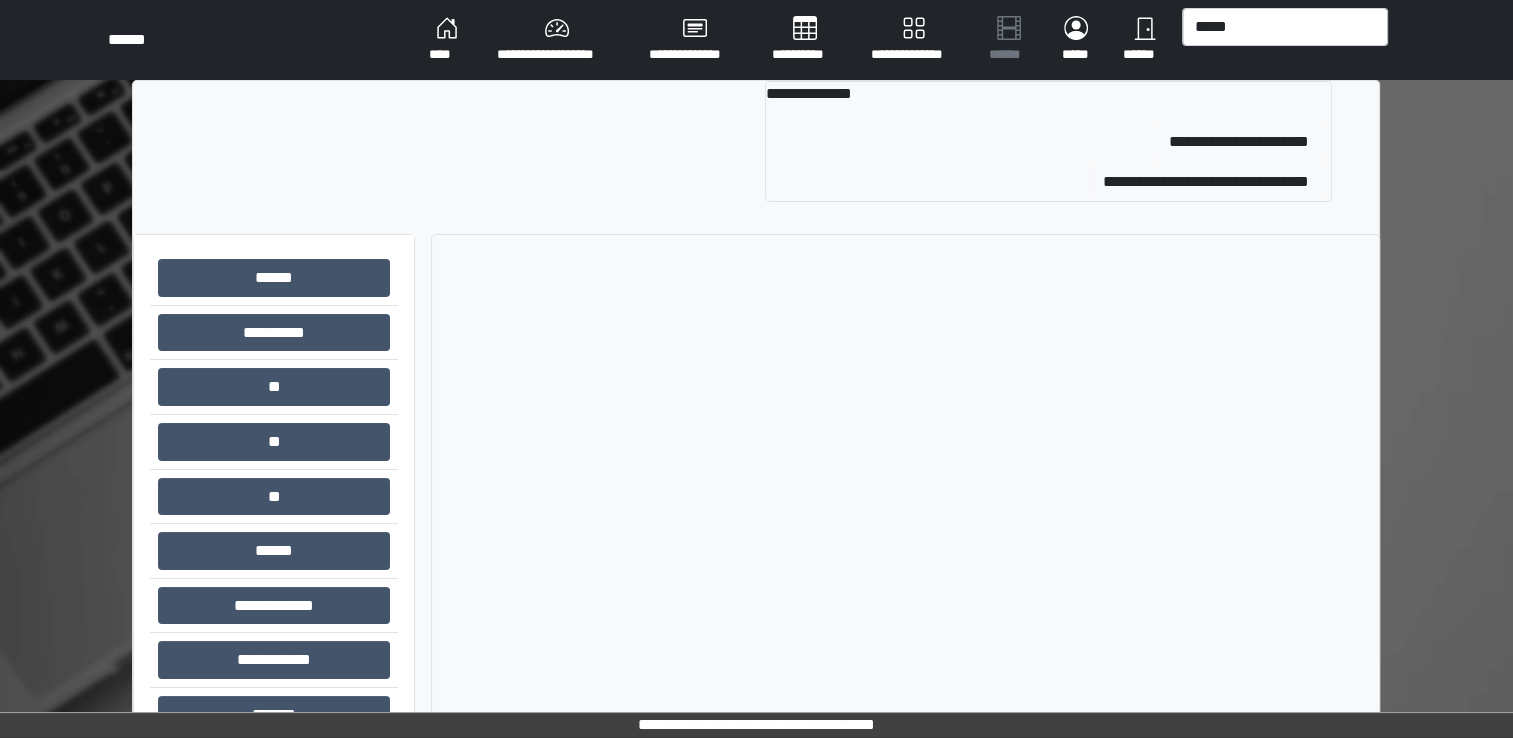 click on "****" at bounding box center (447, 40) 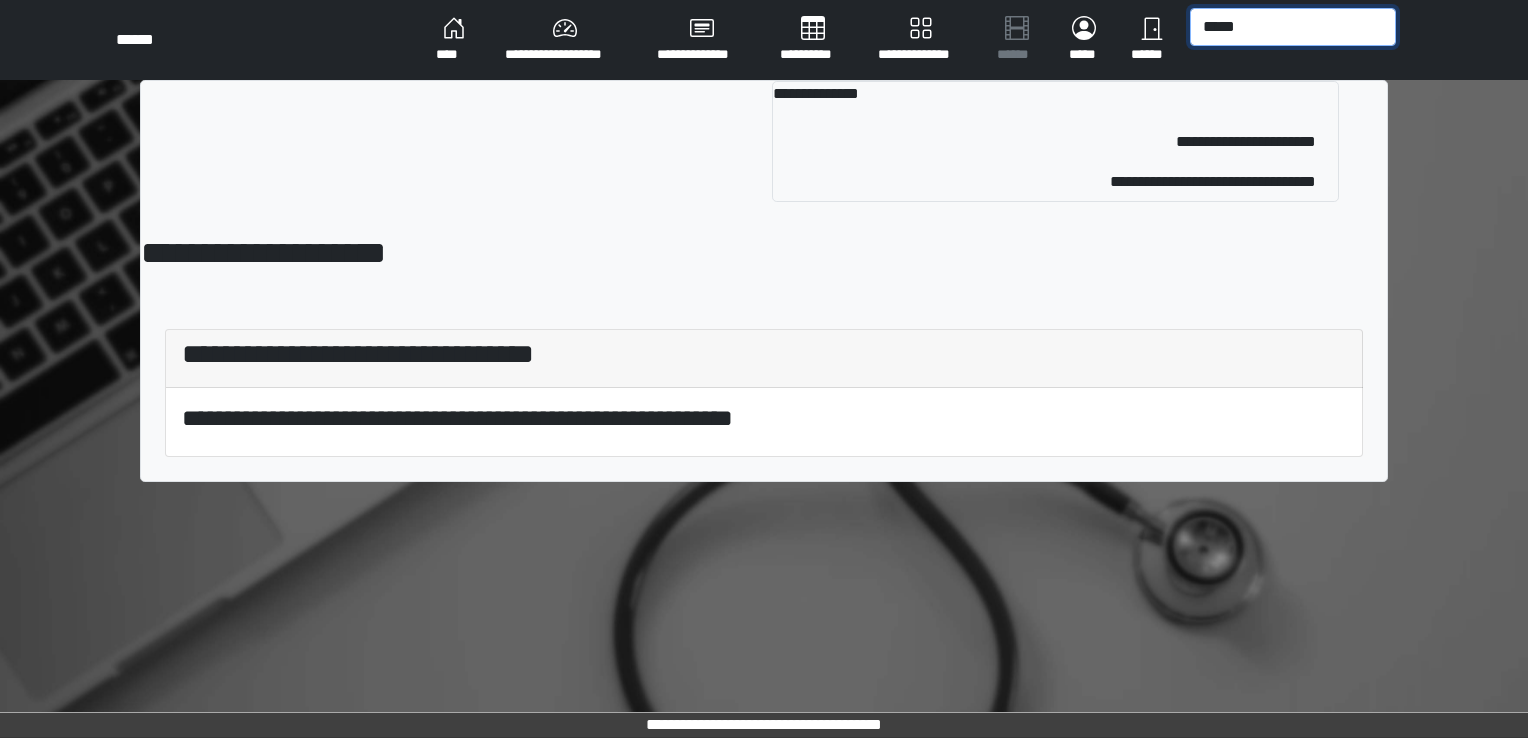 drag, startPoint x: 1257, startPoint y: 32, endPoint x: 1072, endPoint y: 34, distance: 185.0108 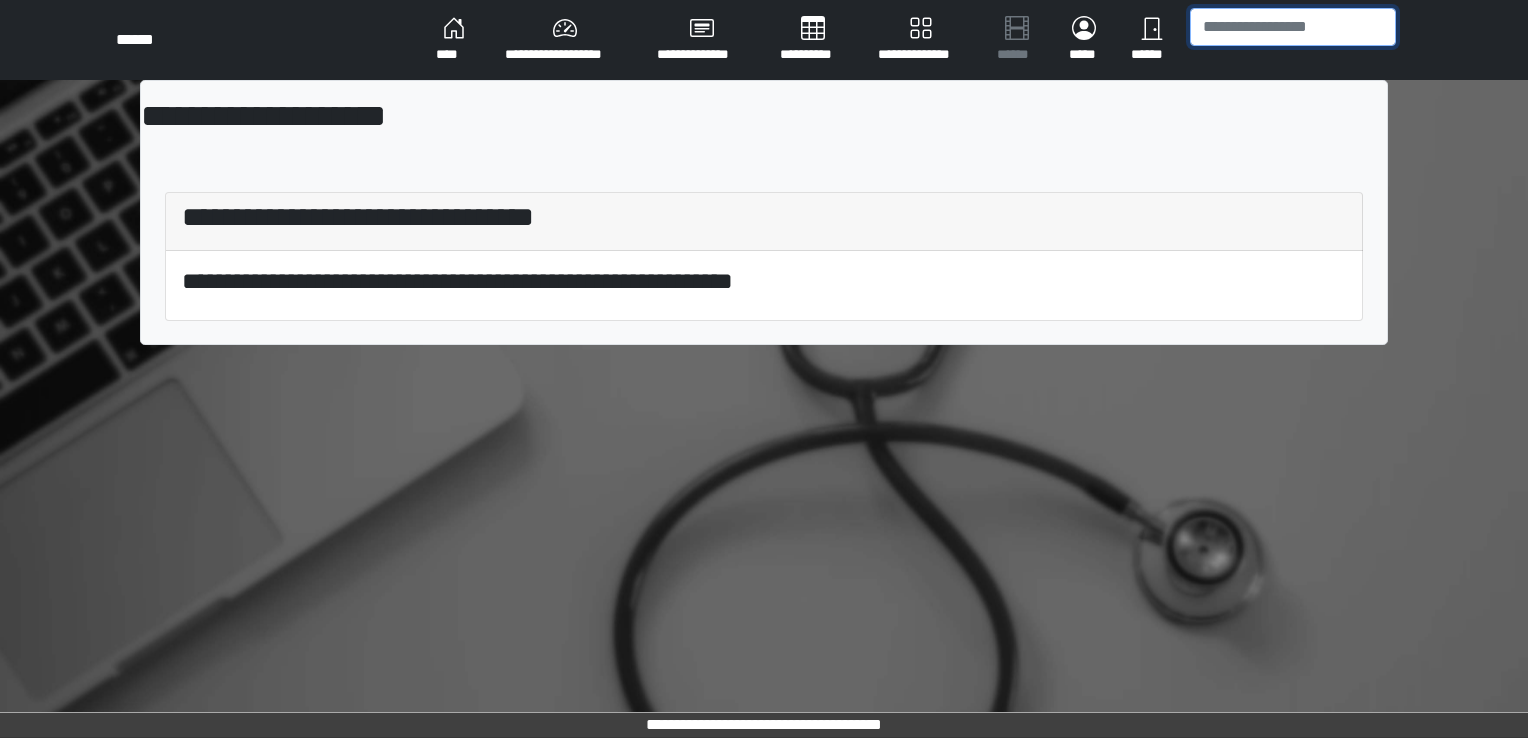 type 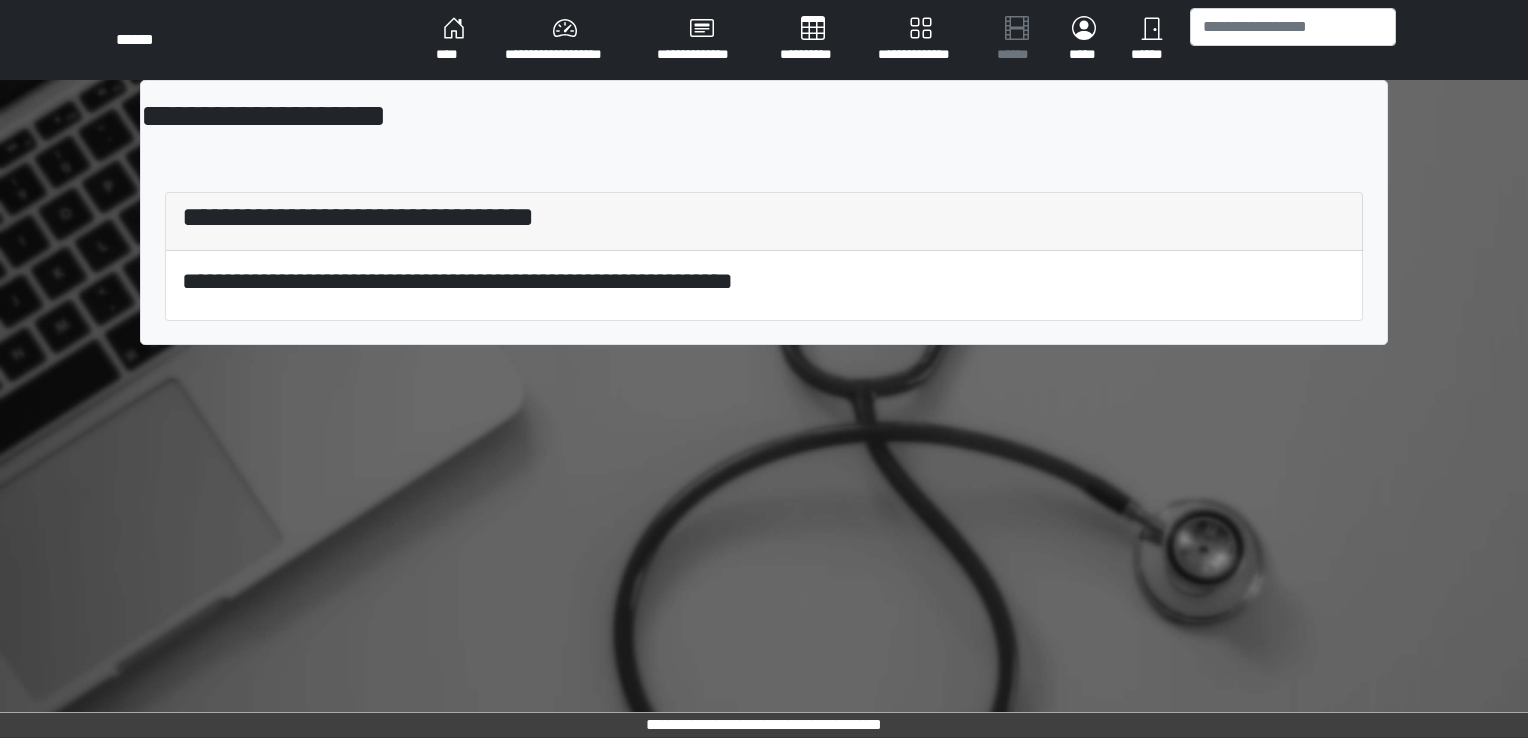 click on "****" at bounding box center [454, 40] 